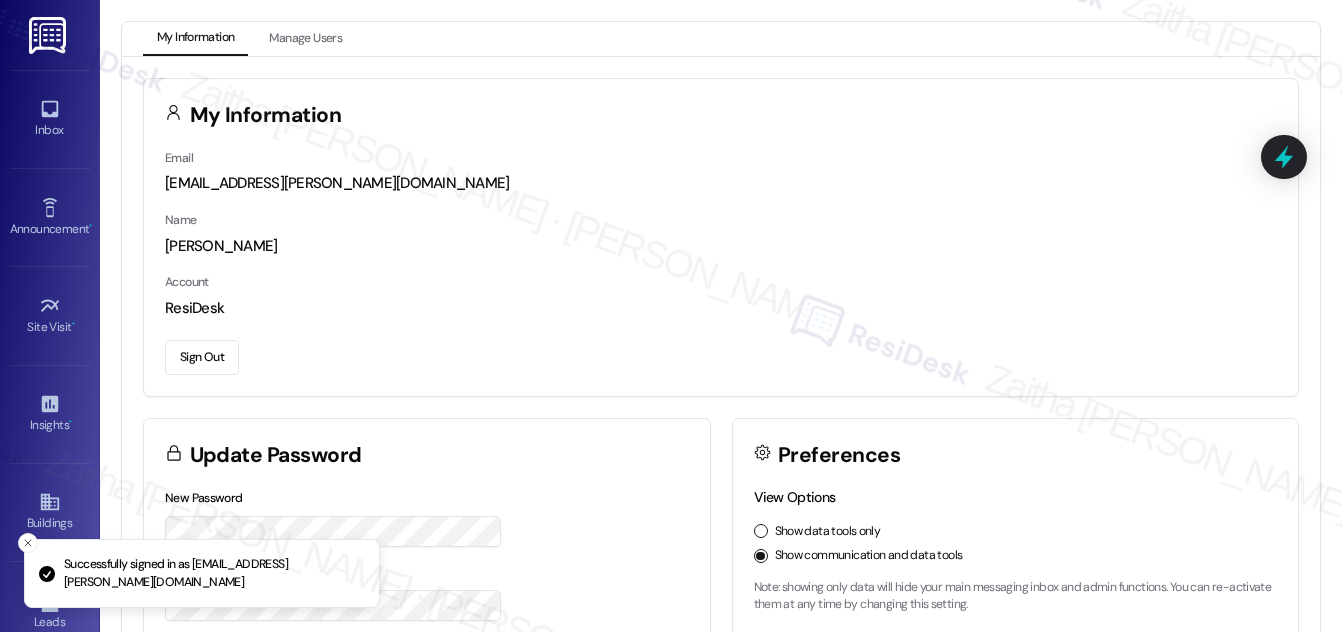 scroll, scrollTop: 0, scrollLeft: 0, axis: both 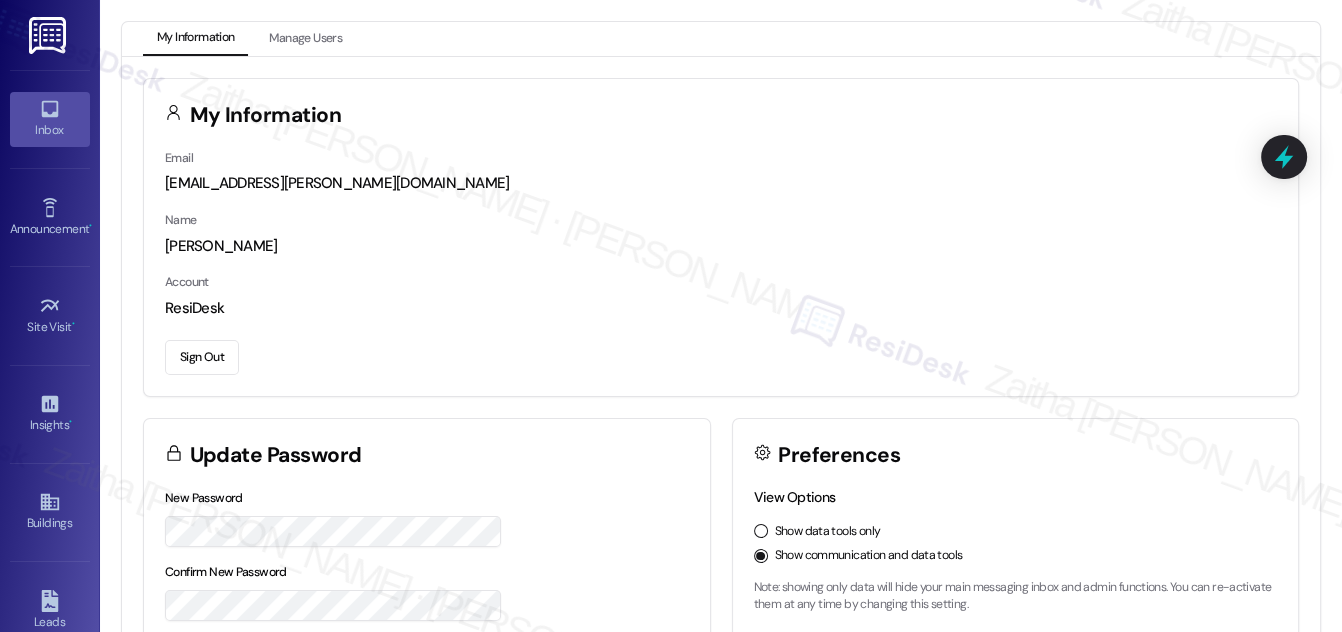 click on "Inbox" at bounding box center (50, 130) 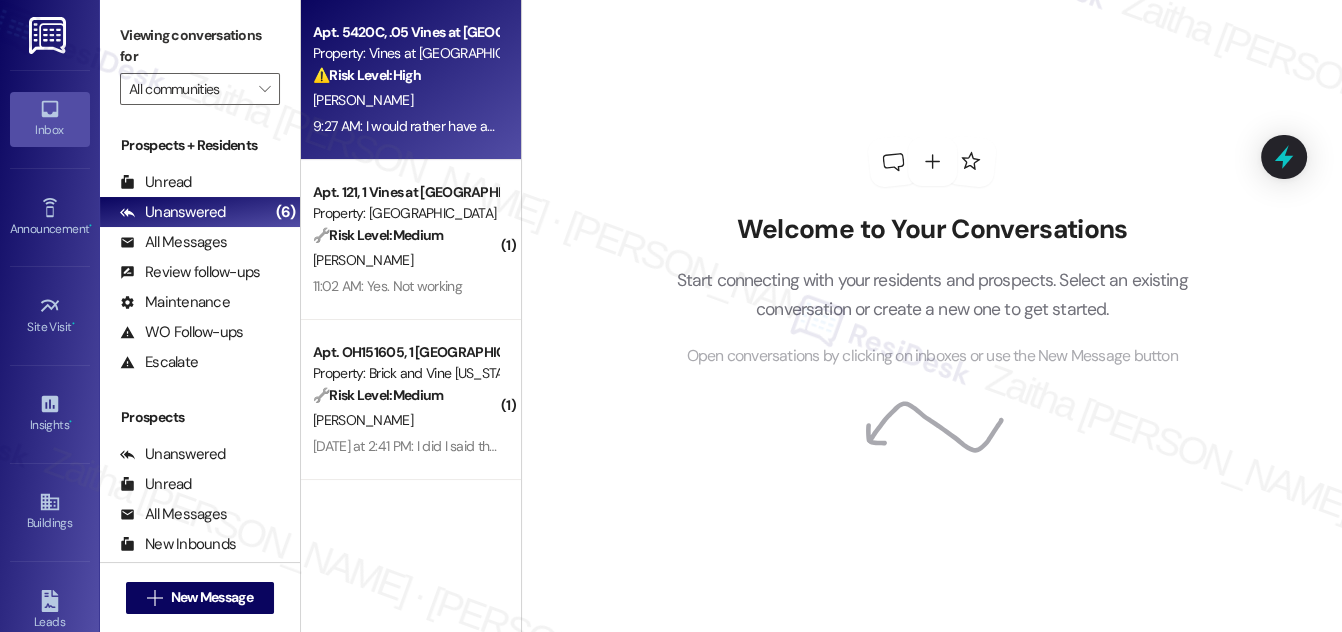 click on "[PERSON_NAME]" at bounding box center [405, 100] 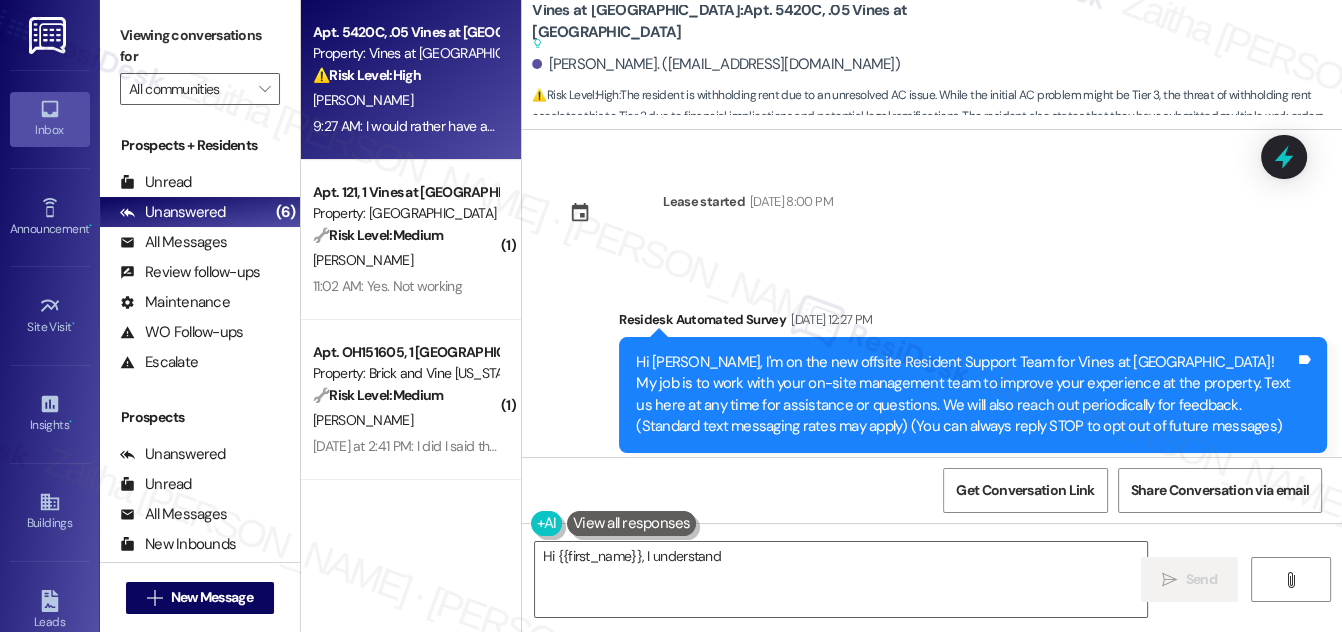 scroll, scrollTop: 26437, scrollLeft: 0, axis: vertical 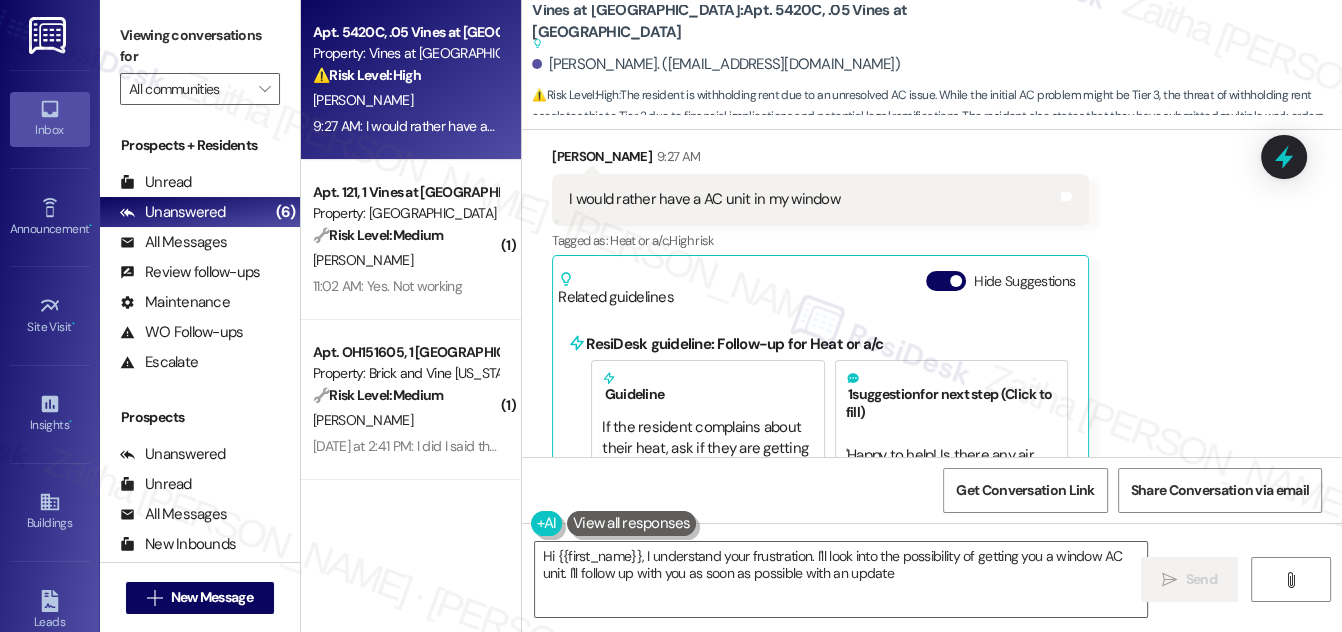 type on "Hi {{first_name}}, I understand your frustration. I'll look into the possibility of getting you a window AC unit. I'll follow up with you as soon as possible with an update." 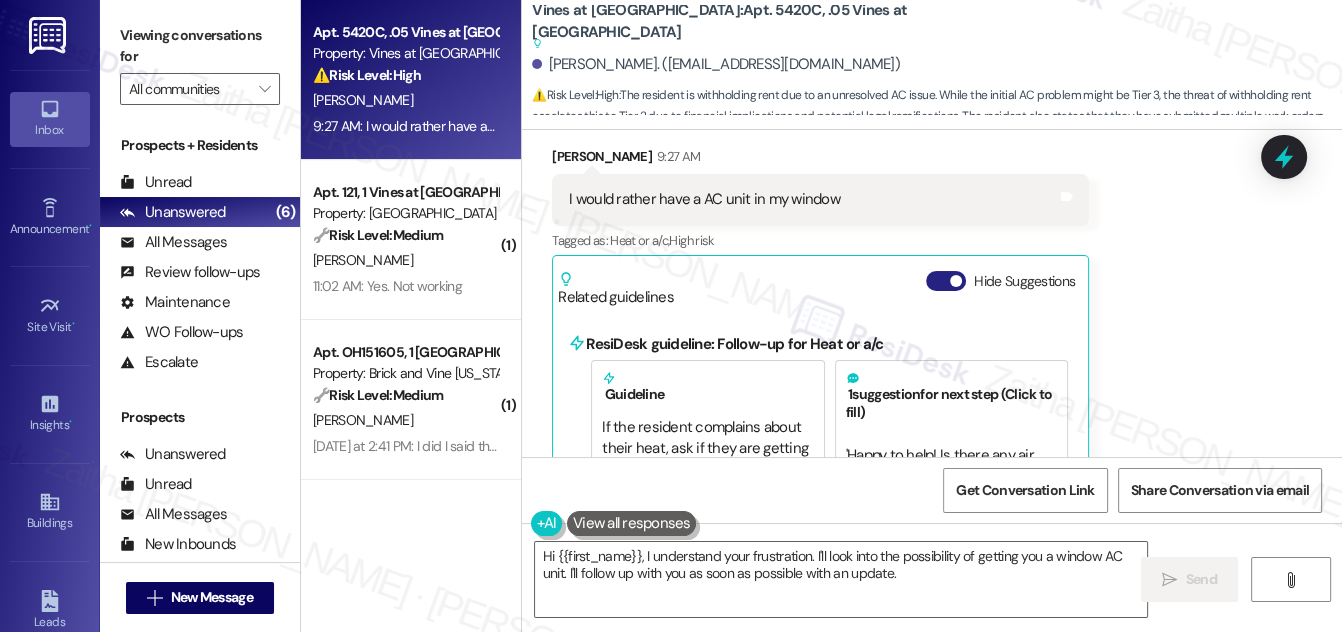 click on "Hide Suggestions" at bounding box center [946, 281] 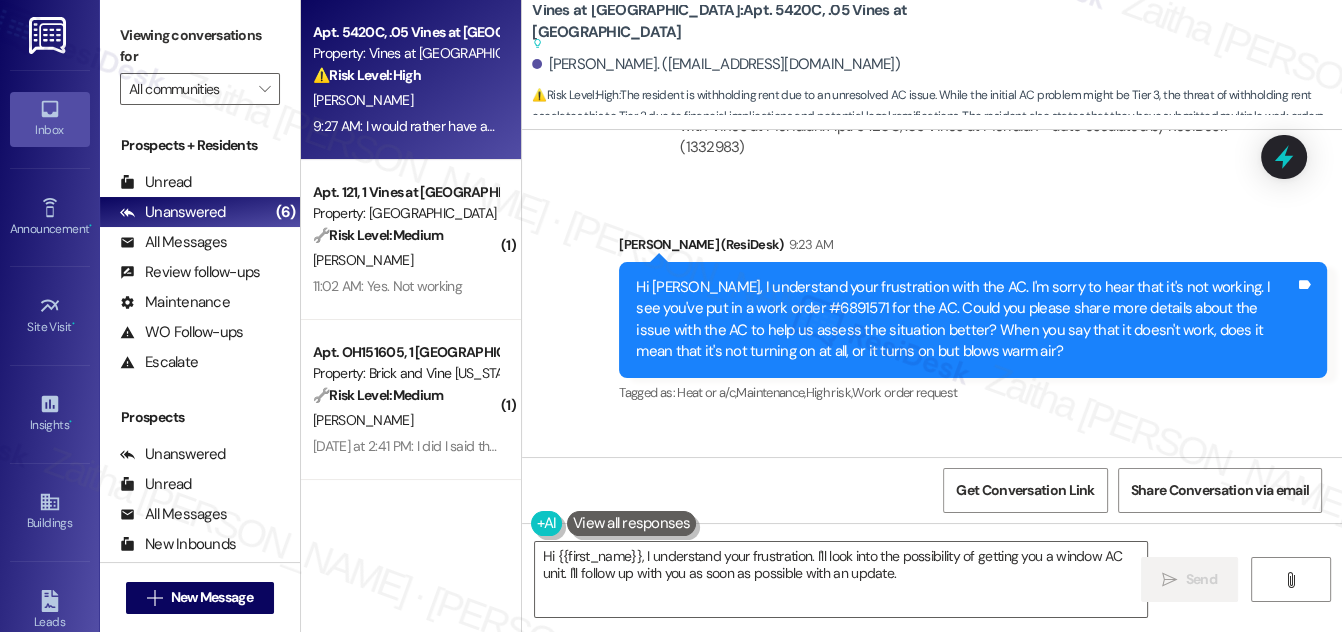 scroll, scrollTop: 25275, scrollLeft: 0, axis: vertical 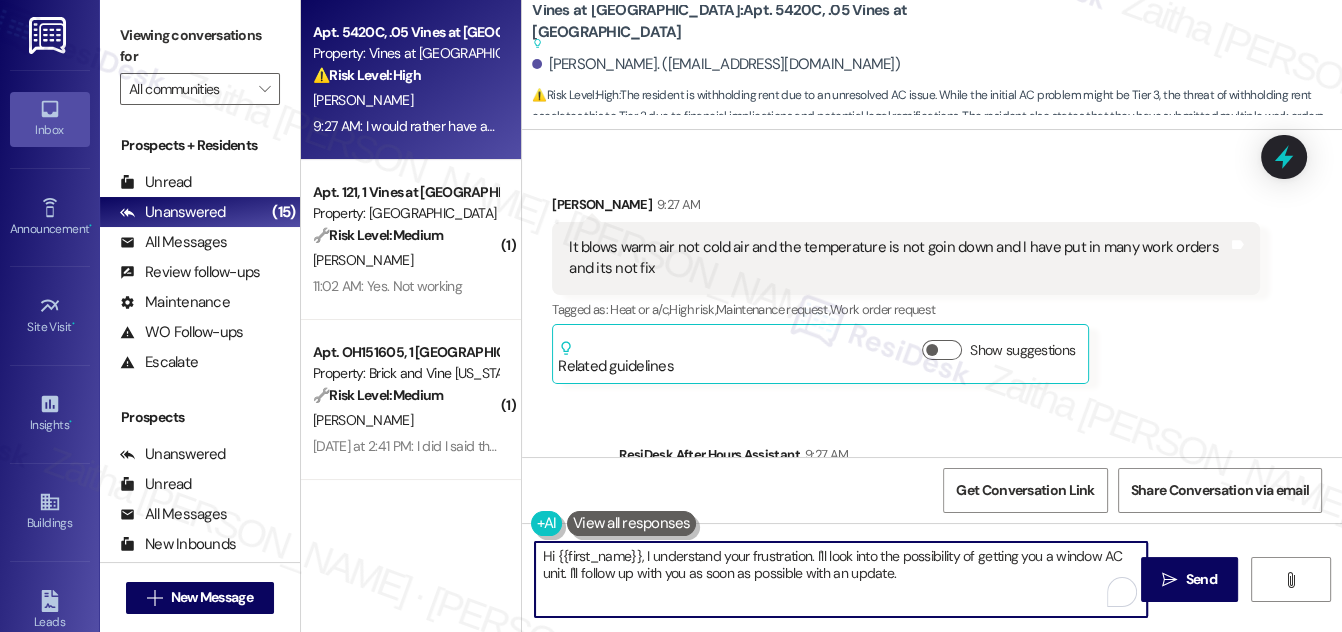 drag, startPoint x: 896, startPoint y: 574, endPoint x: 544, endPoint y: 553, distance: 352.62585 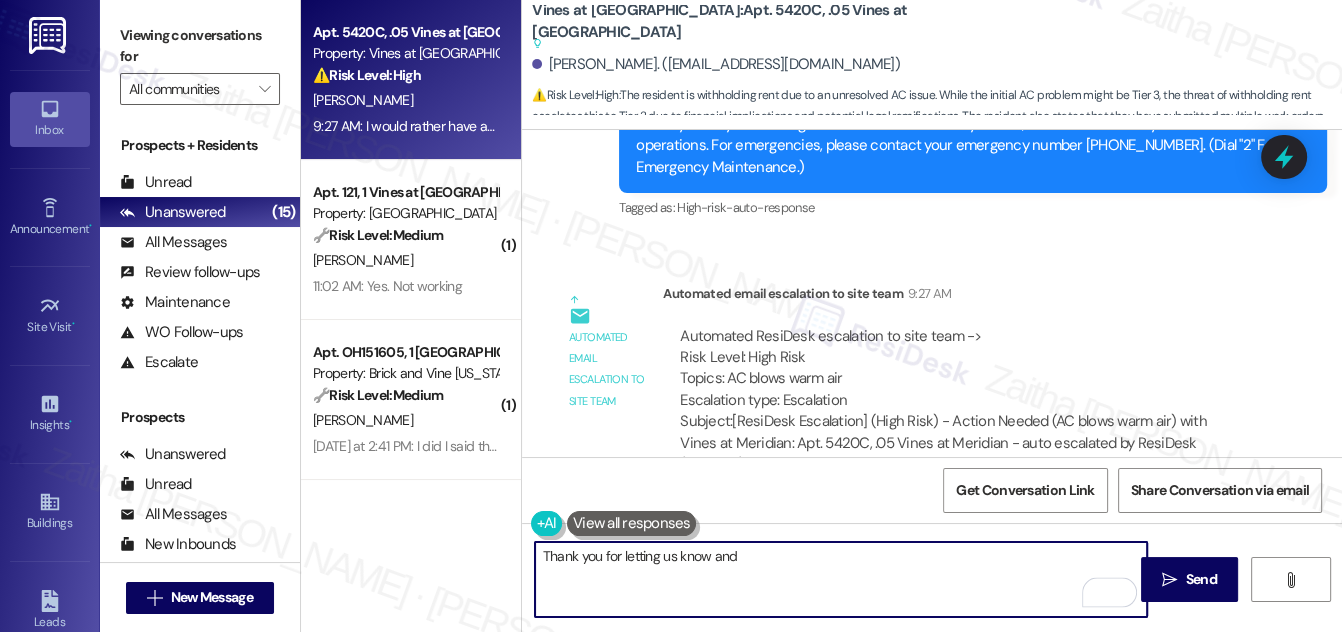 scroll, scrollTop: 26002, scrollLeft: 0, axis: vertical 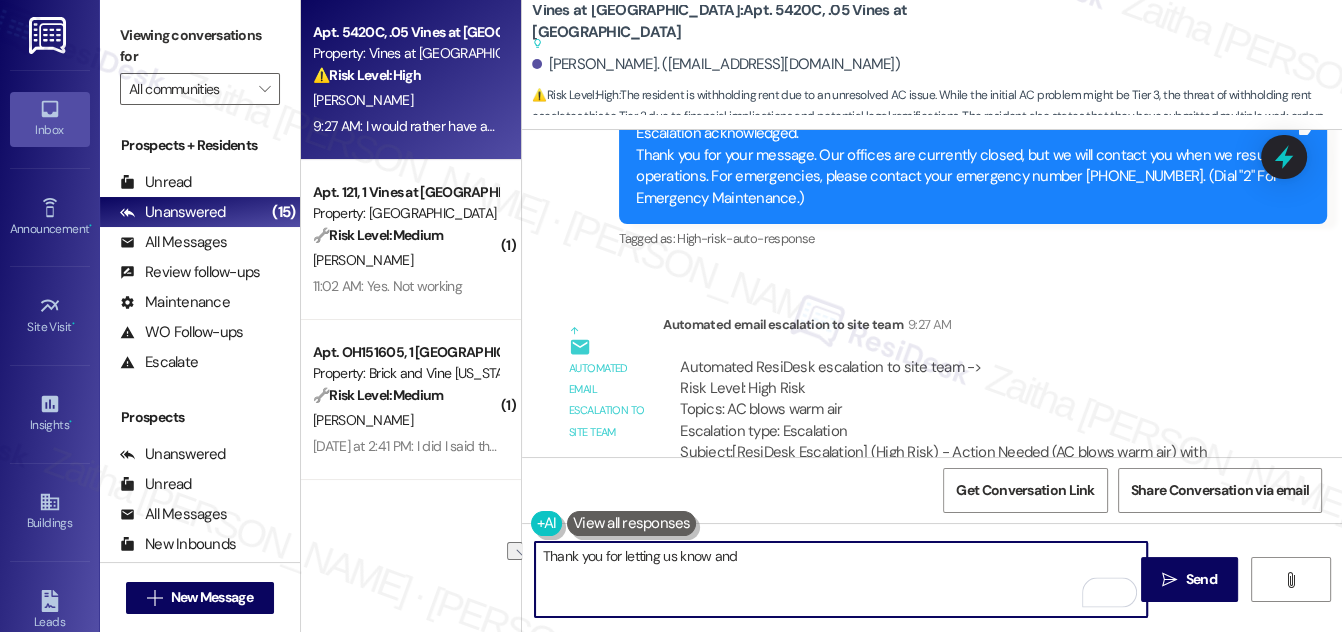 drag, startPoint x: 623, startPoint y: 562, endPoint x: 797, endPoint y: 567, distance: 174.07182 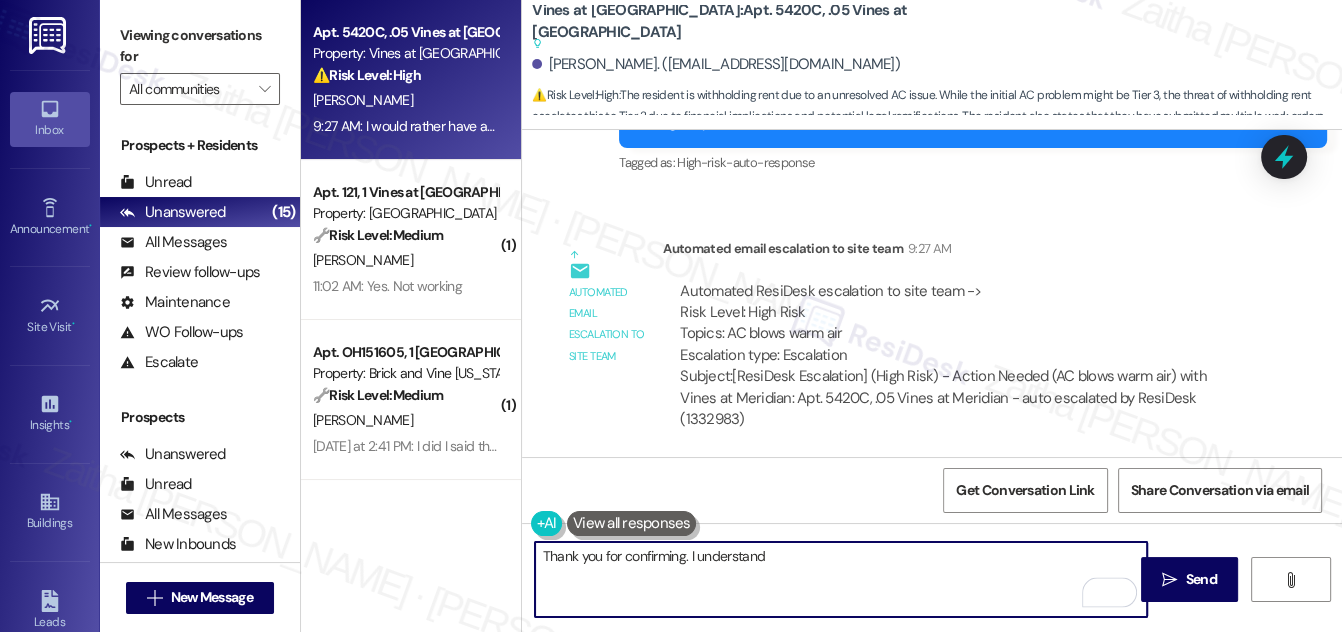 scroll, scrollTop: 26184, scrollLeft: 0, axis: vertical 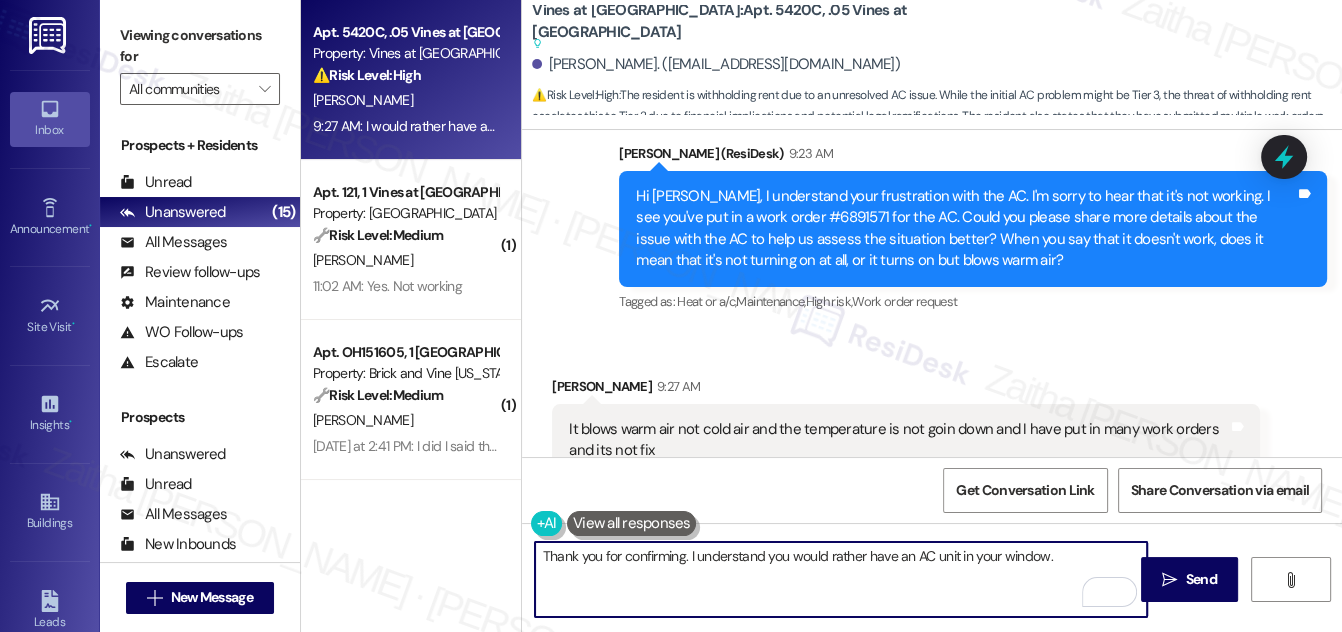 paste on "We're looking into this, and we'll be in touch when we have an update. Let me know if you need anything else in the meantime." 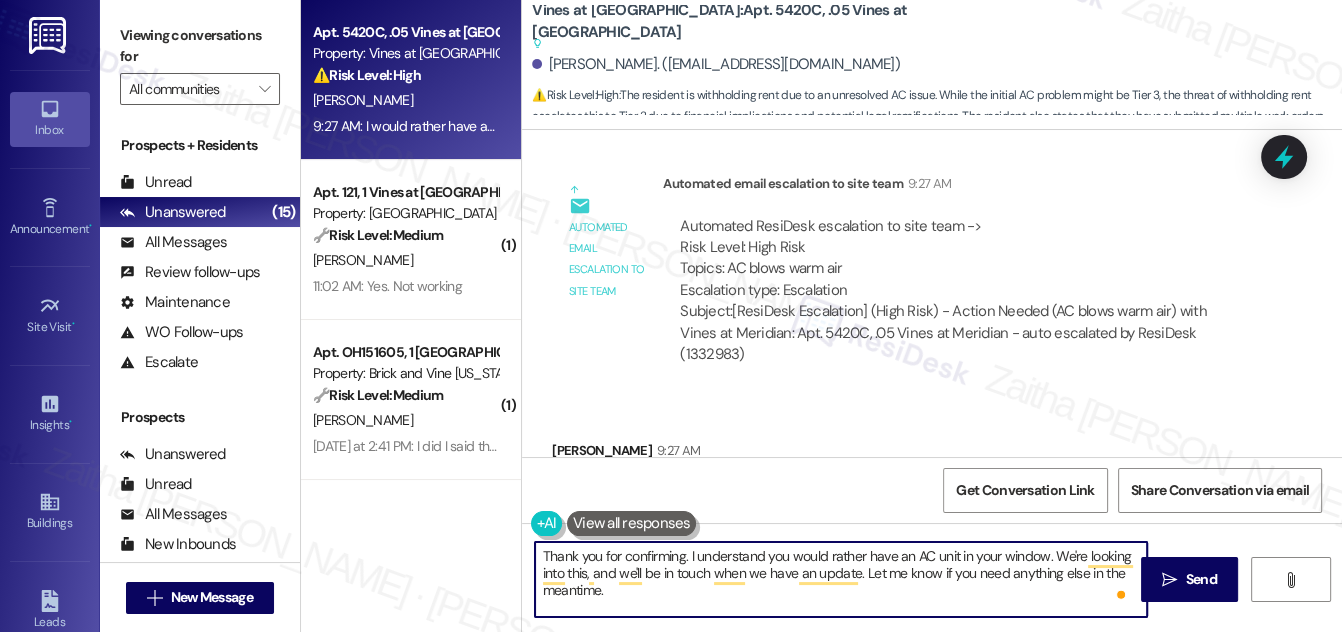 scroll, scrollTop: 26184, scrollLeft: 0, axis: vertical 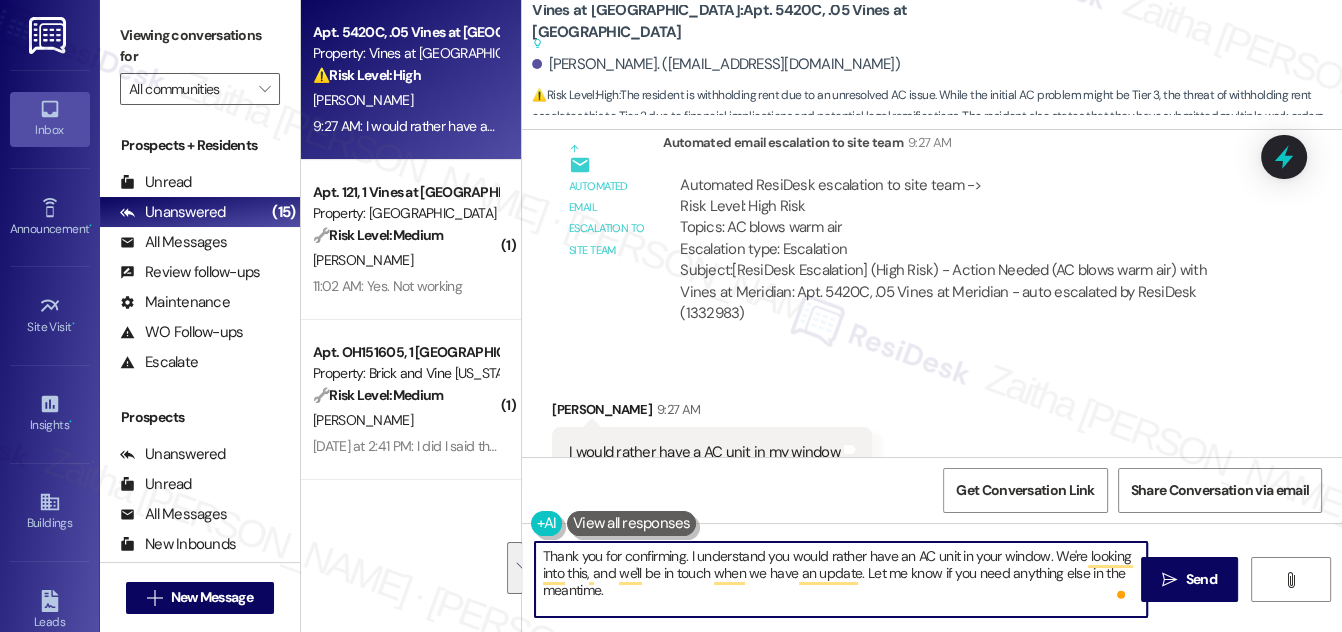 drag, startPoint x: 609, startPoint y: 595, endPoint x: 541, endPoint y: 549, distance: 82.0975 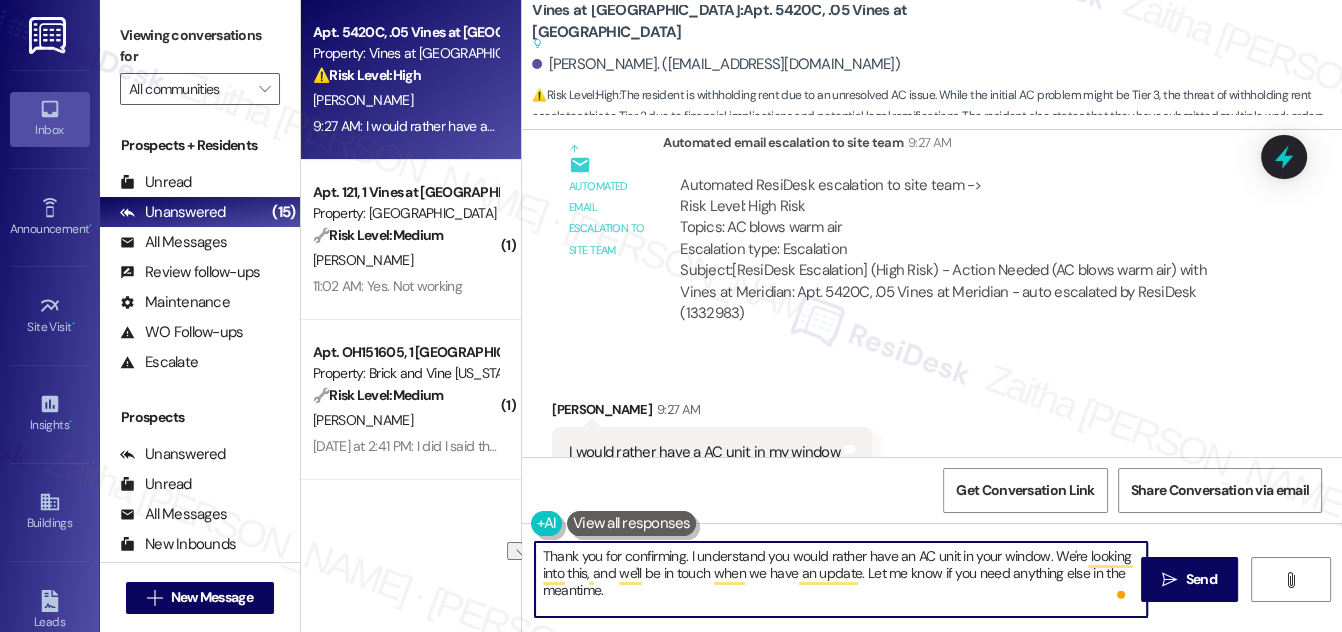 drag, startPoint x: 688, startPoint y: 554, endPoint x: 1044, endPoint y: 548, distance: 356.05057 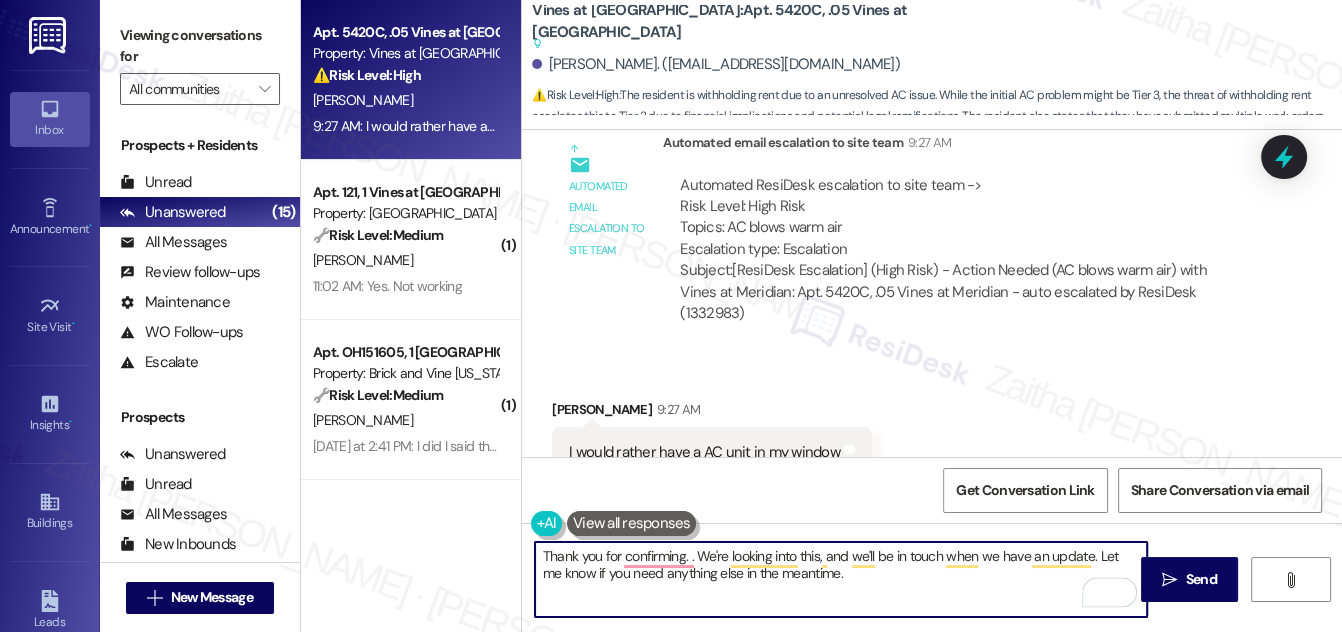 paste on "I understand you’d prefer to have a window AC unit" 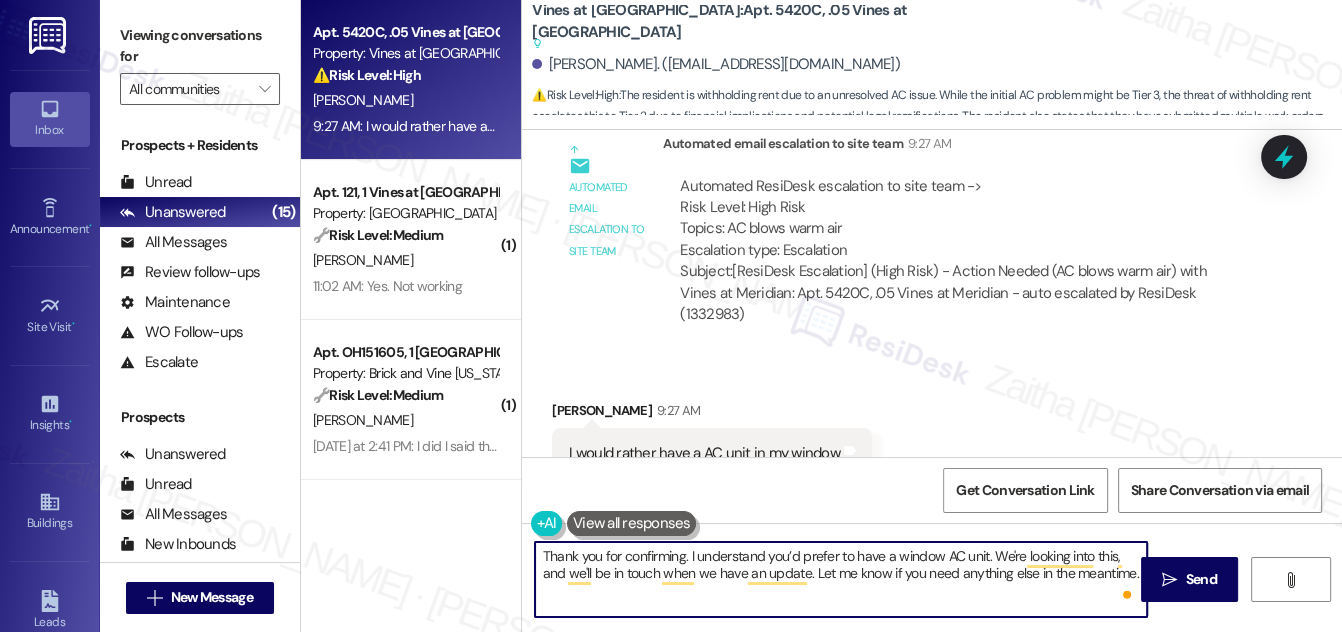 scroll, scrollTop: 26184, scrollLeft: 0, axis: vertical 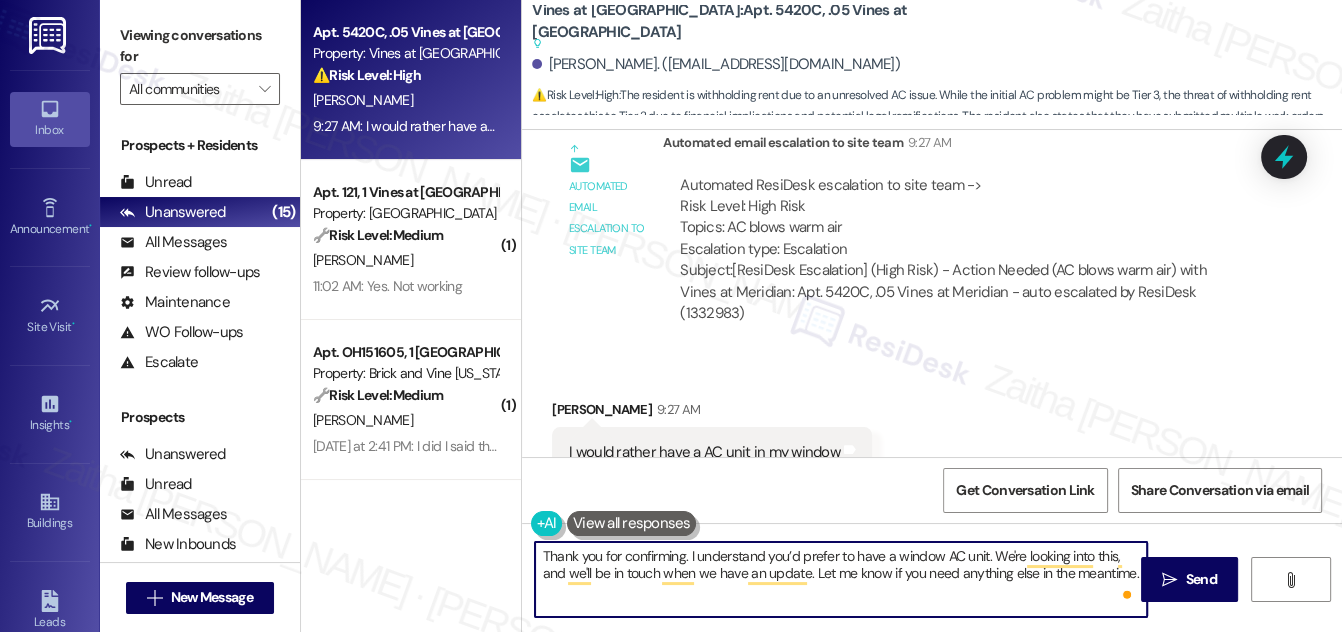 click on "Thank you for confirming. I understand you’d prefer to have a window AC unit. We're looking into this, and we'll be in touch when we have an update. Let me know if you need anything else in the meantime." at bounding box center [841, 579] 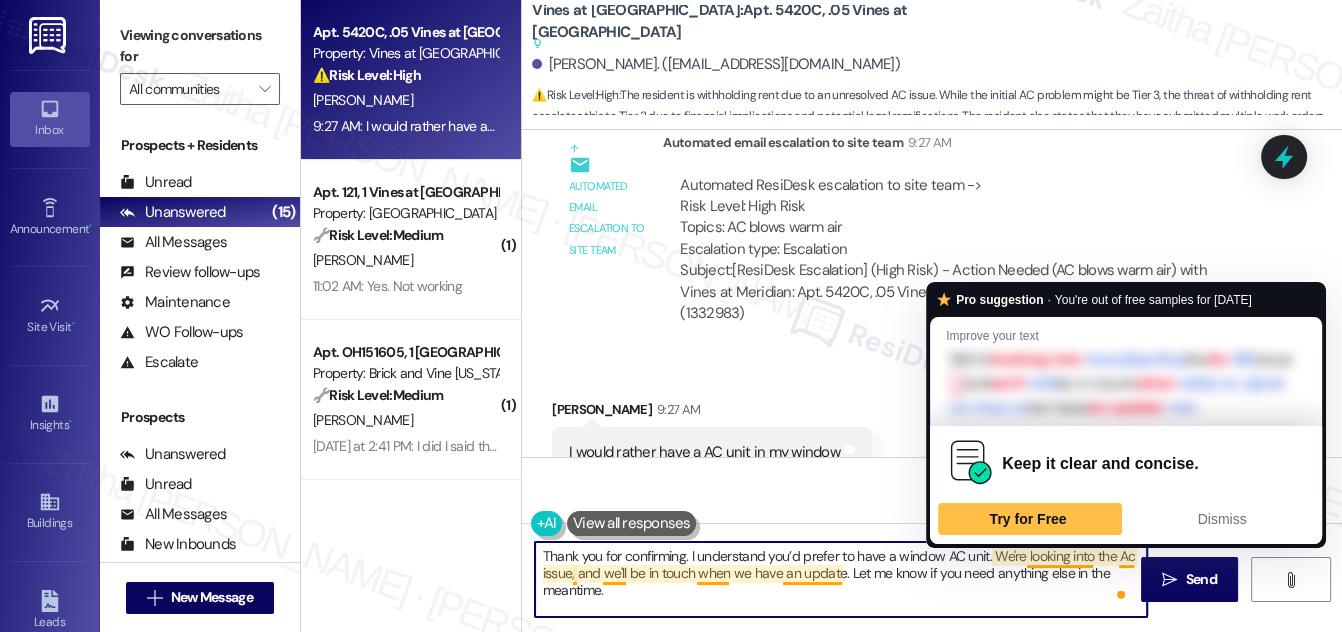 click on "Thank you for confirming. I understand you’d prefer to have a window AC unit. We're looking into the Ac issue, and we'll be in touch when we have an update. Let me know if you need anything else in the meantime." at bounding box center (841, 579) 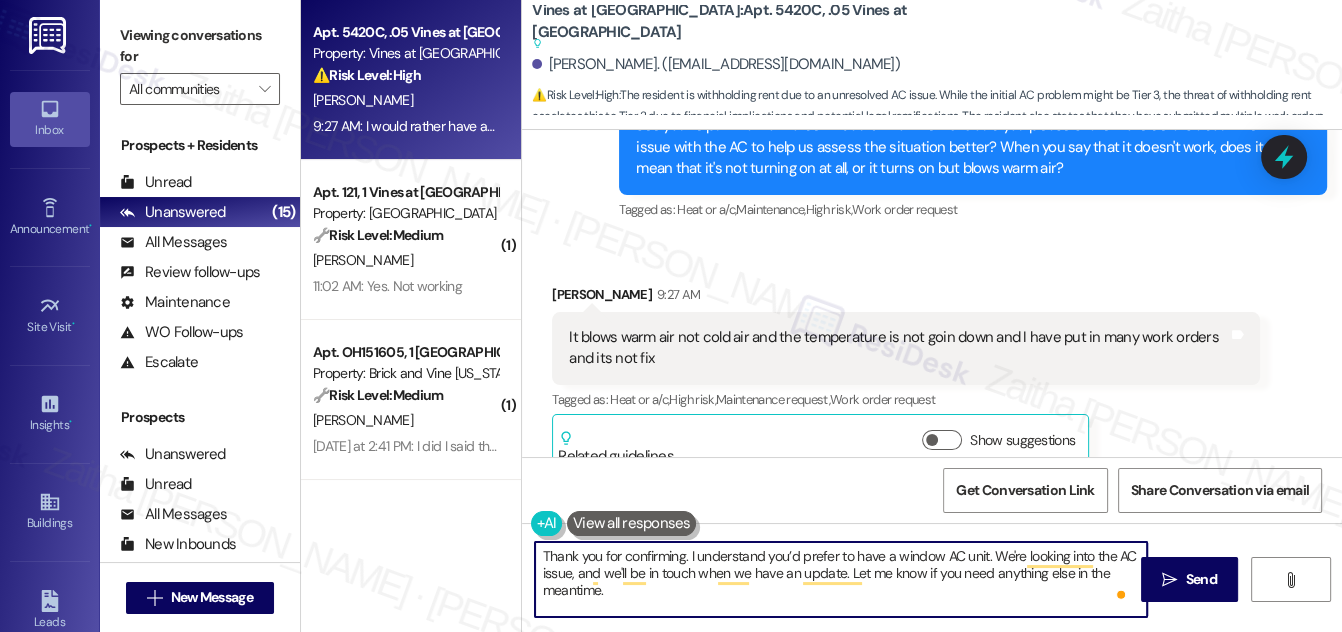 scroll, scrollTop: 25549, scrollLeft: 0, axis: vertical 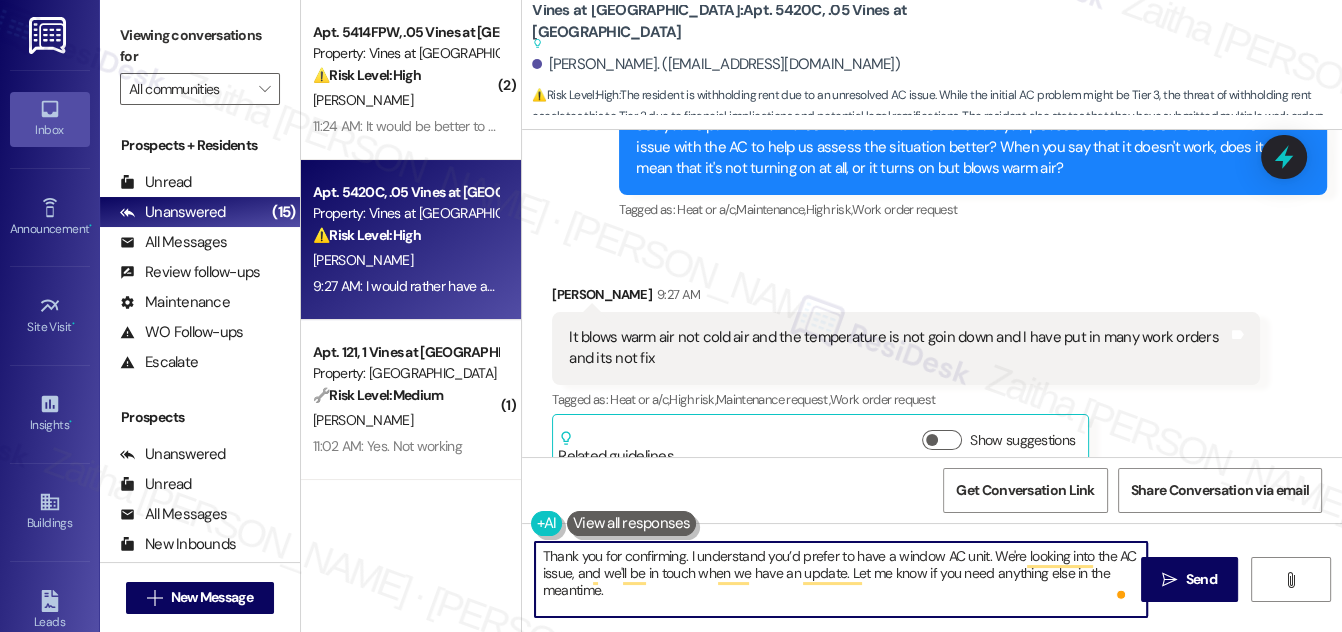 click on "Thank you for confirming. I understand you’d prefer to have a window AC unit. We're looking into the AC issue, and we'll be in touch when we have an update. Let me know if you need anything else in the meantime." at bounding box center (841, 579) 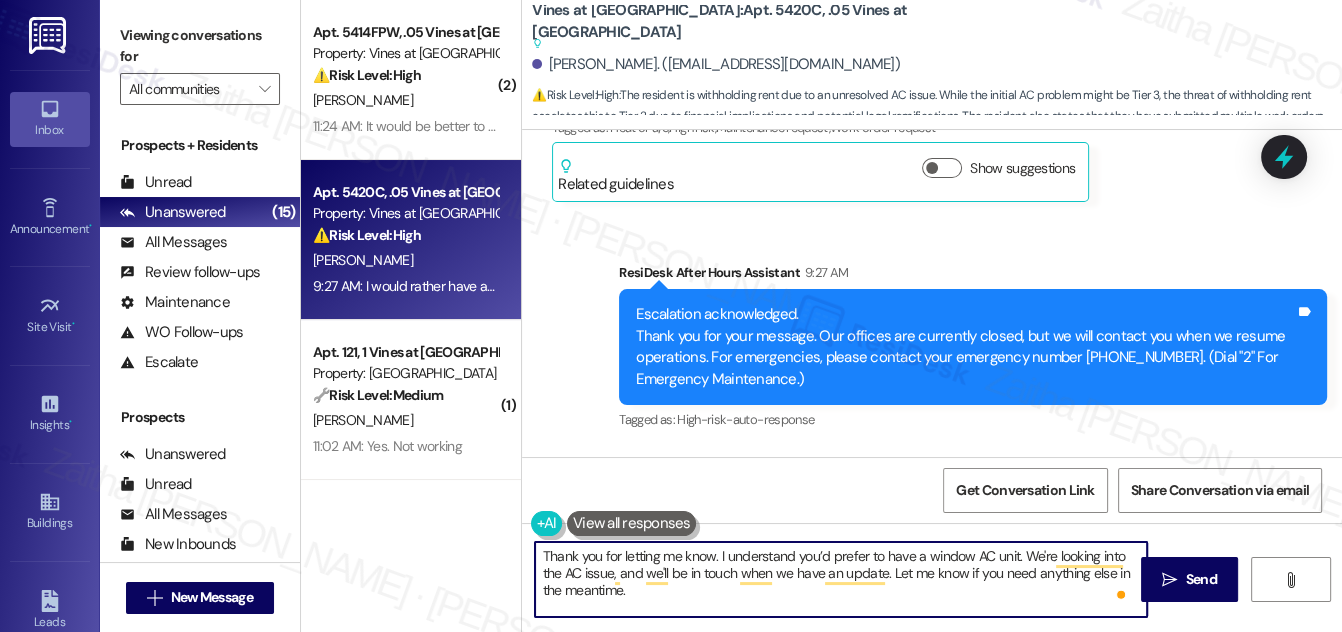 scroll, scrollTop: 26184, scrollLeft: 0, axis: vertical 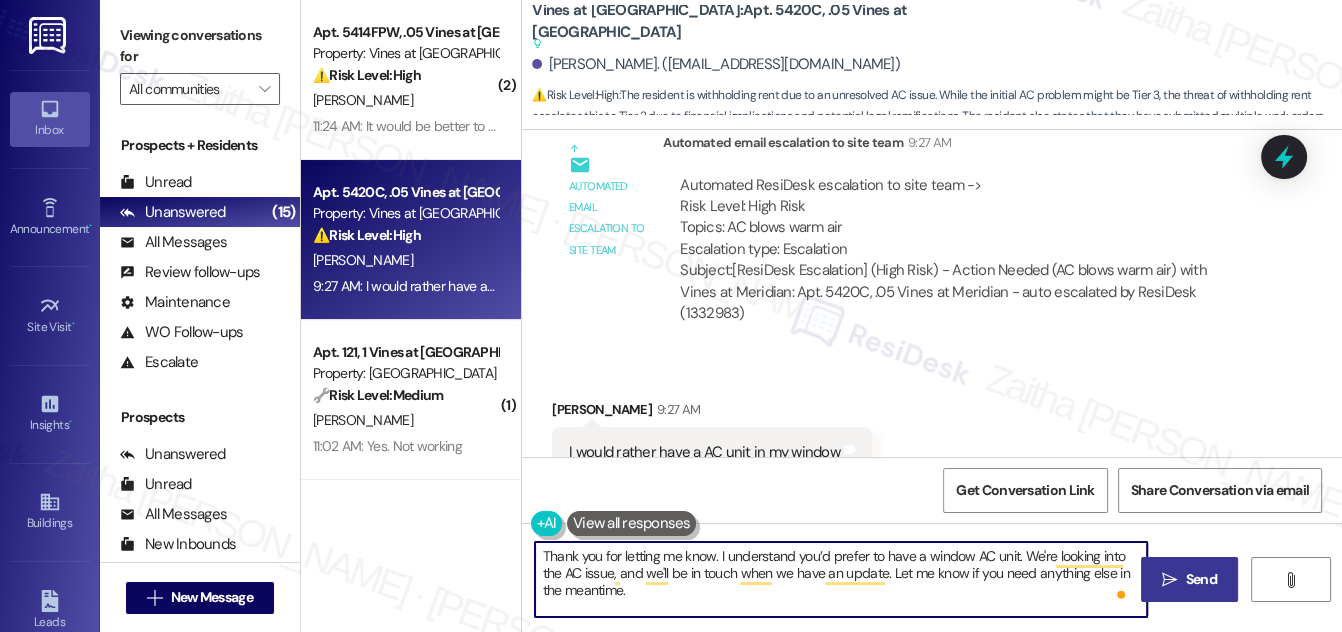 type on "Thank you for letting me know. I understand you’d prefer to have a window AC unit. We're looking into the AC issue, and we'll be in touch when we have an update. Let me know if you need anything else in the meantime." 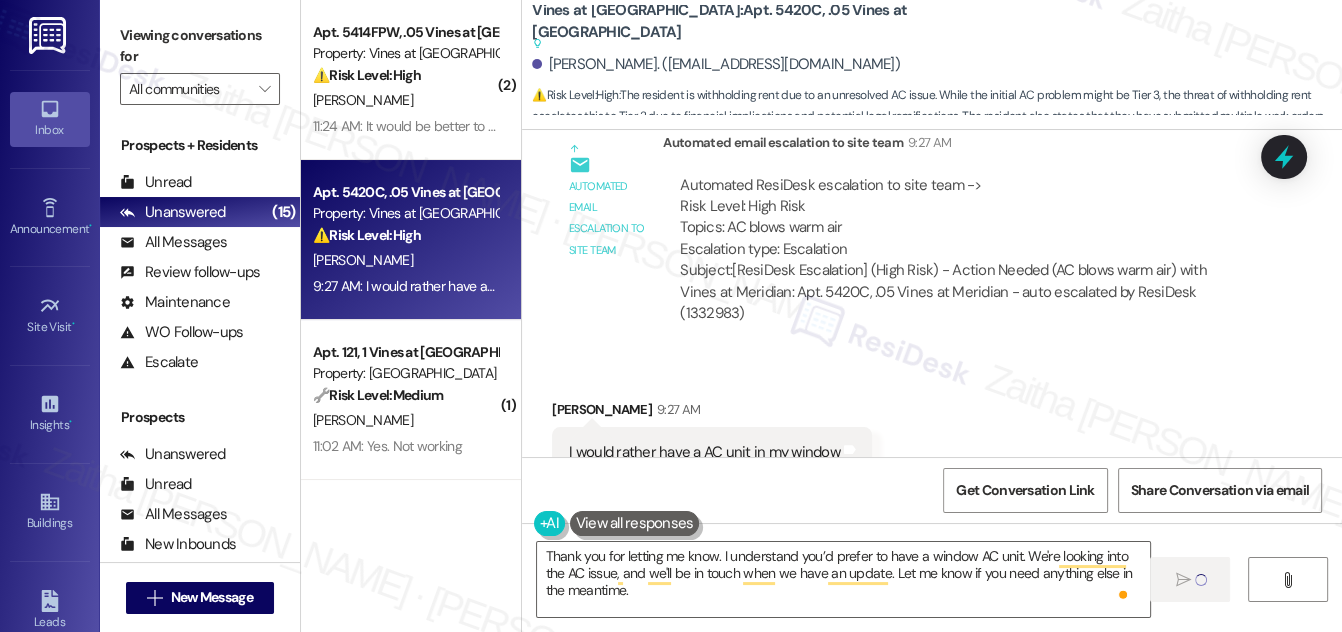 type 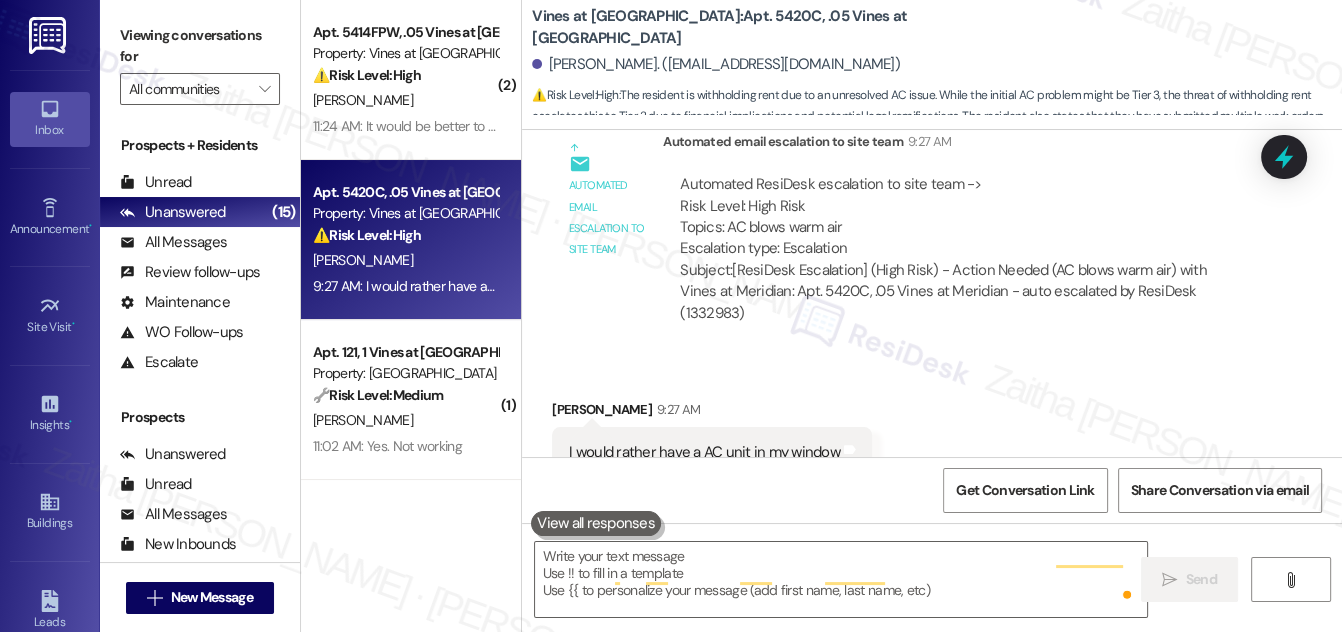 scroll, scrollTop: 26066, scrollLeft: 0, axis: vertical 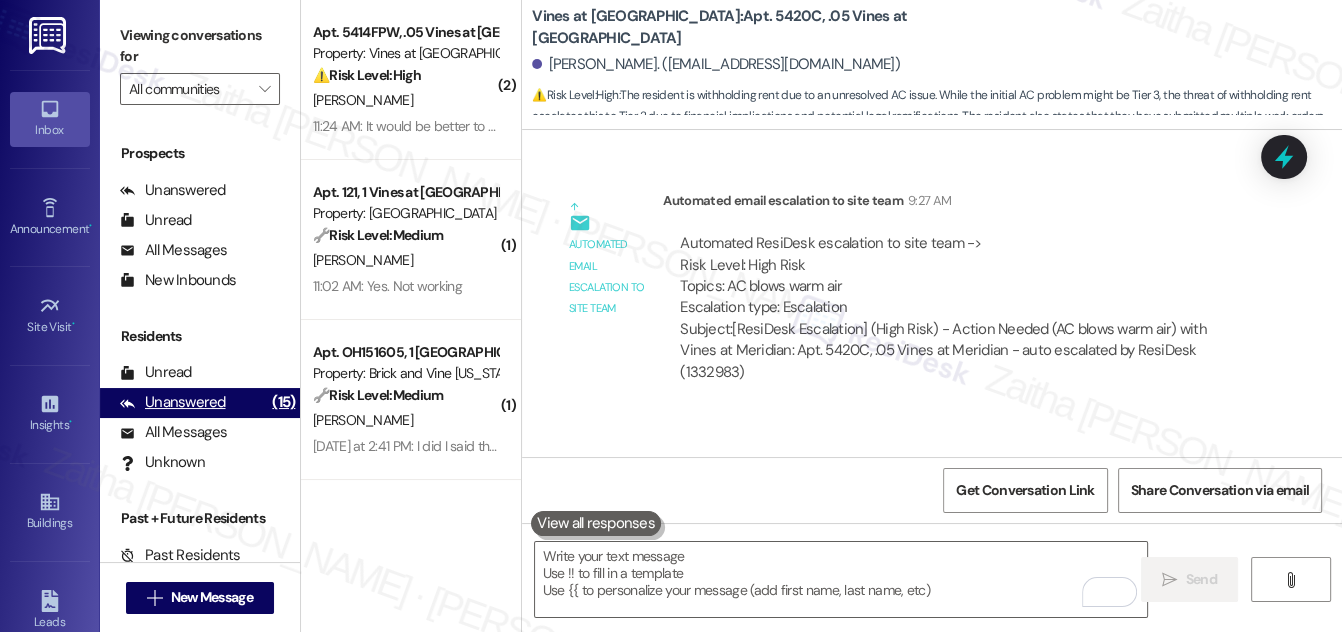 click on "Unanswered" at bounding box center [173, 402] 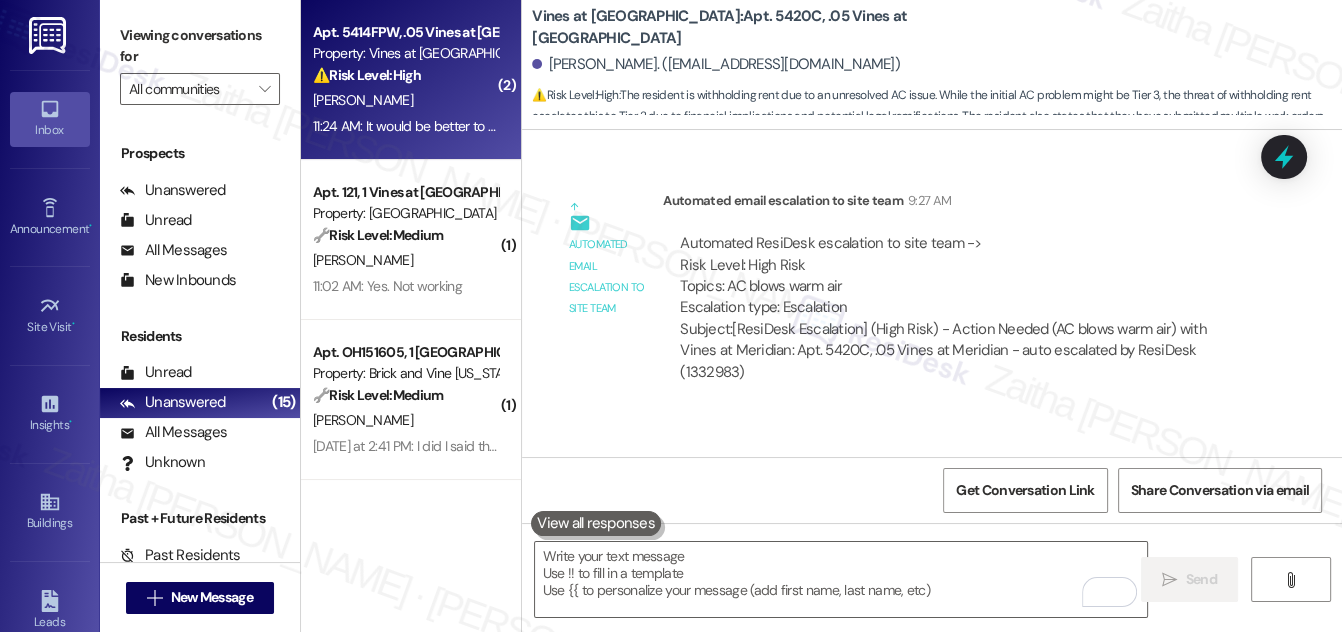 click on "S. Miller" at bounding box center (405, 100) 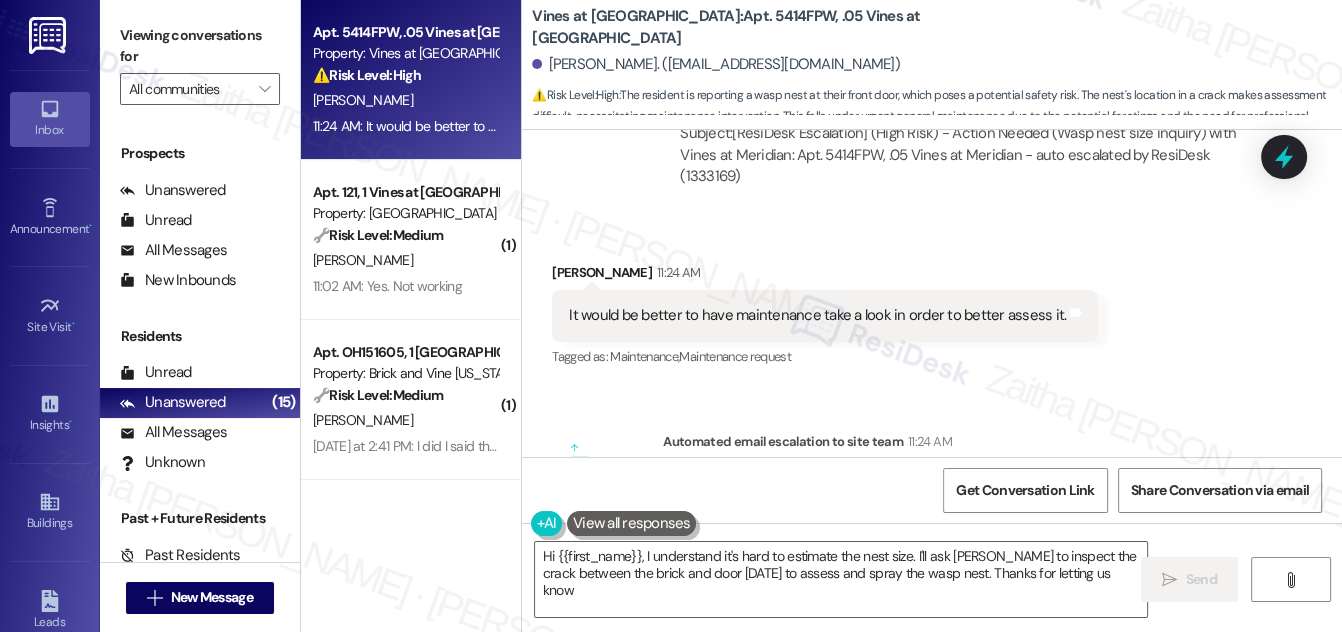 type on "Hi {{first_name}}, I understand it's hard to estimate the nest size. I'll ask Shawn to inspect the crack between the brick and door today to assess and spray the wasp nest. Thanks for letting us know!" 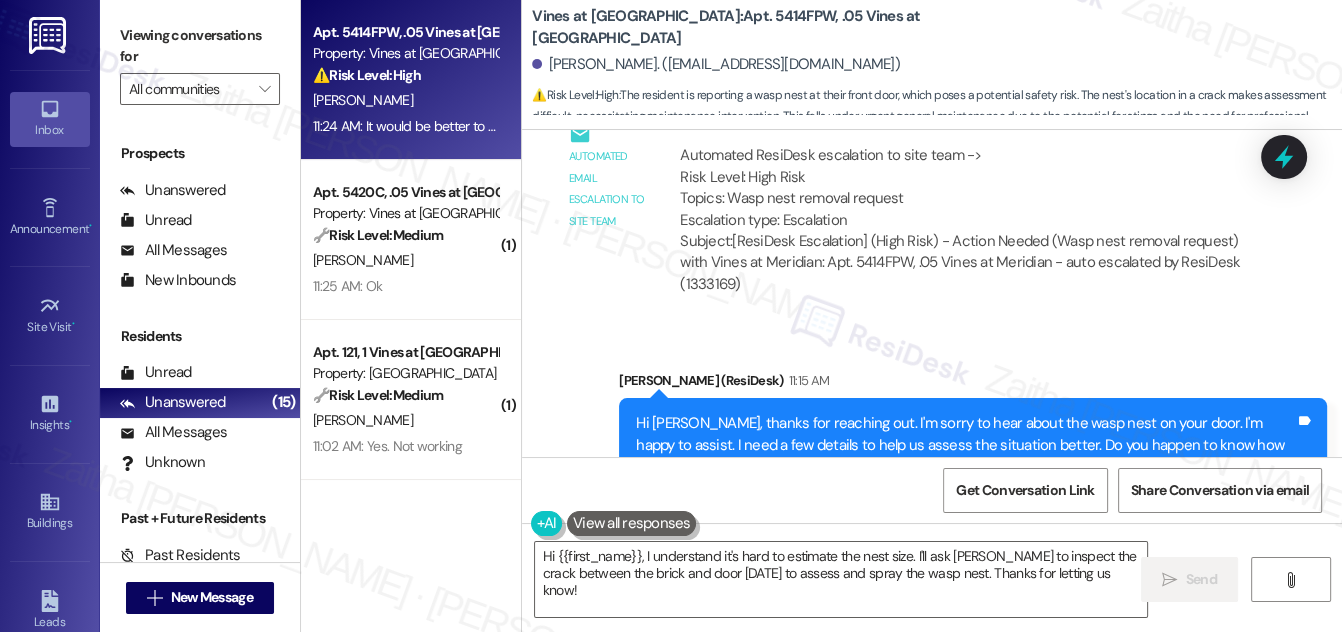 scroll, scrollTop: 54288, scrollLeft: 0, axis: vertical 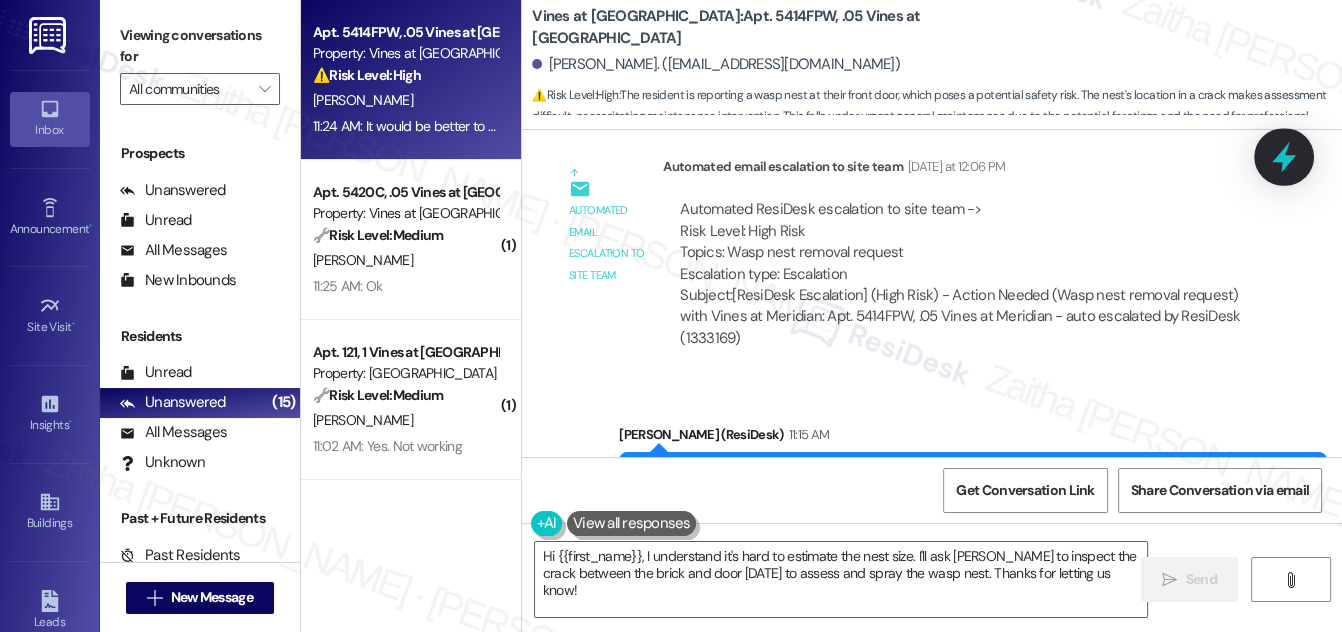 click 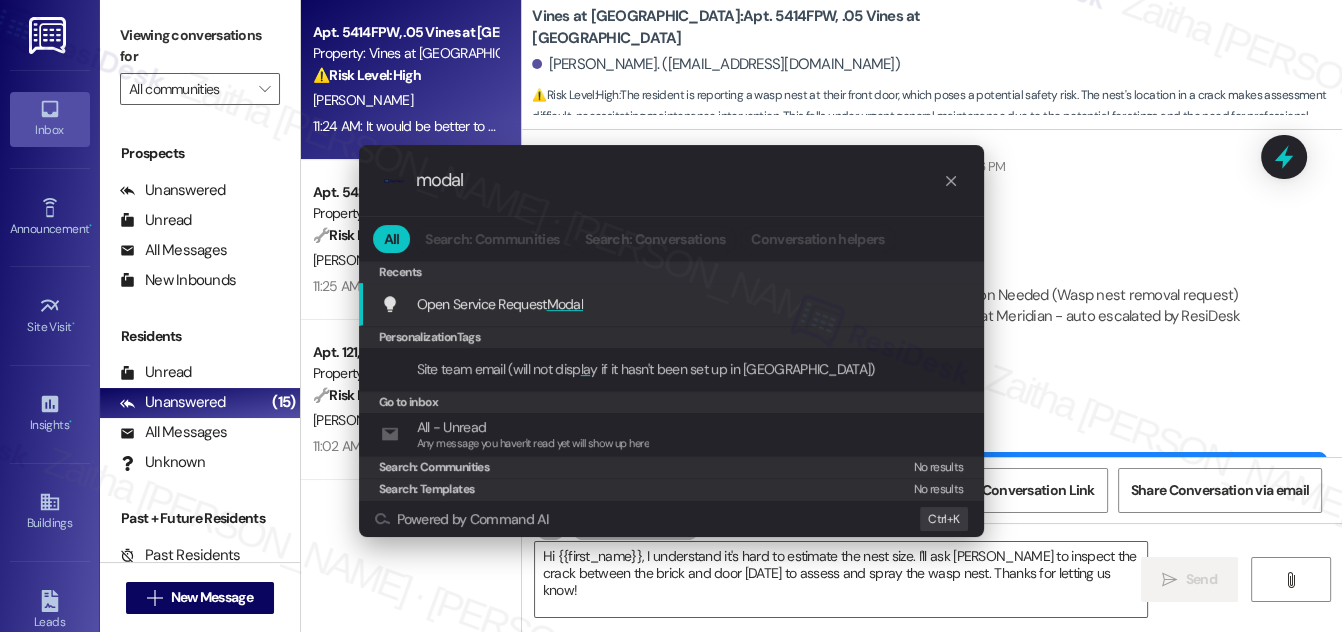 type on "modal" 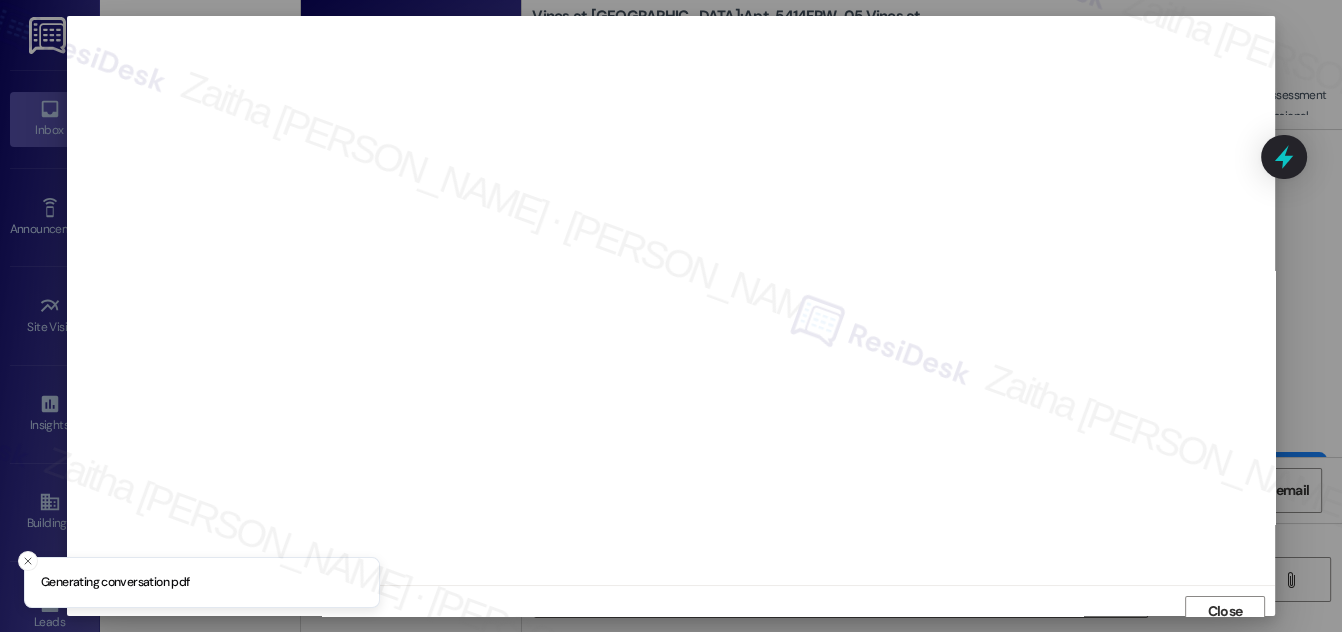 scroll, scrollTop: 11, scrollLeft: 0, axis: vertical 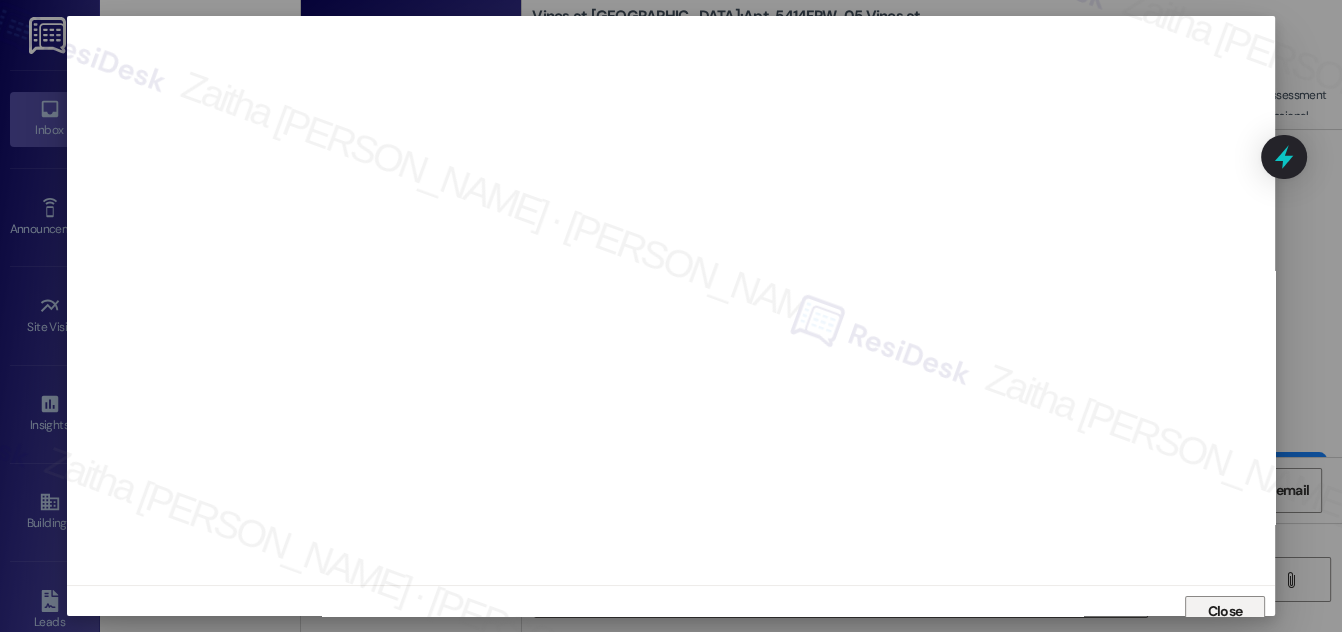 click on "Close" at bounding box center [1225, 611] 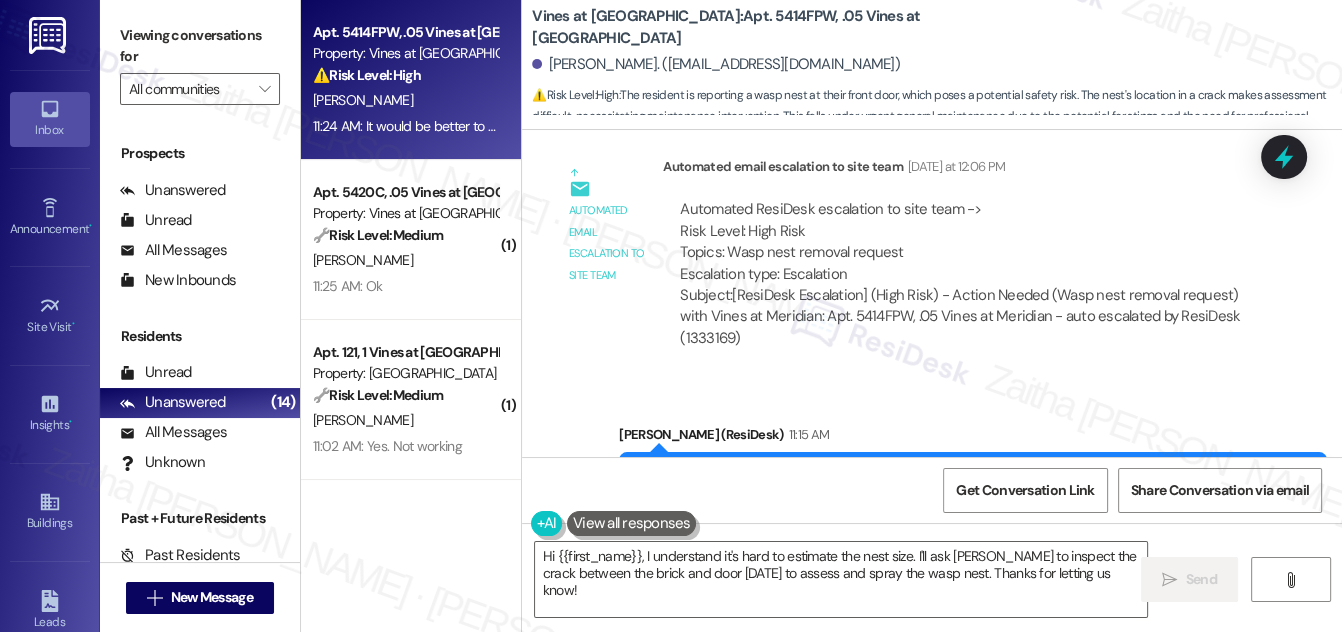 scroll, scrollTop: 54197, scrollLeft: 0, axis: vertical 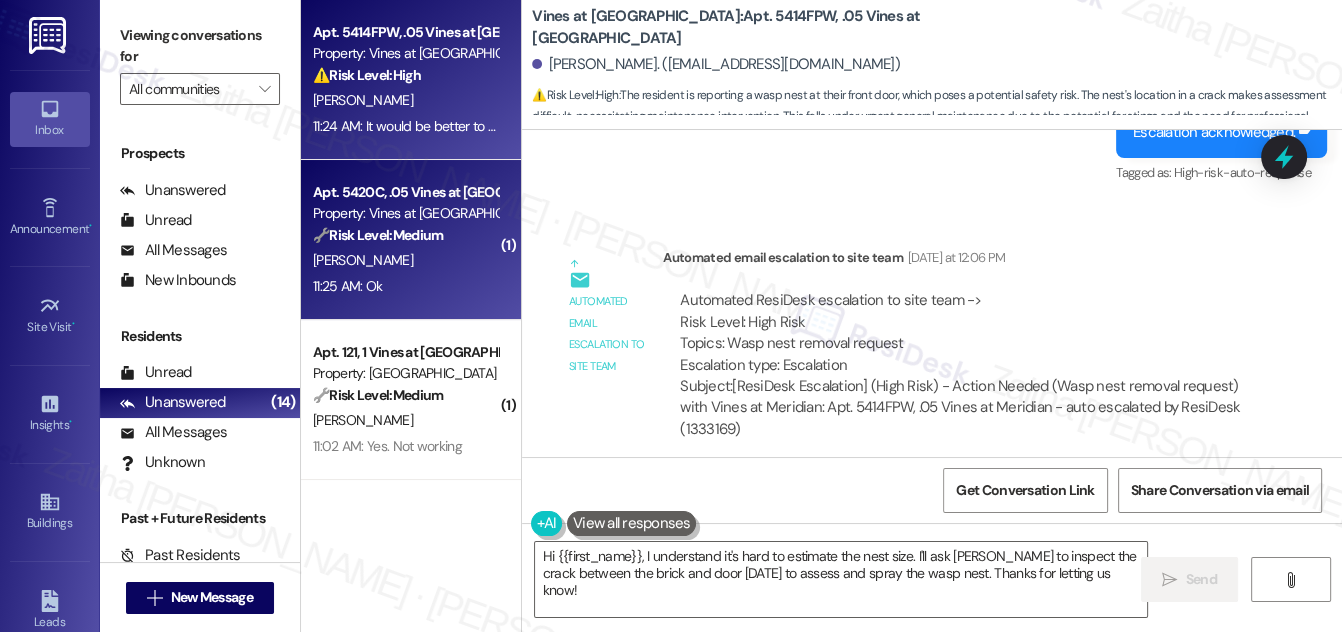 click on "11:25 AM: Ok 11:25 AM: Ok" at bounding box center (405, 286) 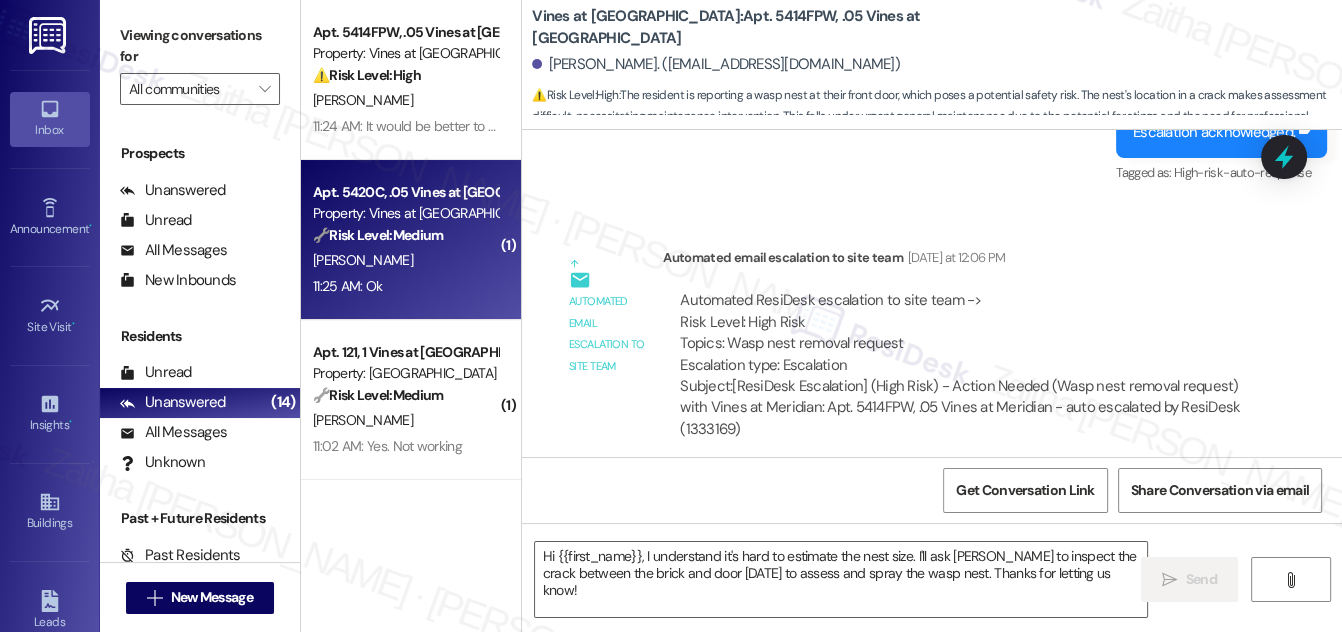 type on "Fetching suggested responses. Please feel free to read through the conversation in the meantime." 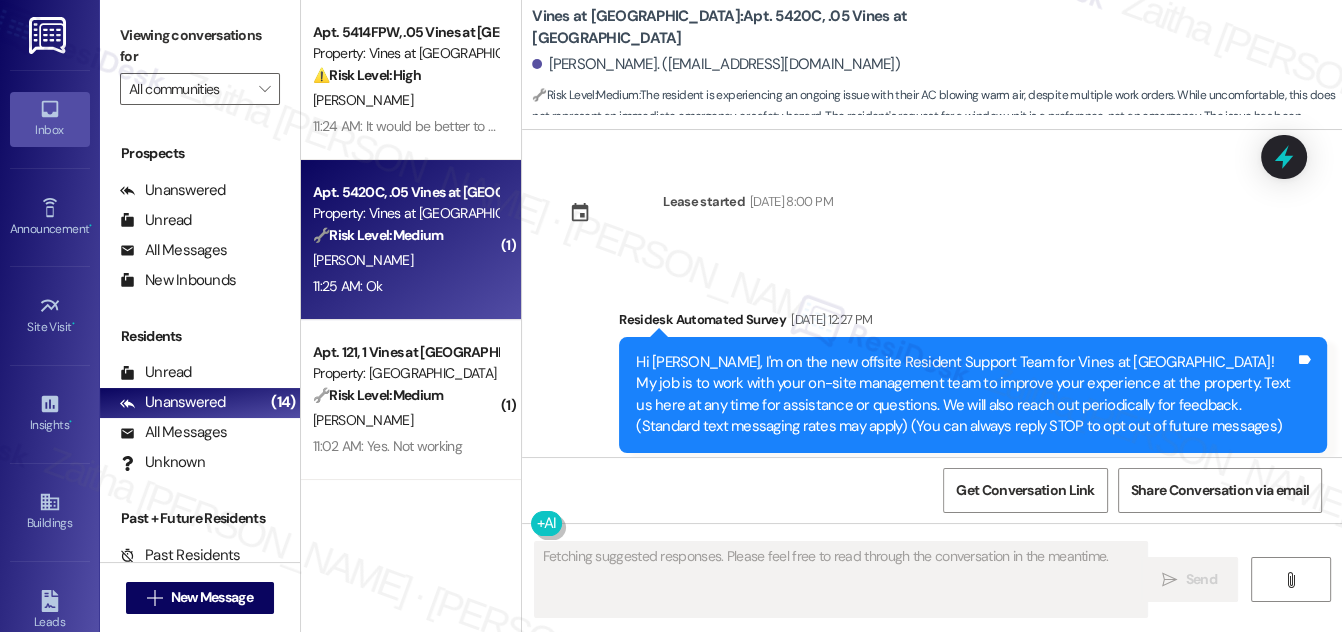 scroll, scrollTop: 26446, scrollLeft: 0, axis: vertical 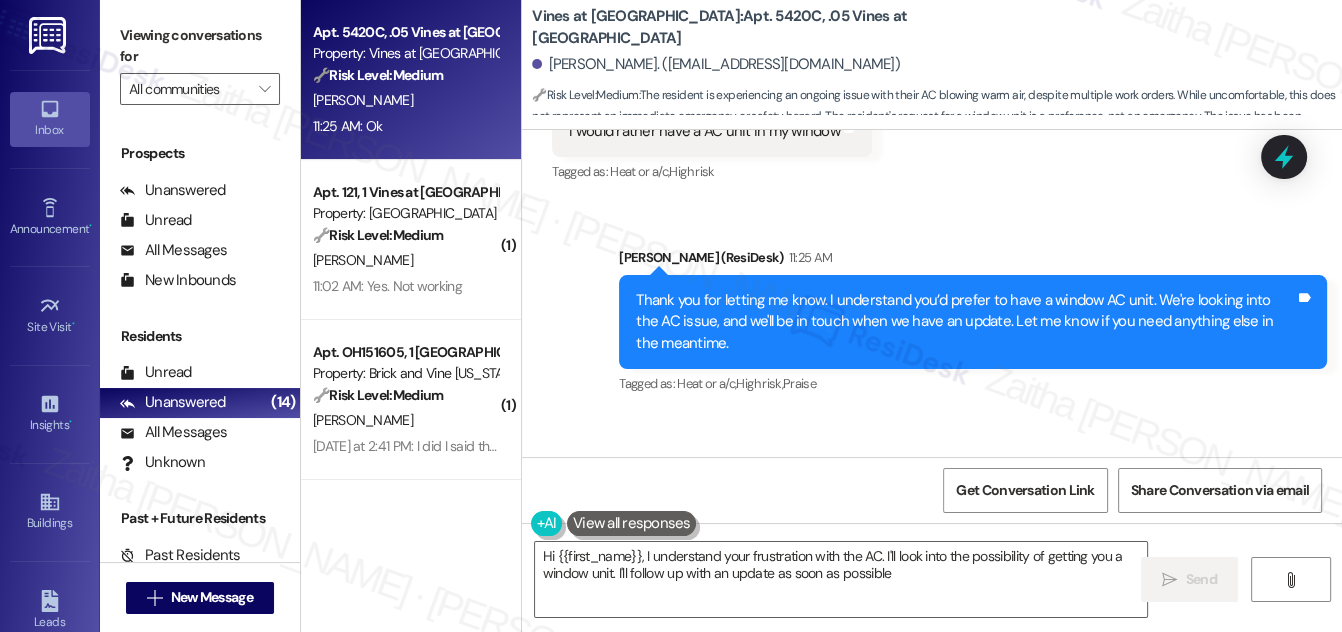 type on "Hi {{first_name}}, I understand your frustration with the AC. I'll look into the possibility of getting you a window unit. I'll follow up with an update as soon as possible!" 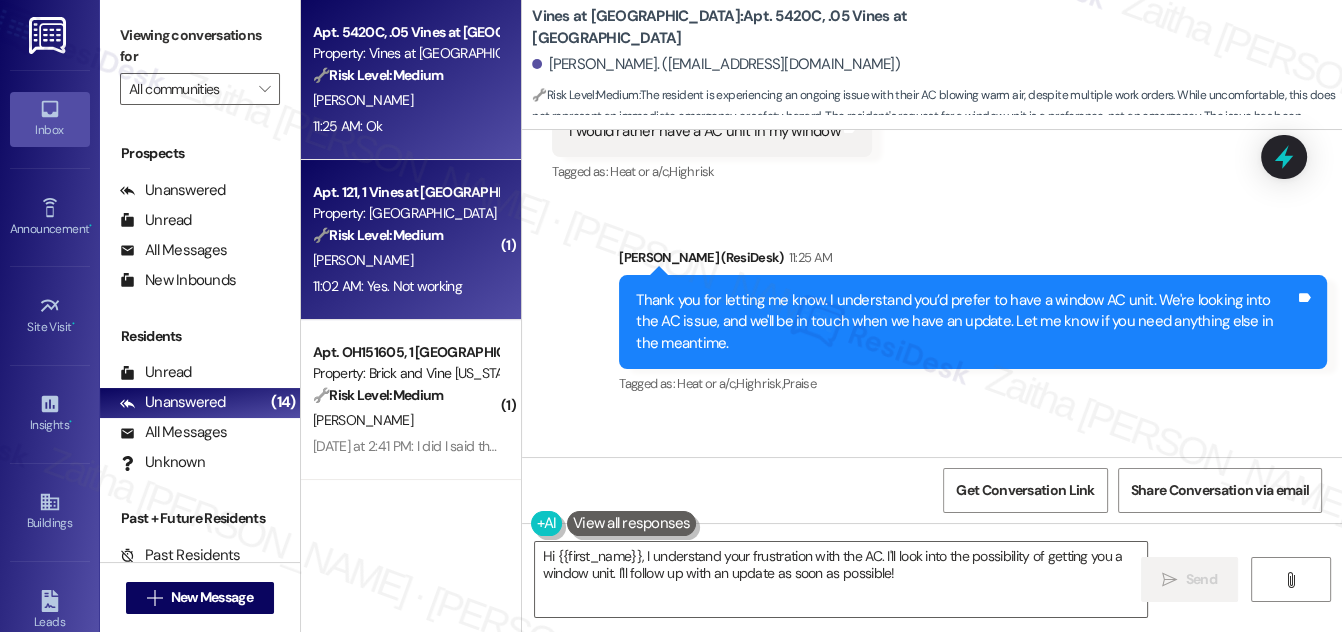 click on "R. Maze" at bounding box center (405, 260) 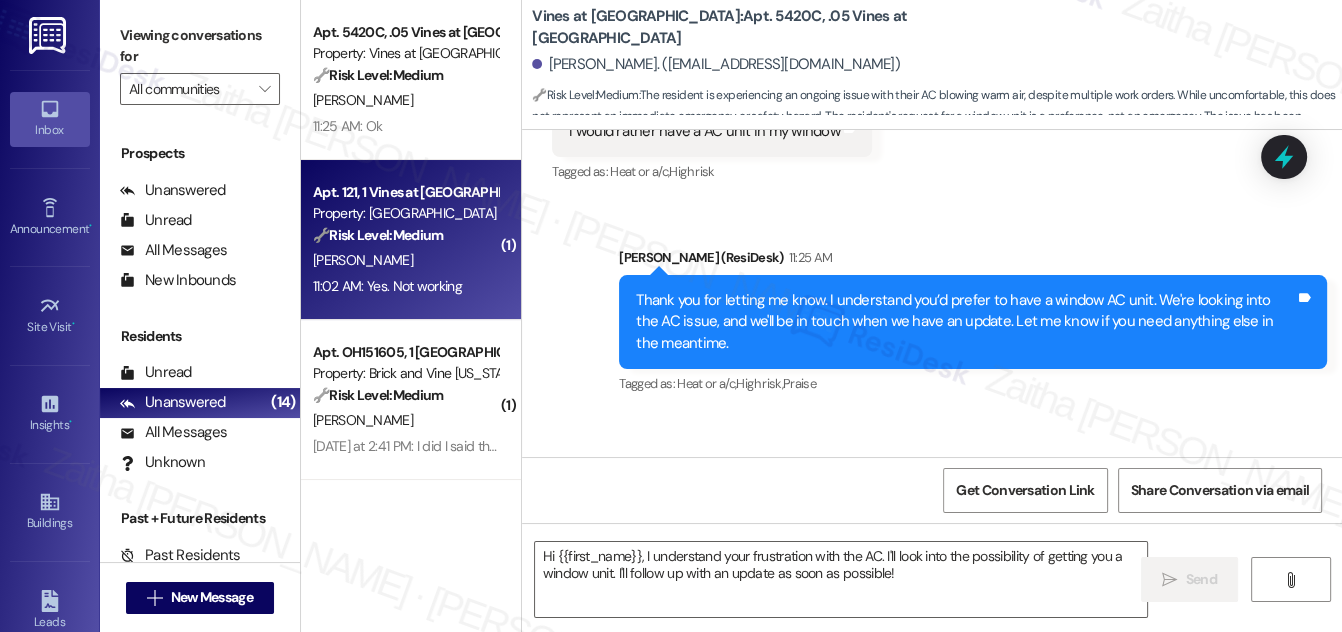 type on "Fetching suggested responses. Please feel free to read through the conversation in the meantime." 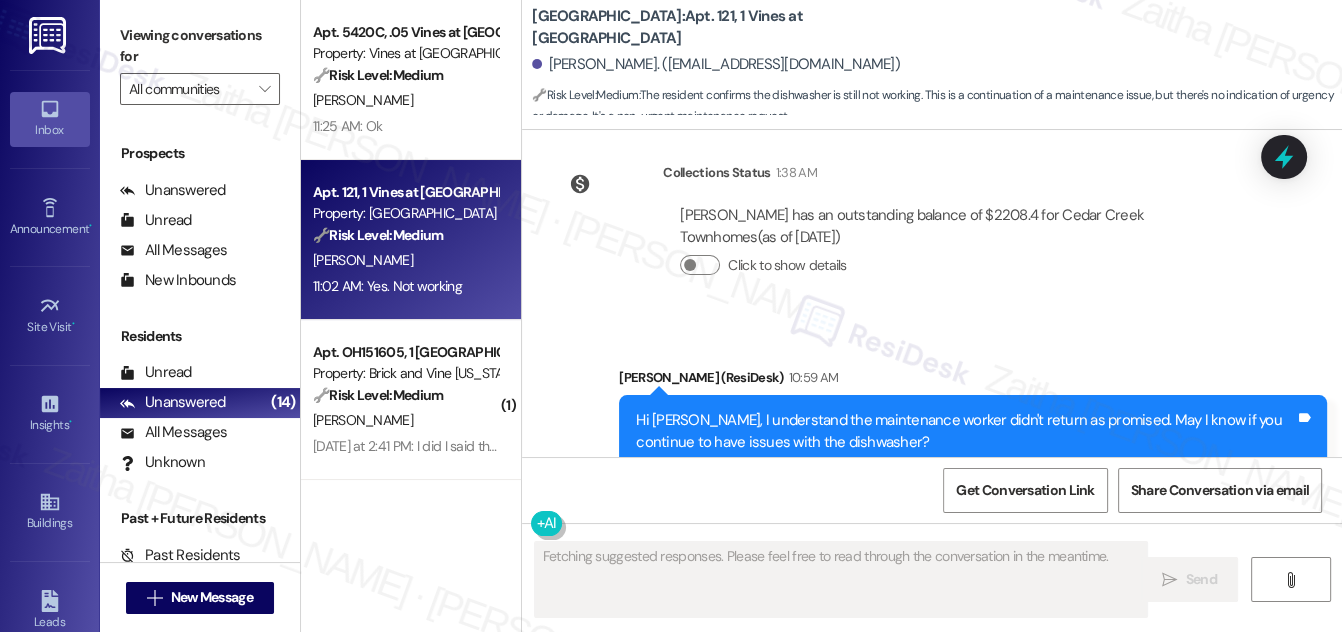 scroll, scrollTop: 14018, scrollLeft: 0, axis: vertical 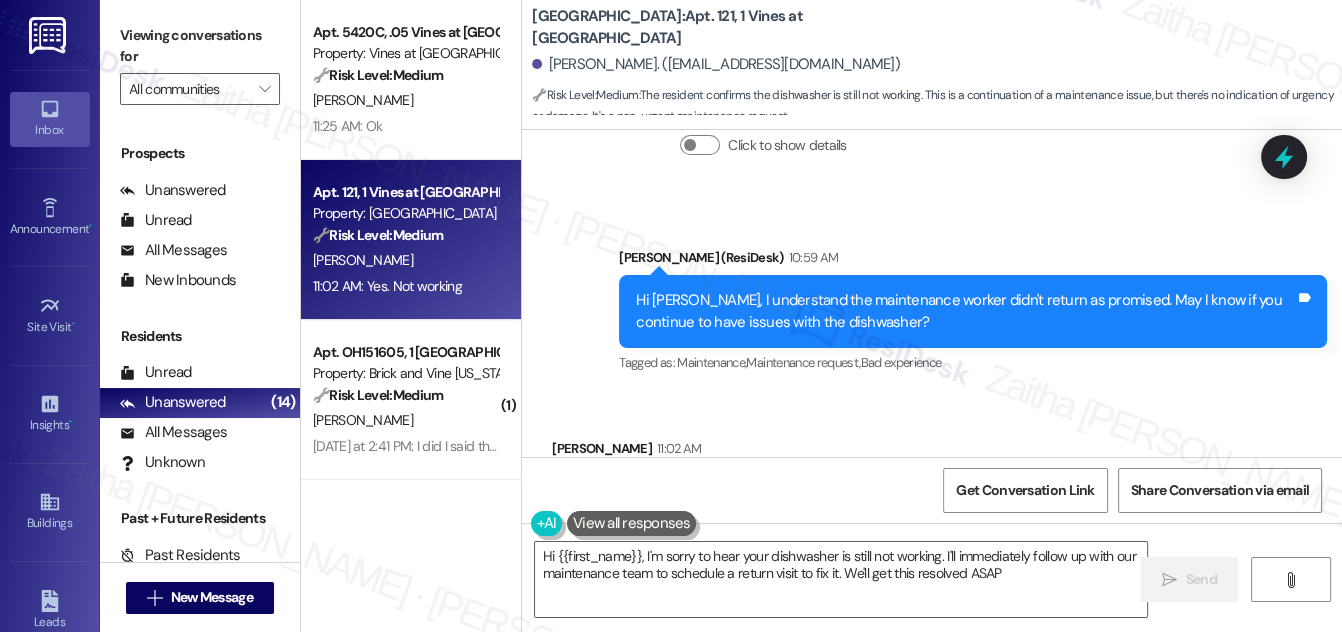type on "Hi {{first_name}}, I'm sorry to hear your dishwasher is still not working. I'll immediately follow up with our maintenance team to schedule a return visit to fix it. We'll get this resolved ASAP!" 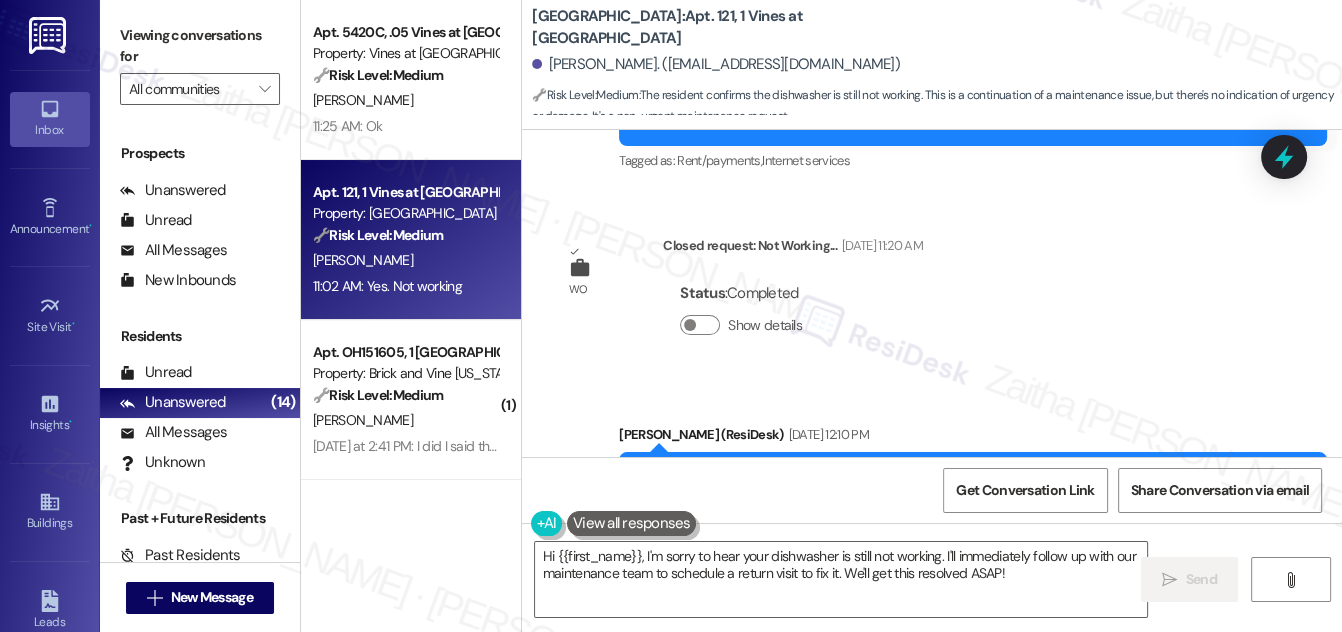 scroll, scrollTop: 12655, scrollLeft: 0, axis: vertical 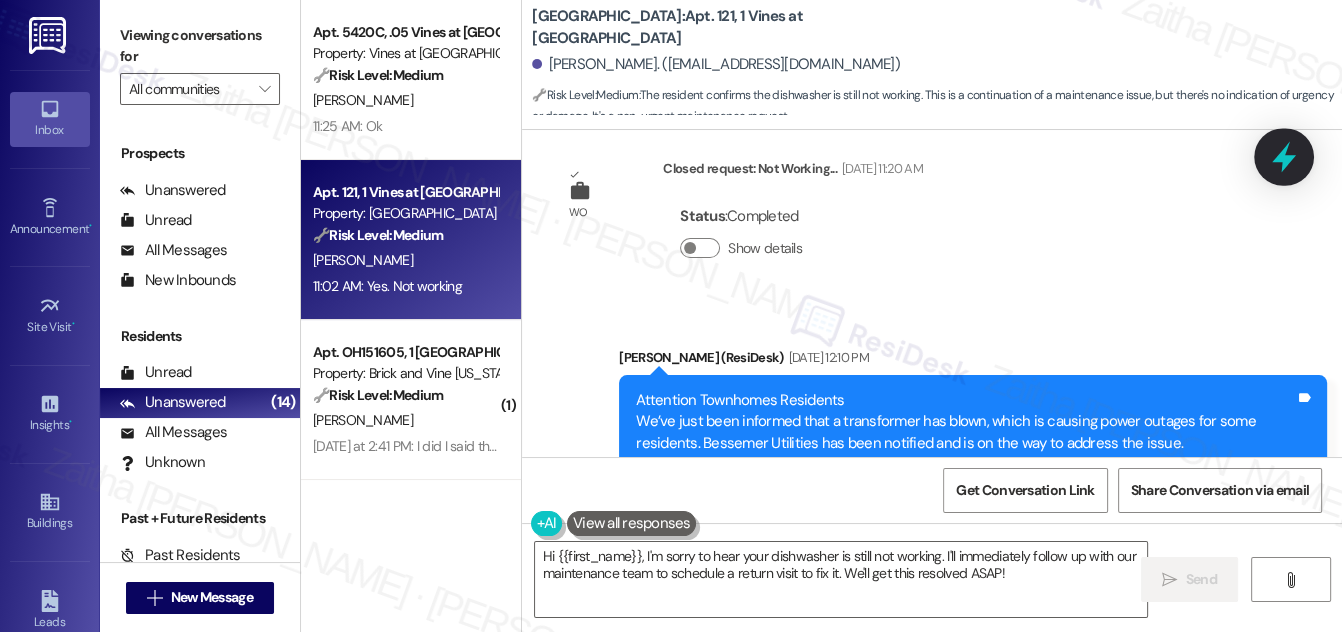 click 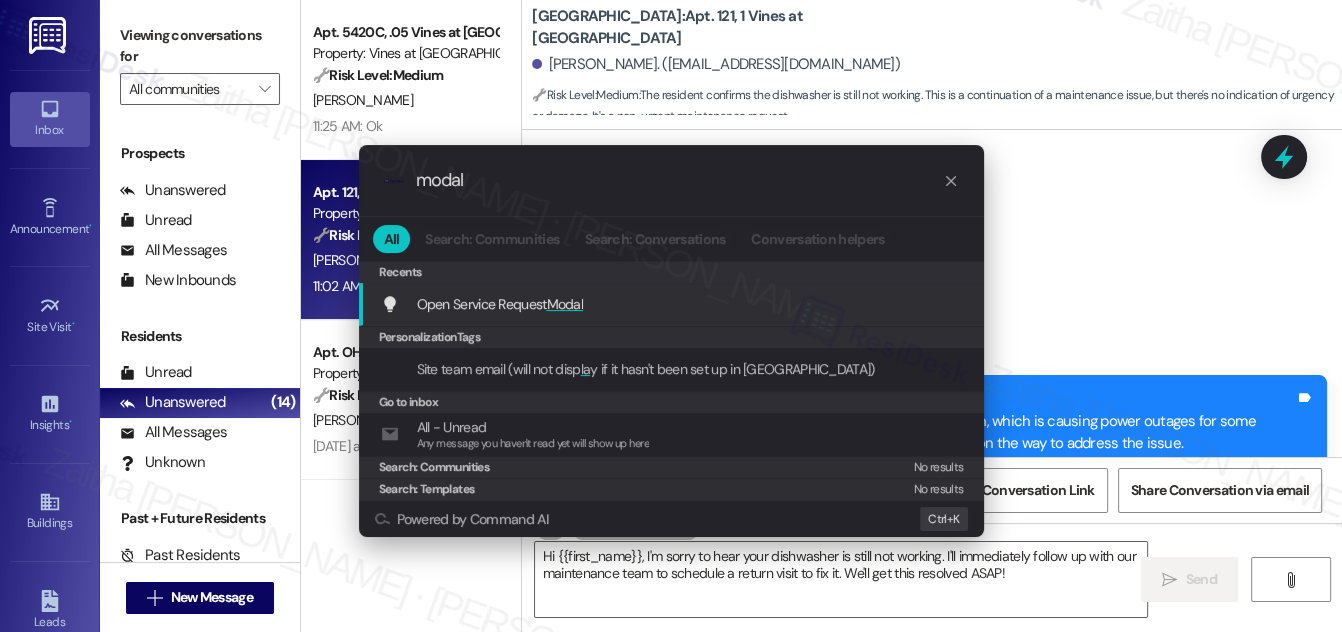 type on "modal" 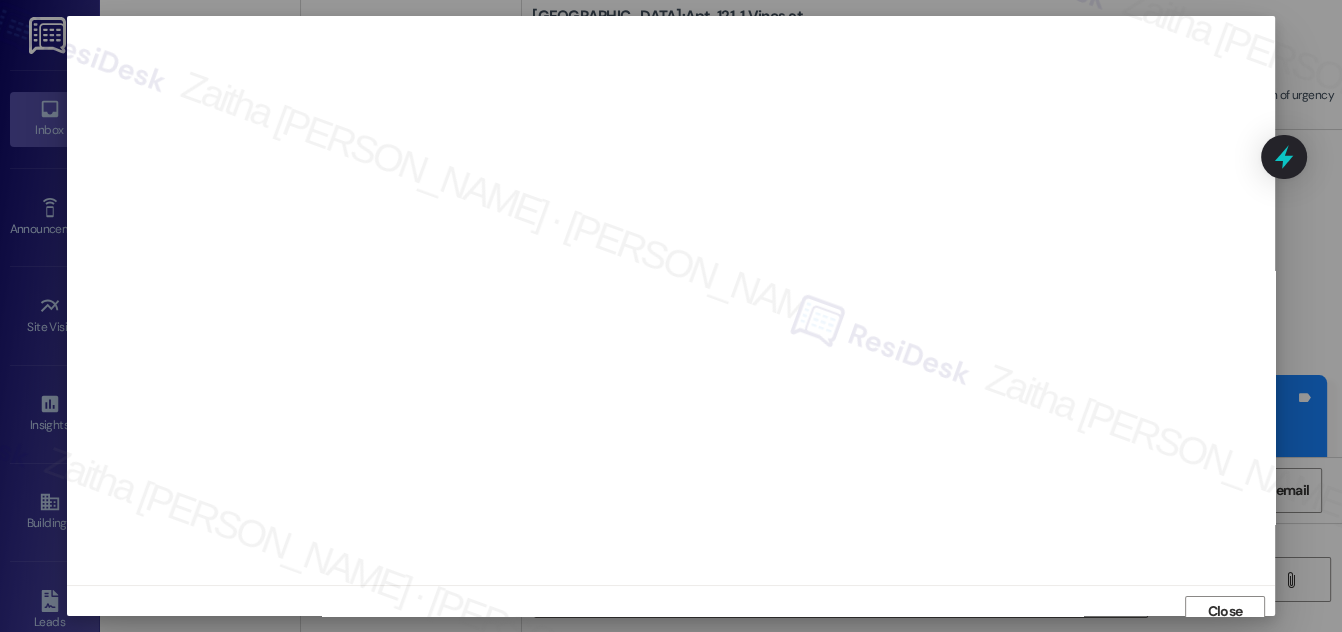 scroll, scrollTop: 11, scrollLeft: 0, axis: vertical 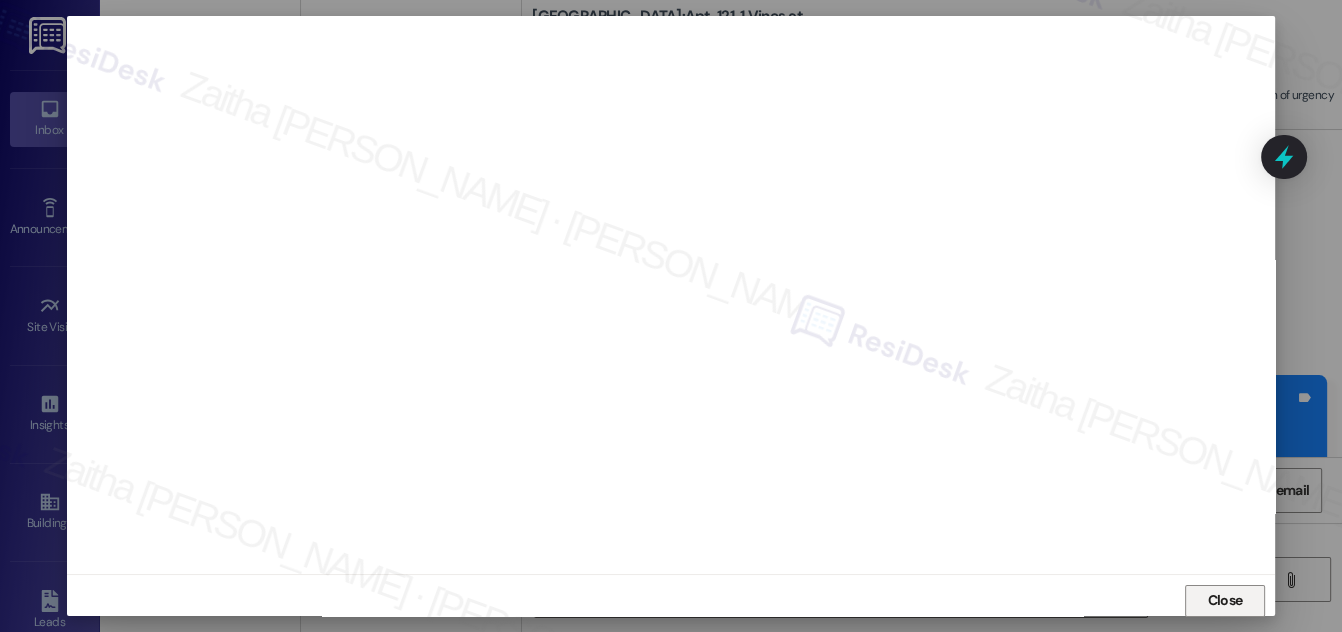 click on "Close" at bounding box center (1225, 600) 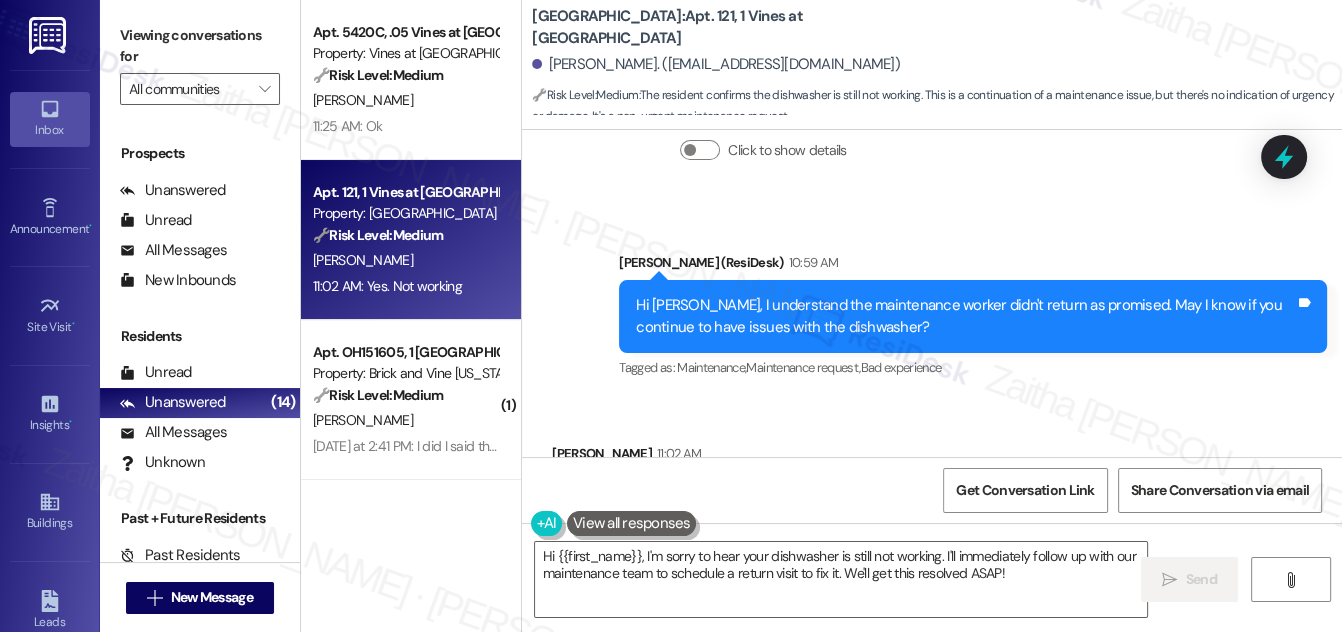 scroll, scrollTop: 14018, scrollLeft: 0, axis: vertical 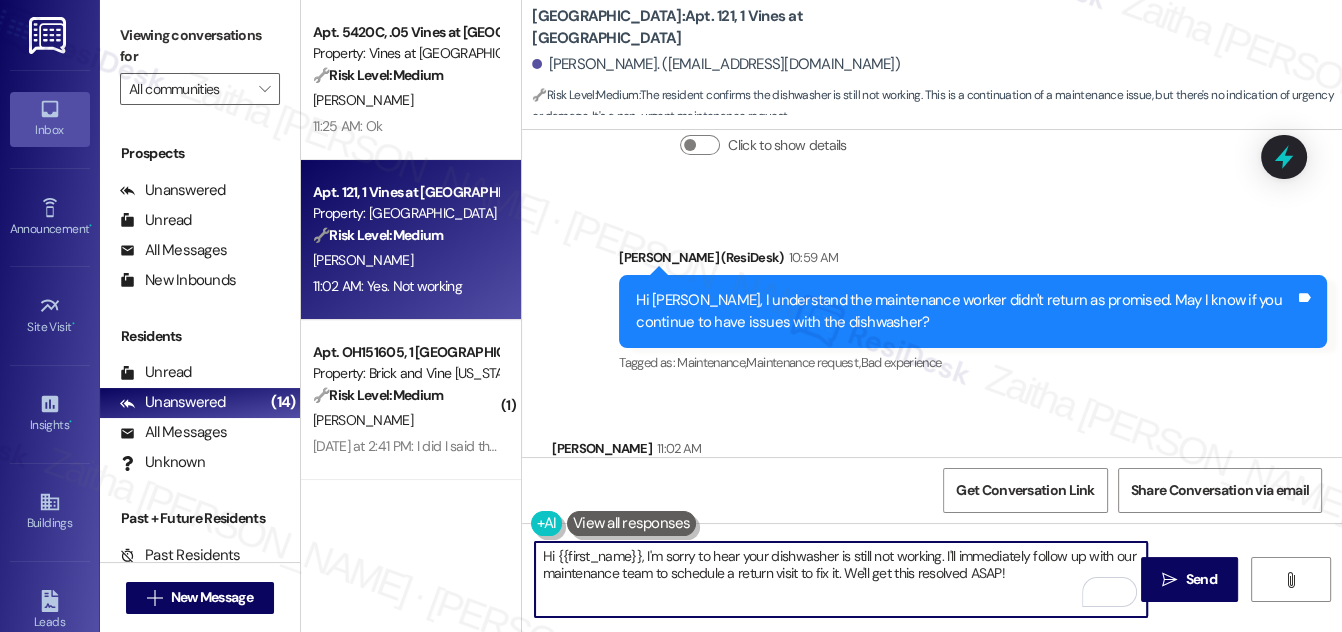 drag, startPoint x: 1020, startPoint y: 575, endPoint x: 533, endPoint y: 559, distance: 487.26276 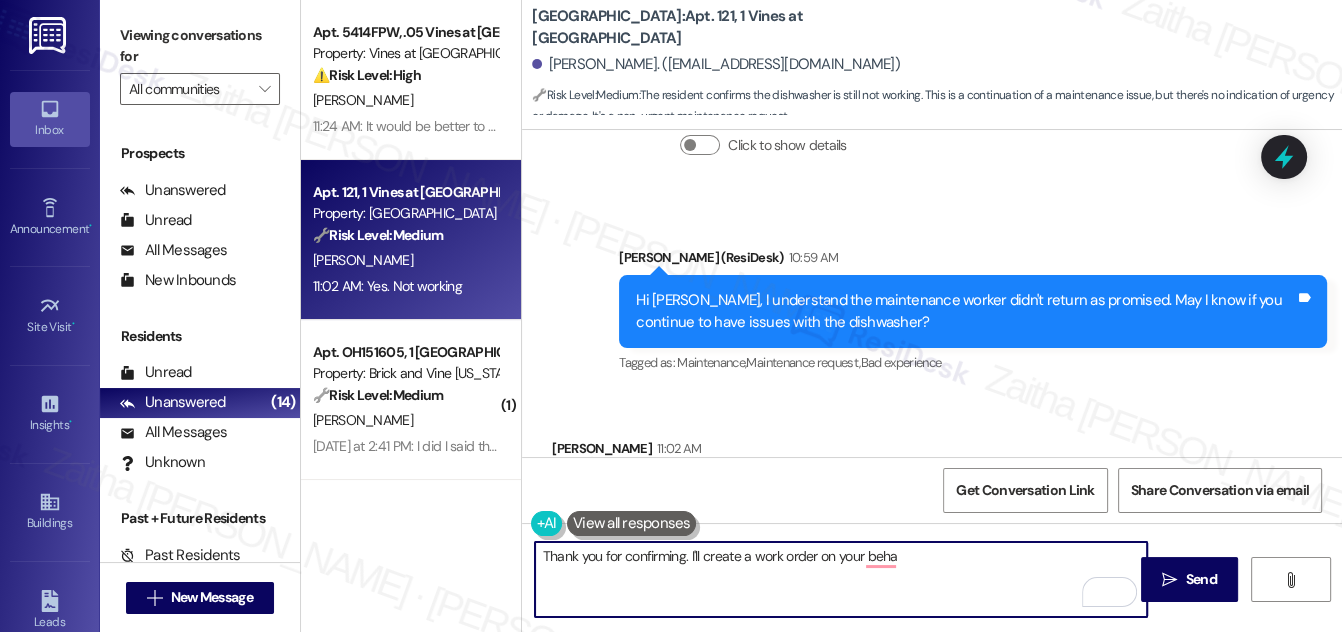 click on "Thank you for confirming. I'll create a work order on your beha" at bounding box center (841, 579) 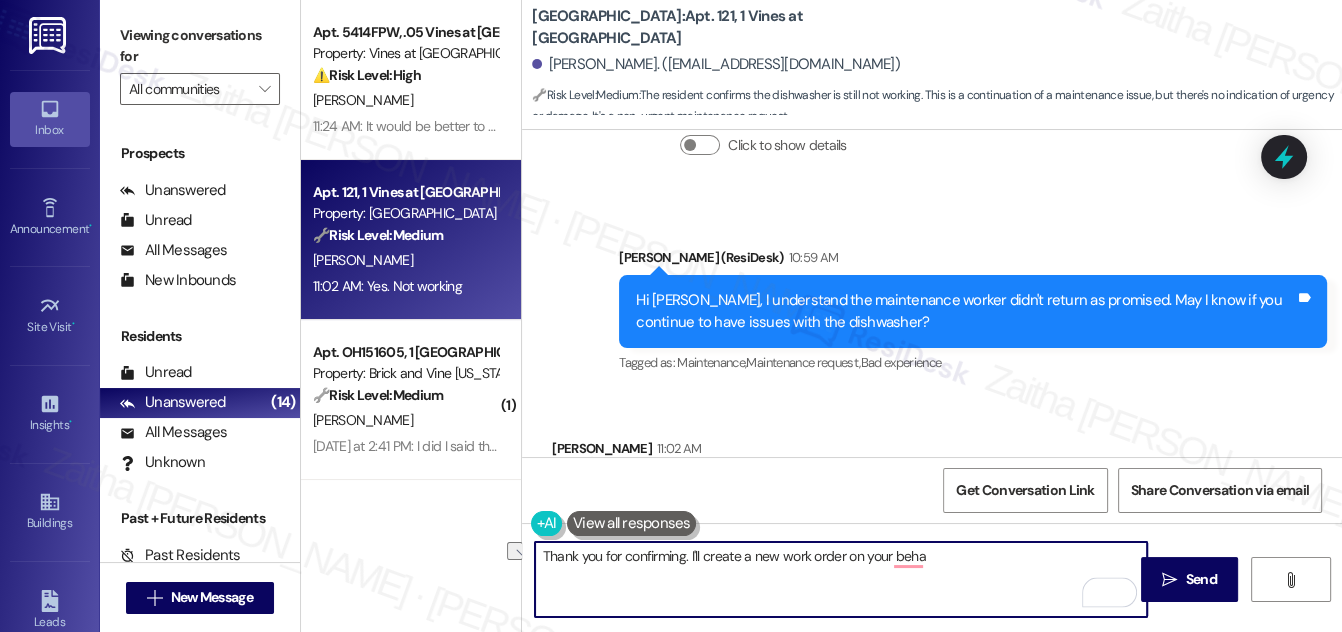 drag, startPoint x: 842, startPoint y: 559, endPoint x: 944, endPoint y: 564, distance: 102.122475 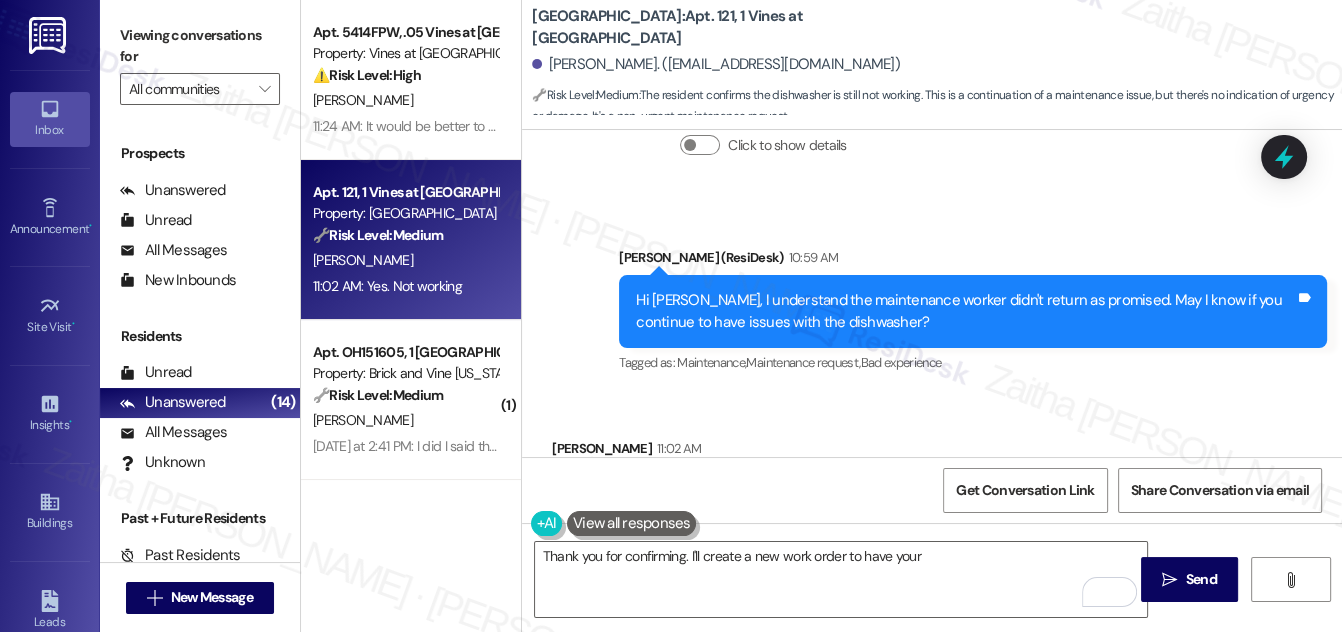 click on "Hi Rosalyn, I understand the maintenance worker didn't return as promised. May I know if you continue to have issues with the dishwasher?" at bounding box center (965, 311) 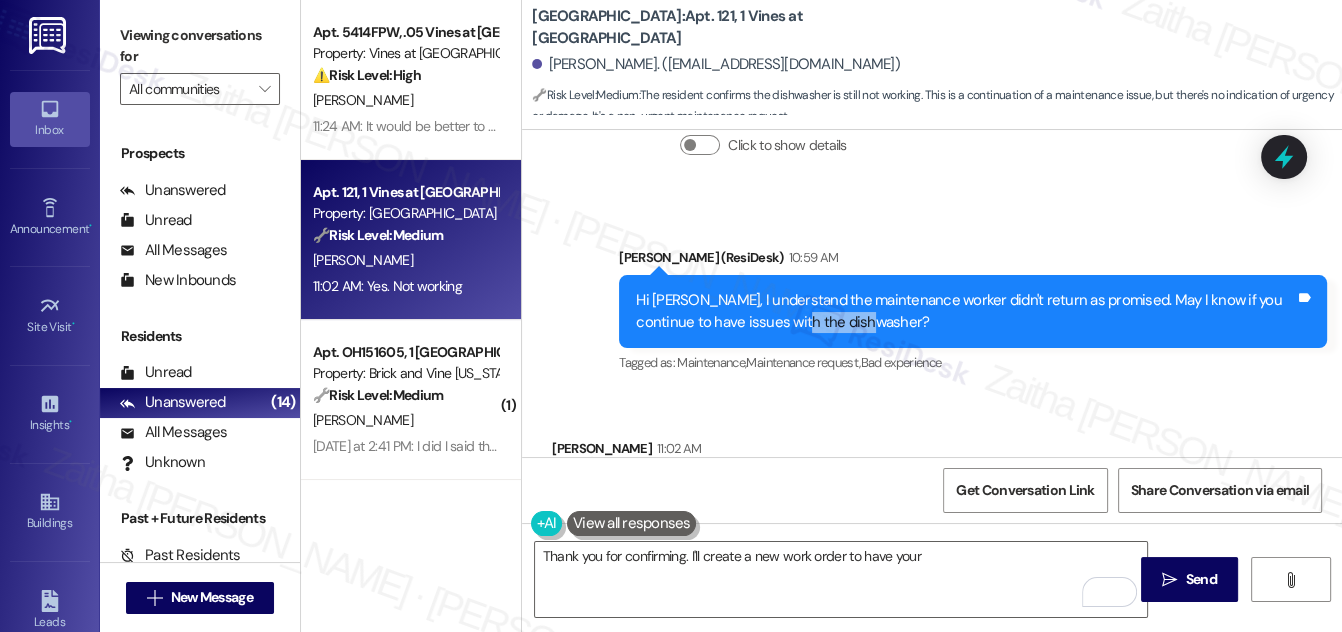 click on "Hi Rosalyn, I understand the maintenance worker didn't return as promised. May I know if you continue to have issues with the dishwasher?" at bounding box center [965, 311] 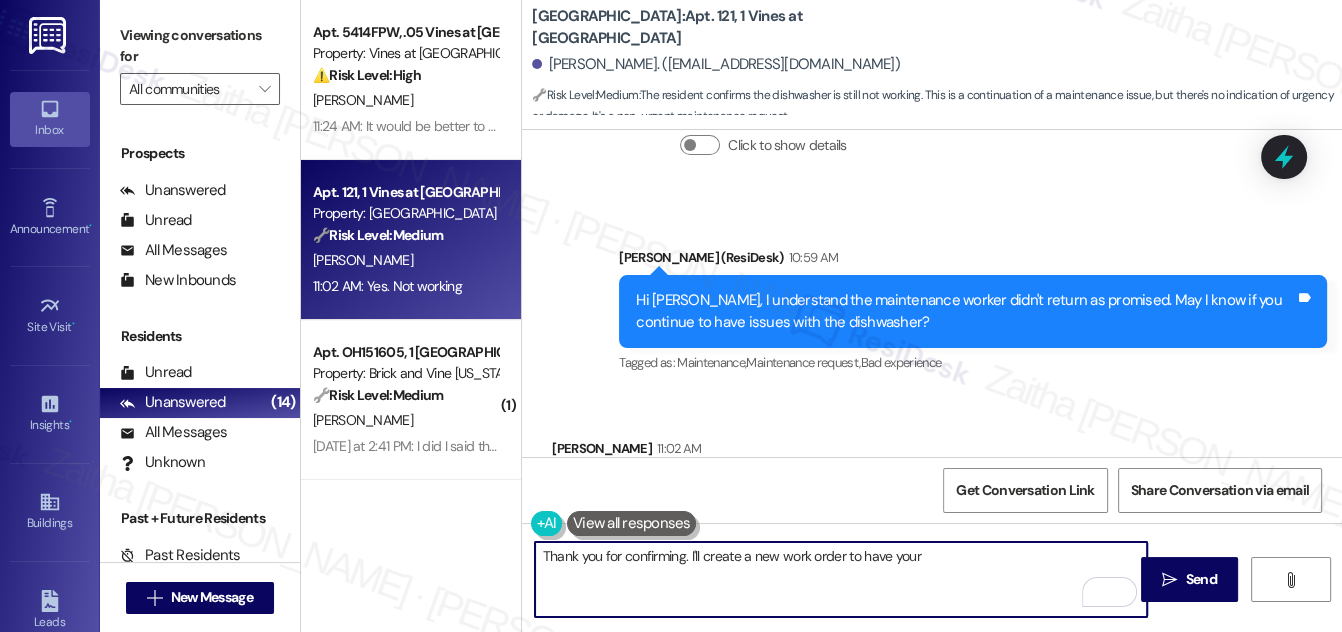 click on "Thank you for confirming. I'll create a new work order to have your" at bounding box center [841, 579] 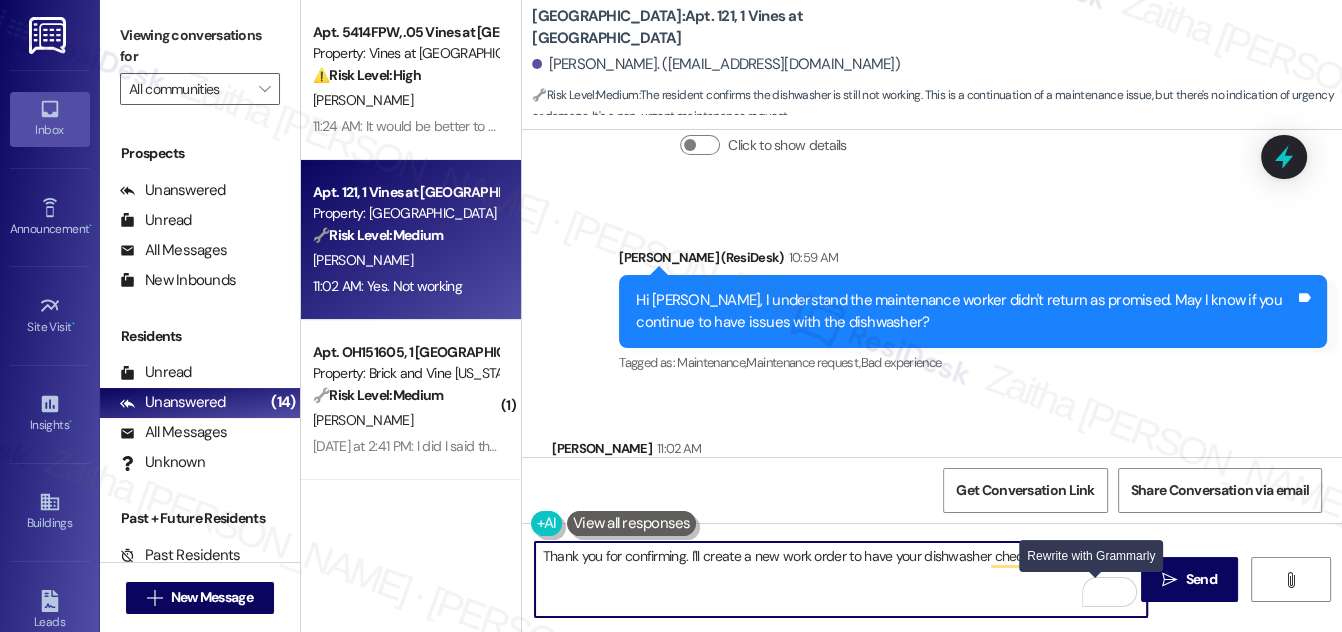 drag, startPoint x: 1092, startPoint y: 591, endPoint x: 1074, endPoint y: 583, distance: 19.697716 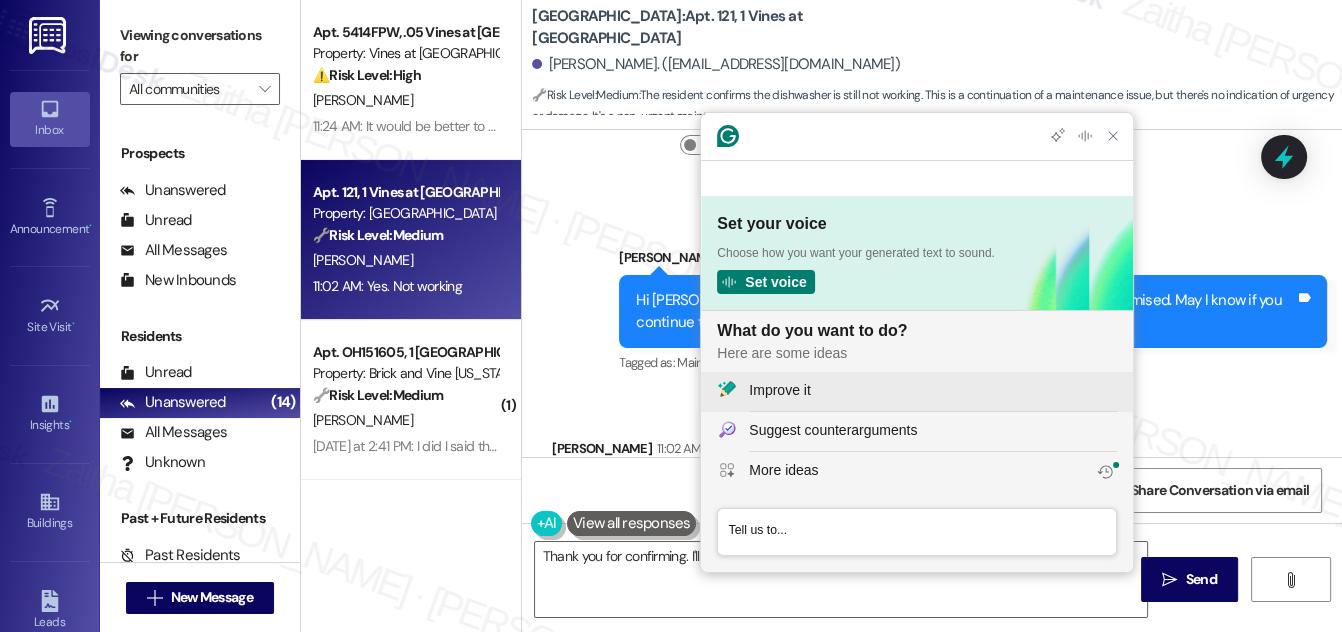 scroll, scrollTop: 0, scrollLeft: 0, axis: both 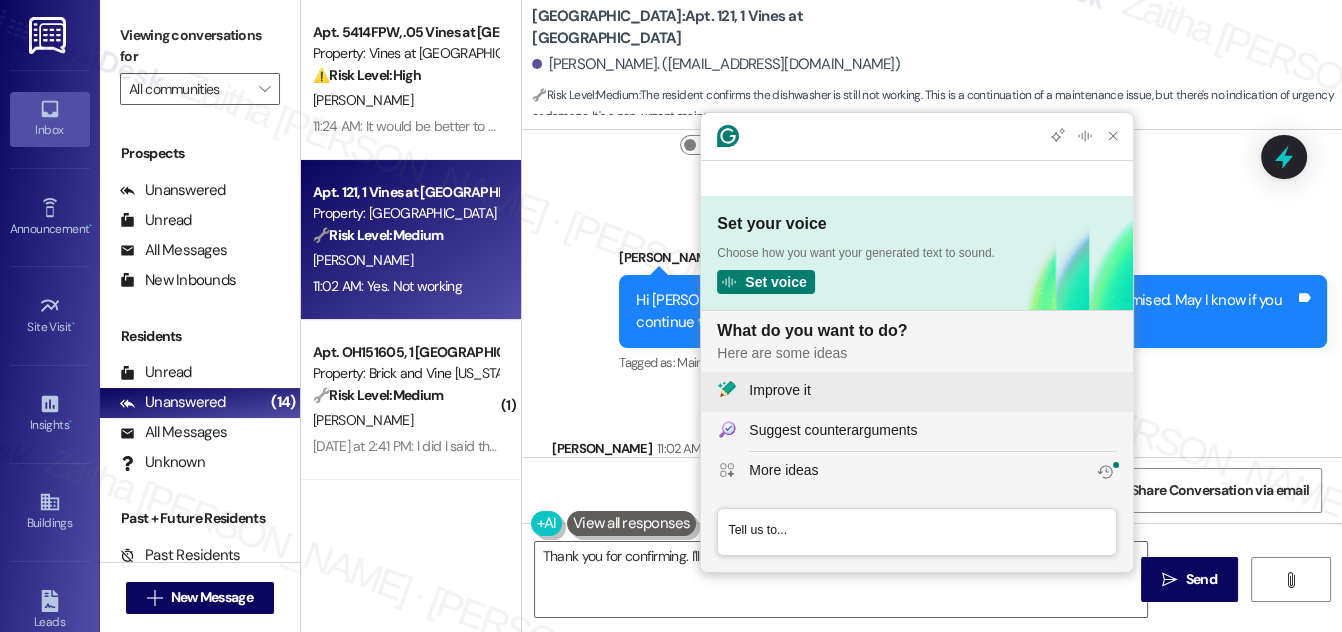 click on "Improve it" 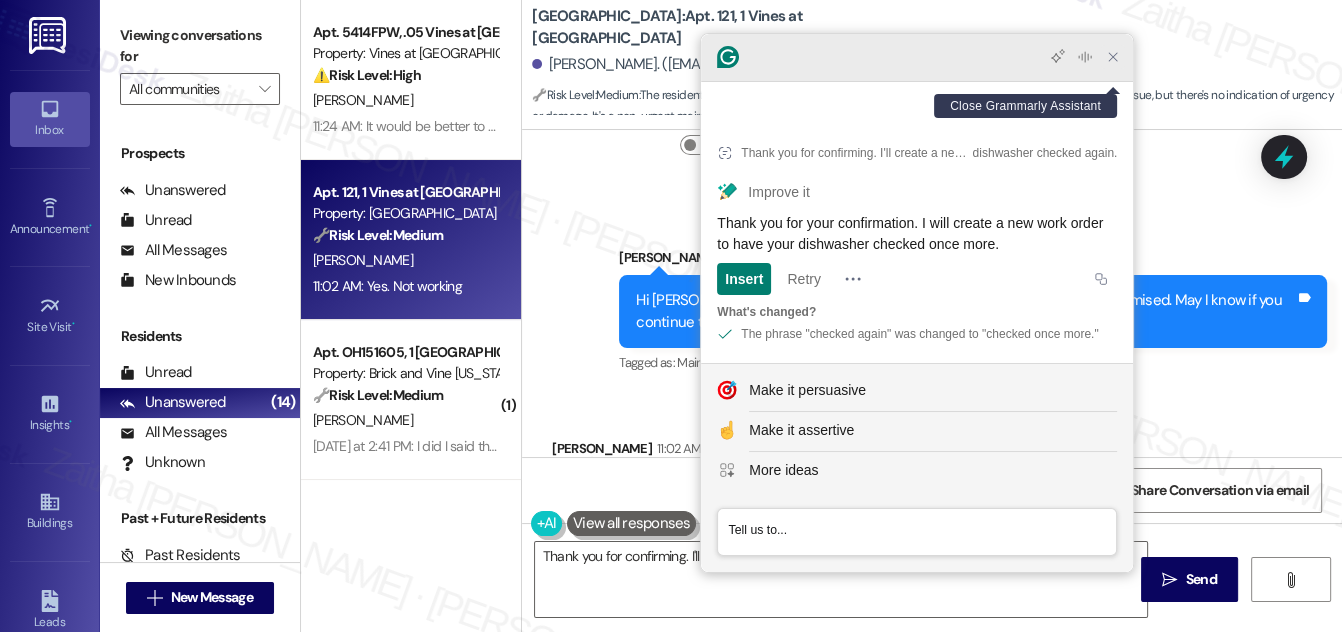 click 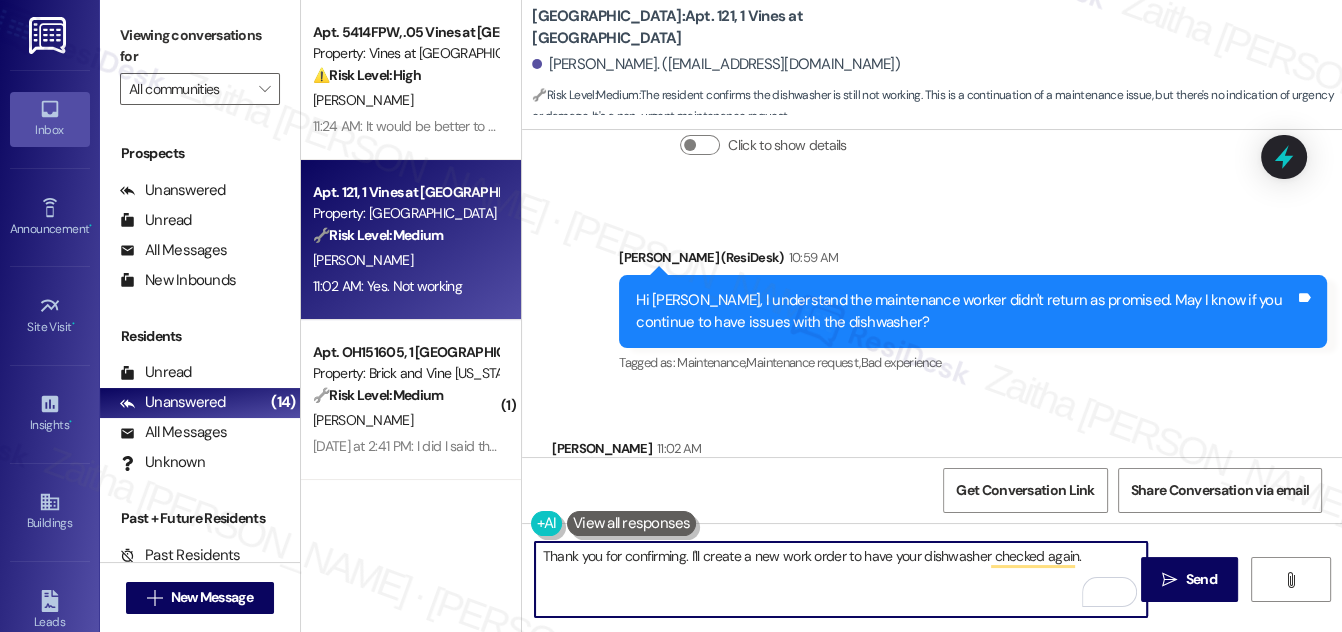 paste on "Do we have your permission to enter during your absence? Do you have pets that we should be aware of?" 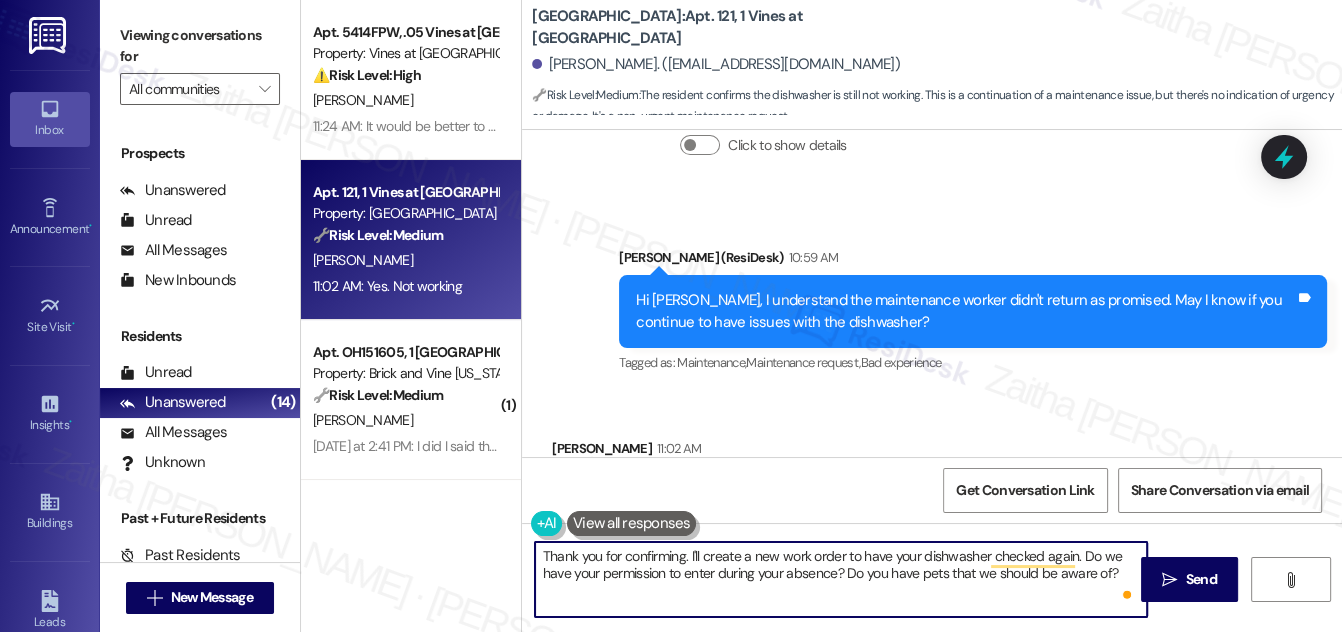 scroll, scrollTop: 14018, scrollLeft: 0, axis: vertical 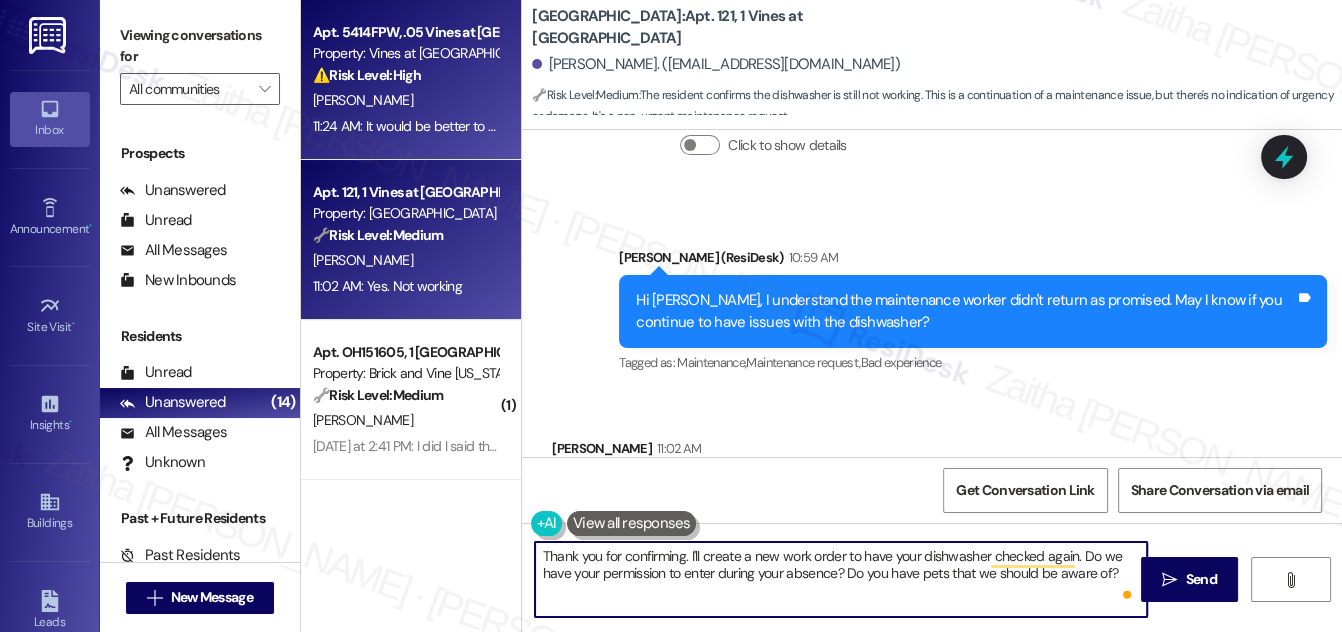type on "Thank you for confirming. I'll create a new work order to have your dishwasher checked again. Do we have your permission to enter during your absence? Do you have pets that we should be aware of?" 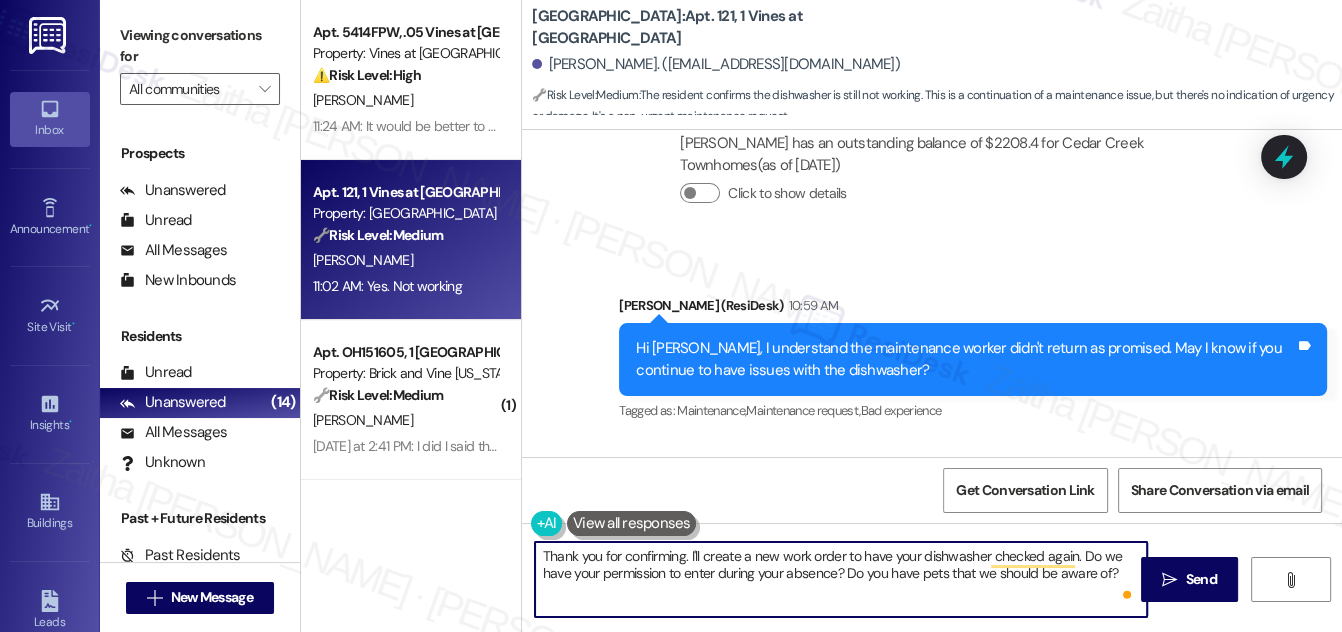 scroll, scrollTop: 14018, scrollLeft: 0, axis: vertical 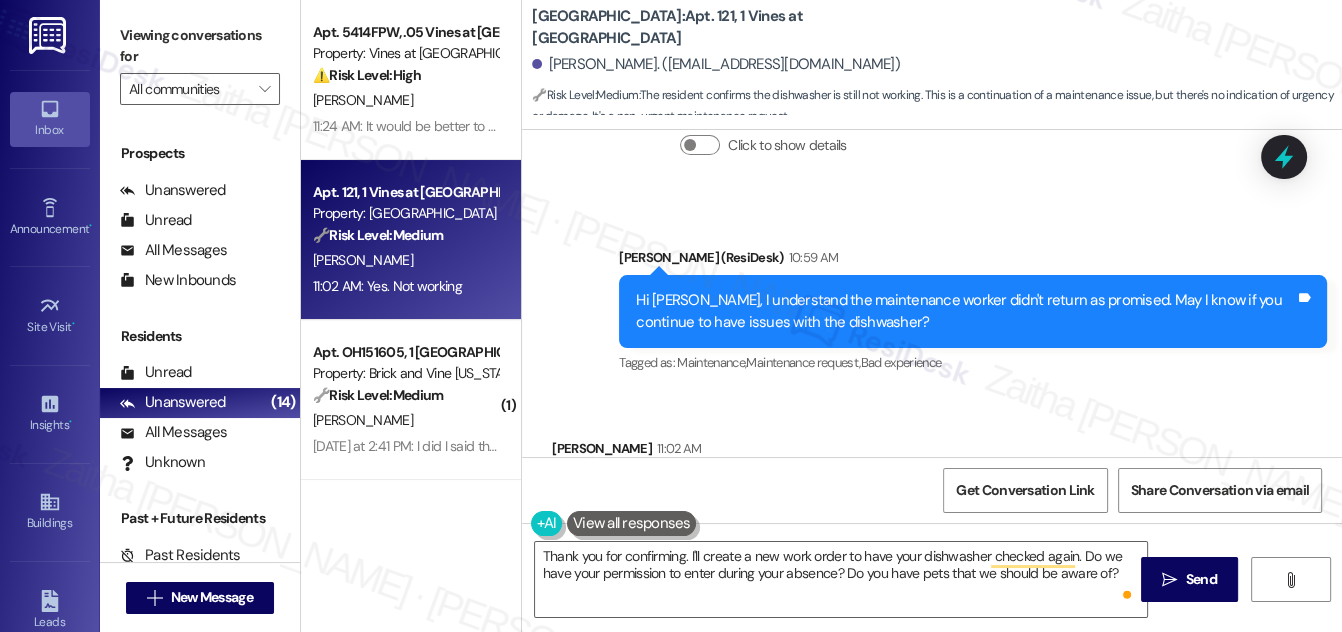 drag, startPoint x: 1173, startPoint y: 578, endPoint x: 1086, endPoint y: 534, distance: 97.49359 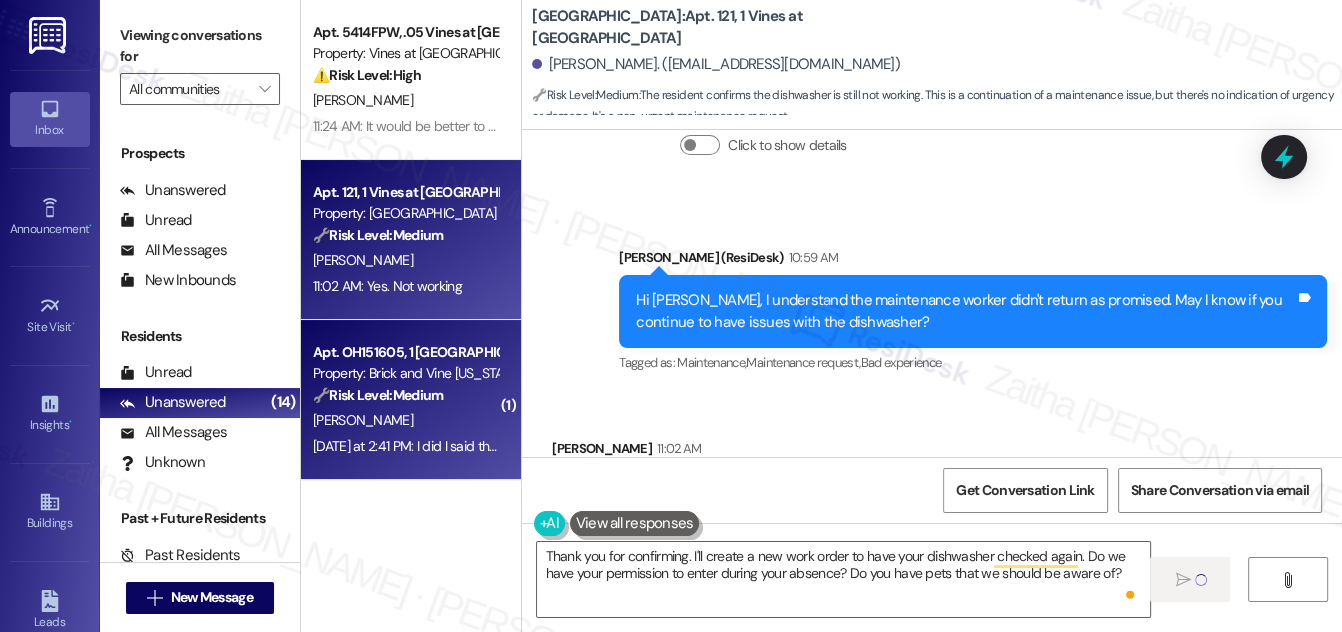 type 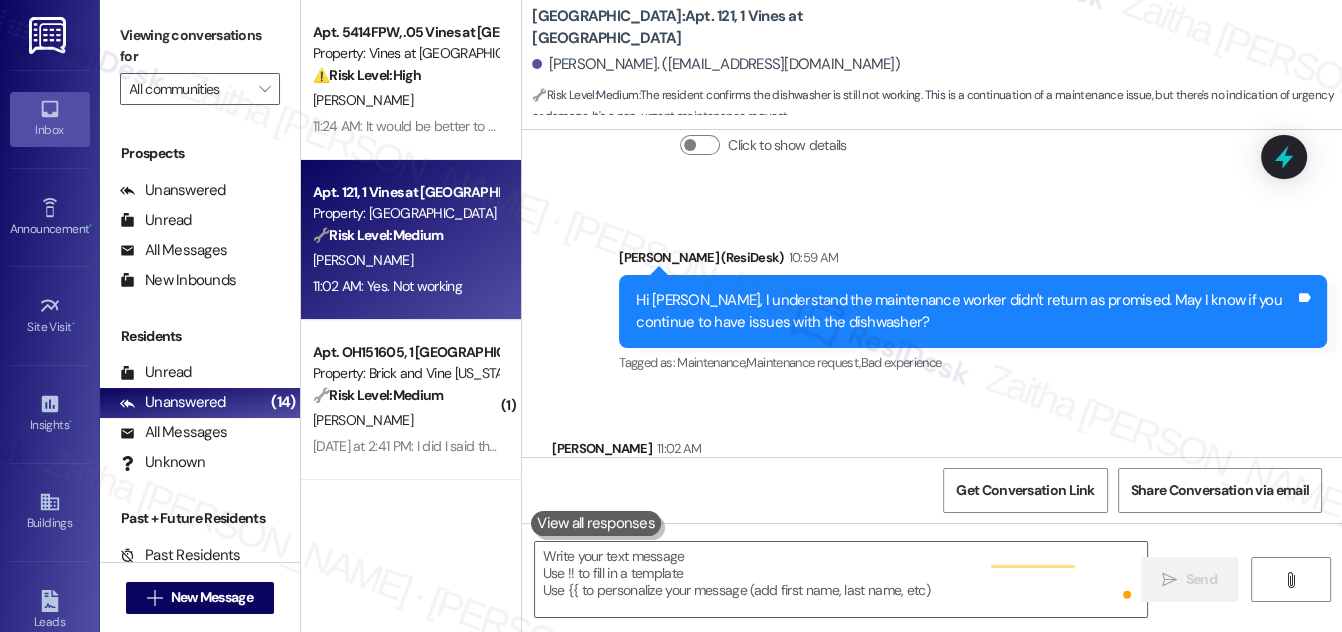 scroll, scrollTop: 14018, scrollLeft: 0, axis: vertical 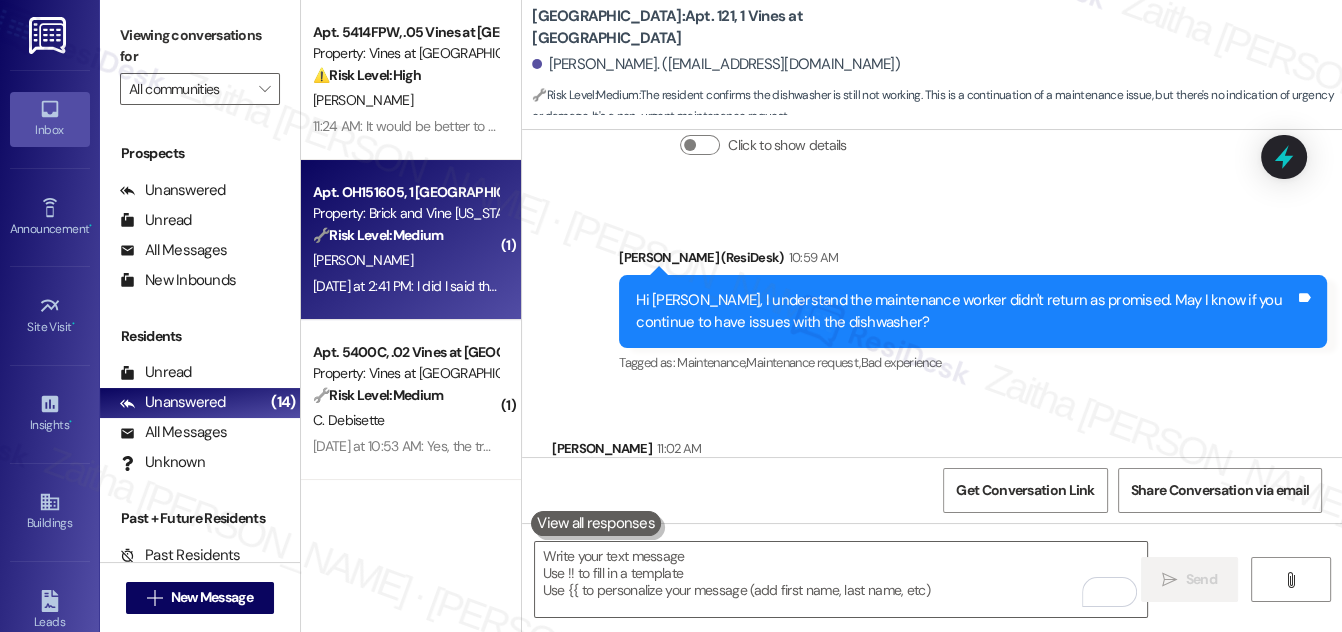 click on "C. Mills" at bounding box center [405, 260] 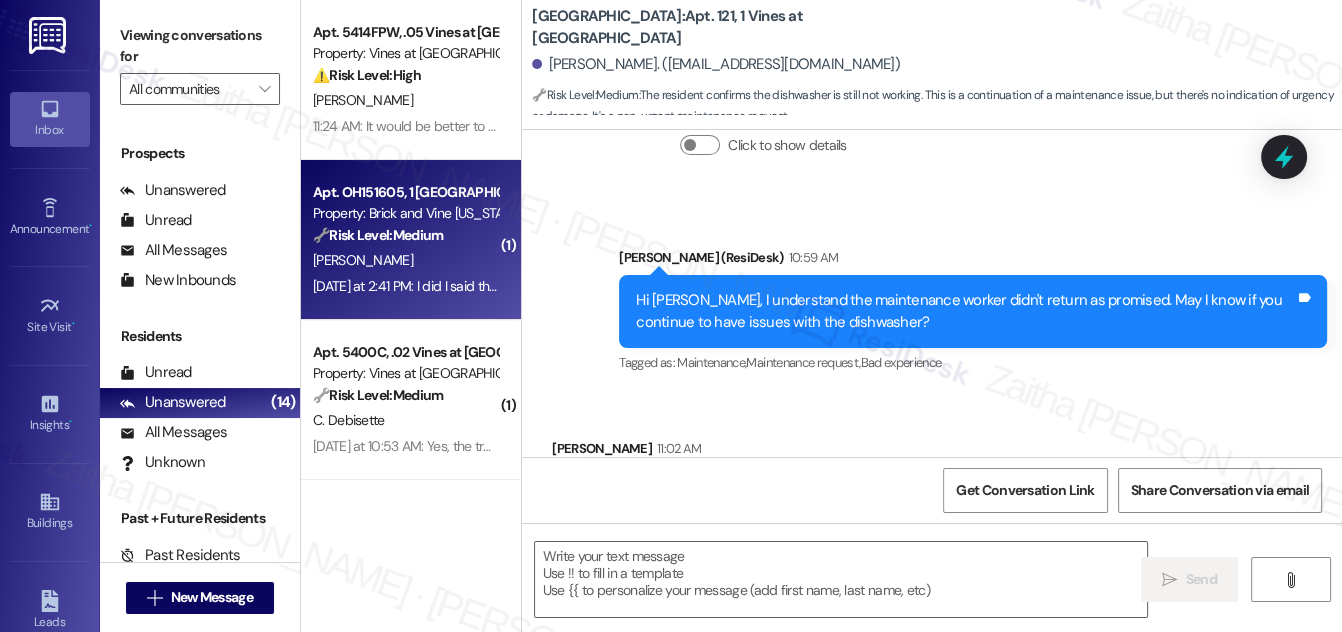 type on "Fetching suggested responses. Please feel free to read through the conversation in the meantime." 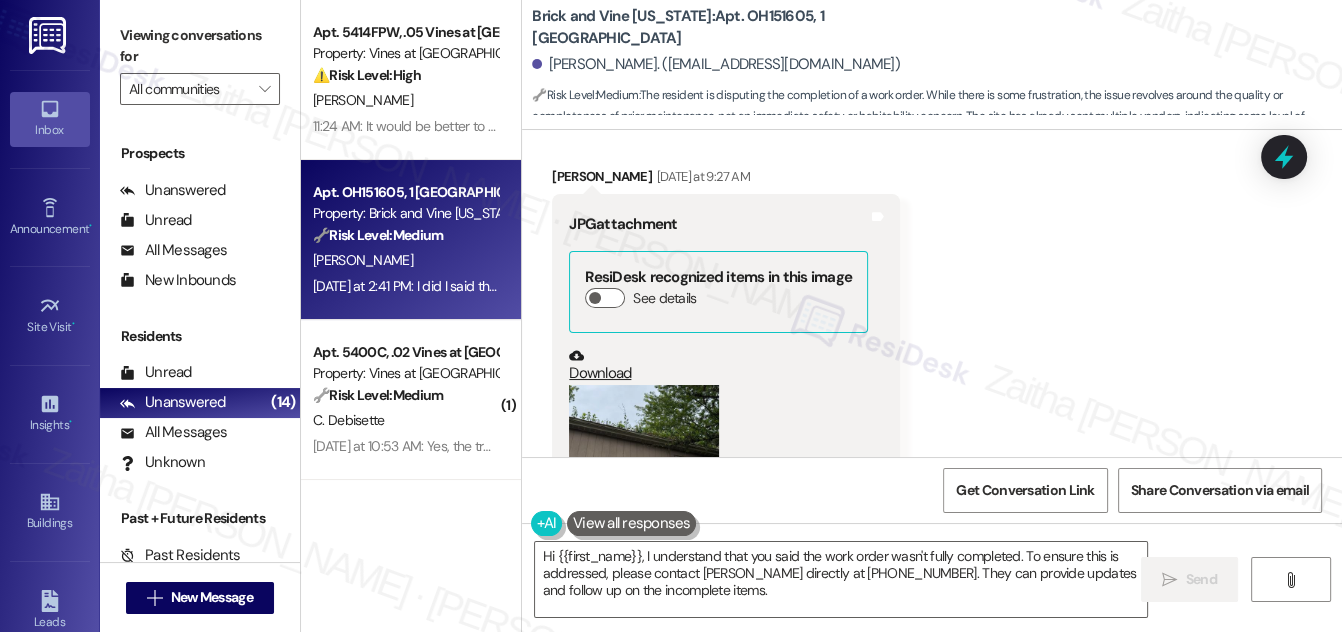 scroll, scrollTop: 31933, scrollLeft: 0, axis: vertical 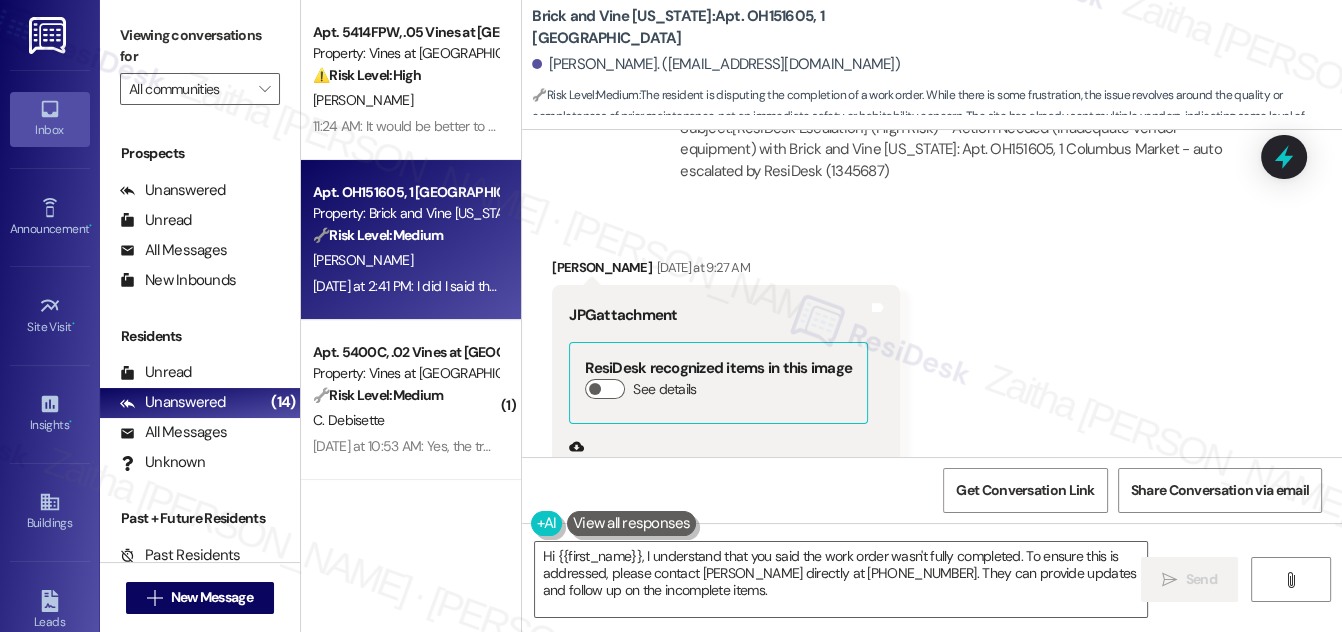 click at bounding box center [644, 532] 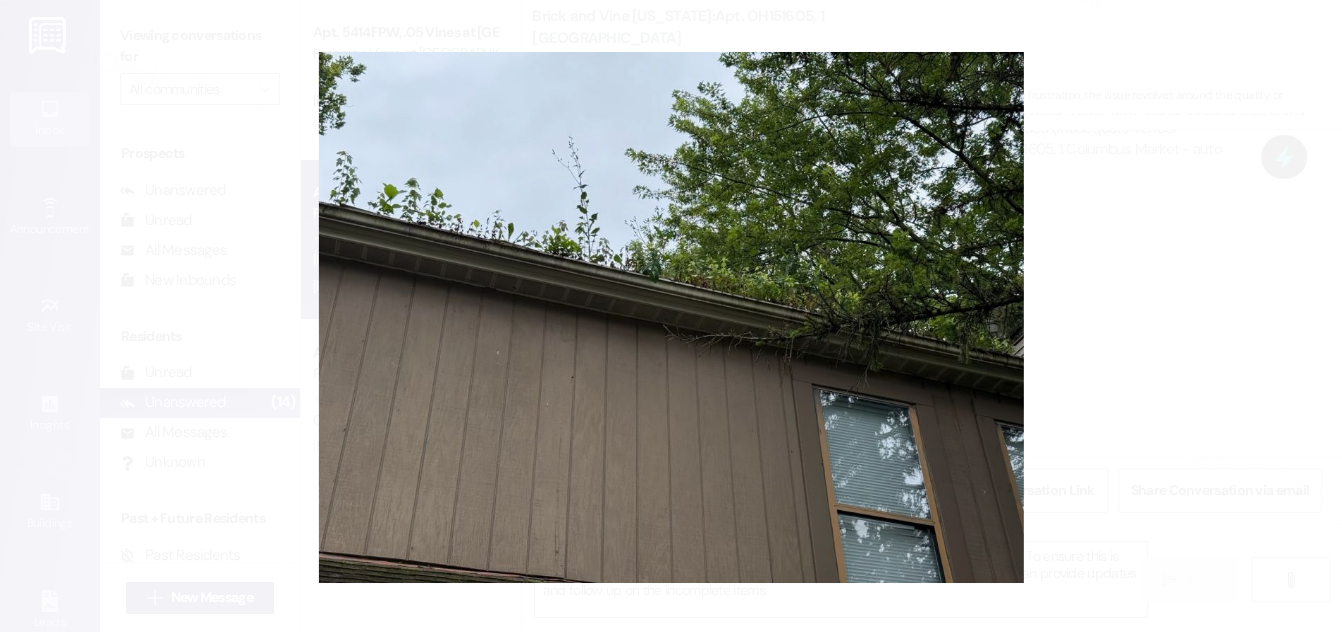 click at bounding box center (671, 316) 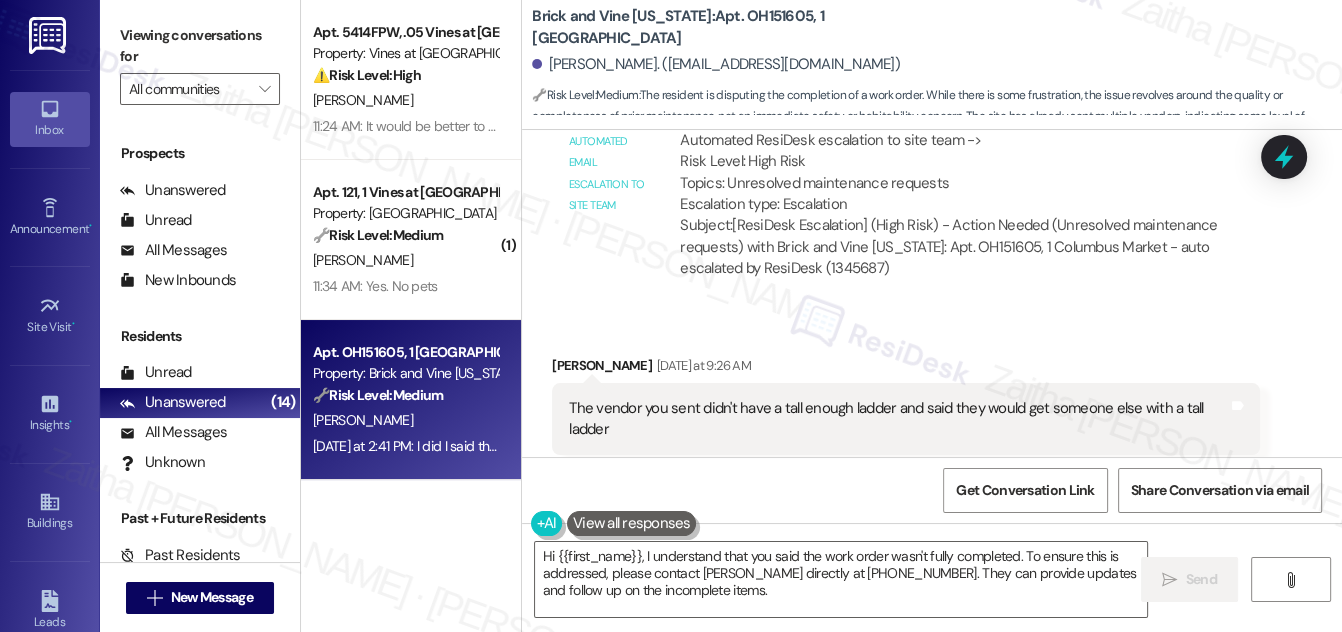 scroll, scrollTop: 31116, scrollLeft: 0, axis: vertical 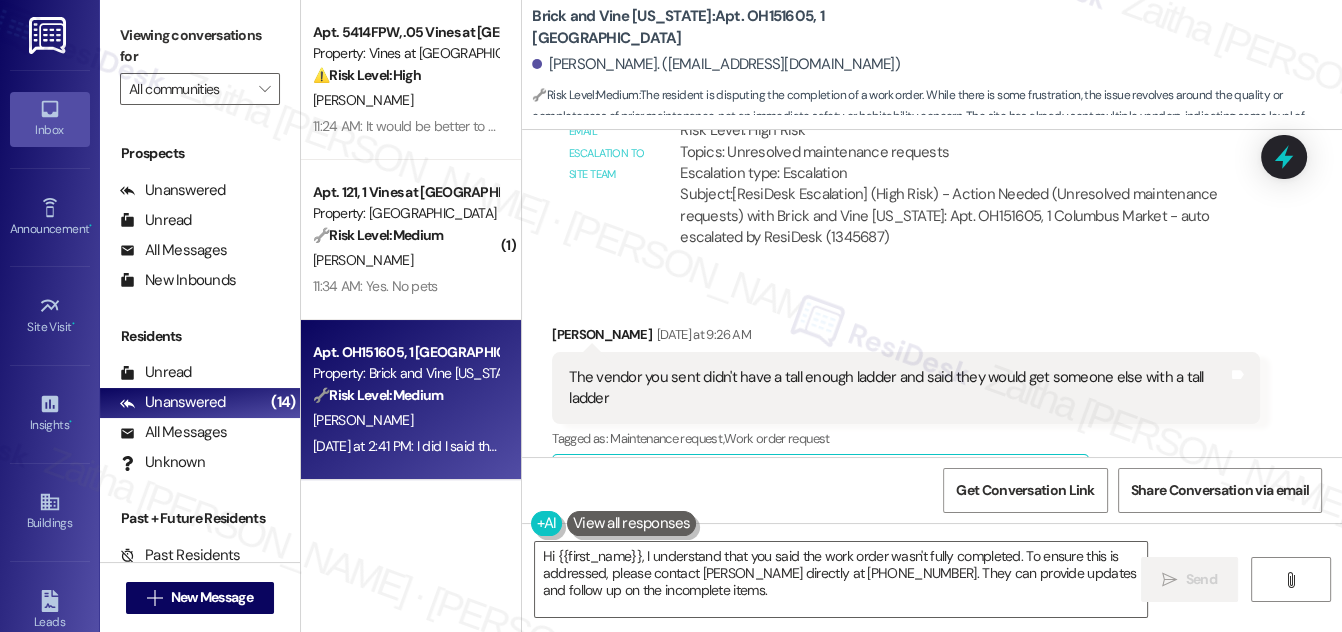 click on "Show suggestions" at bounding box center (942, 480) 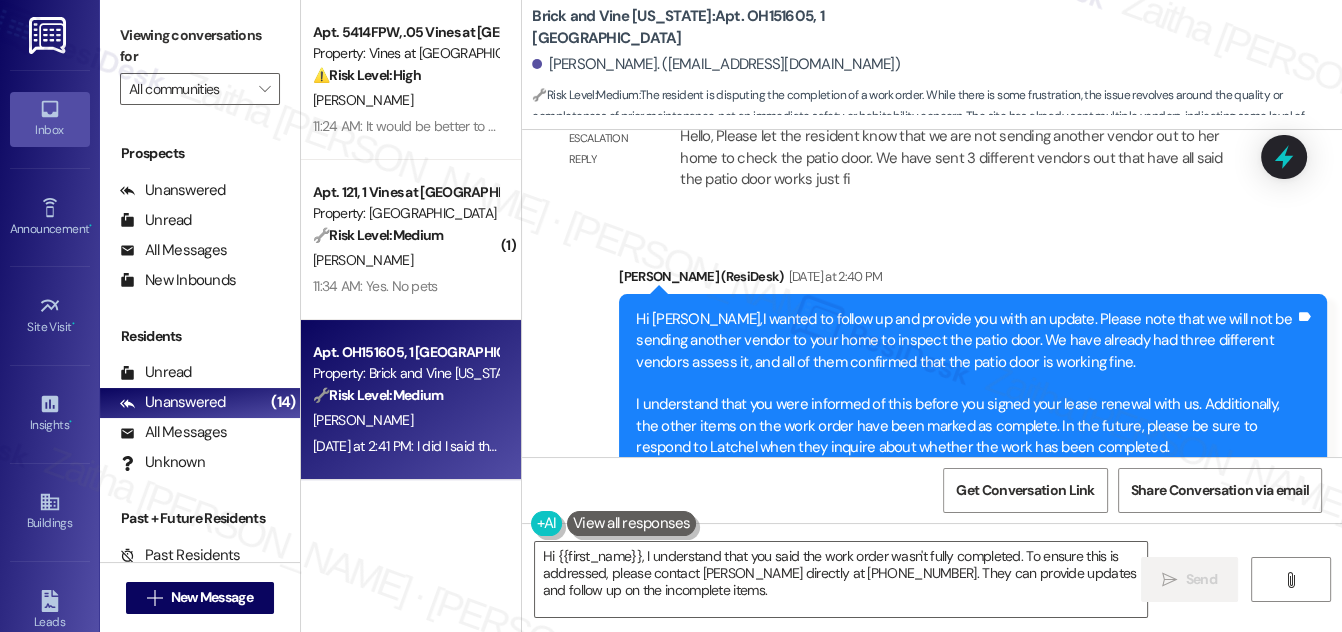 scroll, scrollTop: 32570, scrollLeft: 0, axis: vertical 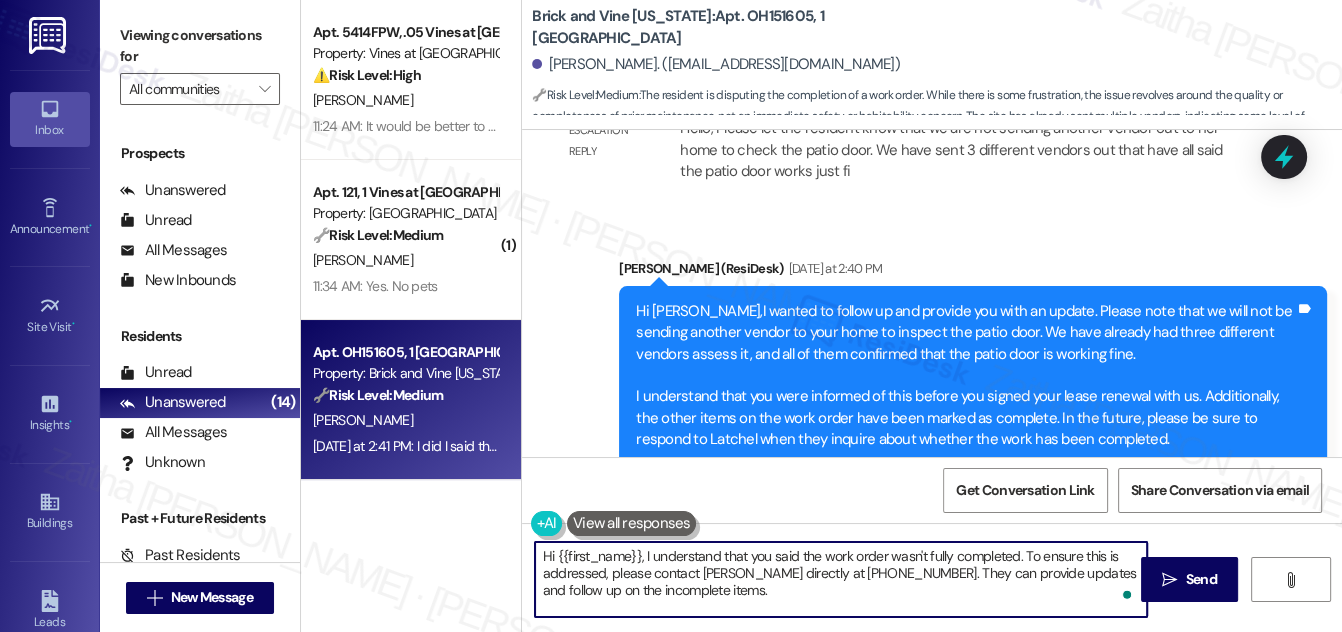 drag, startPoint x: 641, startPoint y: 559, endPoint x: 542, endPoint y: 553, distance: 99.18165 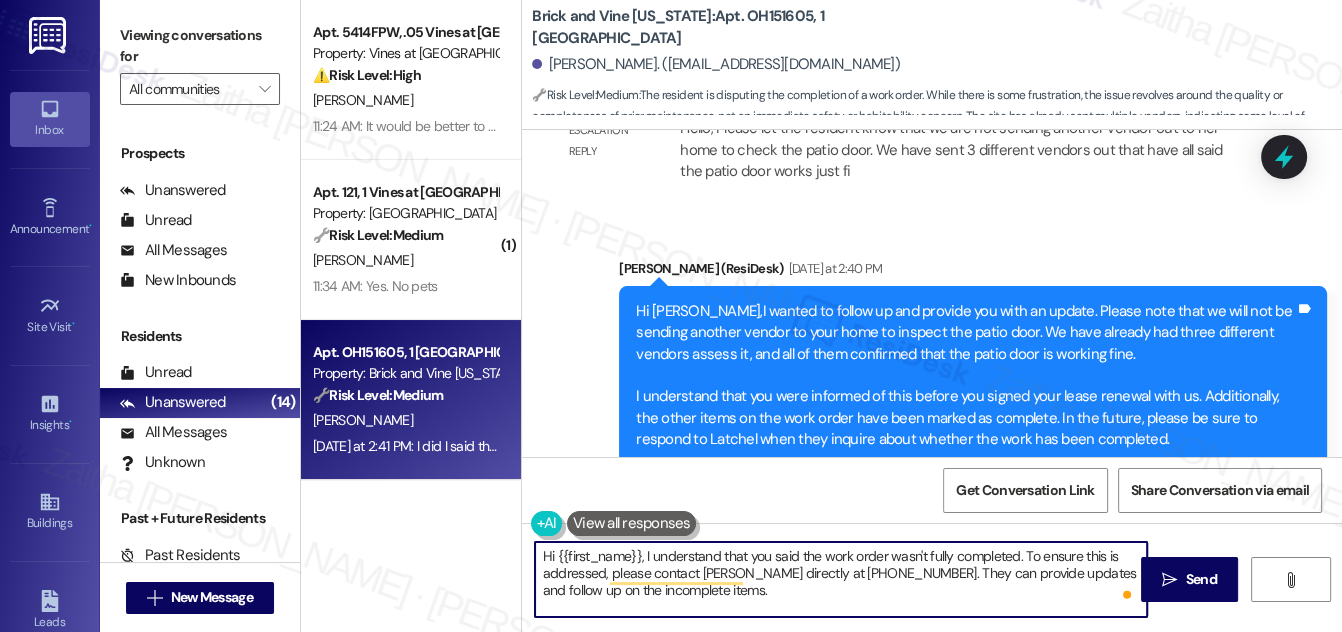 type on "I understand that you said the work order wasn't fully completed. To ensure this is addressed, please contact Latchel directly at (239) 946-5172. They can provide updates and follow up on the incomplete items." 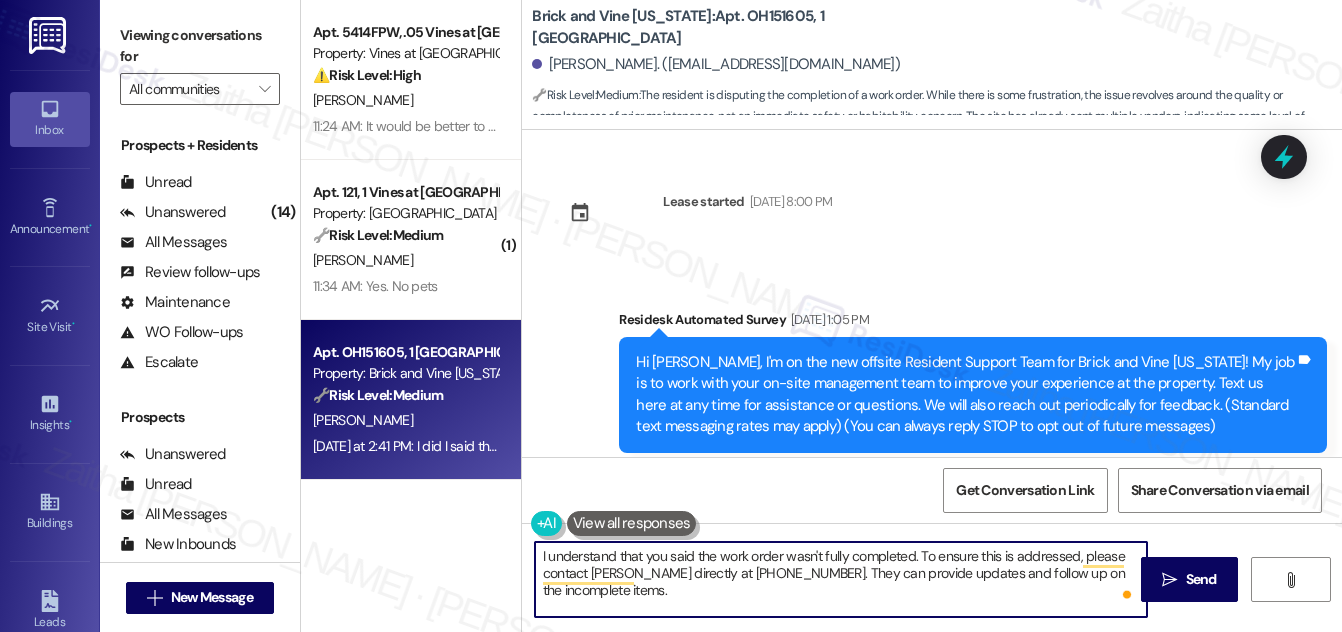 scroll, scrollTop: 0, scrollLeft: 0, axis: both 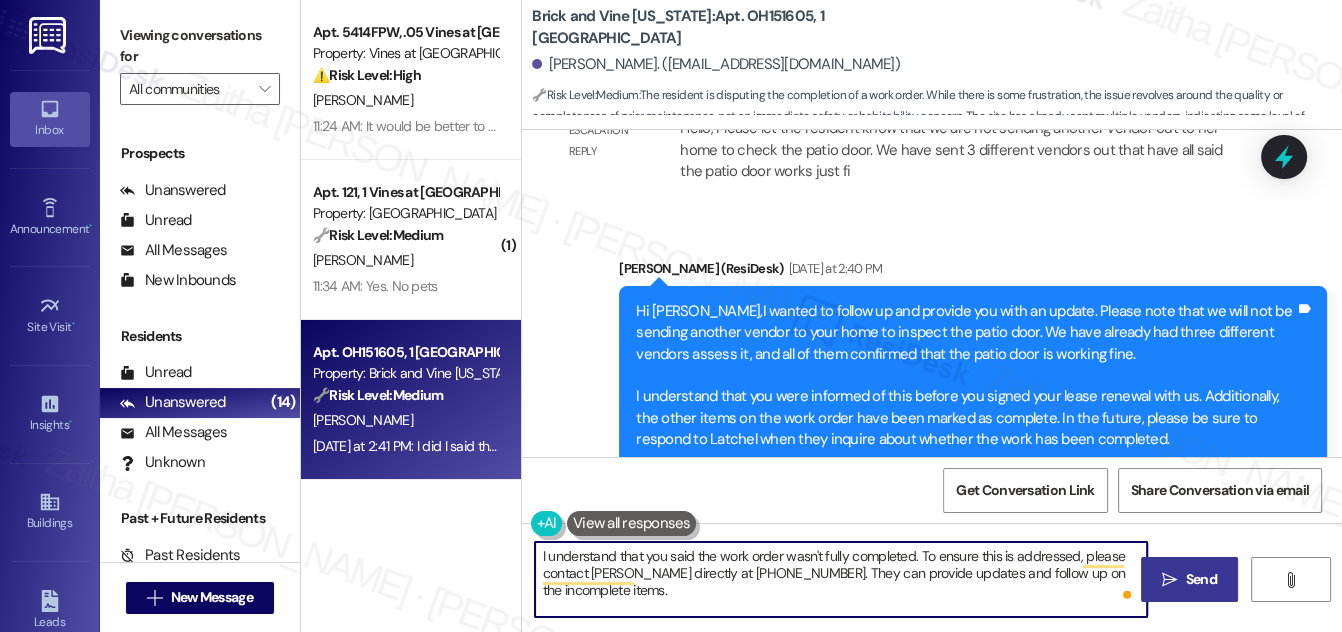 type on "I understand that you said the work order wasn't fully completed. To ensure this is addressed, please contact [PERSON_NAME] directly at [PHONE_NUMBER]. They can provide updates and follow up on the incomplete items." 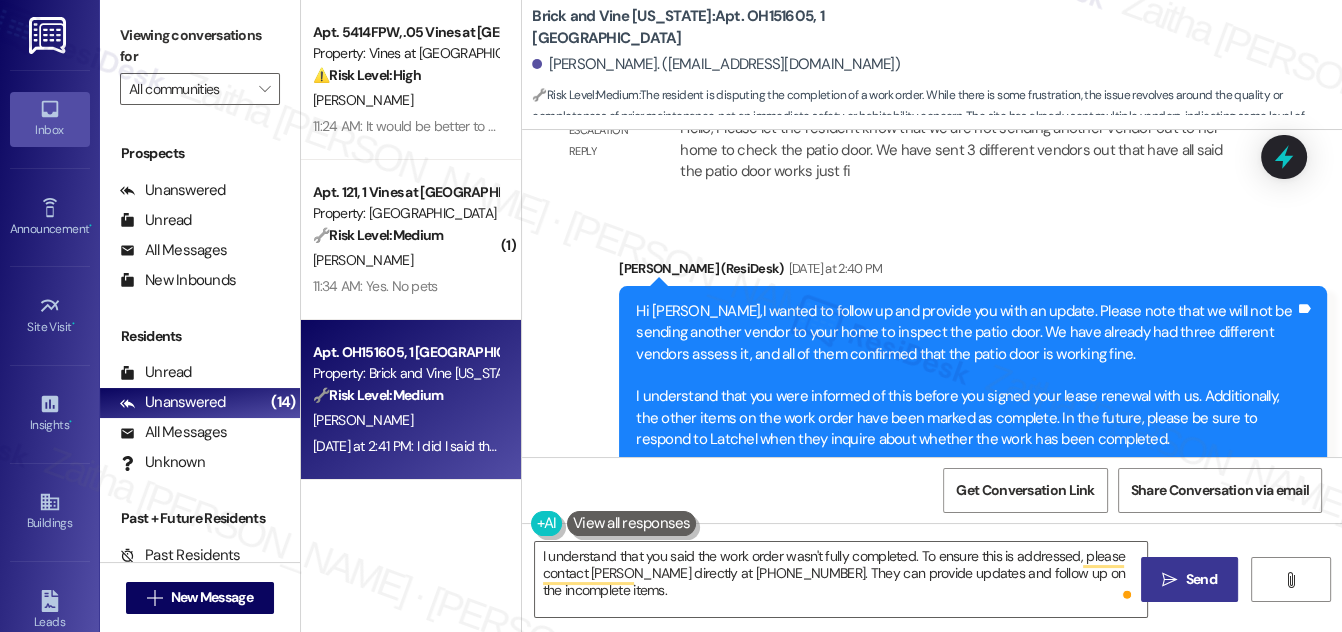 click on "Send" at bounding box center (1201, 579) 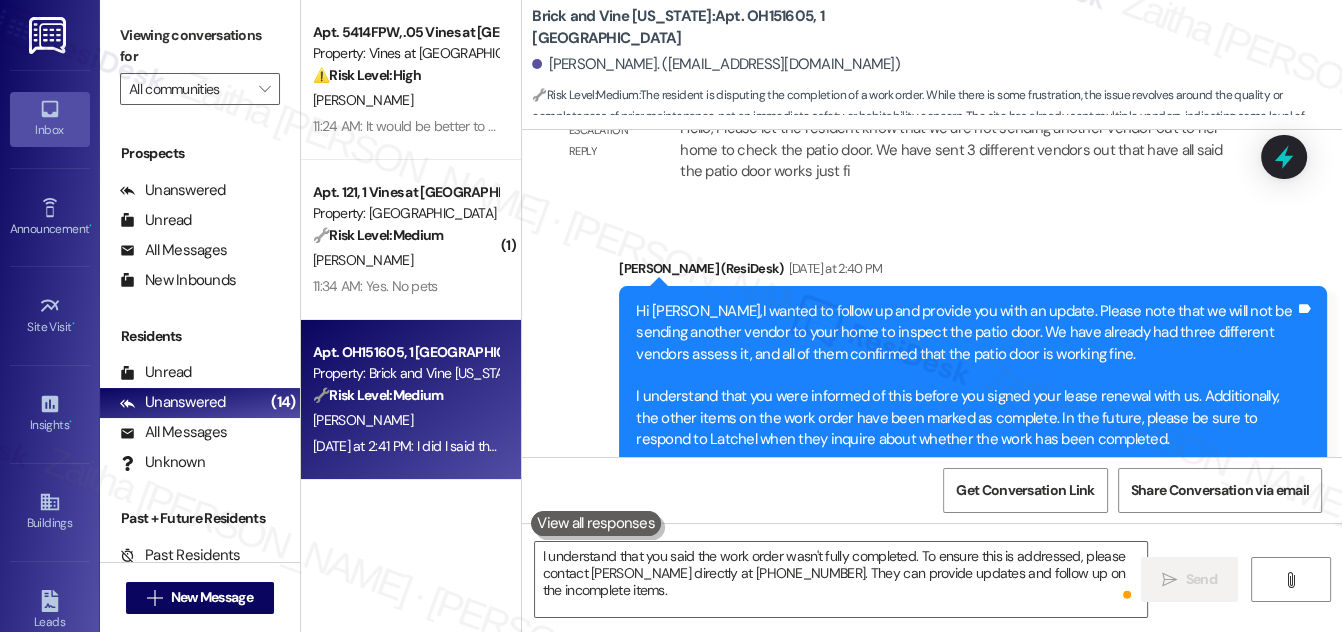 scroll, scrollTop: 32569, scrollLeft: 0, axis: vertical 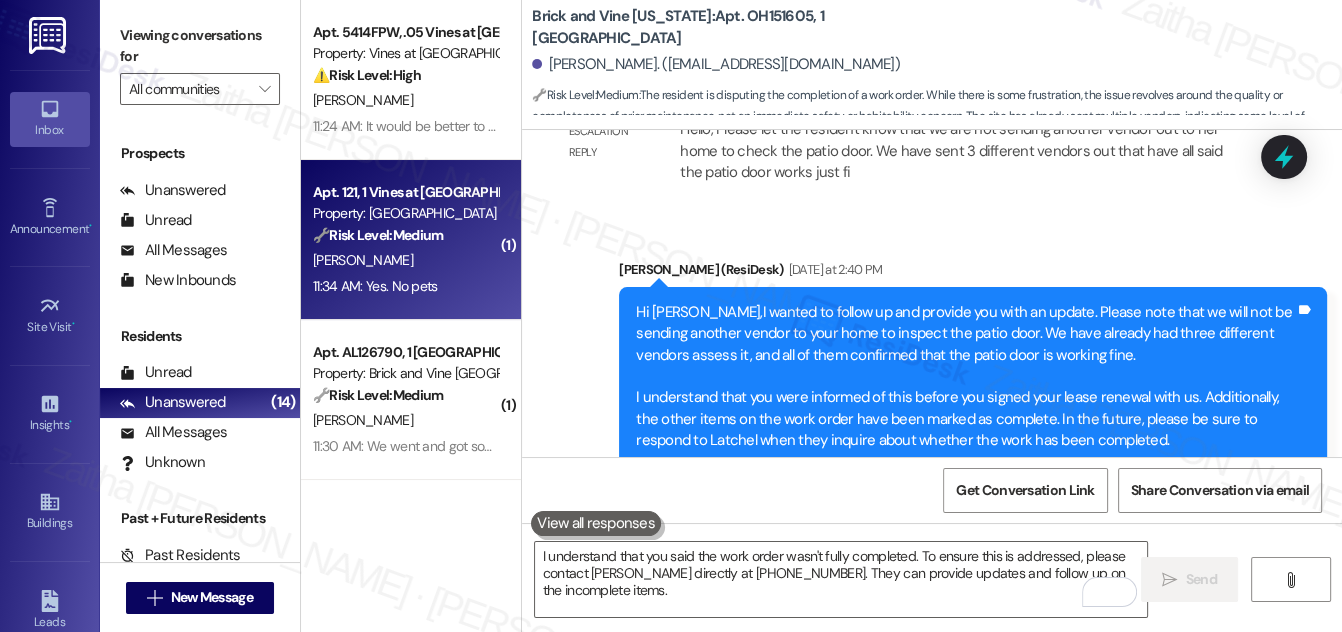 click on "[PERSON_NAME]" at bounding box center [405, 260] 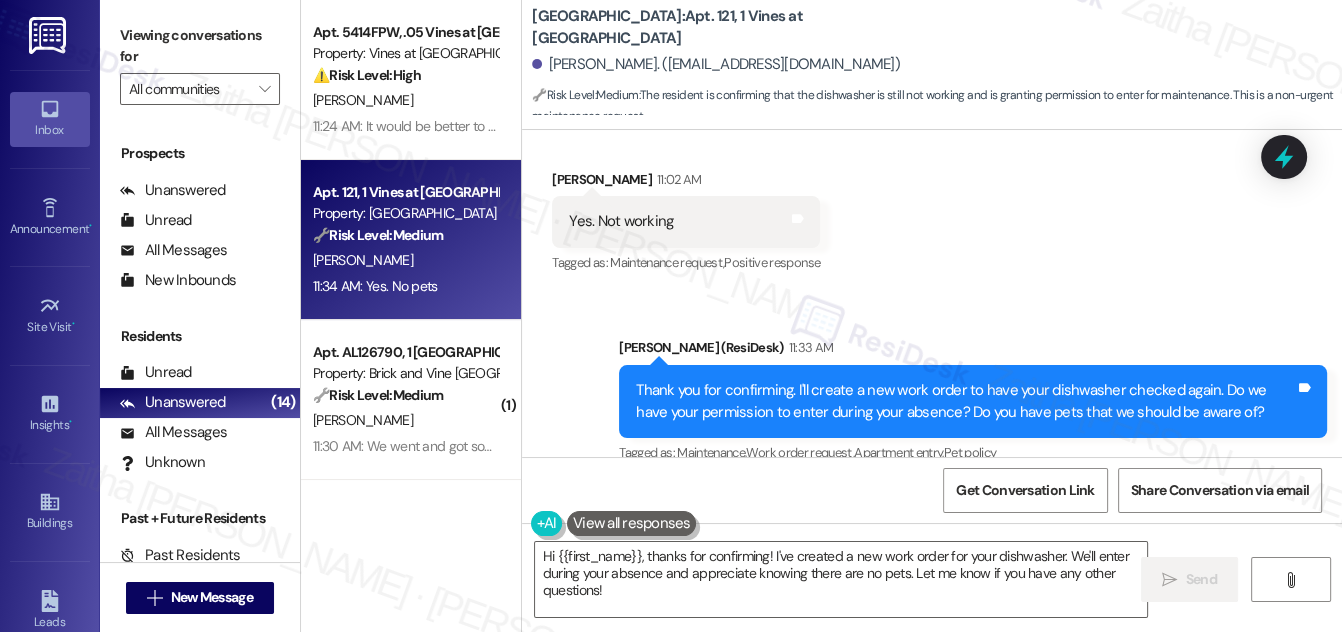 scroll, scrollTop: 14378, scrollLeft: 0, axis: vertical 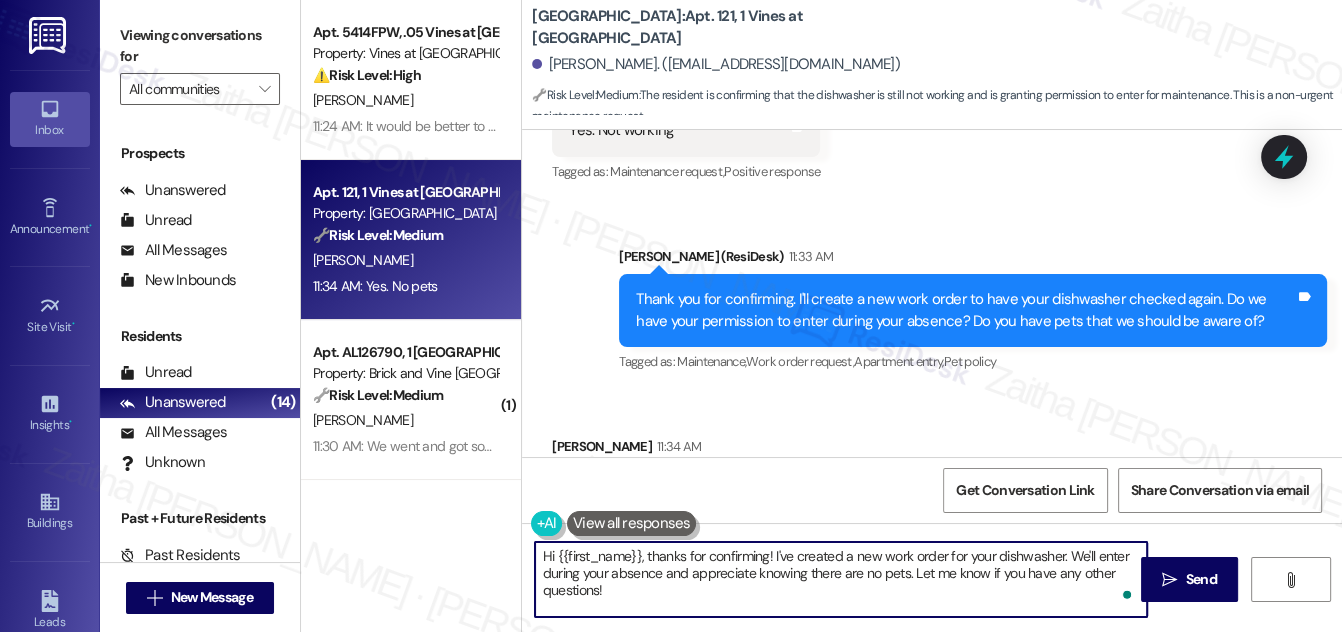 drag, startPoint x: 770, startPoint y: 556, endPoint x: 537, endPoint y: 560, distance: 233.03433 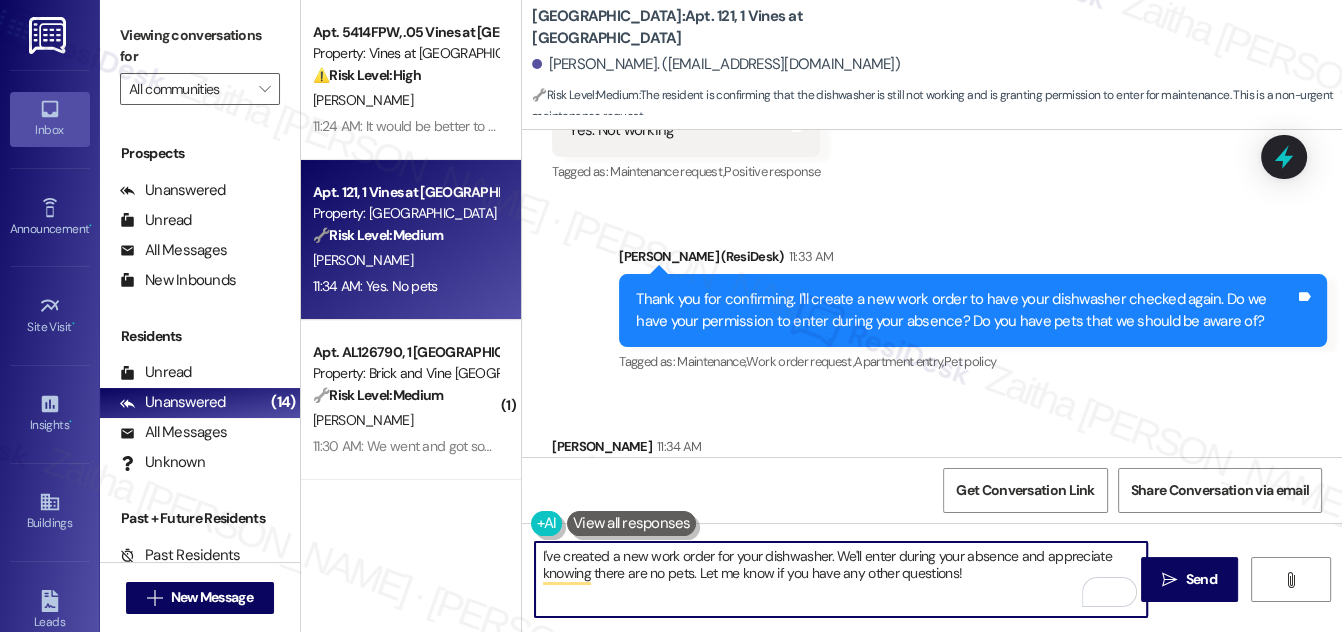 click on "Rosalyn Maze 11:34 AM" at bounding box center (656, 450) 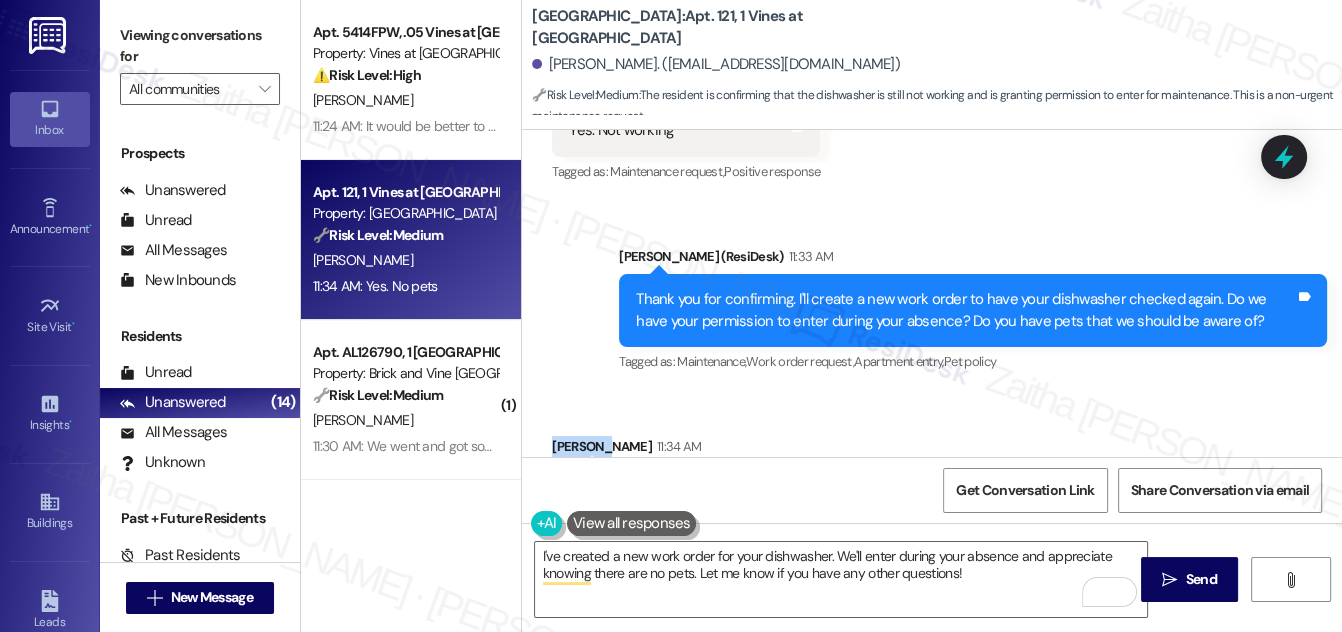 click on "Rosalyn Maze 11:34 AM" at bounding box center (656, 450) 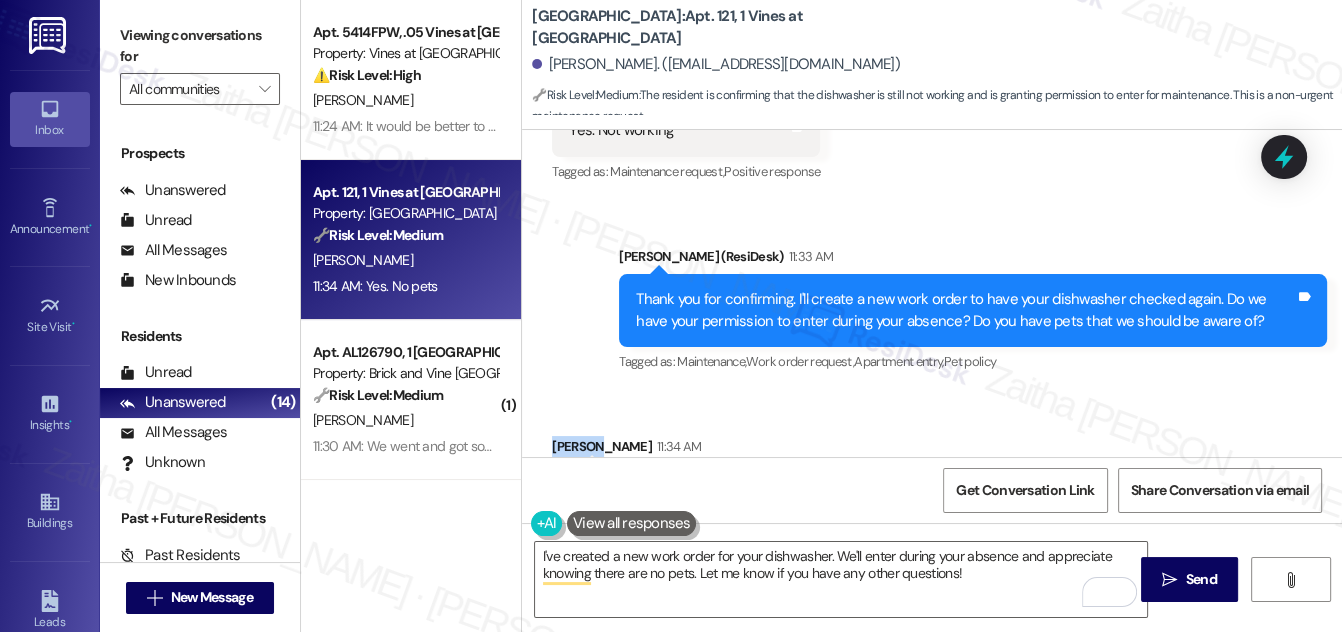 copy on "Rosalyn" 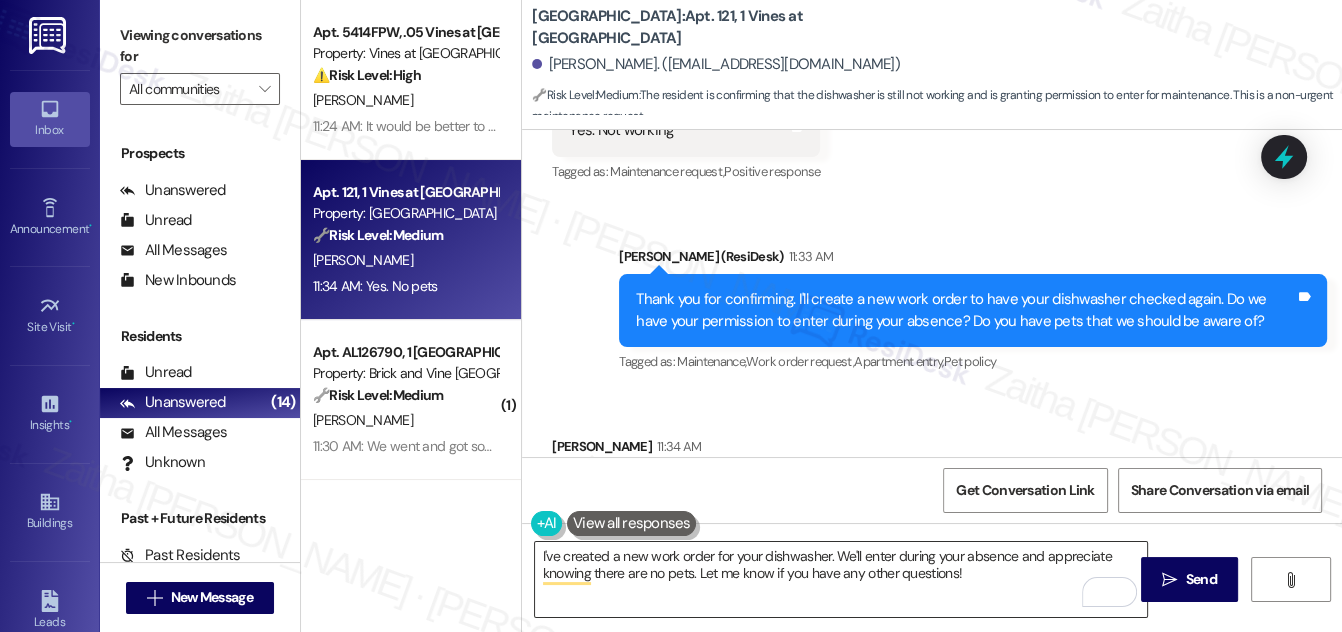 click on "I've created a new work order for your dishwasher. We'll enter during your absence and appreciate knowing there are no pets. Let me know if you have any other questions!" at bounding box center (841, 579) 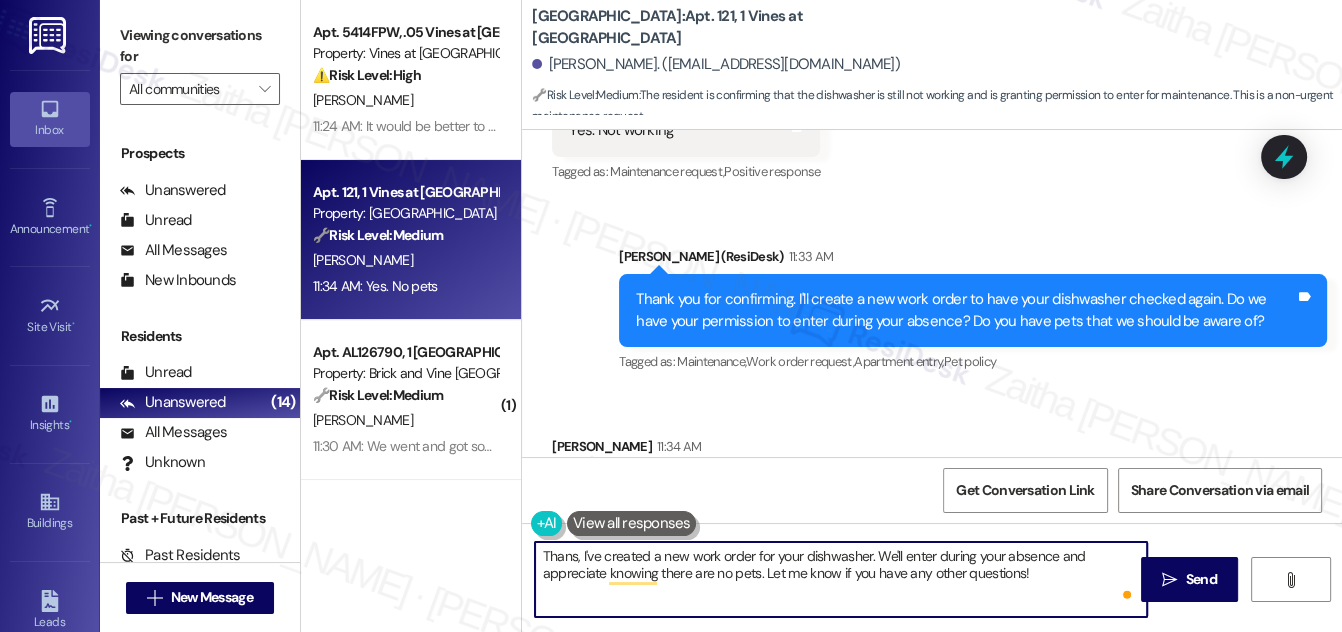 paste on "Rosalyn" 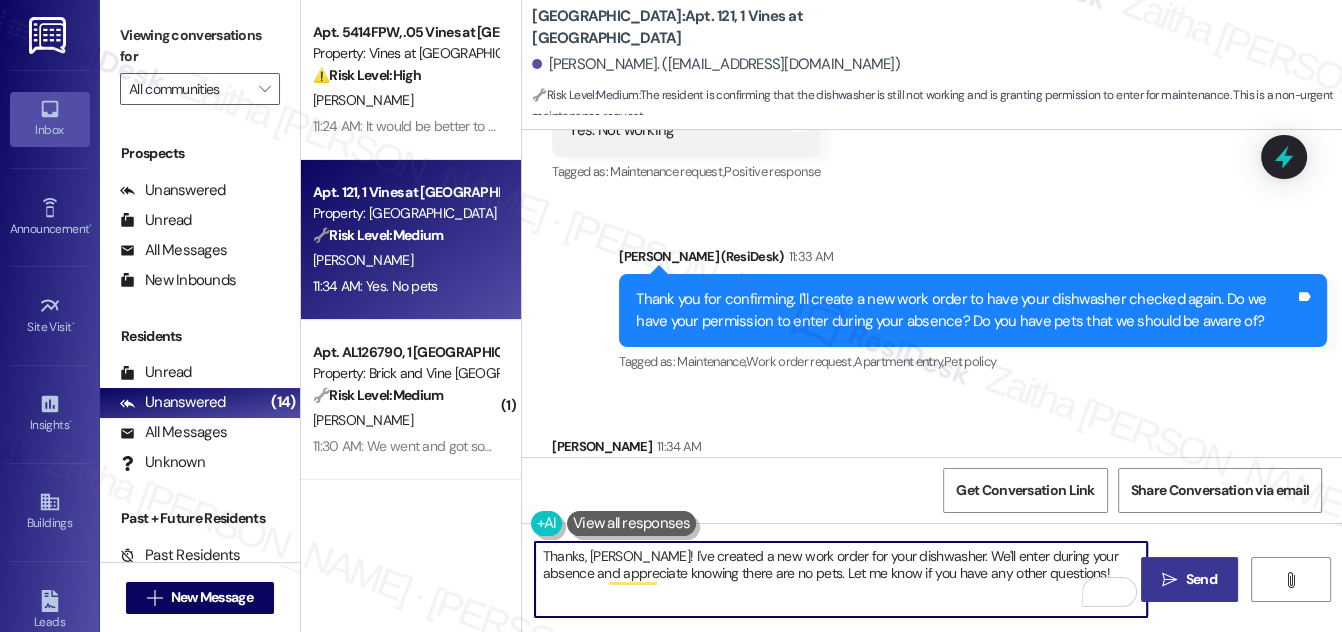 type on "Thanks, Rosalyn! I've created a new work order for your dishwasher. We'll enter during your absence and appreciate knowing there are no pets. Let me know if you have any other questions!" 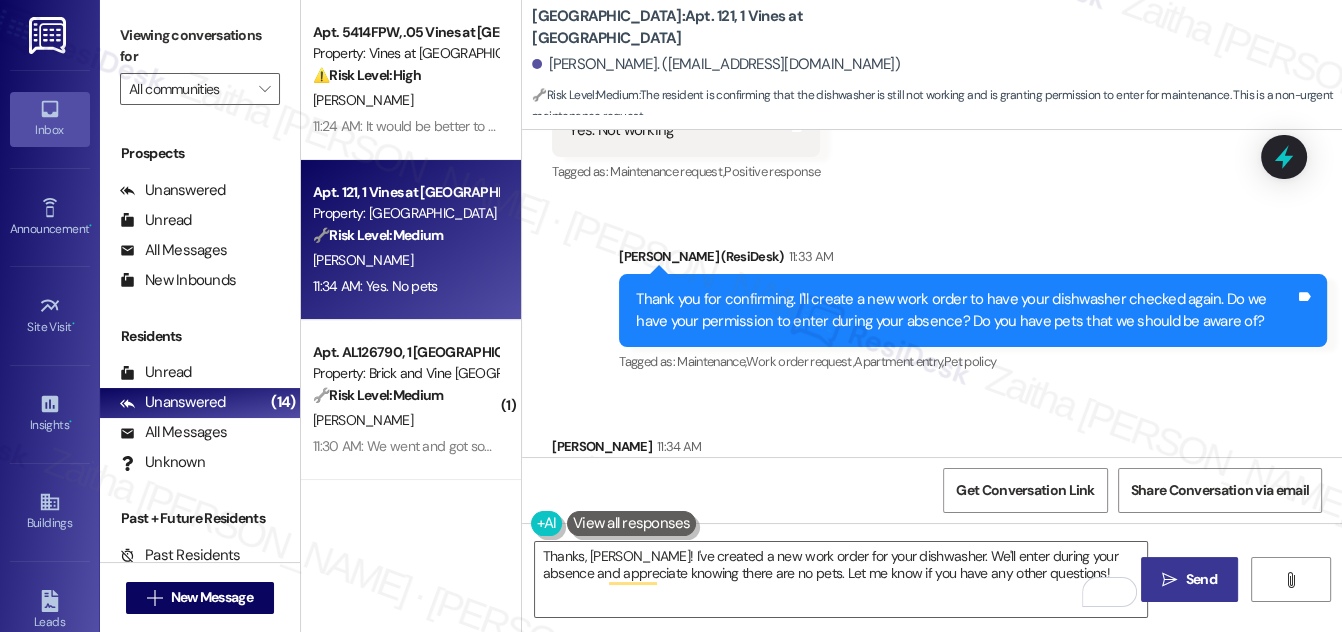click on "Send" at bounding box center (1201, 579) 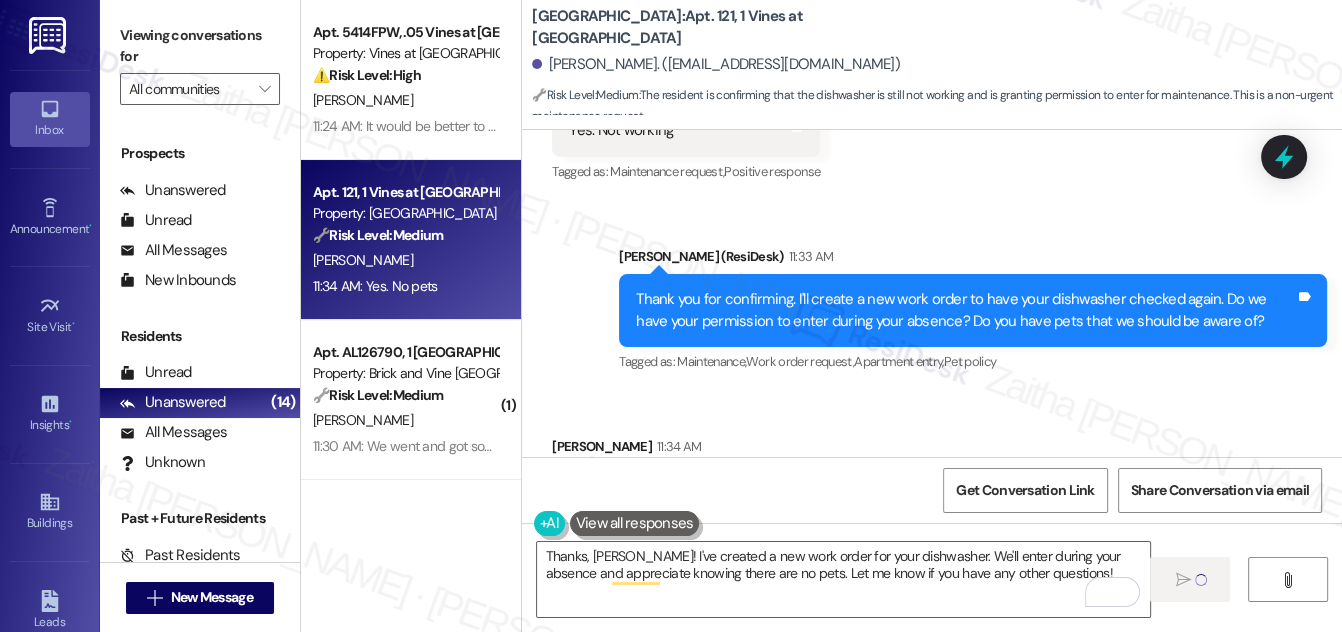 type 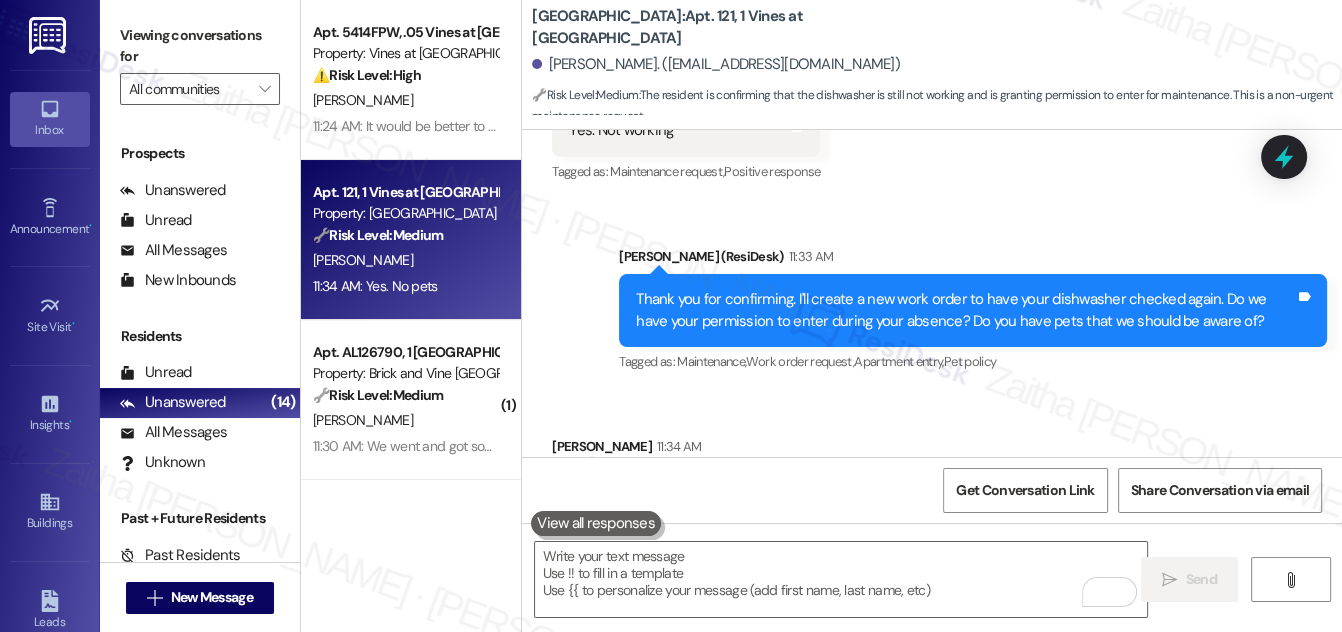 scroll, scrollTop: 14377, scrollLeft: 0, axis: vertical 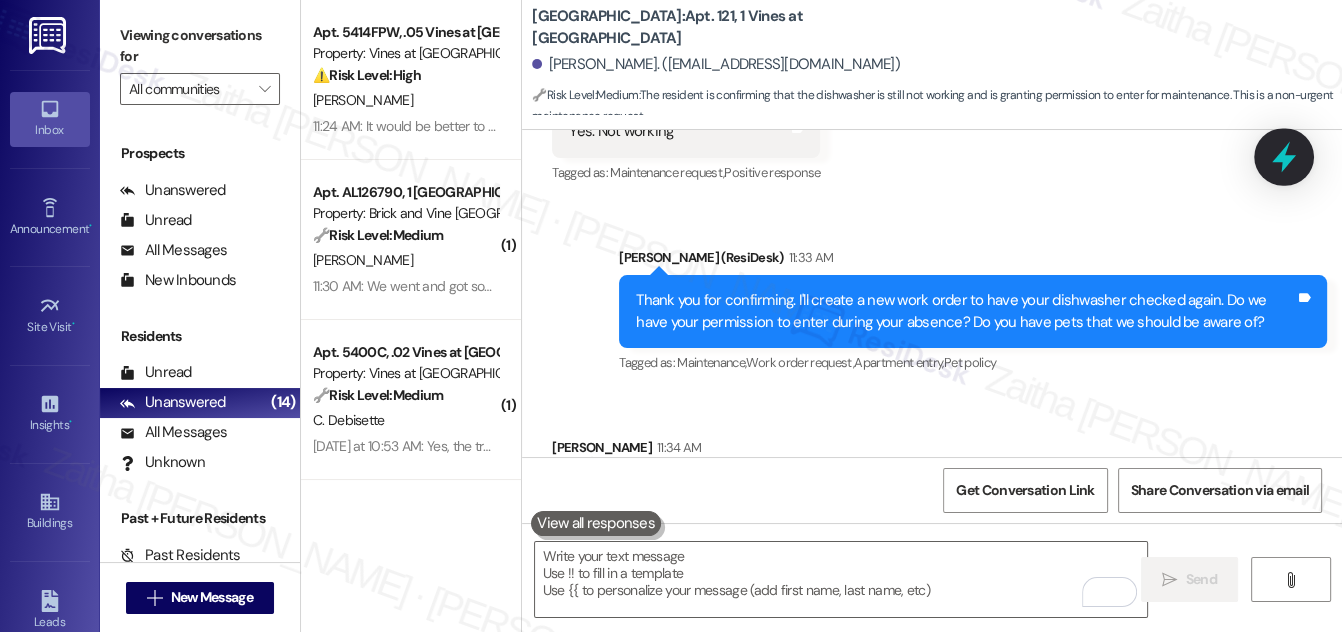 click 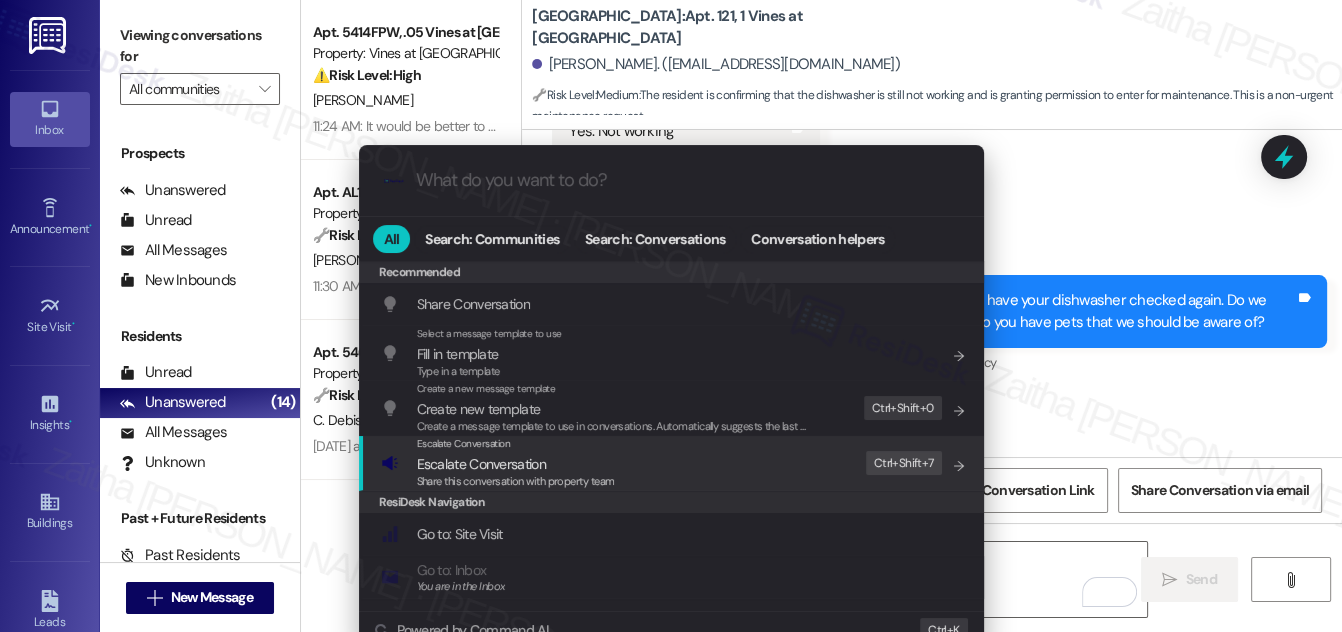 click on "Escalate Conversation" at bounding box center [481, 464] 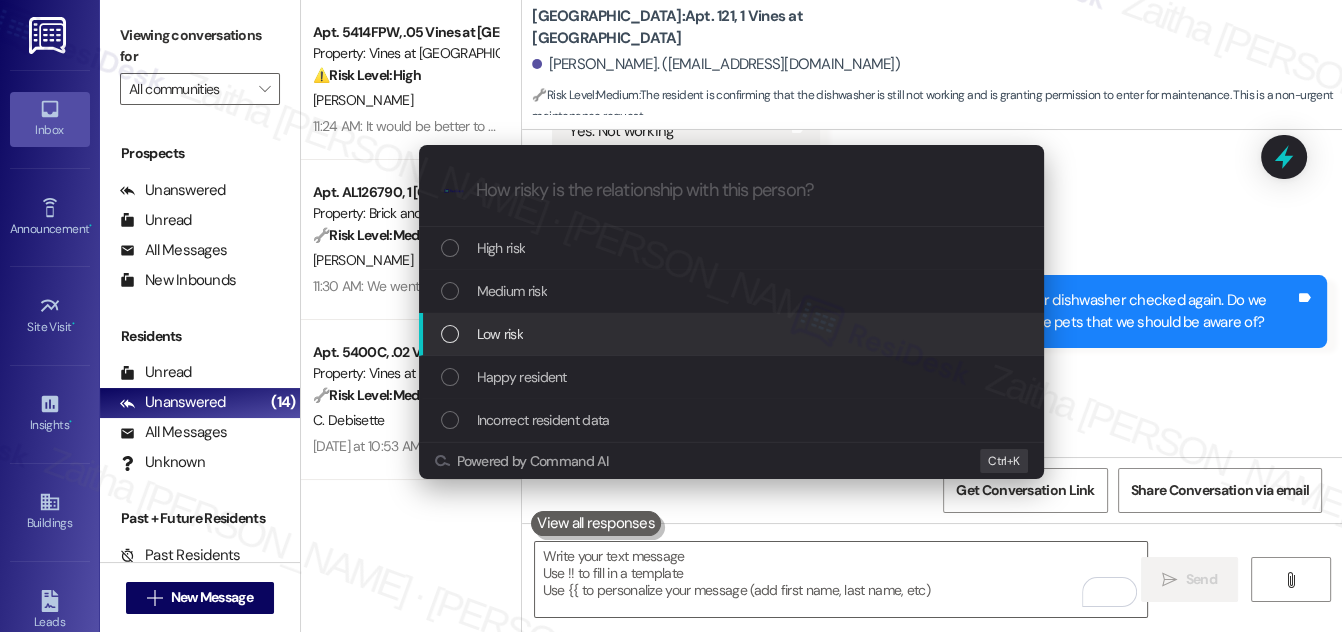 click on "Escalate Conversation How risky is the relationship with this person? Topics (e.g. broken fridge, delayed service) Any messages to highlight in the email? .cls-1{fill:#0a055f;}.cls-2{fill:#0cc4c4;} resideskLogoBlueOrange High risk Medium risk Low risk Happy resident Incorrect resident data Powered by Command AI Ctrl+ K" at bounding box center [671, 316] 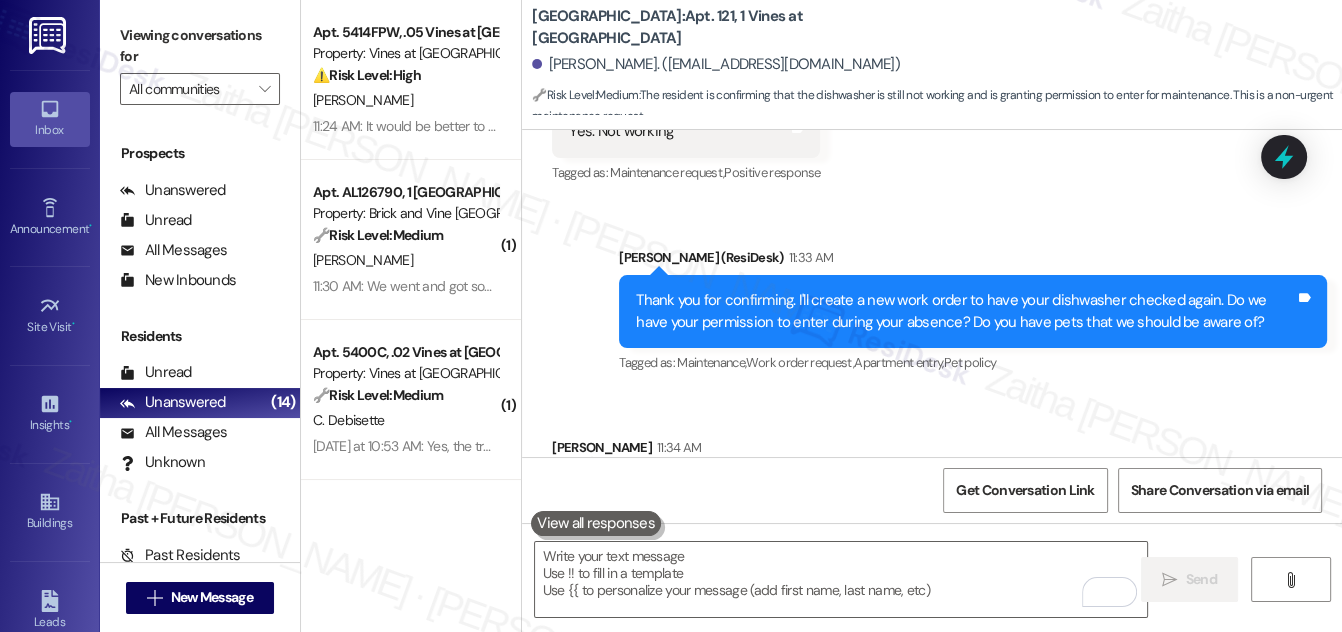 drag, startPoint x: 1287, startPoint y: 145, endPoint x: 847, endPoint y: 168, distance: 440.60074 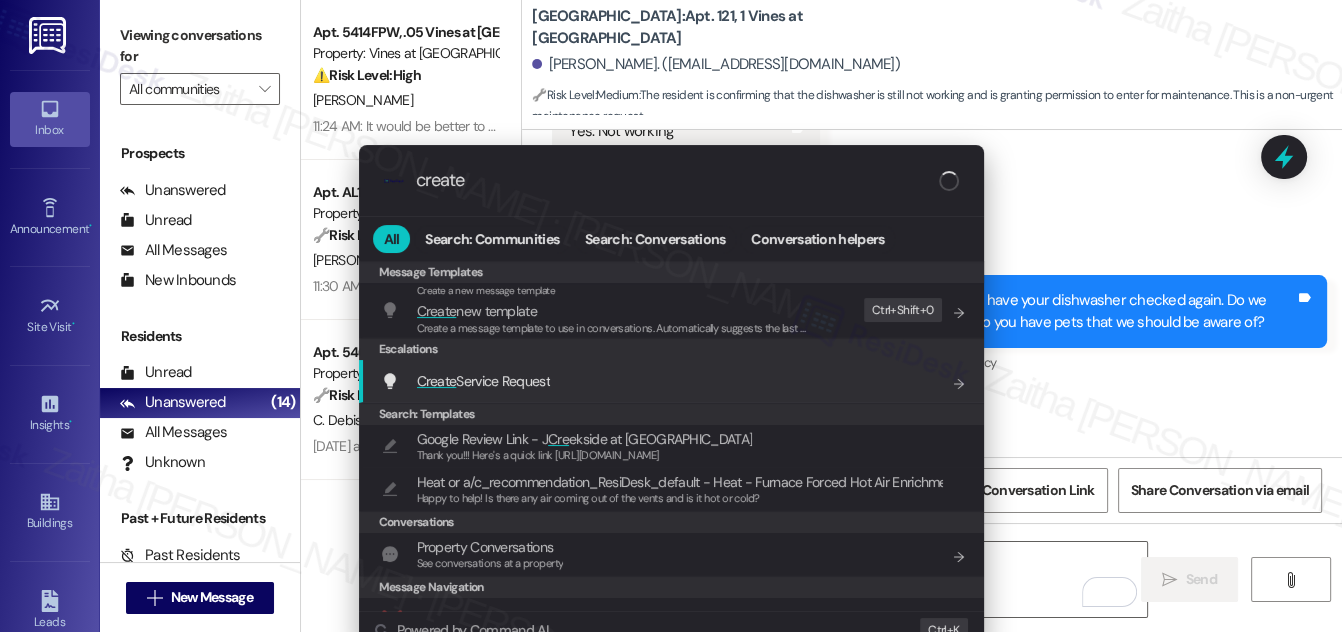 type on "create" 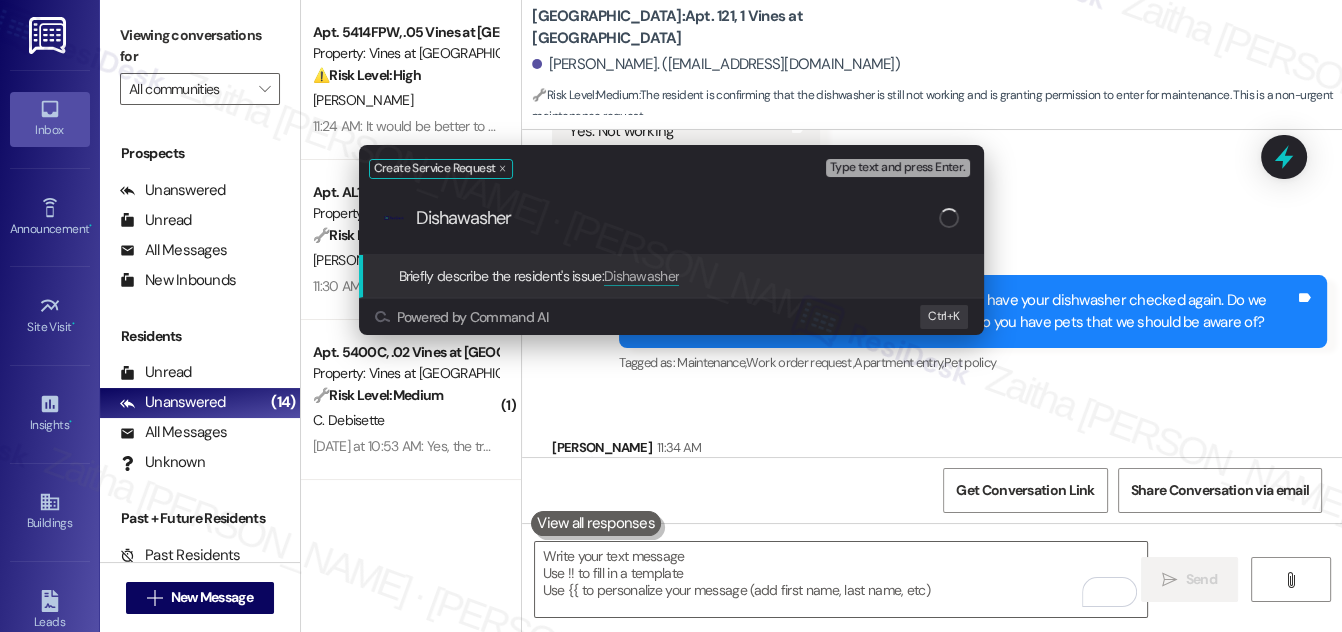 click on "Dishawasher" at bounding box center (677, 218) 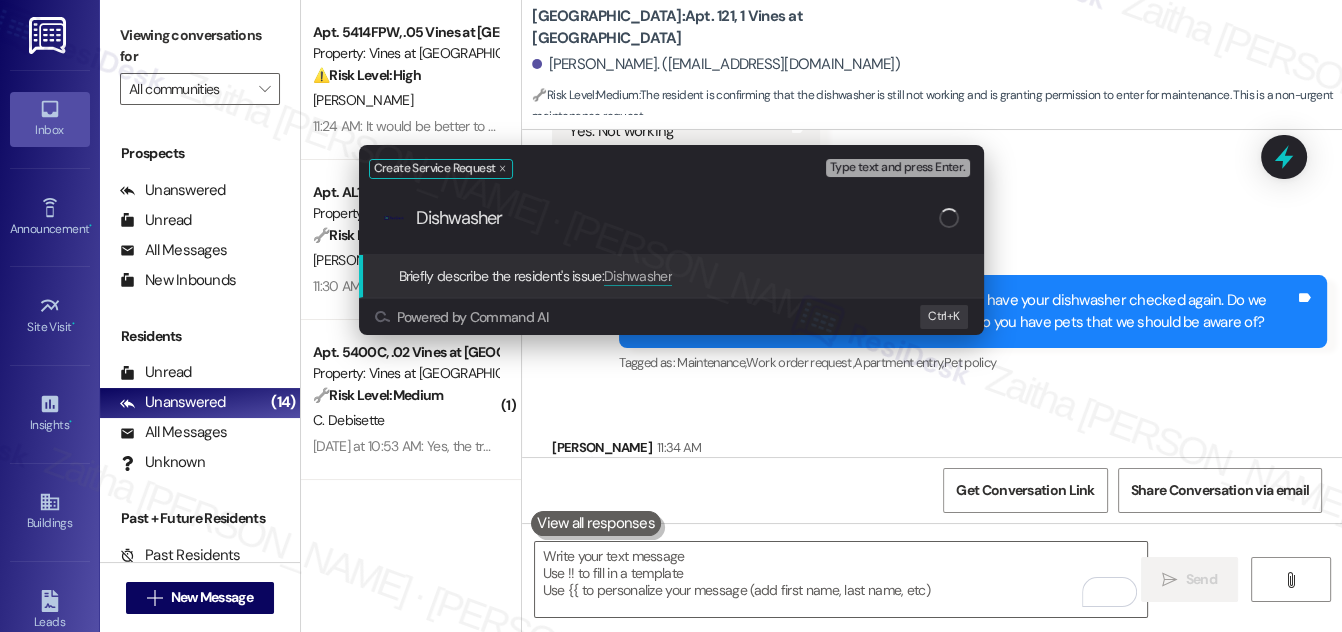 click on "Dishwasher" at bounding box center [677, 218] 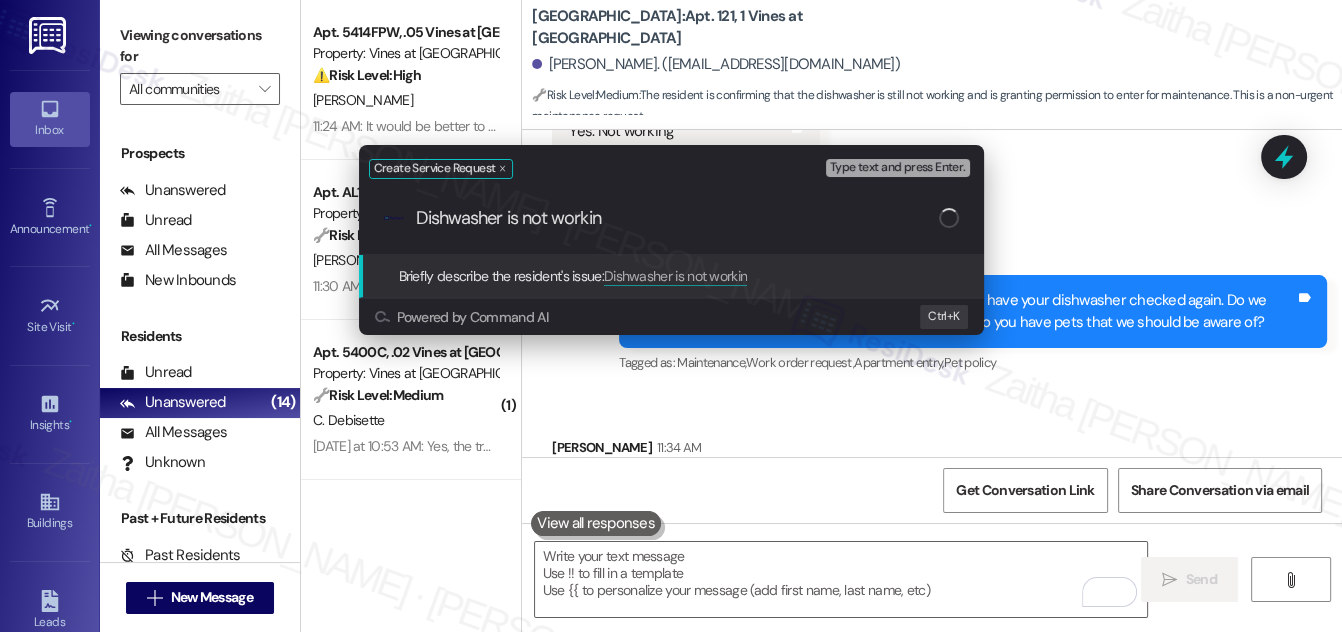 type on "Dishwasher is not working" 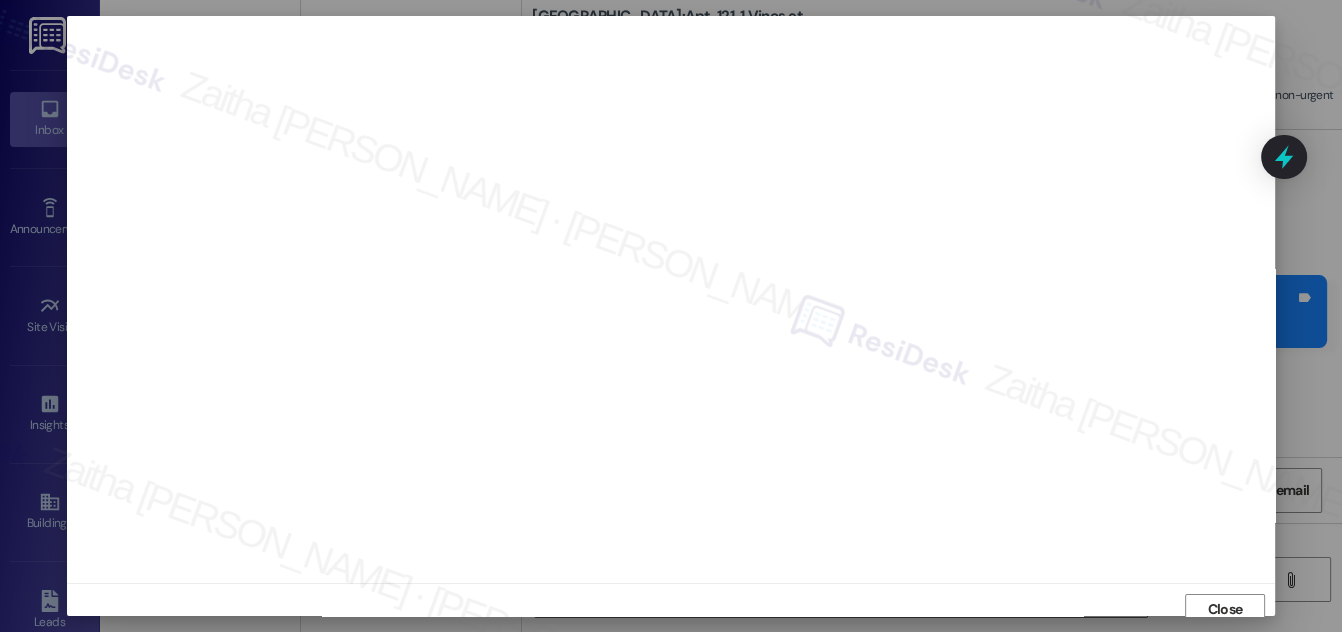 scroll, scrollTop: 0, scrollLeft: 0, axis: both 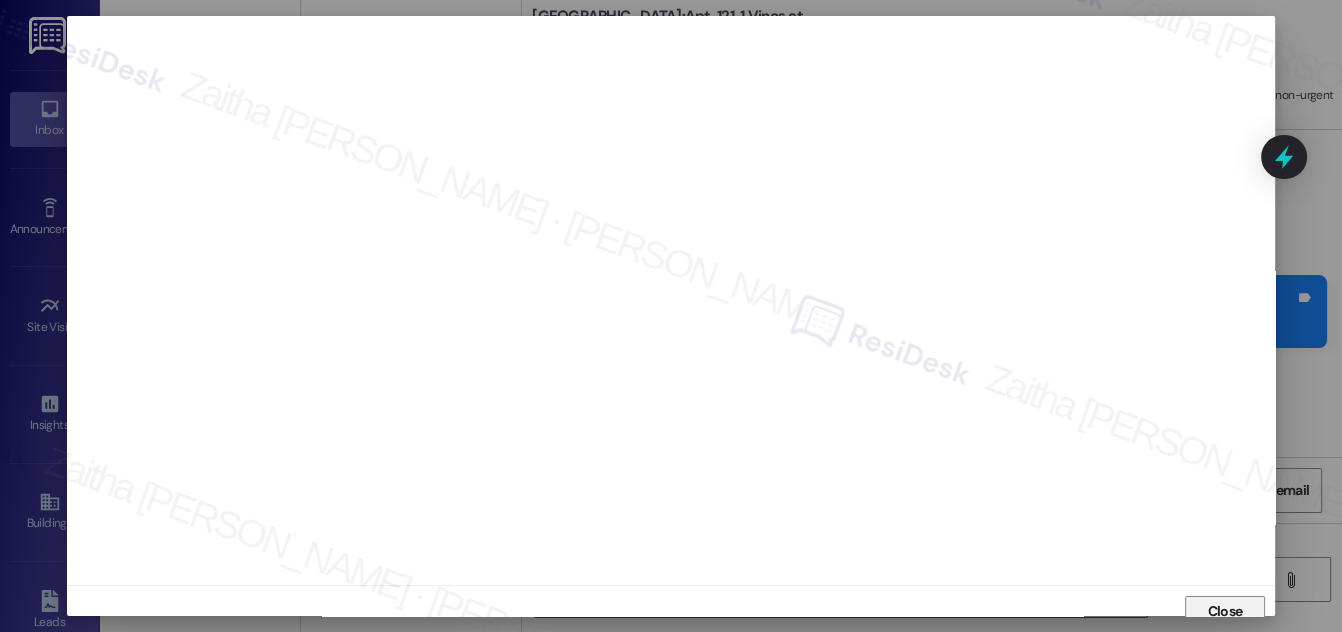 click on "Close" at bounding box center (1225, 611) 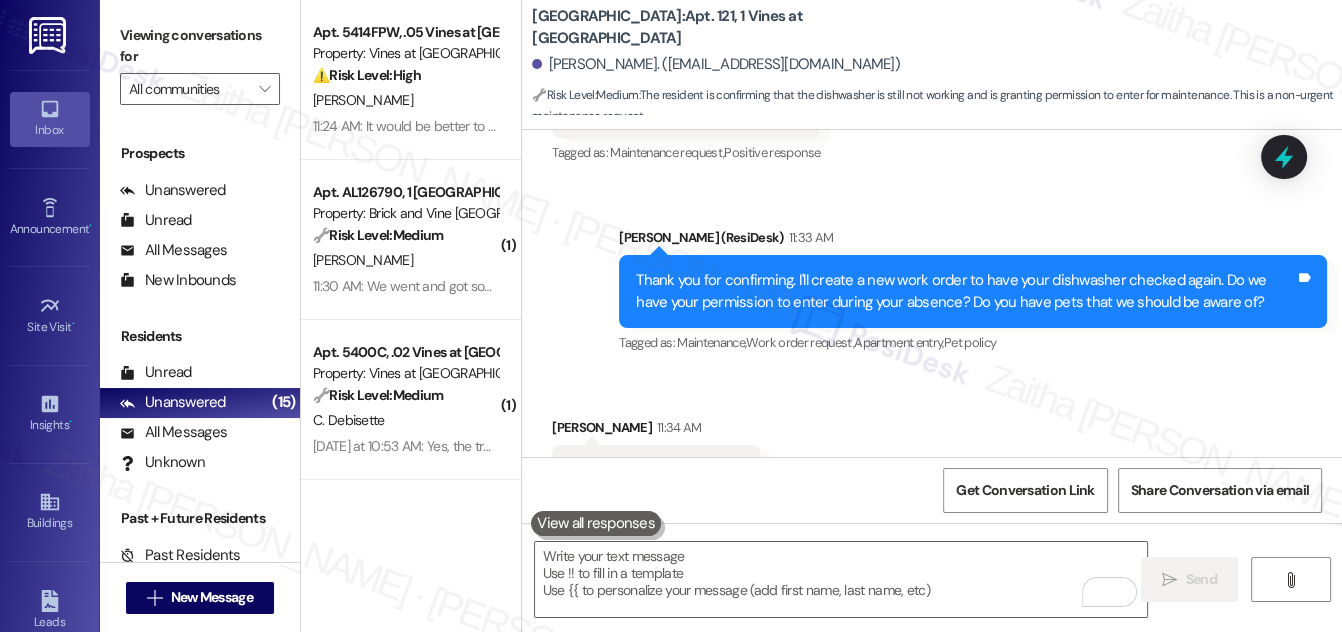 scroll, scrollTop: 14266, scrollLeft: 0, axis: vertical 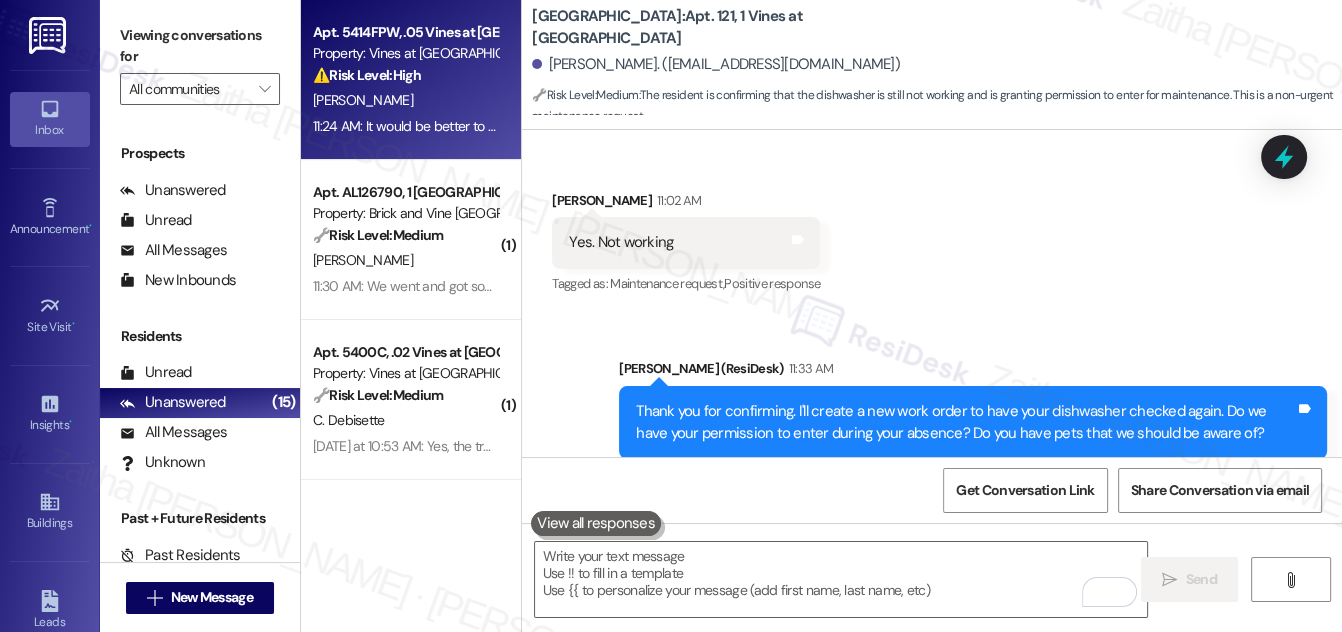 click on "S. Miller" at bounding box center (405, 100) 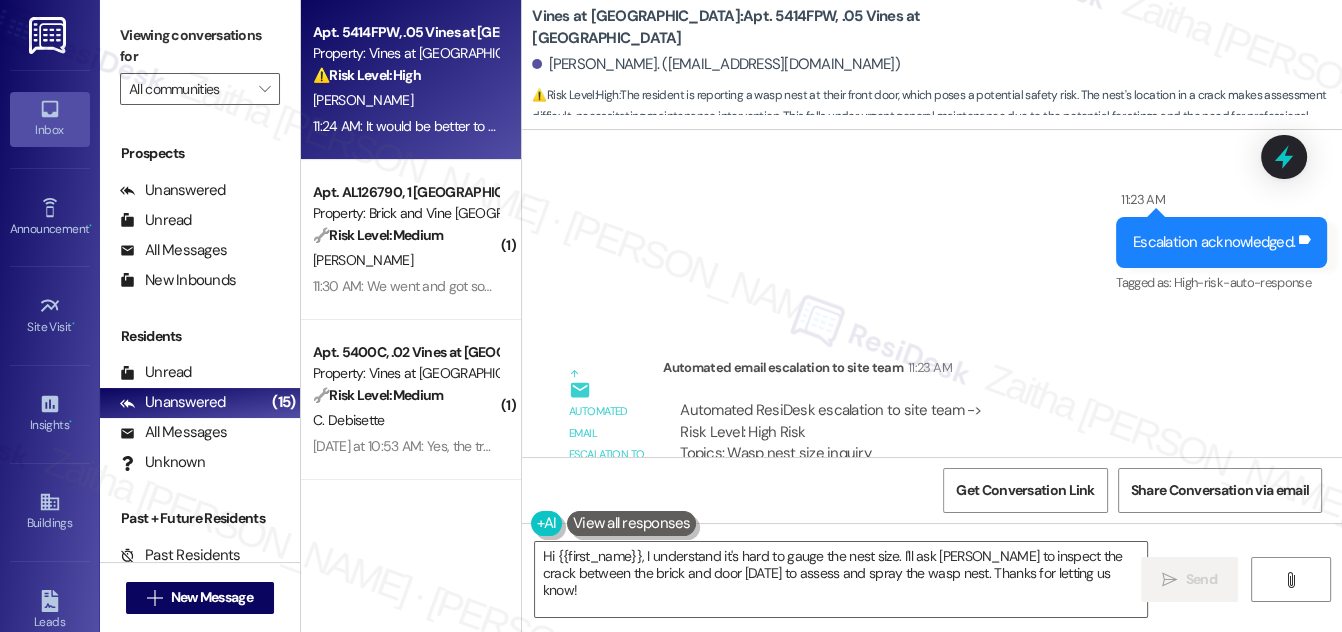 scroll, scrollTop: 55288, scrollLeft: 0, axis: vertical 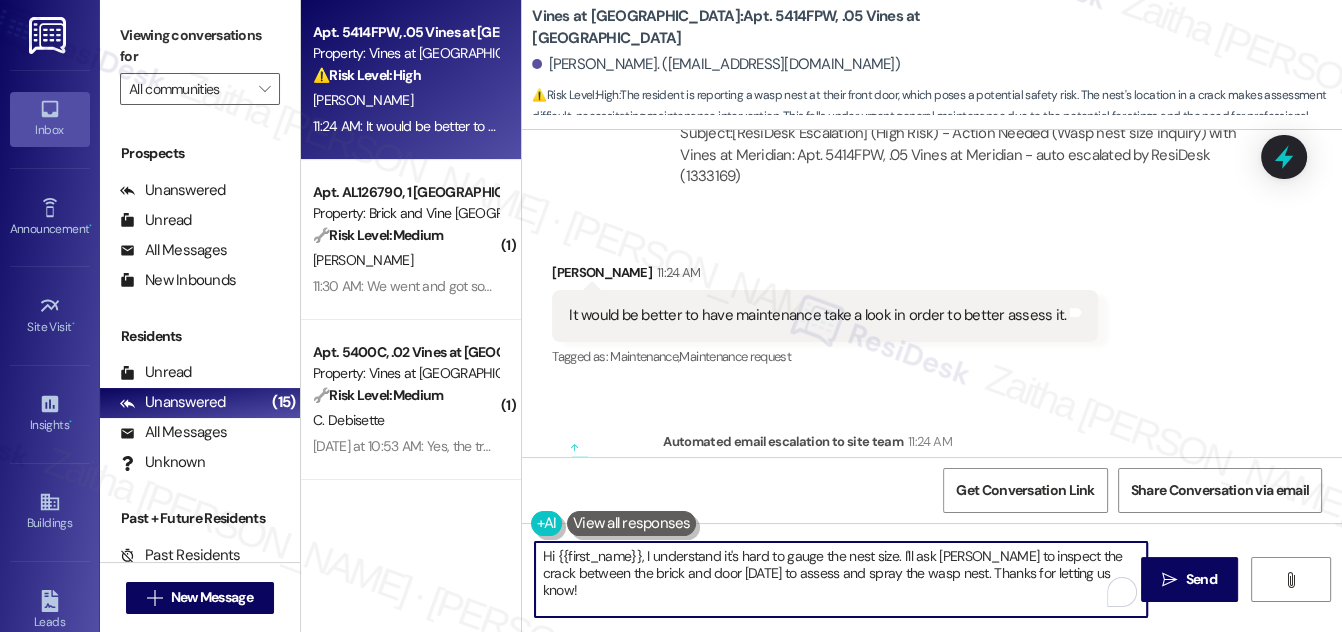 drag, startPoint x: 641, startPoint y: 558, endPoint x: 540, endPoint y: 558, distance: 101 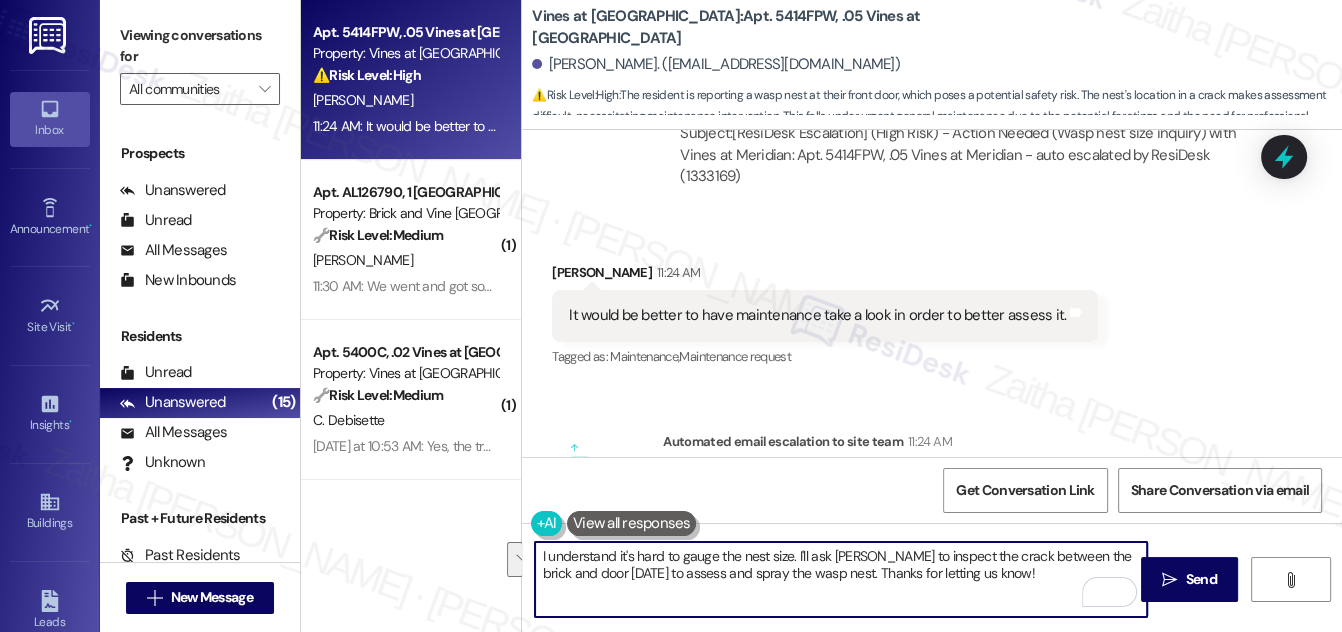 drag, startPoint x: 795, startPoint y: 551, endPoint x: 985, endPoint y: 588, distance: 193.5691 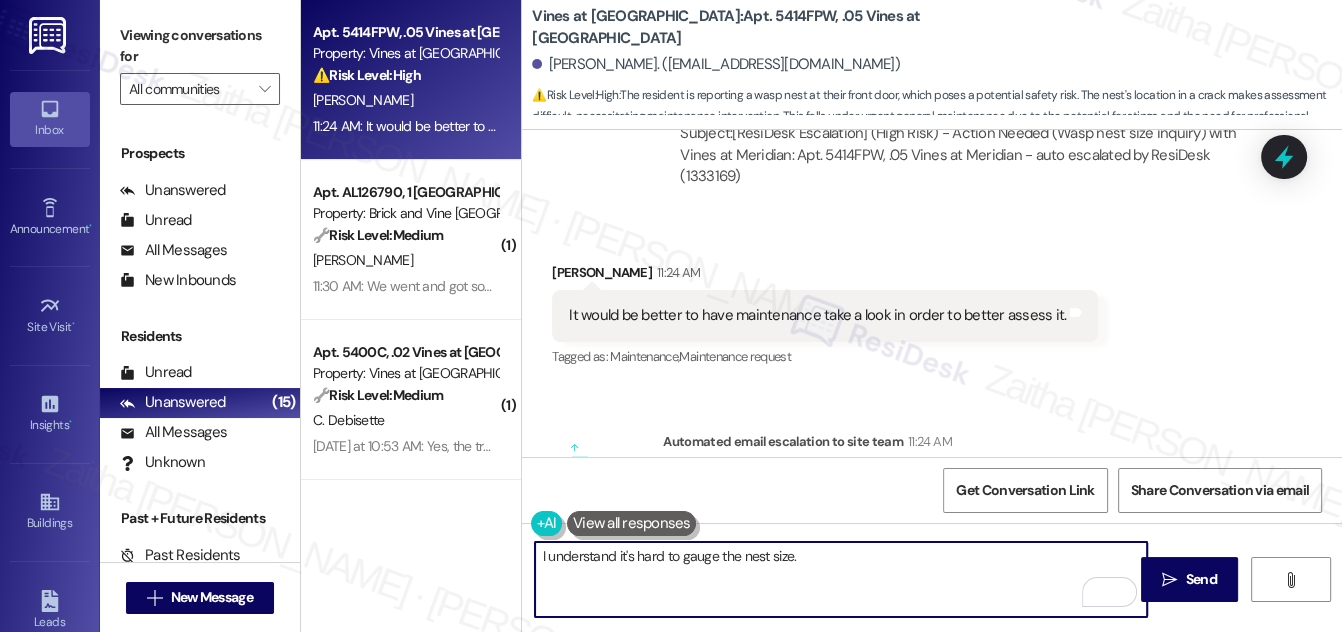 paste on "We're looking into this, and we'll be in touch when we have an update. Let me know if you need anything else in the meantime." 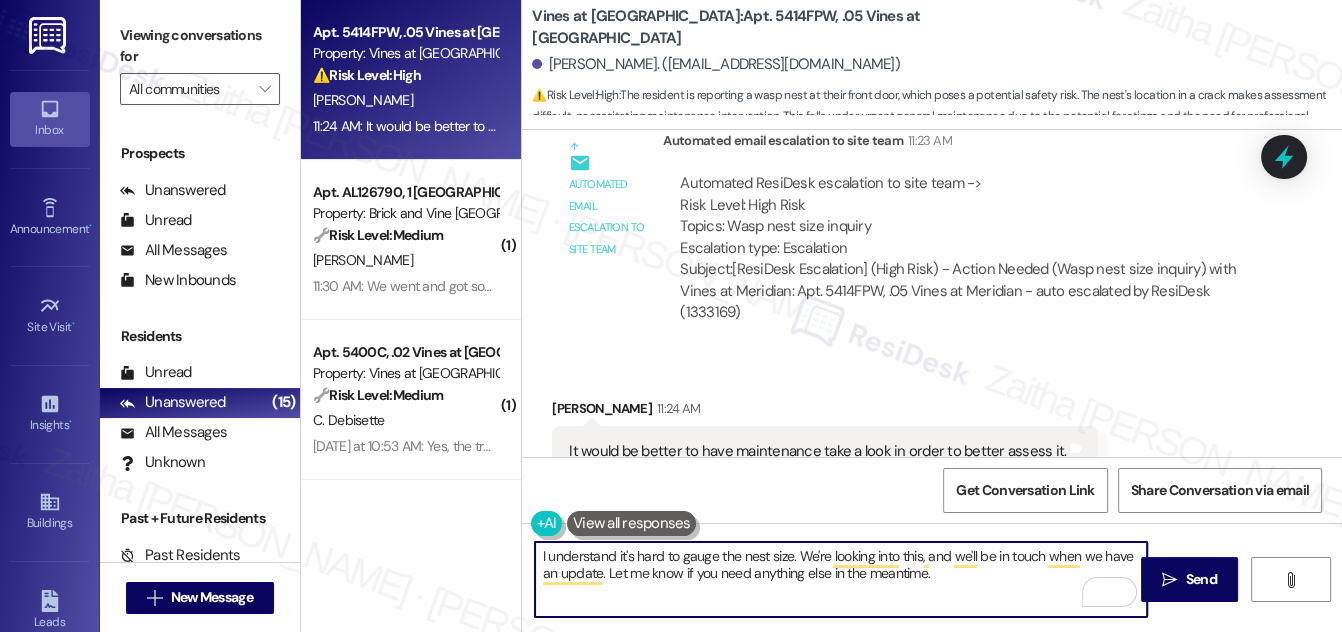 scroll, scrollTop: 55106, scrollLeft: 0, axis: vertical 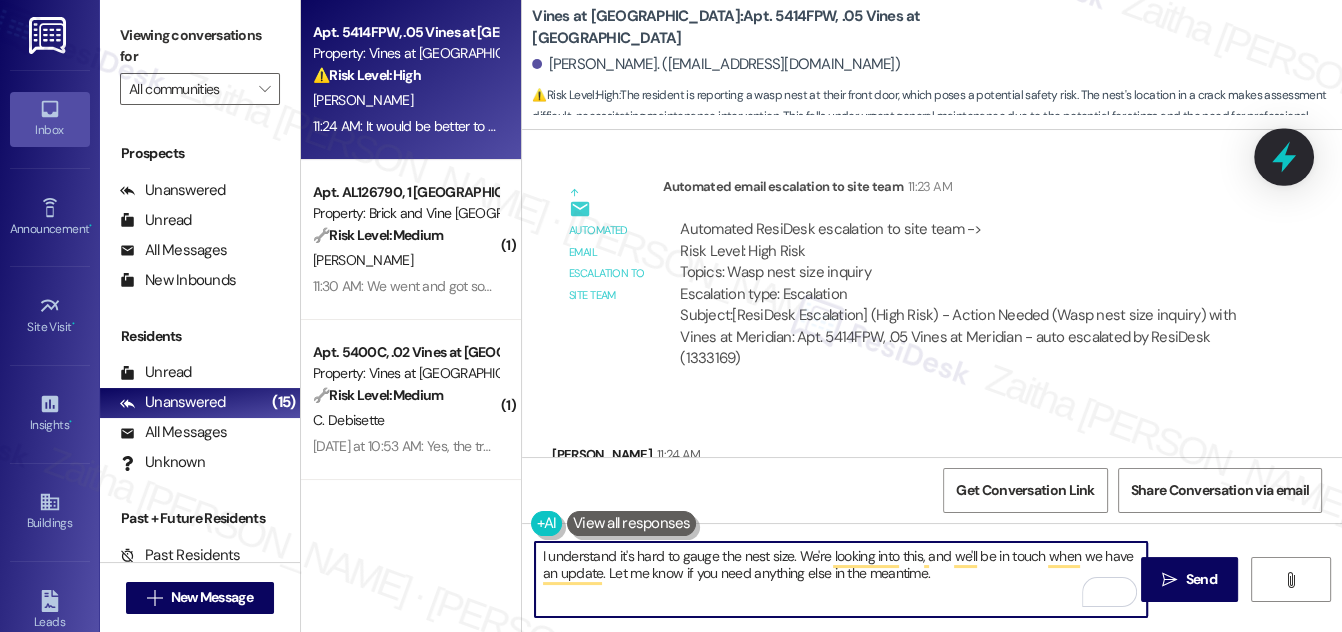 type on "I understand it's hard to gauge the nest size. We're looking into this, and we'll be in touch when we have an update. Let me know if you need anything else in the meantime." 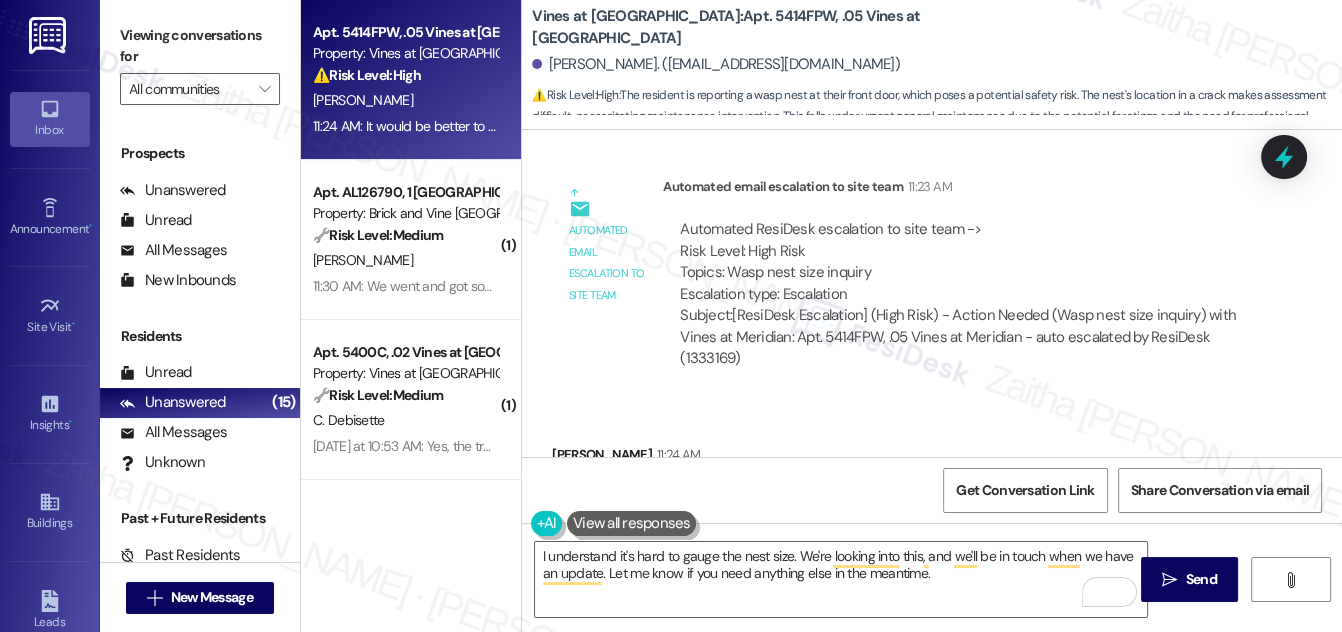 drag, startPoint x: 1286, startPoint y: 174, endPoint x: 898, endPoint y: 186, distance: 388.18552 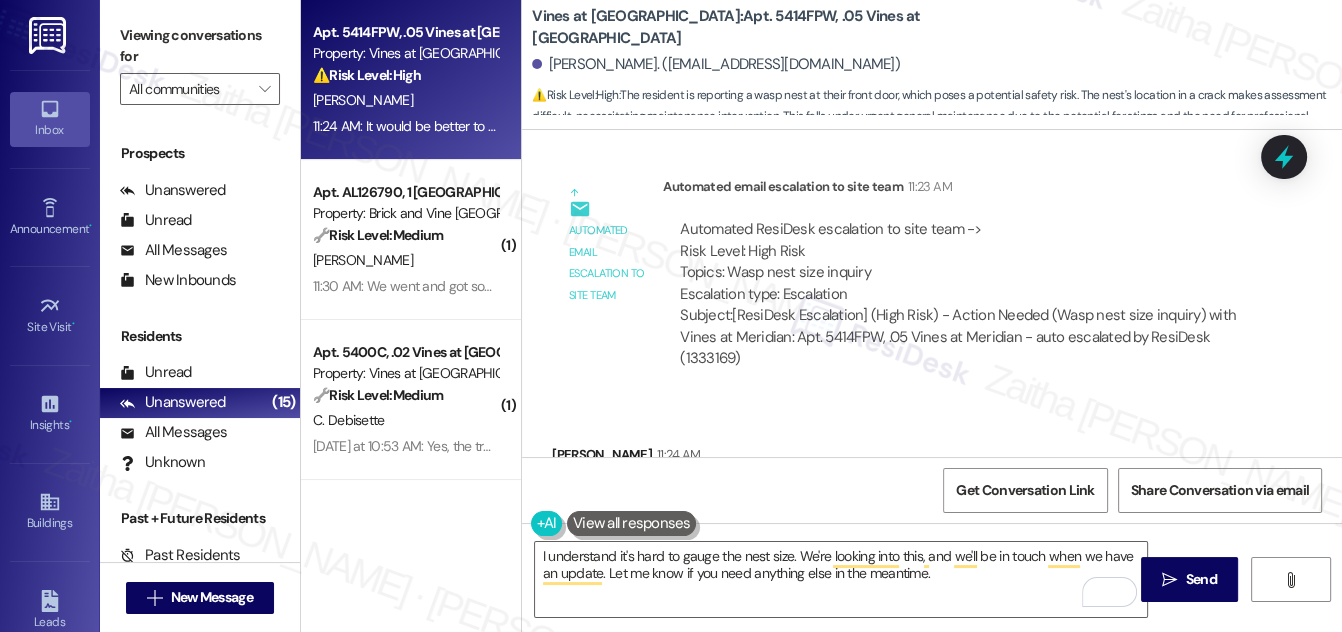 click at bounding box center (1284, 157) 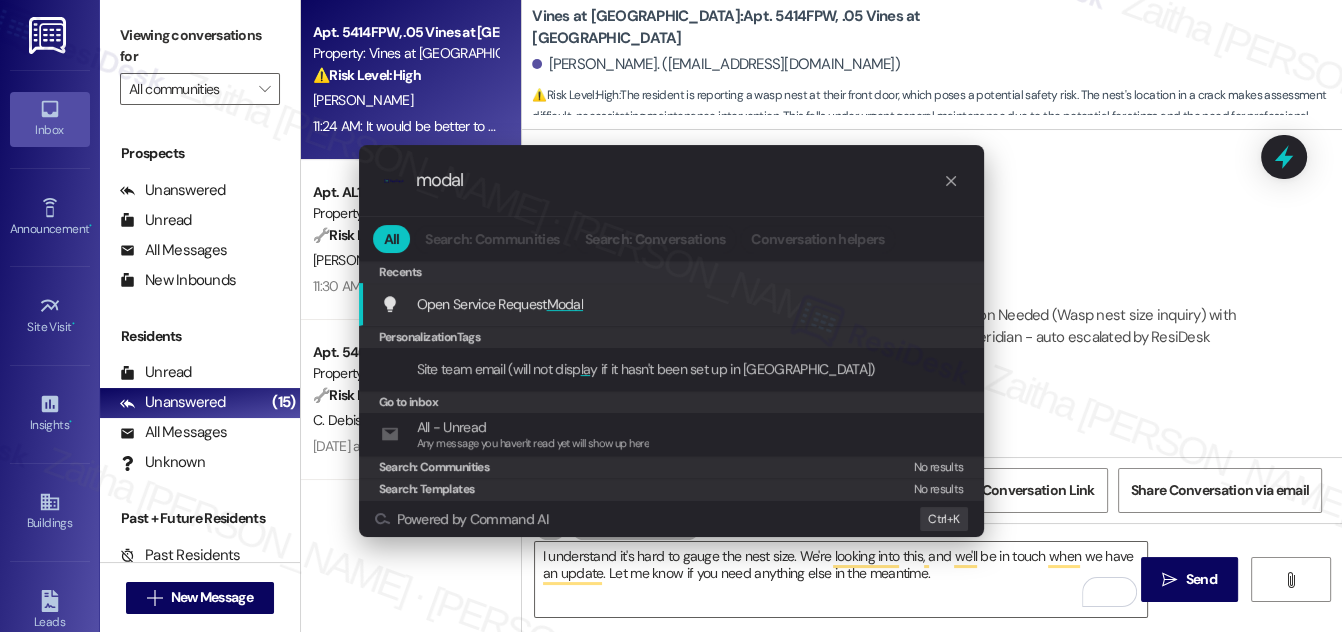 type on "modal" 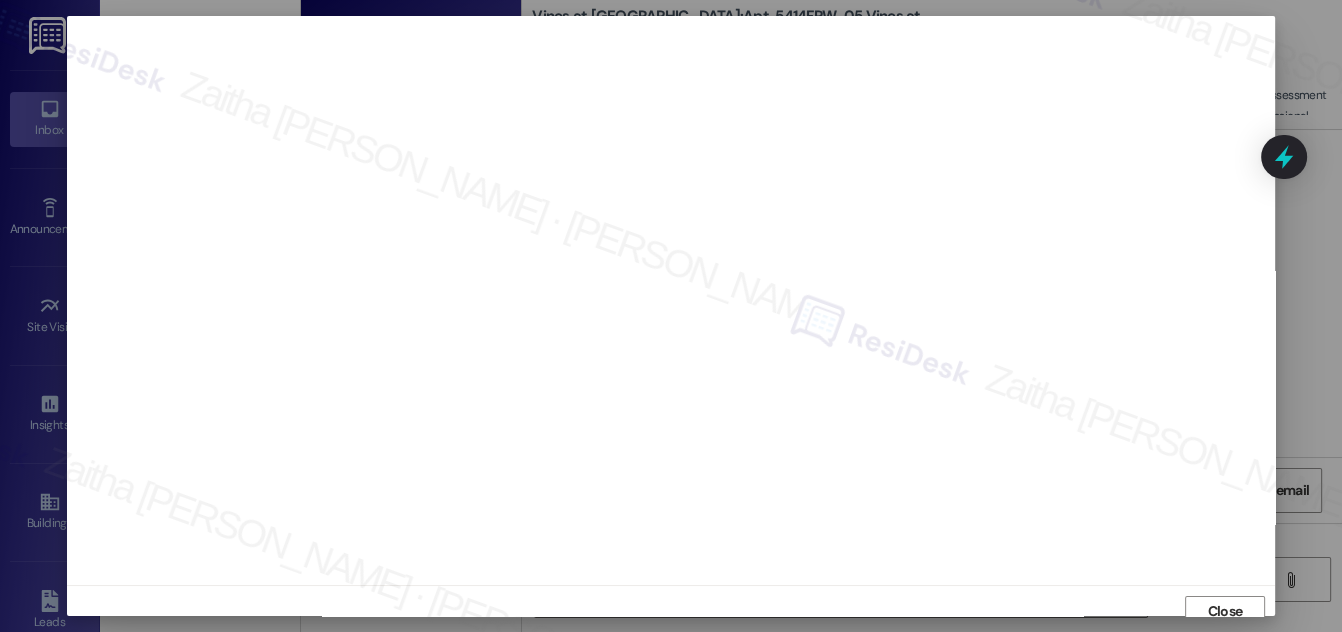 scroll, scrollTop: 11, scrollLeft: 0, axis: vertical 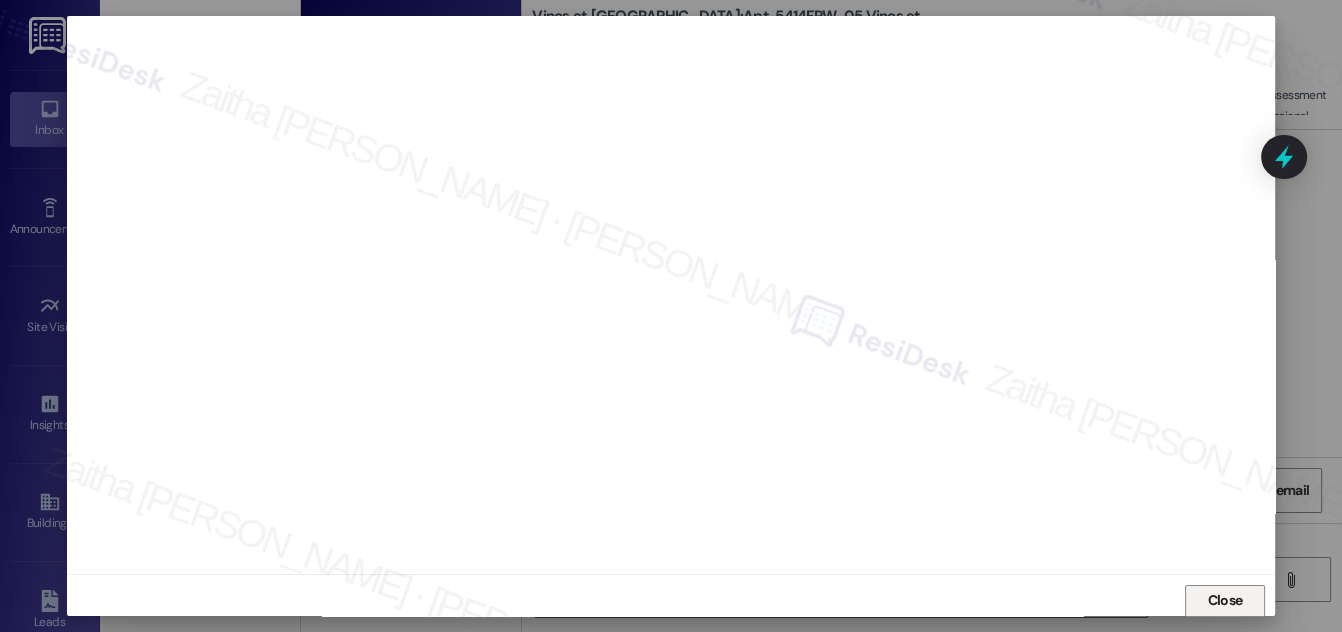 click on "Close" at bounding box center (1225, 600) 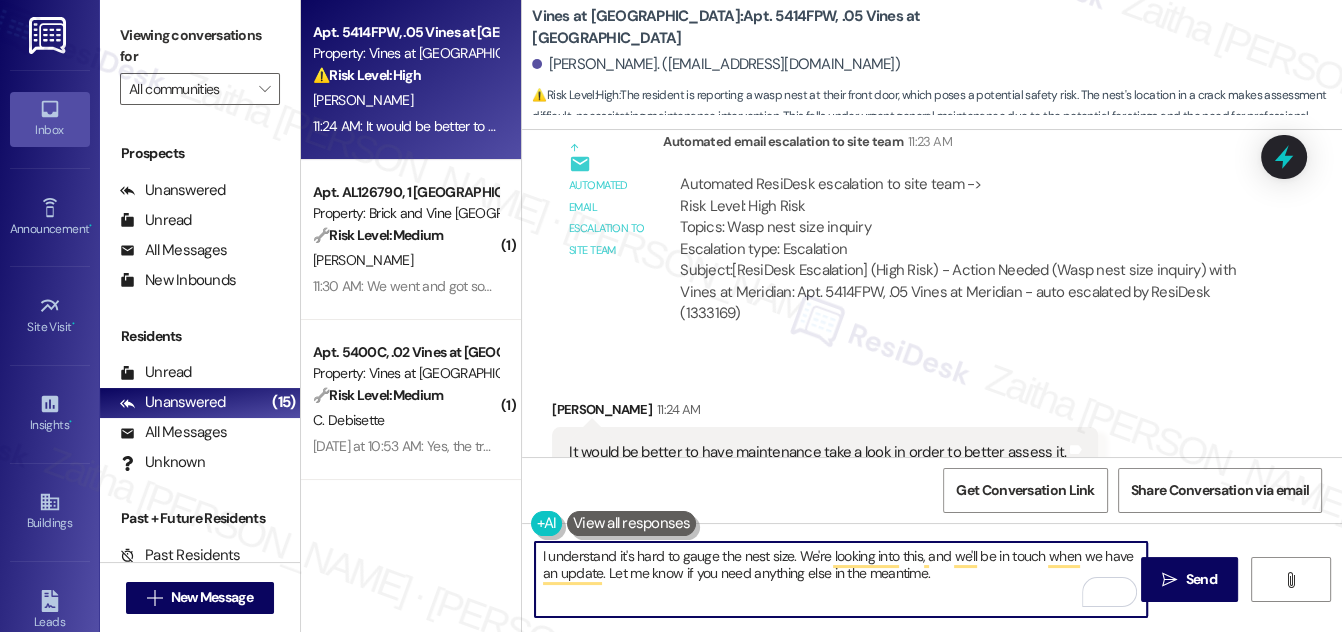 scroll, scrollTop: 55197, scrollLeft: 0, axis: vertical 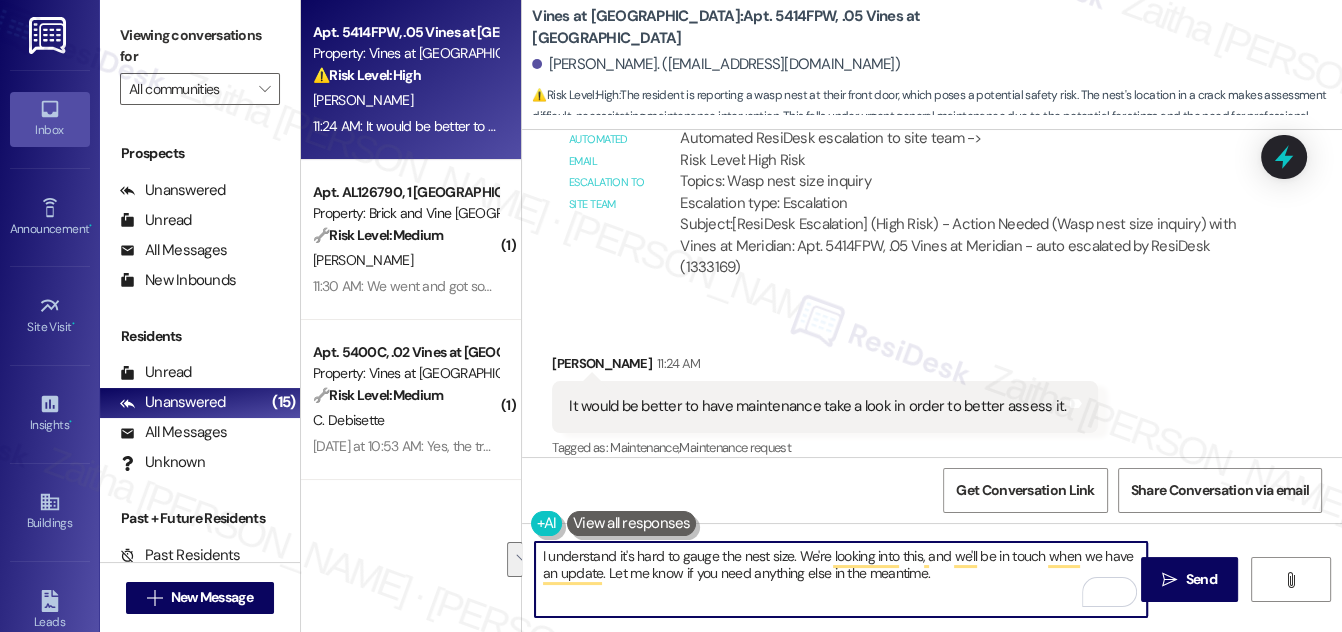 drag, startPoint x: 537, startPoint y: 556, endPoint x: 926, endPoint y: 586, distance: 390.1551 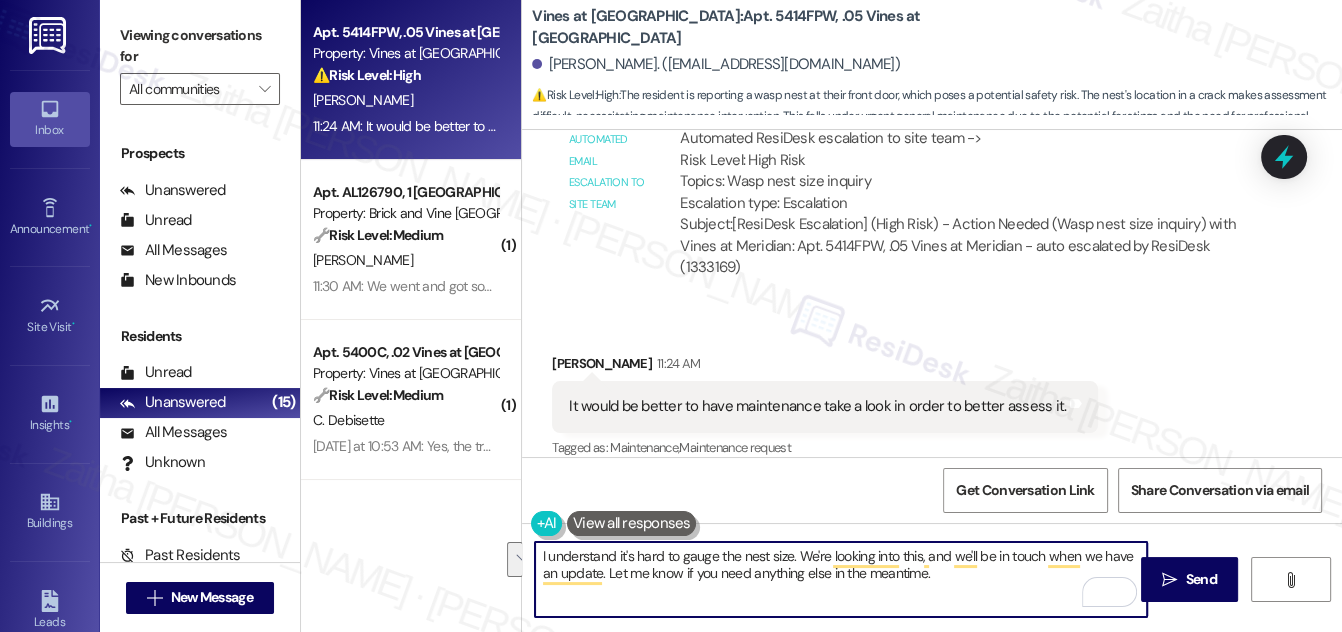 click on "I understand it's hard to gauge the nest size. We're looking into this, and we'll be in touch when we have an update. Let me know if you need anything else in the meantime." at bounding box center (841, 579) 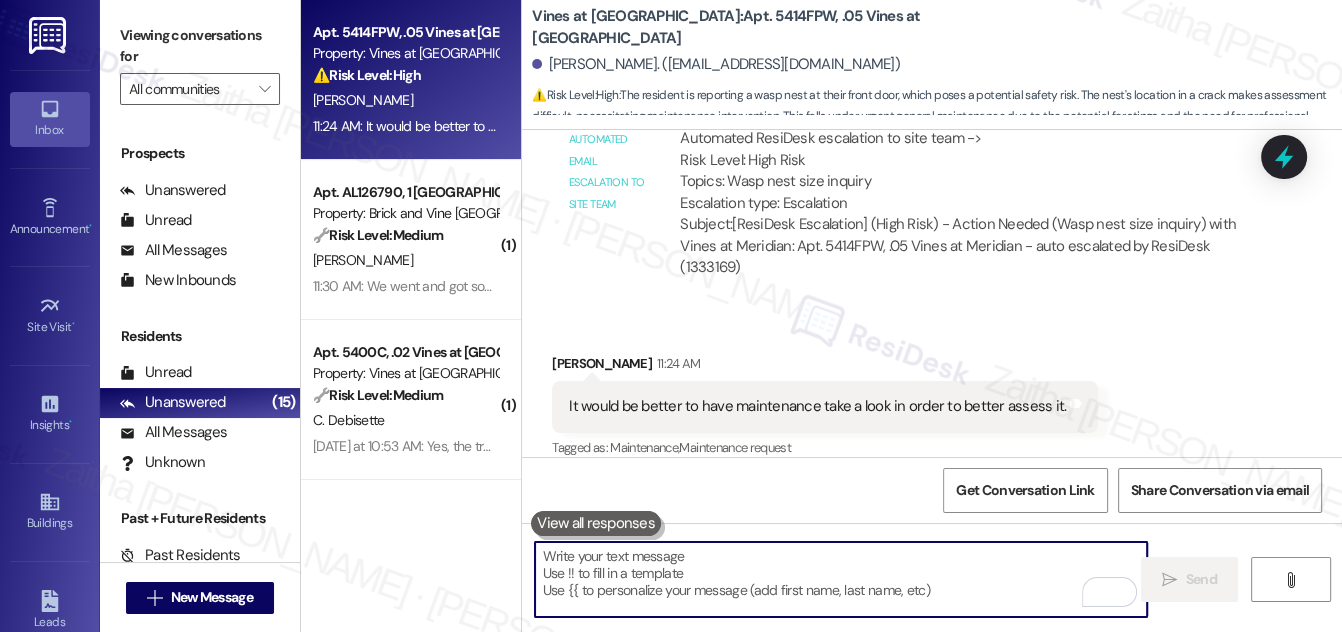 paste on "I understand it can be difficult to gauge the nest size. We’re currently looking into it and will be in touch once we have an update. In the meantime, feel free to reach out if there’s anything else you need.
Ask ChatGPT" 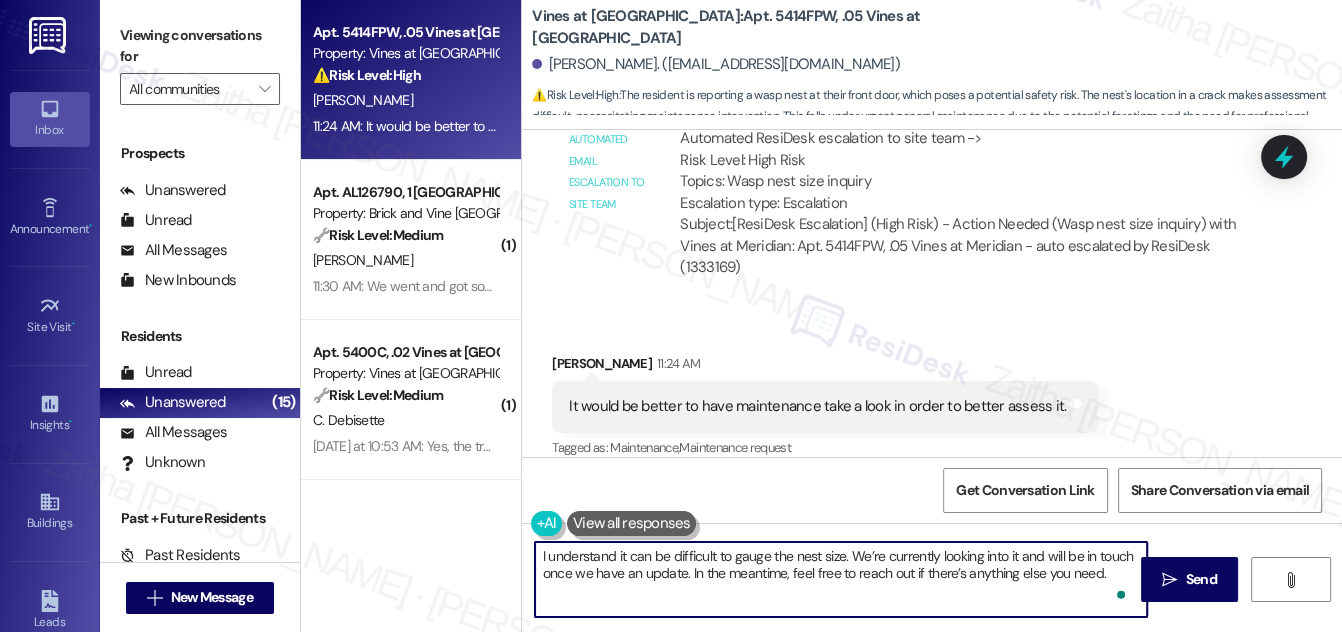 scroll, scrollTop: 152, scrollLeft: 0, axis: vertical 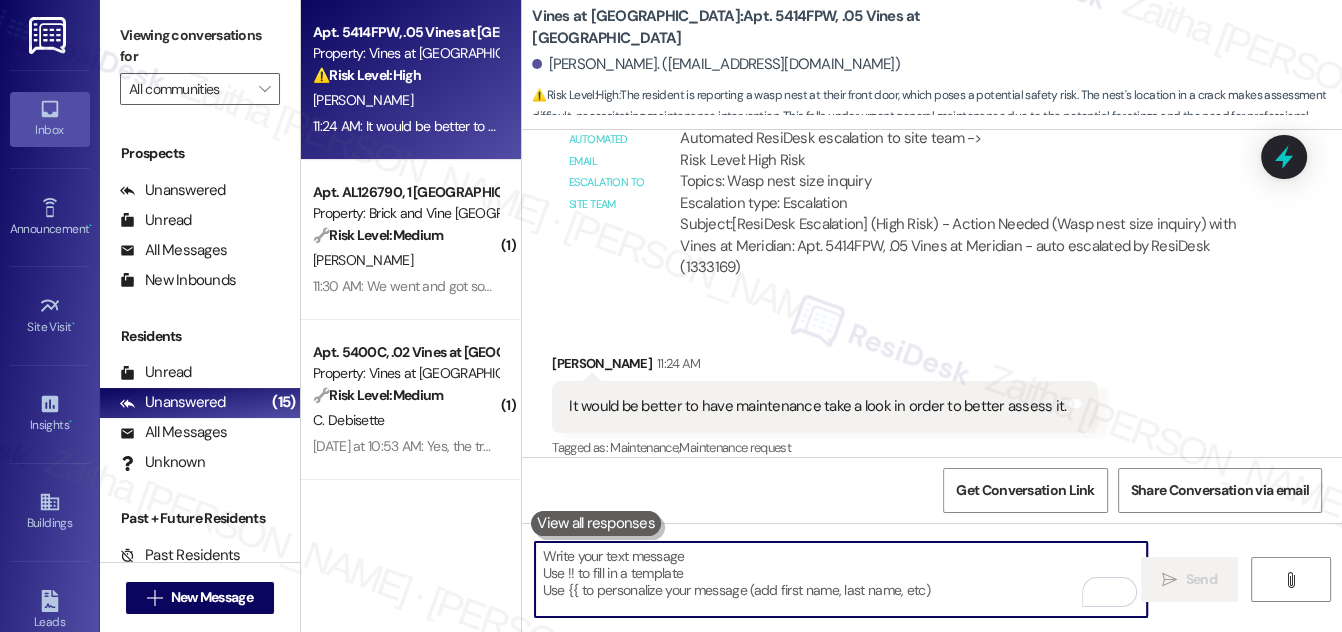 paste on "I understand it can be difficult to gauge the nest size. We’re currently looking into it and will be in touch once we have an update. In the meantime, feel free to reach out if there’s anything else you need." 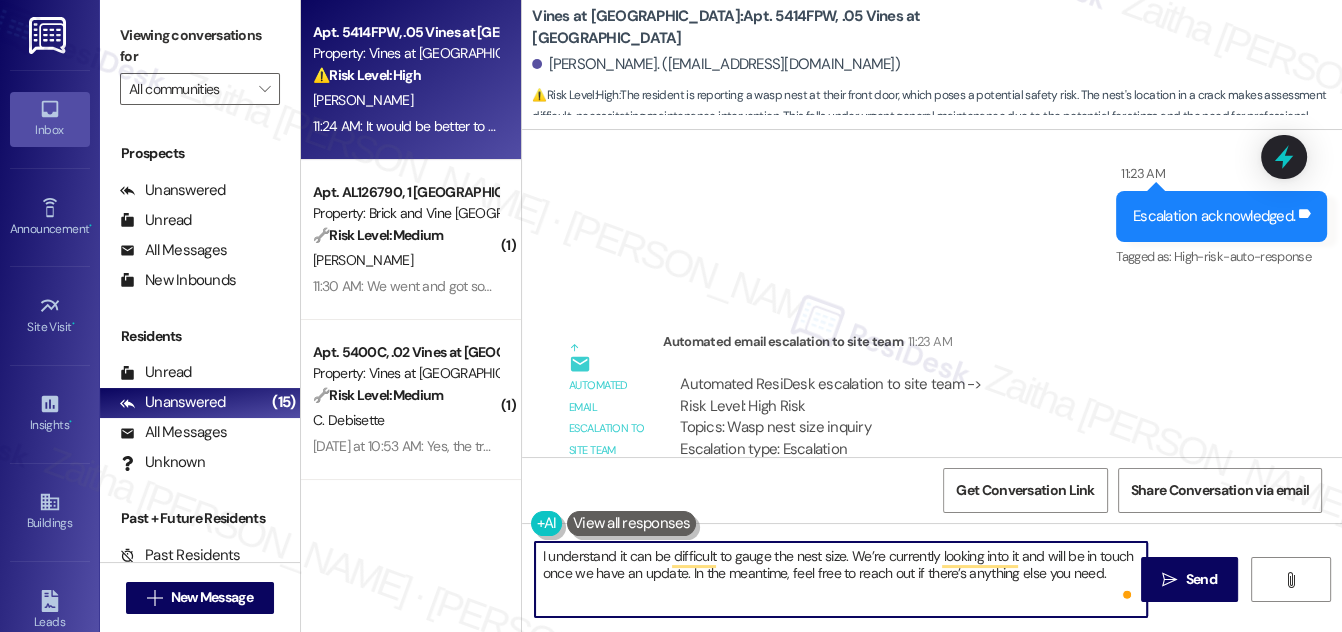 scroll, scrollTop: 54834, scrollLeft: 0, axis: vertical 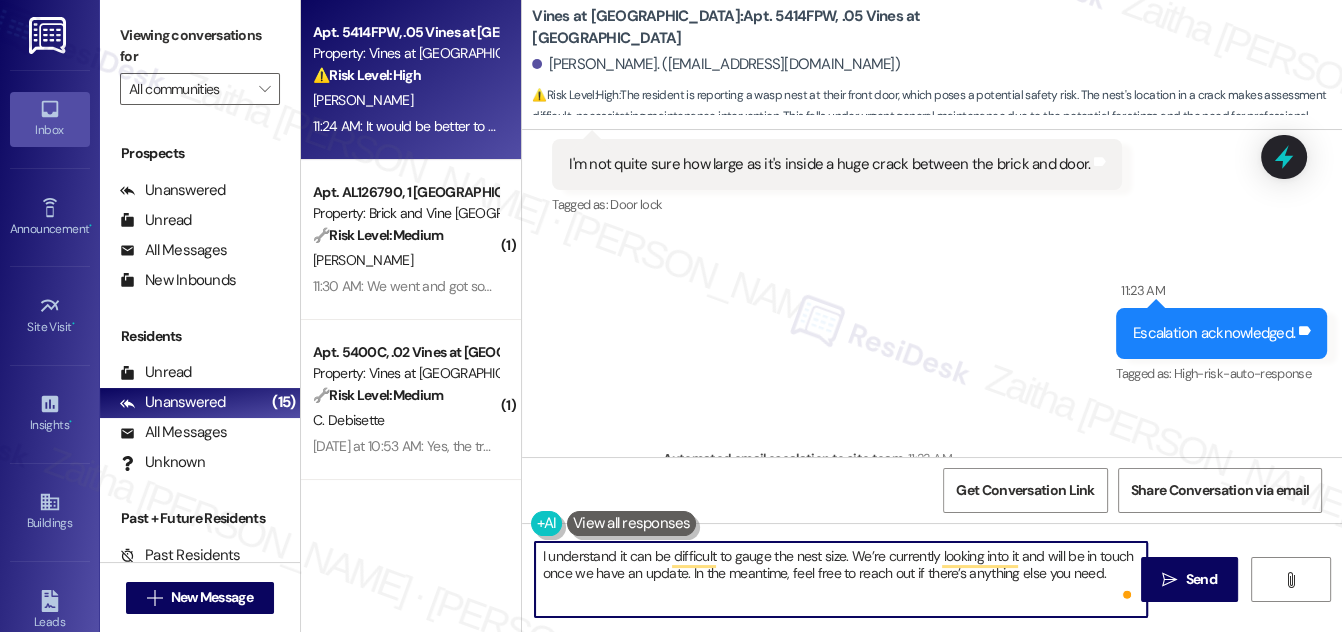 type on "I understand it can be difficult to gauge the nest size. We’re currently looking into it and will be in touch once we have an update. In the meantime, feel free to reach out if there’s anything else you need." 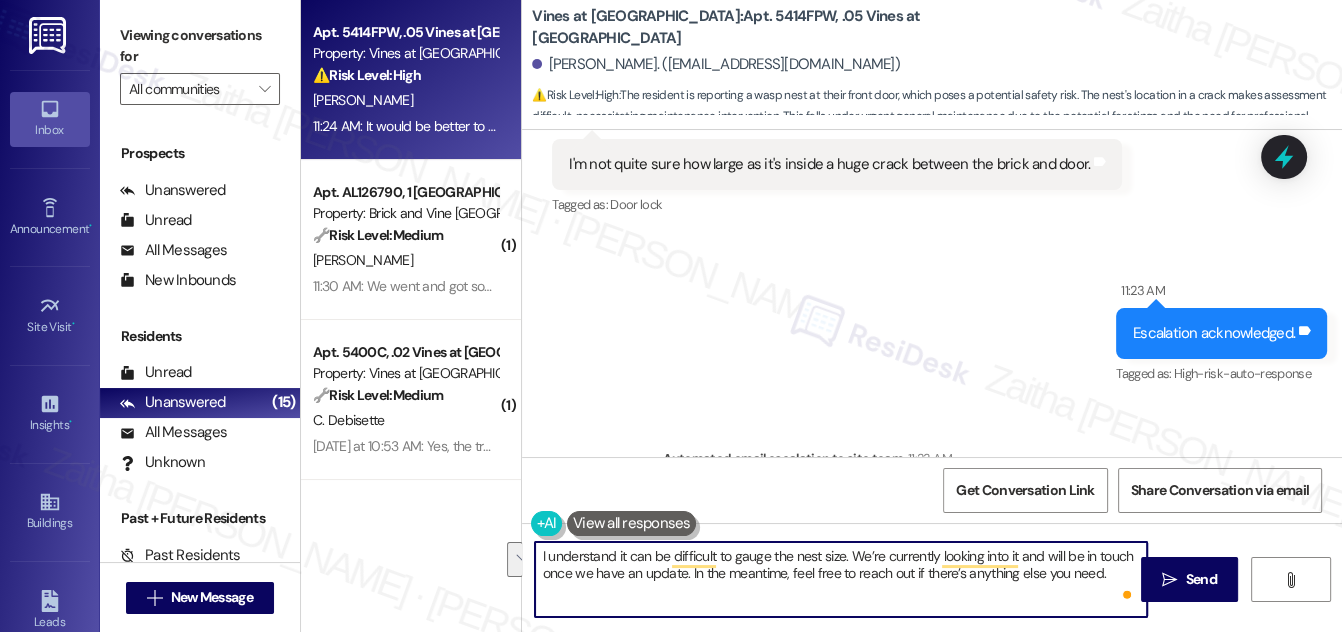 drag, startPoint x: 537, startPoint y: 559, endPoint x: 1107, endPoint y: 610, distance: 572.27704 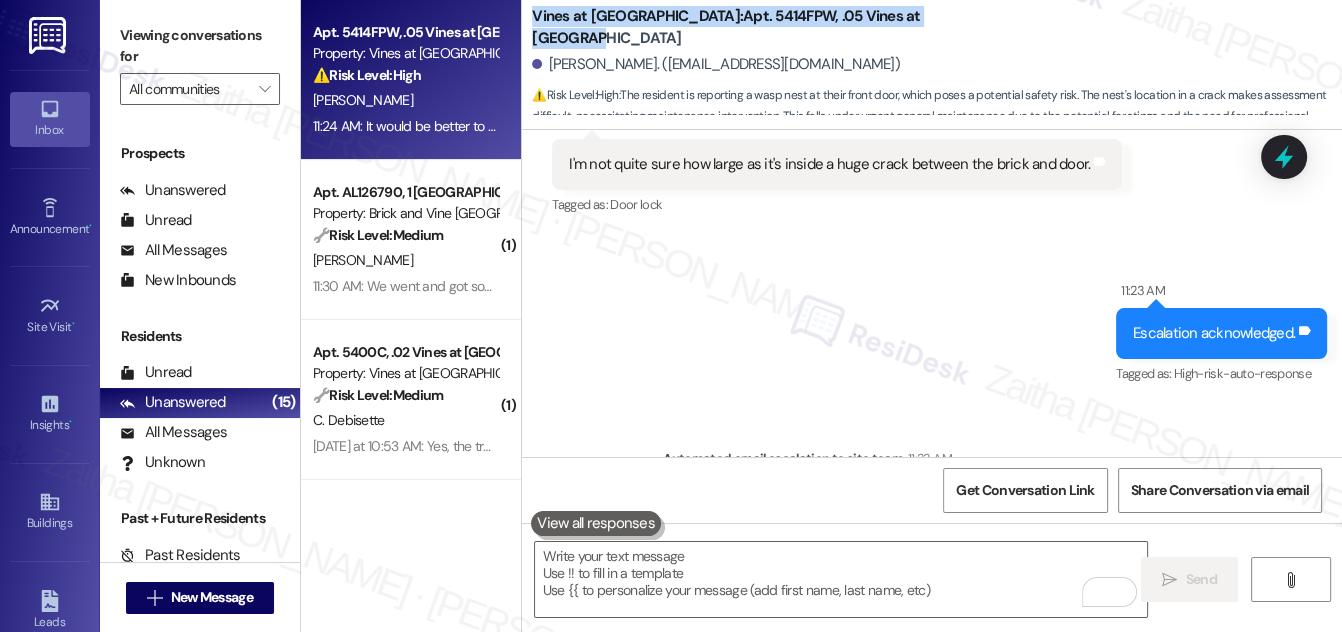 drag, startPoint x: 530, startPoint y: 25, endPoint x: 927, endPoint y: 36, distance: 397.15237 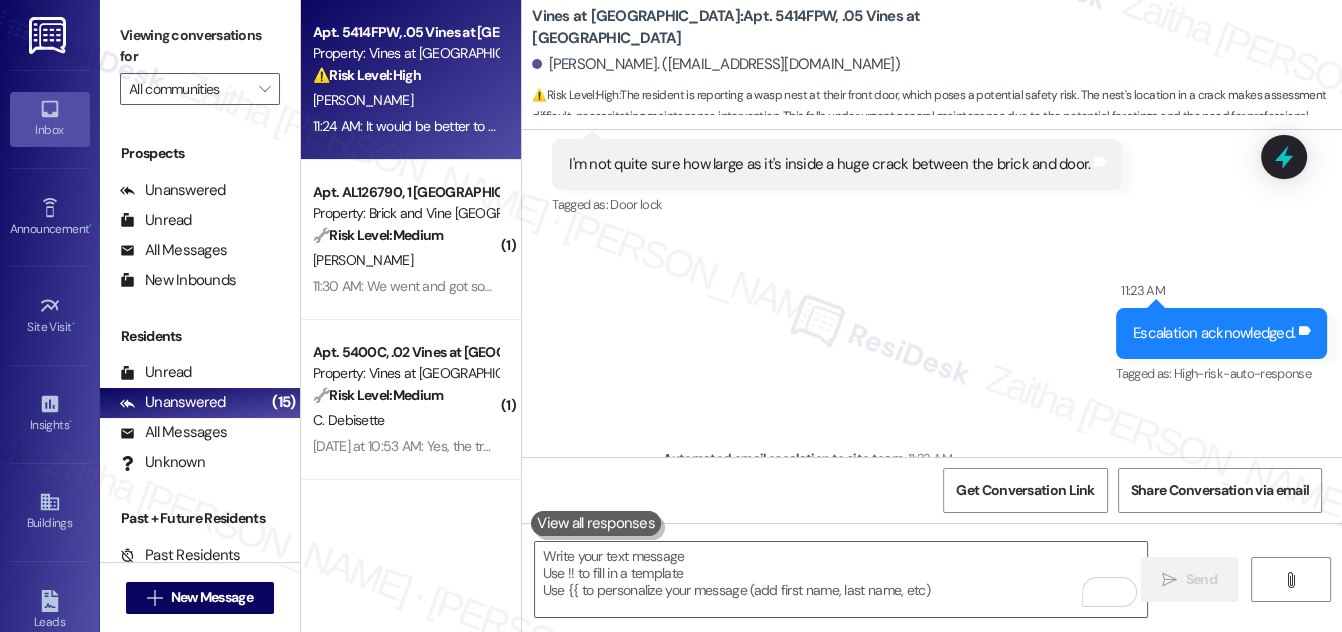 click on "Sent via SMS 11:23 AM Escalation acknowledged. Tags and notes Tagged as:   High-risk-auto-response Click to highlight conversations about High-risk-auto-response" at bounding box center [932, 319] 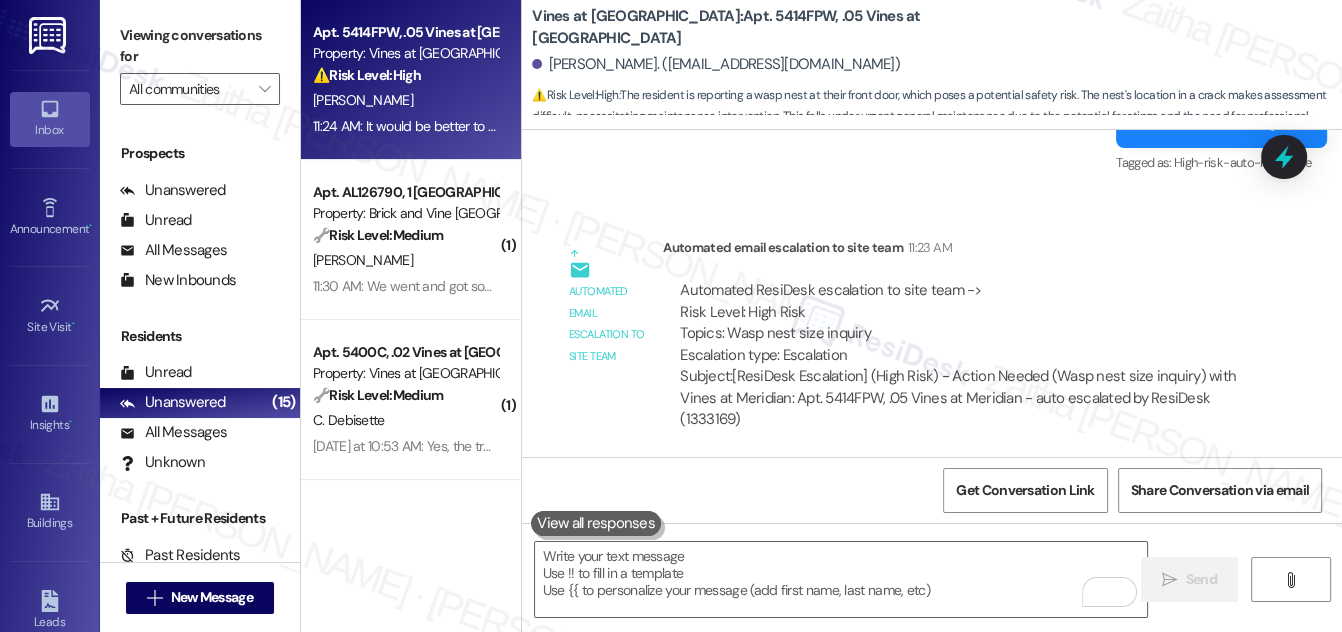 scroll, scrollTop: 55016, scrollLeft: 0, axis: vertical 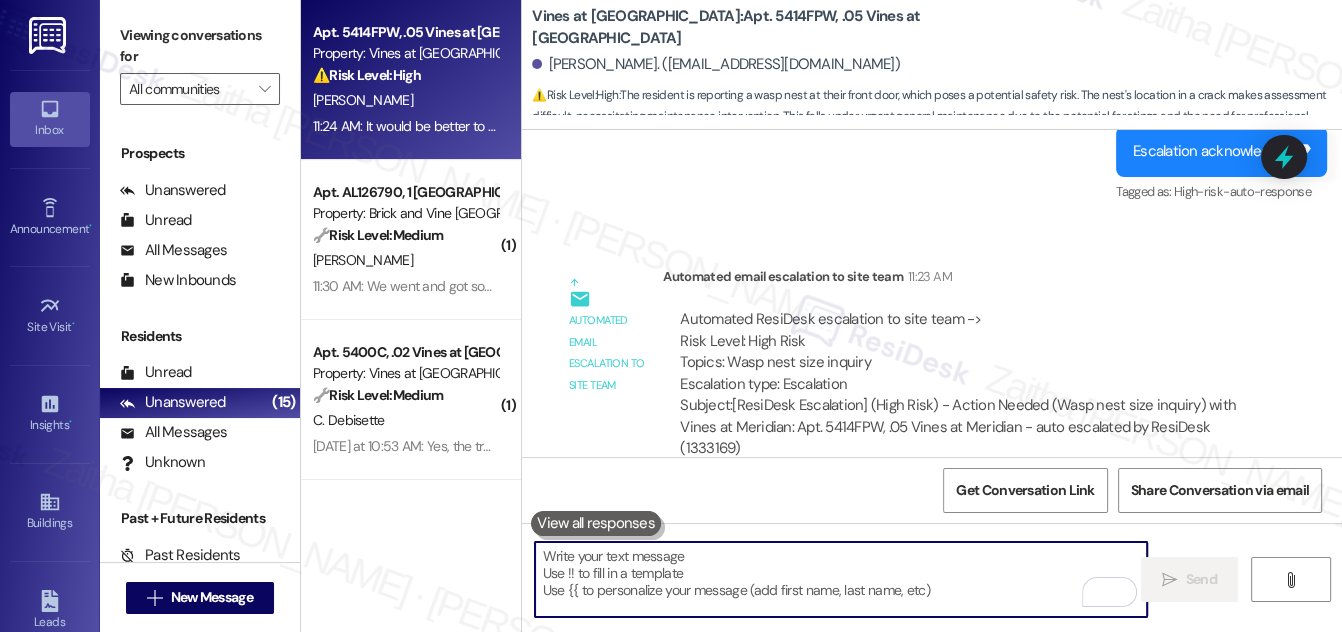 click at bounding box center (841, 579) 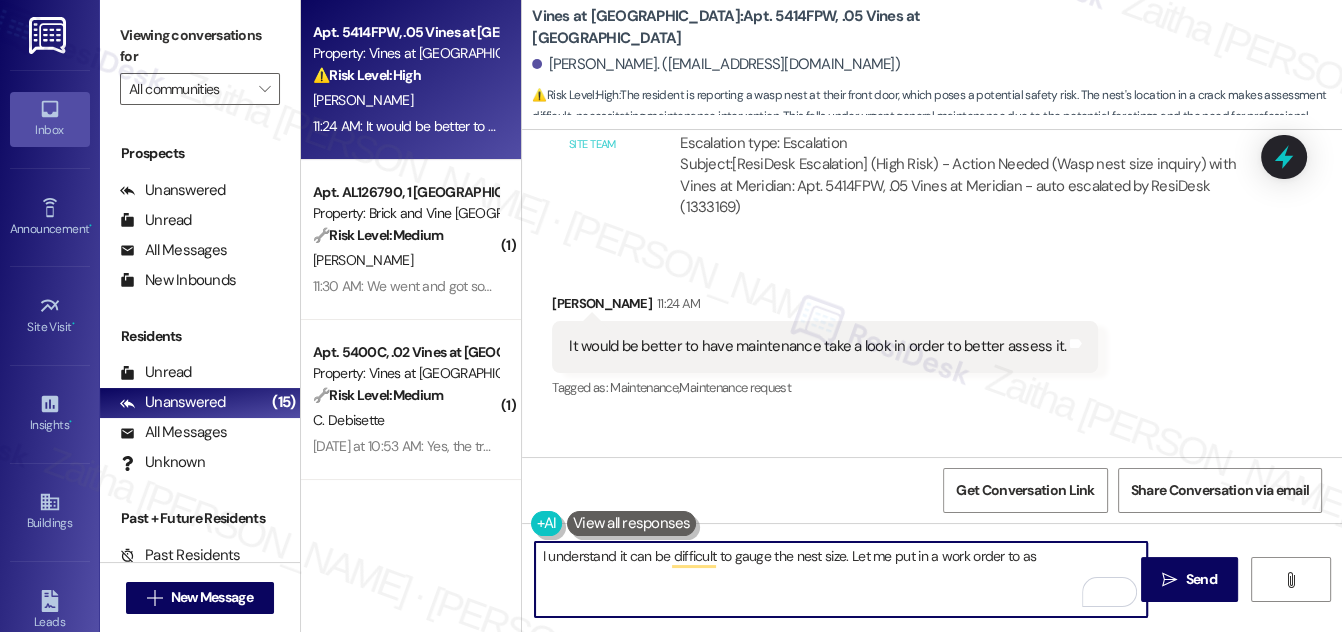 scroll, scrollTop: 55288, scrollLeft: 0, axis: vertical 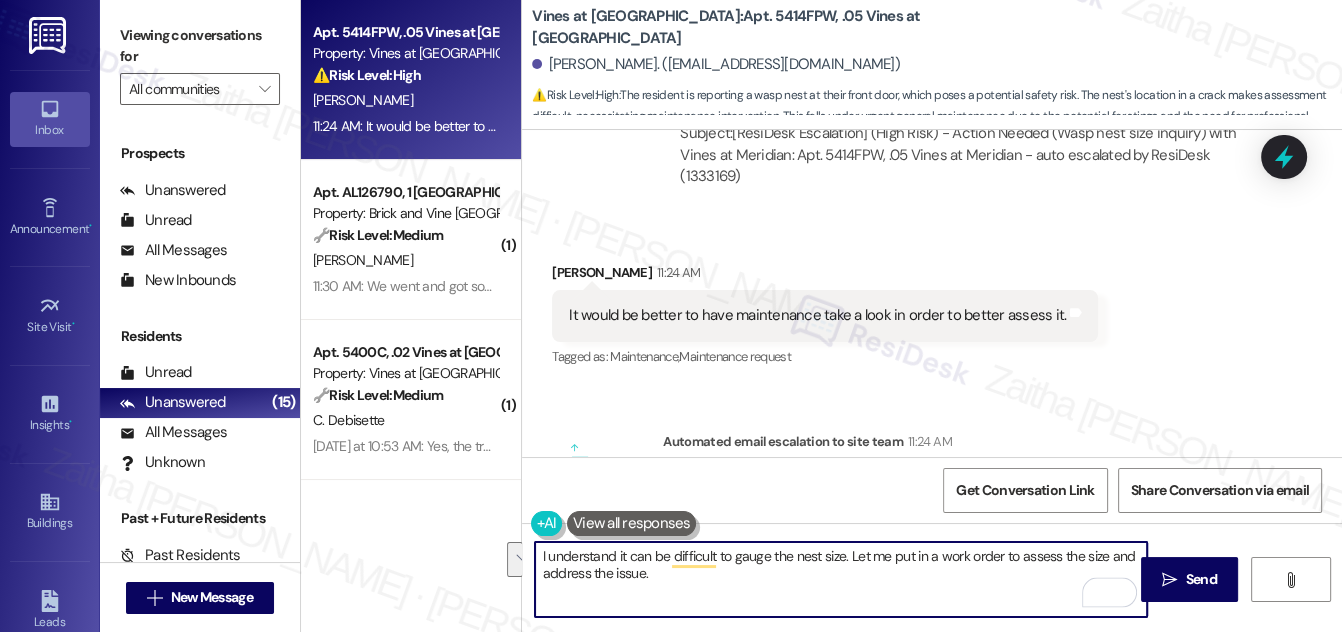 drag, startPoint x: 536, startPoint y: 551, endPoint x: 678, endPoint y: 575, distance: 144.01389 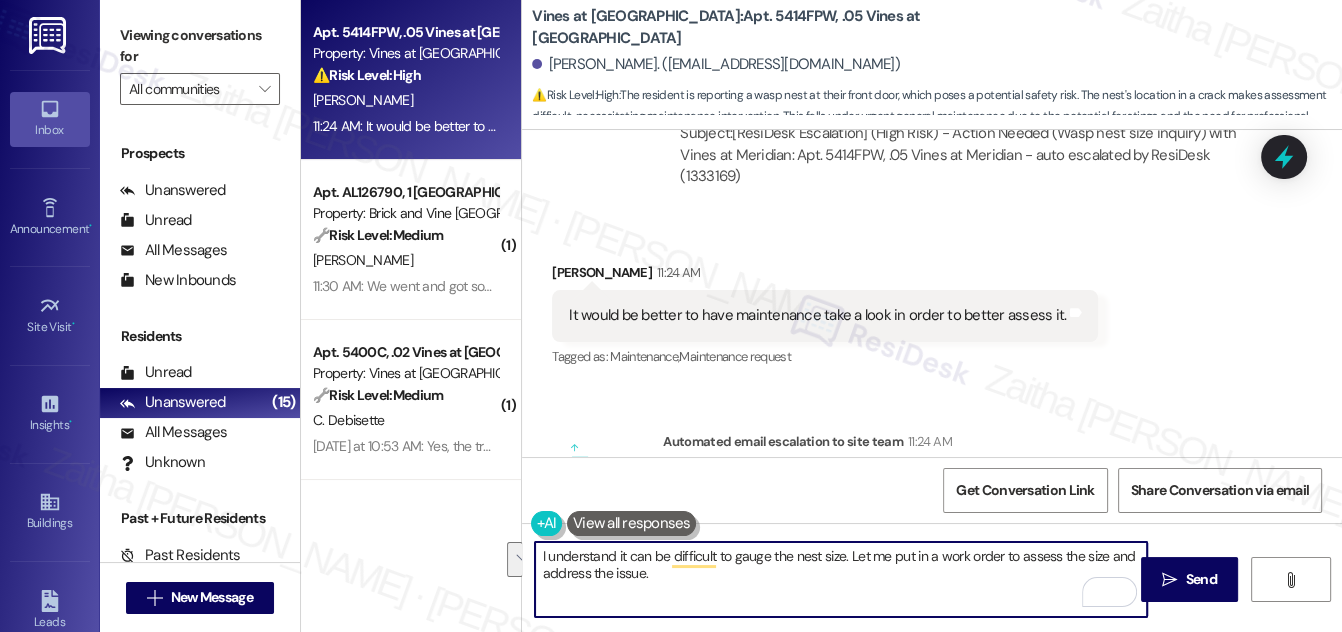 type on "I understand it can be difficult to gauge the nest size. Let me put in a work order to assess the size and address the issue." 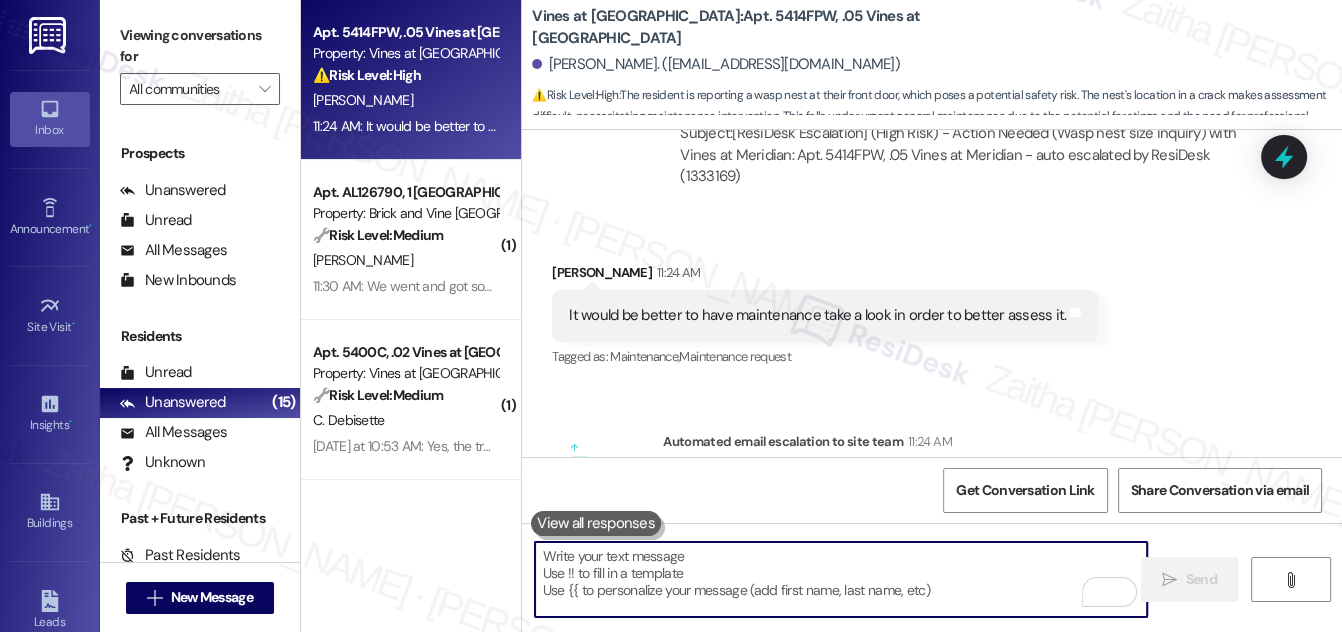 paste on "I understand it can be difficult to gauge the nest size. I’ll go ahead and submit a work order so the team can assess it and address the issue accordingly." 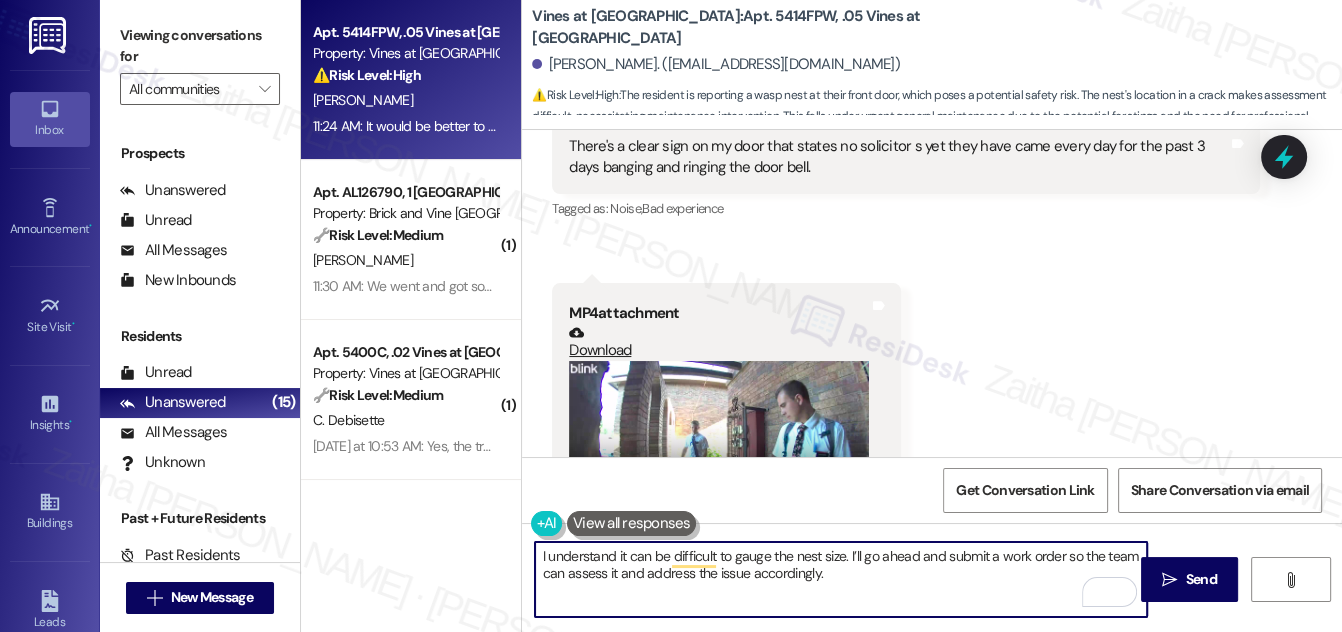 scroll, scrollTop: 53379, scrollLeft: 0, axis: vertical 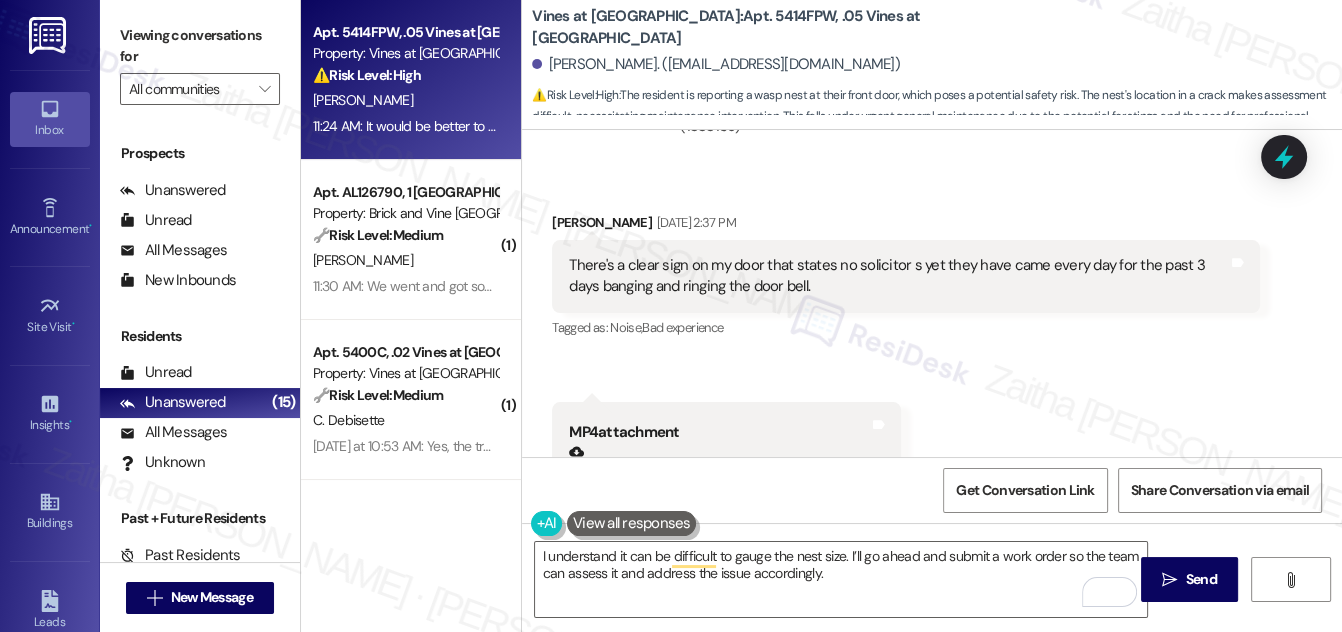 click at bounding box center [719, 564] 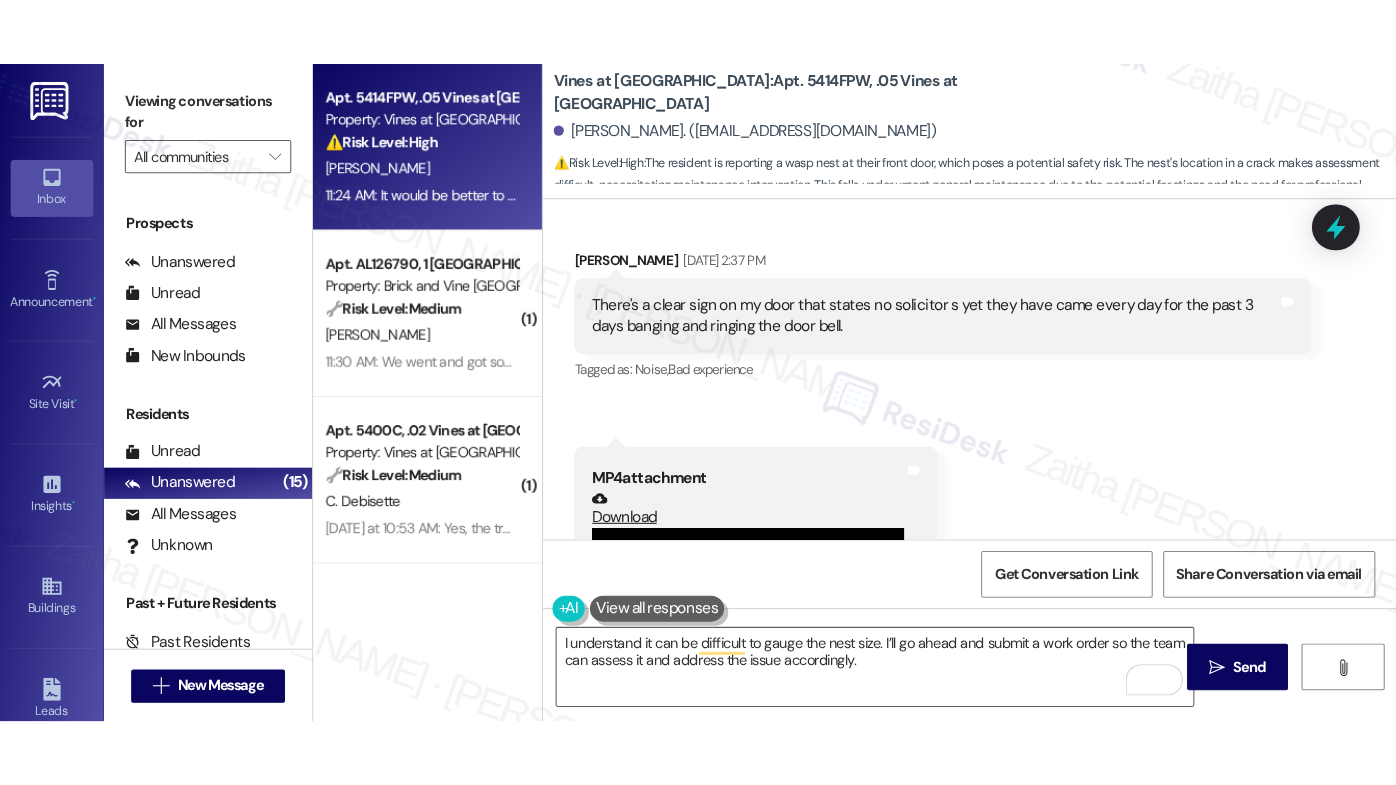 scroll, scrollTop: 53470, scrollLeft: 0, axis: vertical 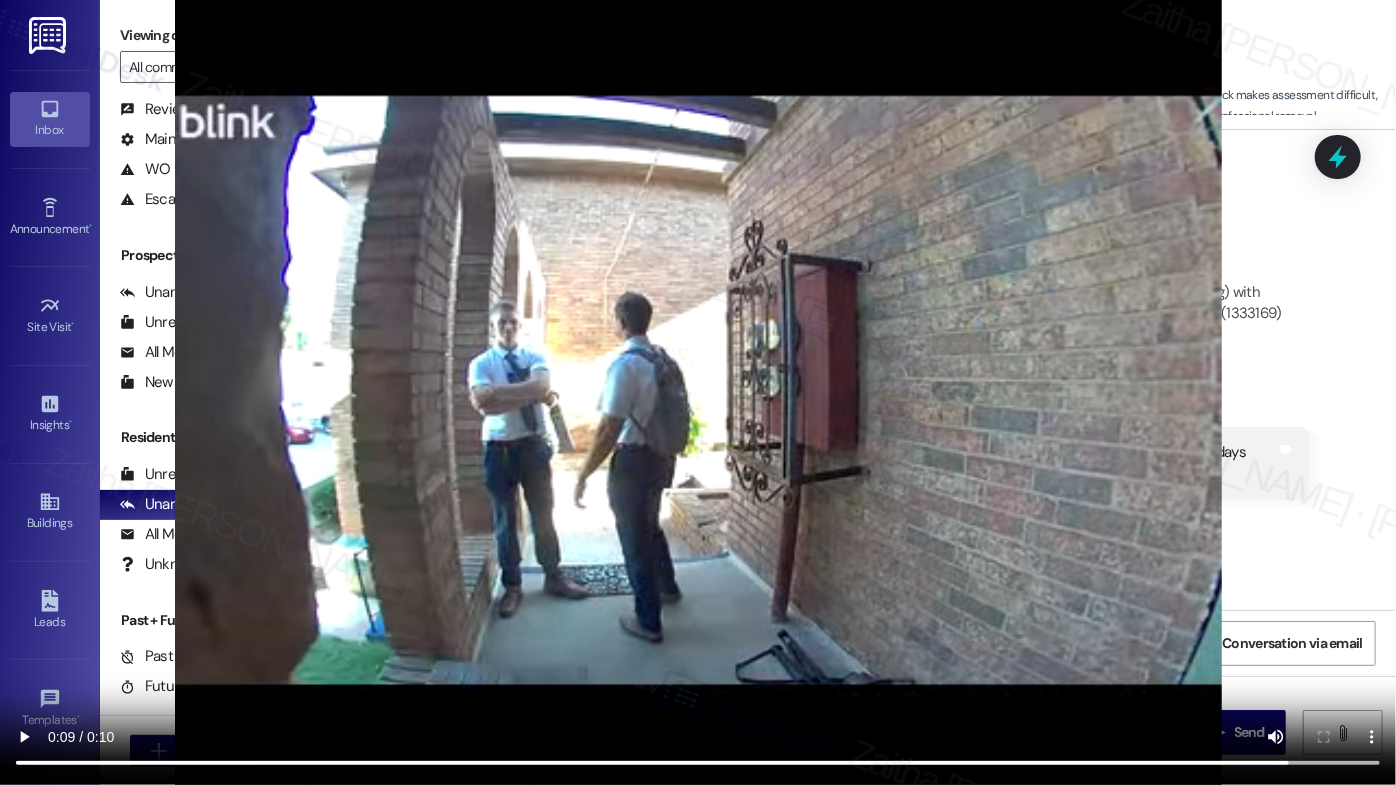 click at bounding box center [698, 392] 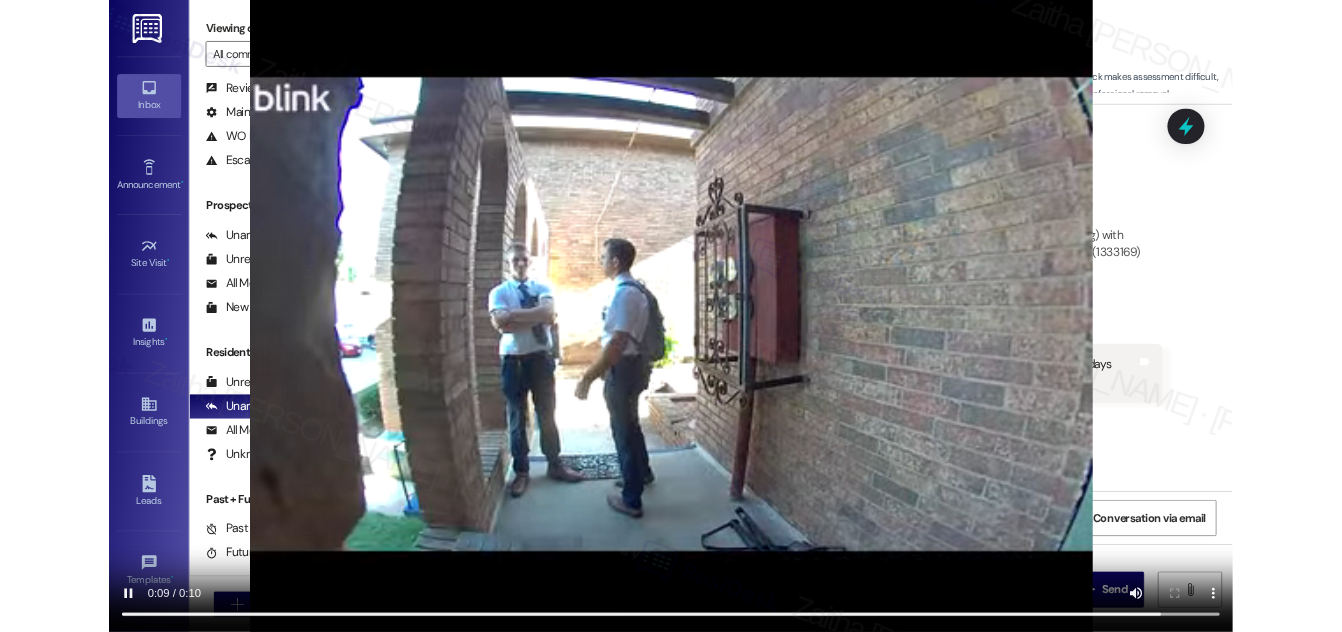 scroll, scrollTop: 264, scrollLeft: 0, axis: vertical 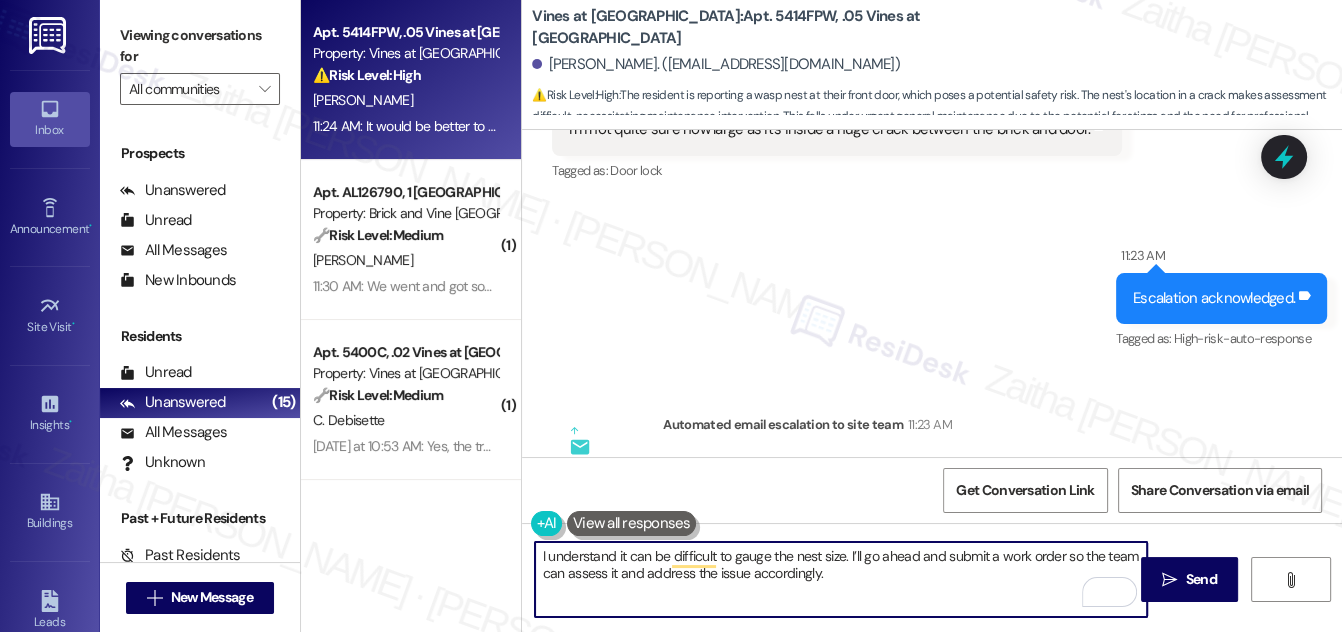 click on "I understand it can be difficult to gauge the nest size. I’ll go ahead and submit a work order so the team can assess it and address the issue accordingly." at bounding box center [841, 579] 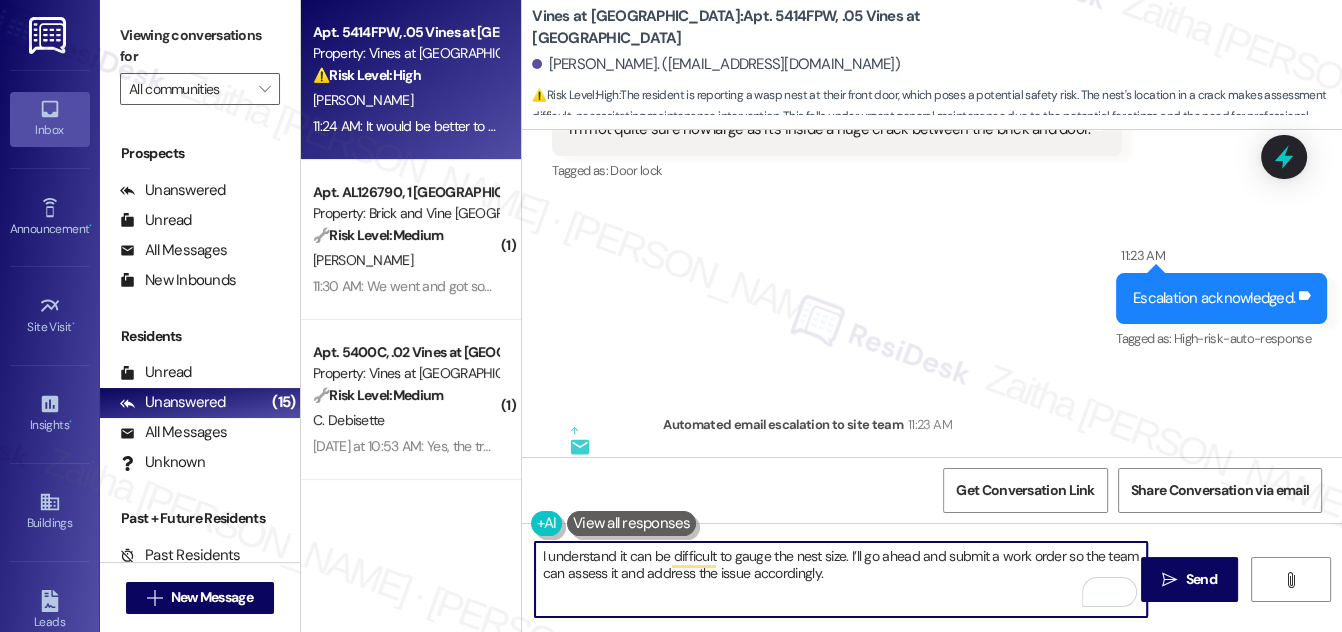 paste on "Do we have your permission to enter your home while you're away?  Do you have pets that we should be aware of?" 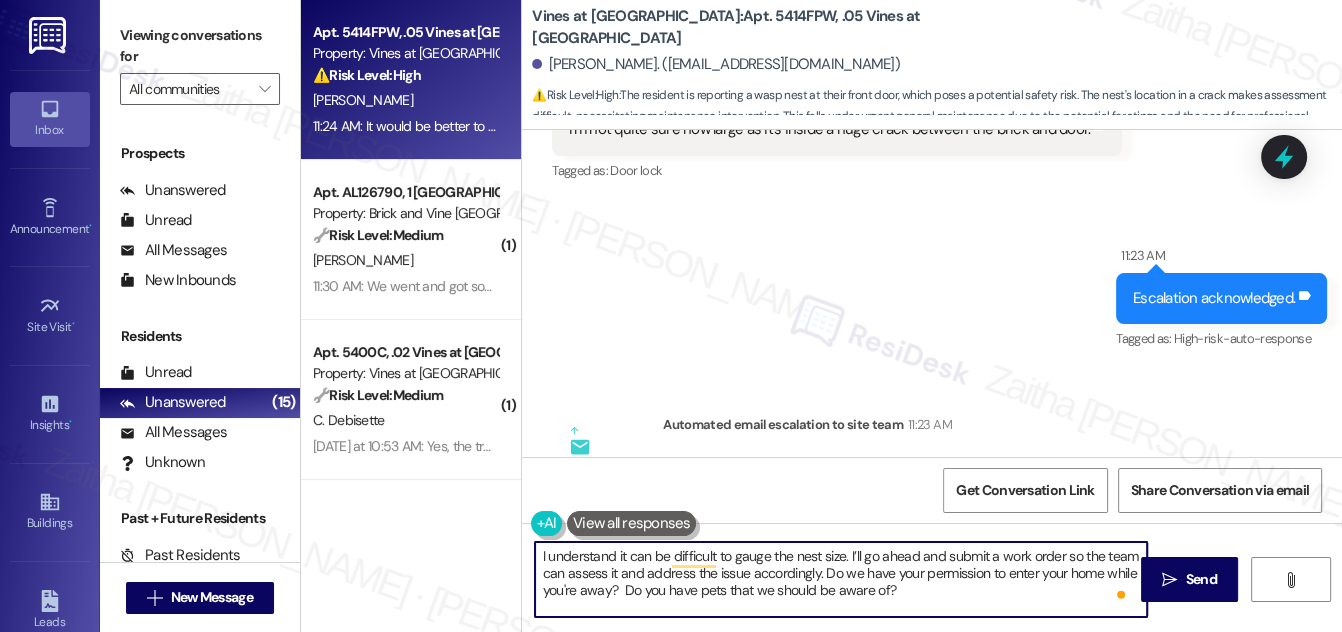 scroll, scrollTop: 4, scrollLeft: 0, axis: vertical 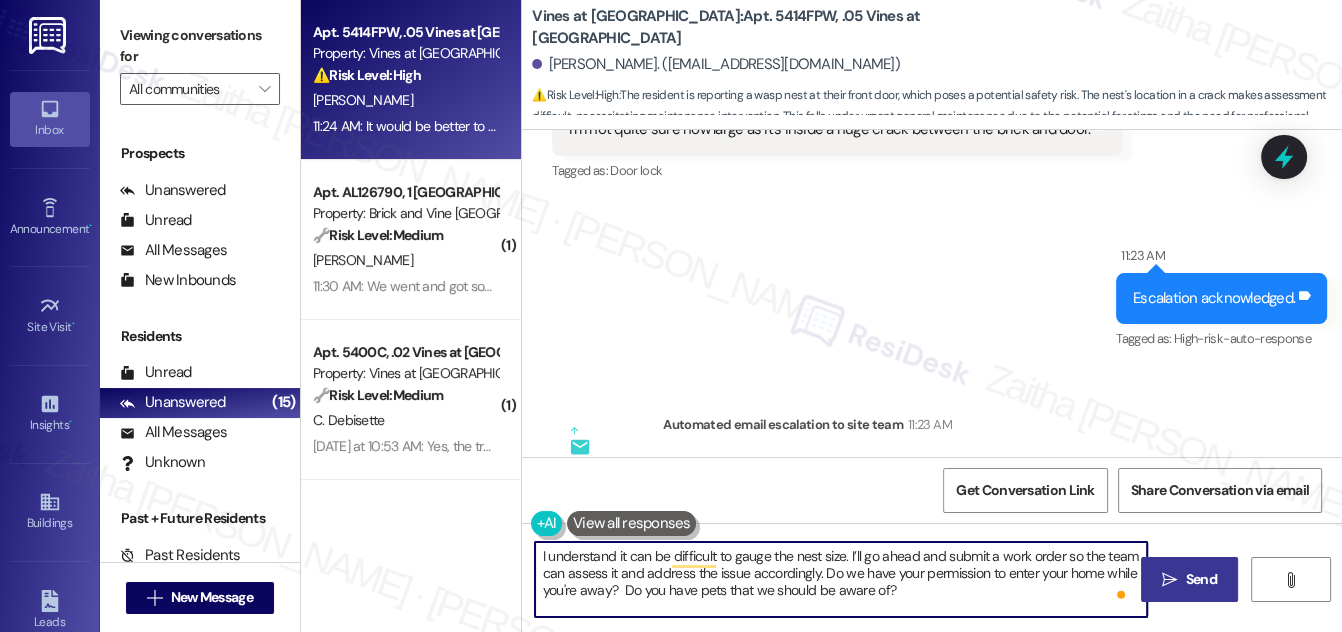 type on "I understand it can be difficult to gauge the nest size. I’ll go ahead and submit a work order so the team can assess it and address the issue accordingly. Do we have your permission to enter your home while you're away?  Do you have pets that we should be aware of?" 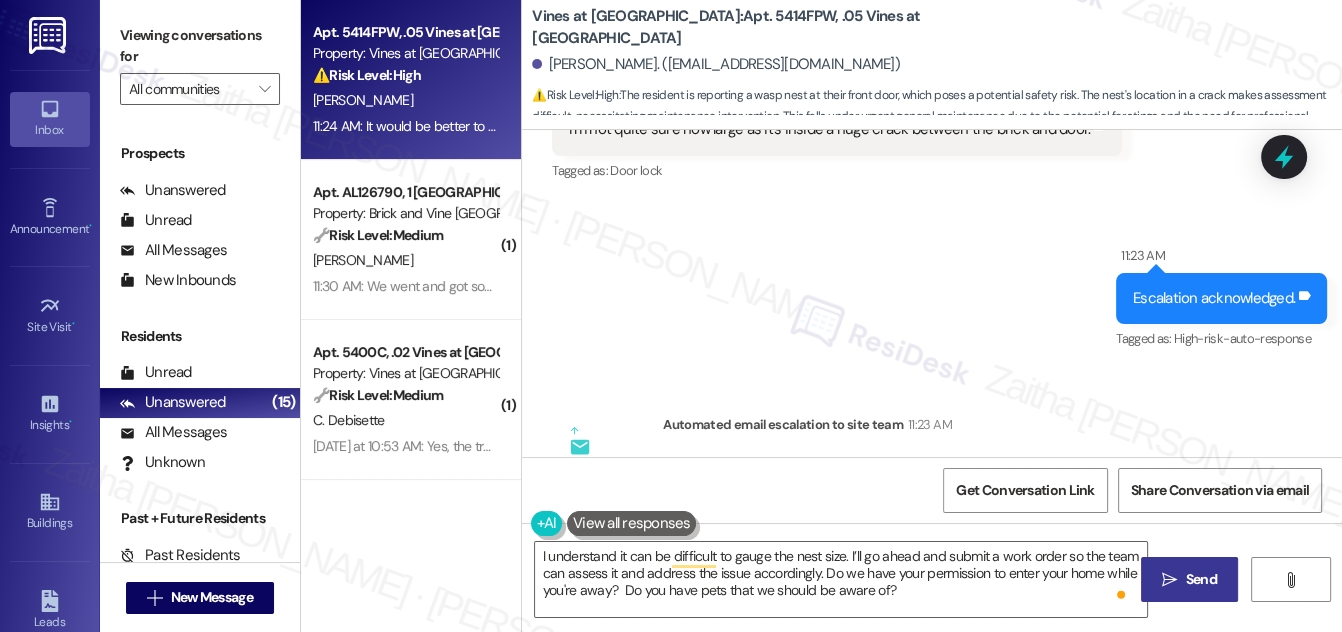 click on "Send" at bounding box center (1201, 579) 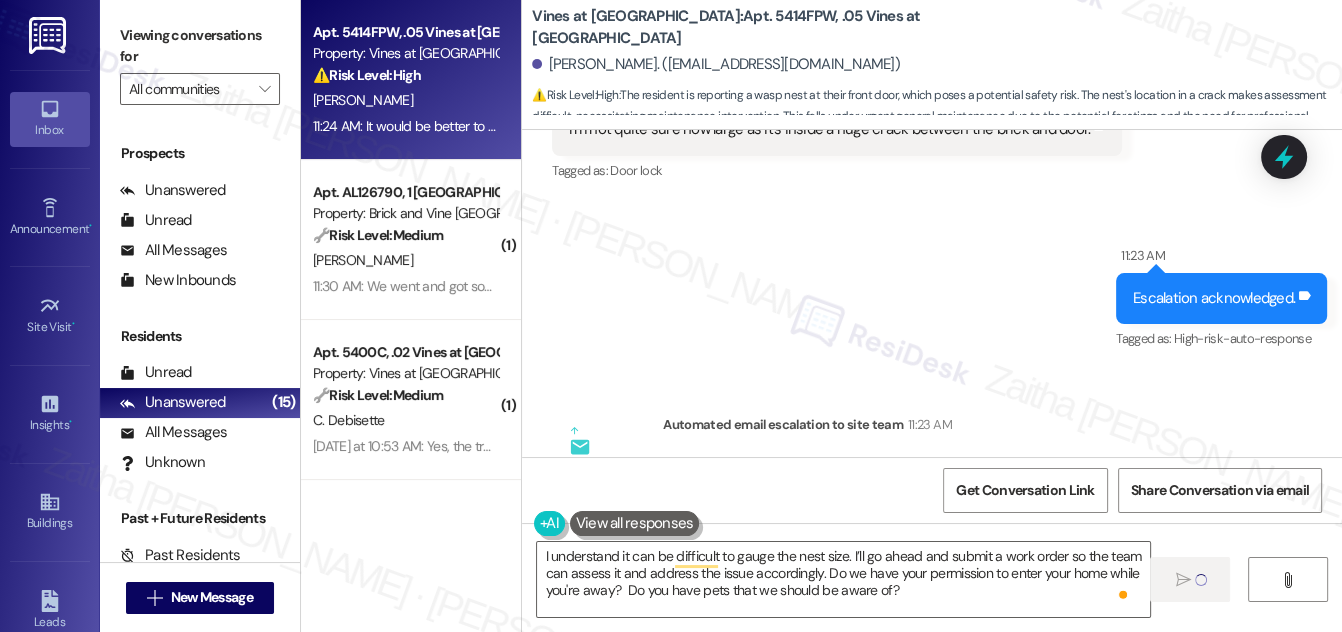 type 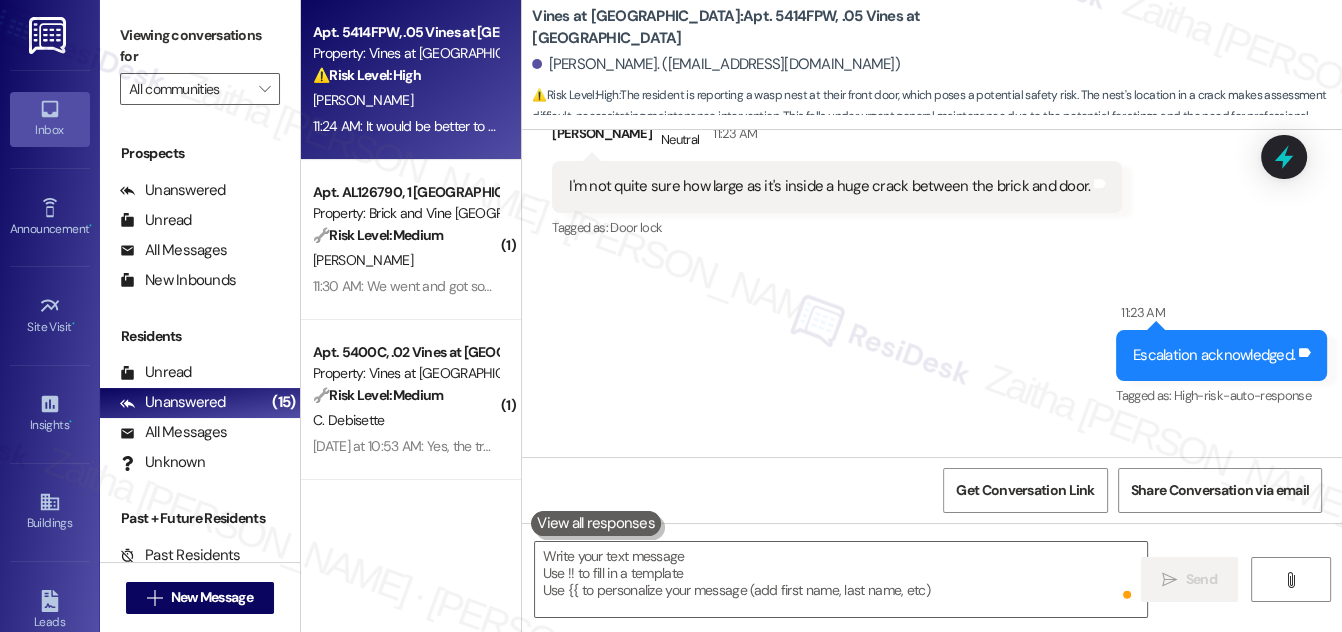 scroll, scrollTop: 55019, scrollLeft: 0, axis: vertical 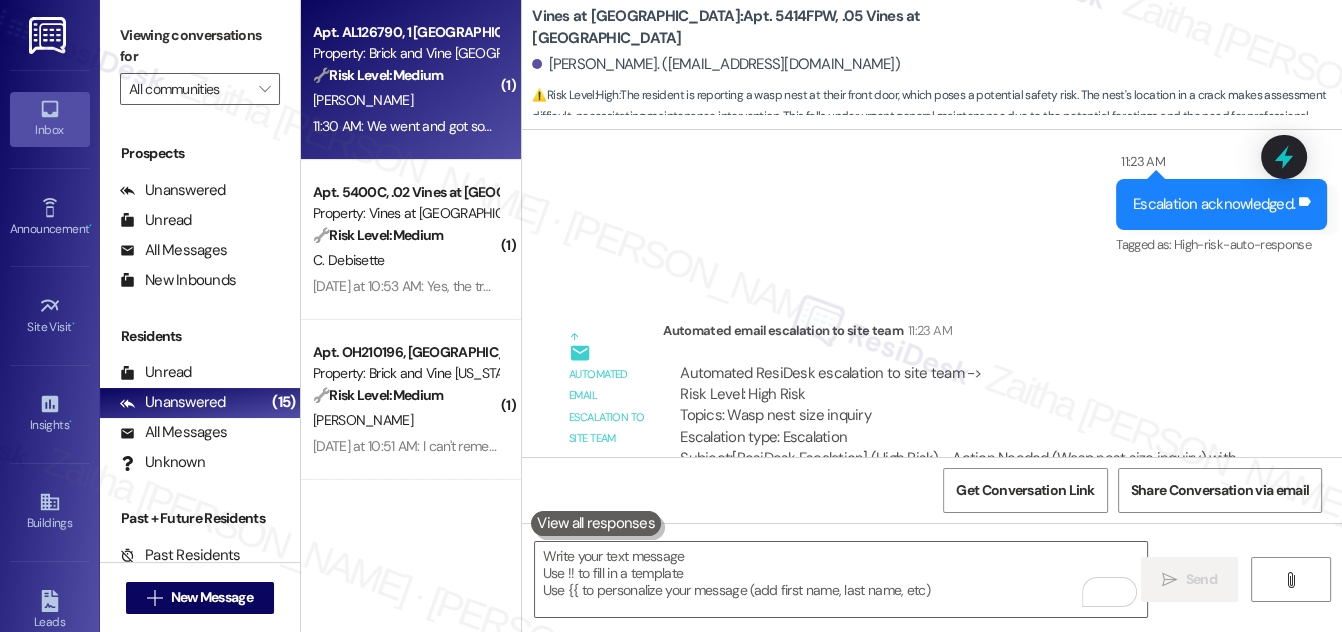 click on "J. White" at bounding box center [405, 100] 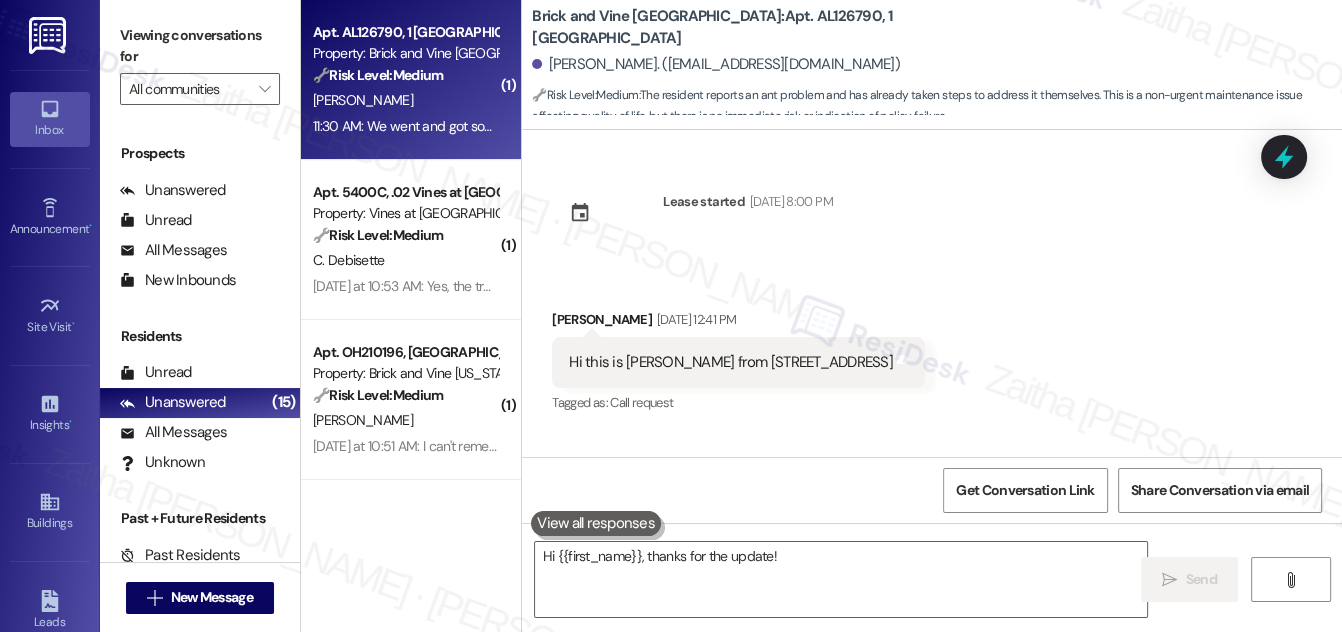 scroll, scrollTop: 1535, scrollLeft: 0, axis: vertical 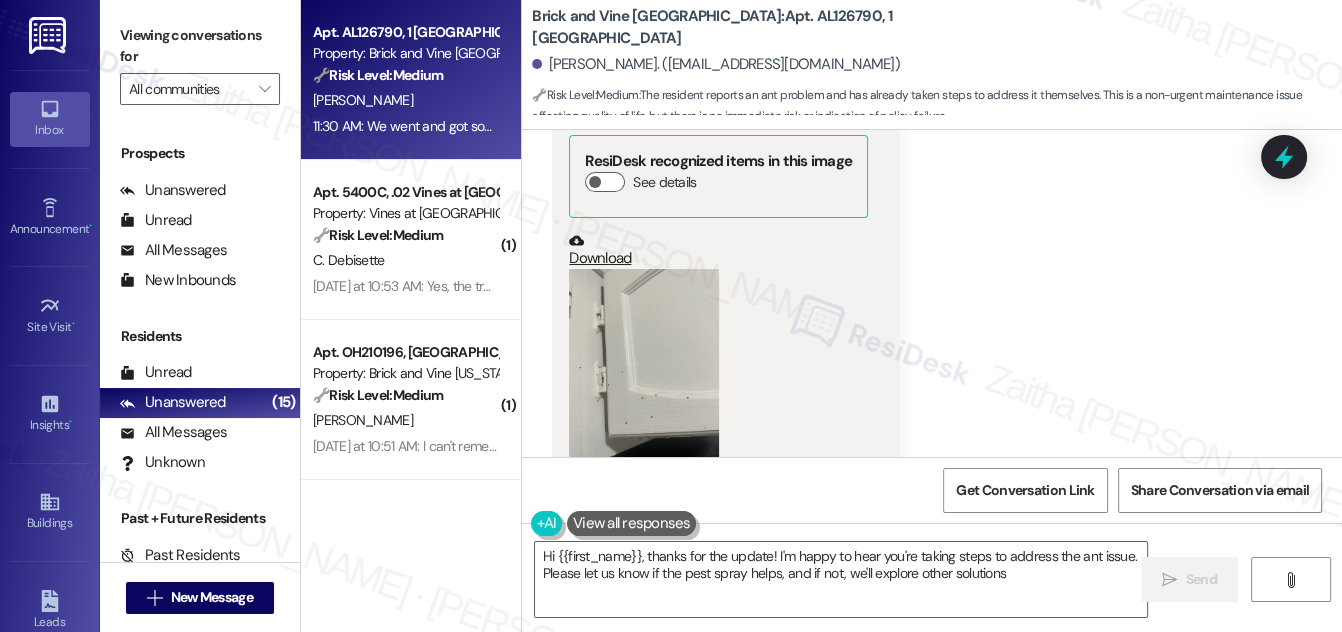 type on "Hi {{first_name}}, thanks for the update! I'm happy to hear you're taking steps to address the ant issue. Please let us know if the pest spray helps, and if not, we'll explore other solutions!" 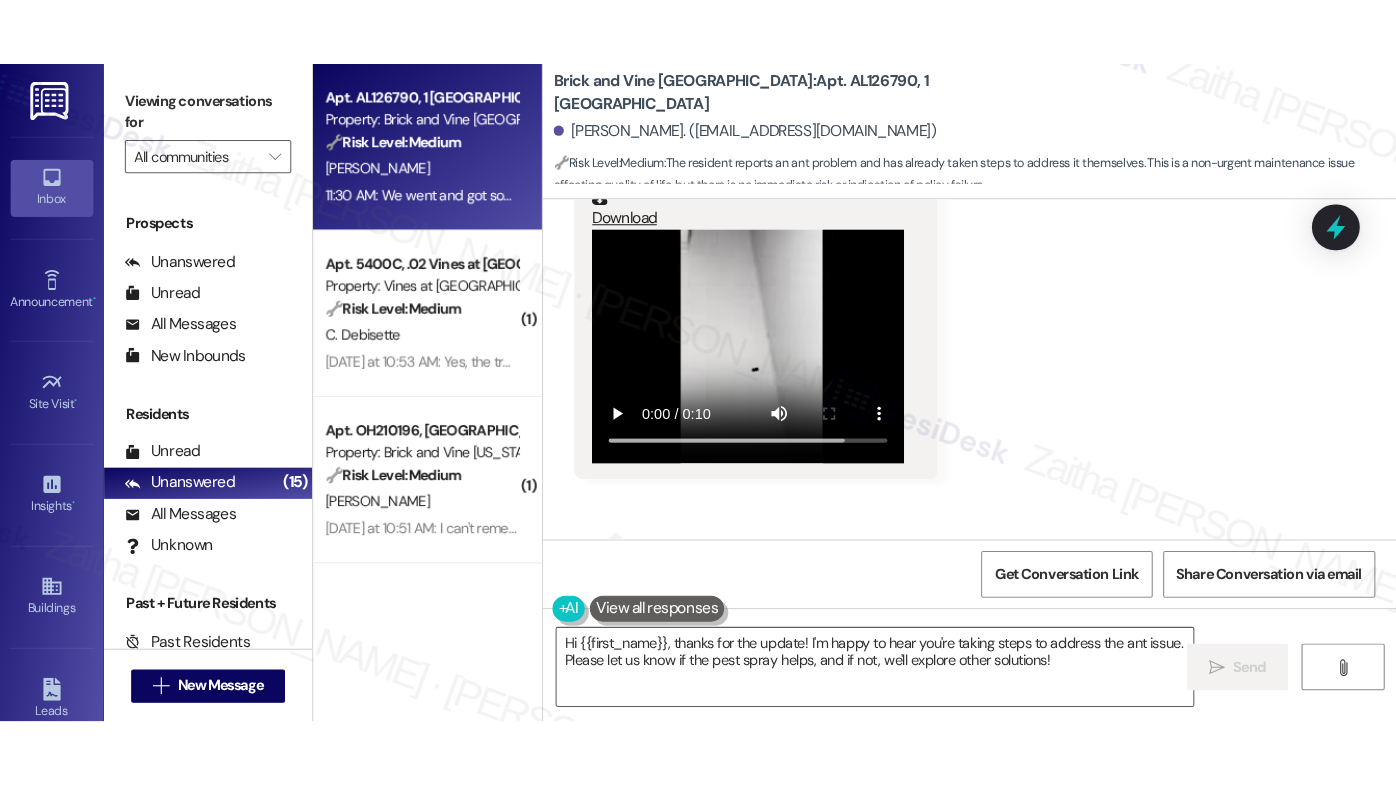 scroll, scrollTop: 670, scrollLeft: 0, axis: vertical 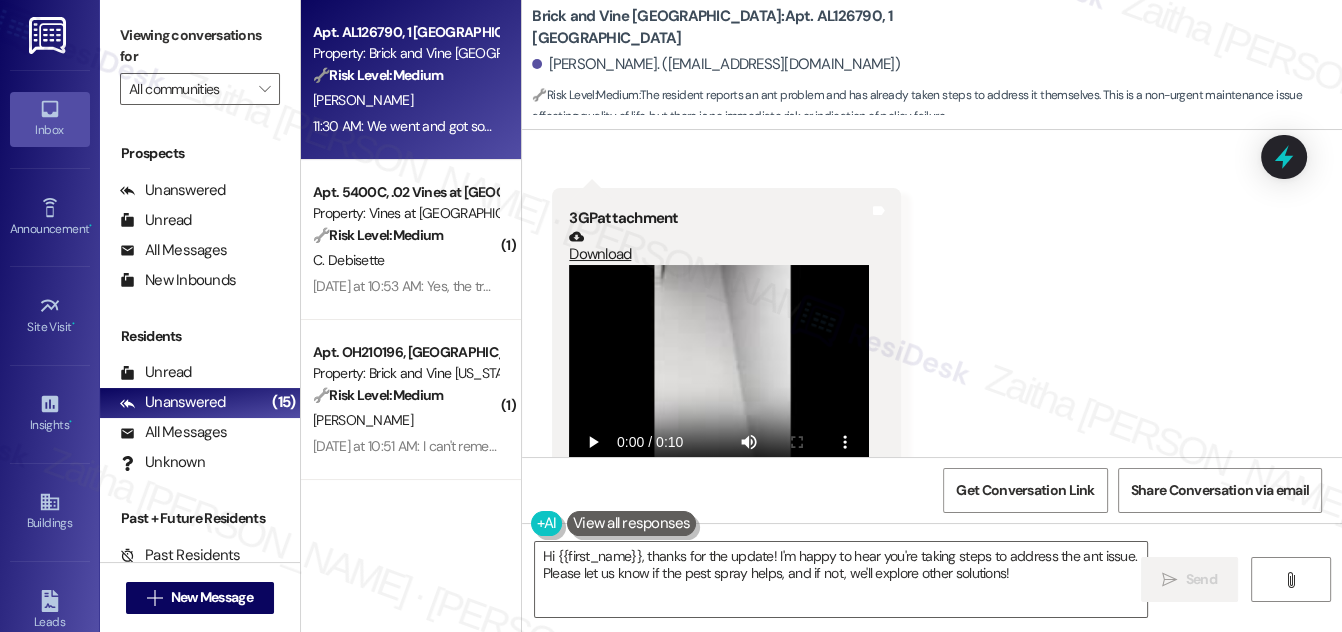click at bounding box center (719, 377) 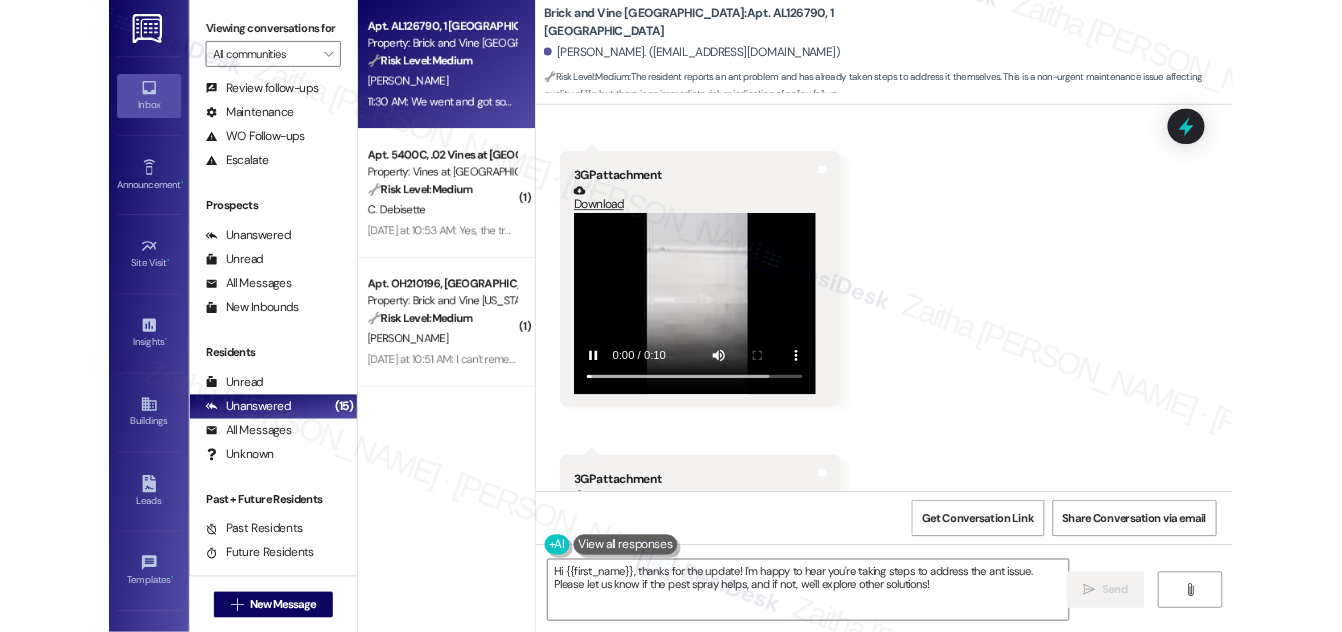 scroll, scrollTop: 264, scrollLeft: 0, axis: vertical 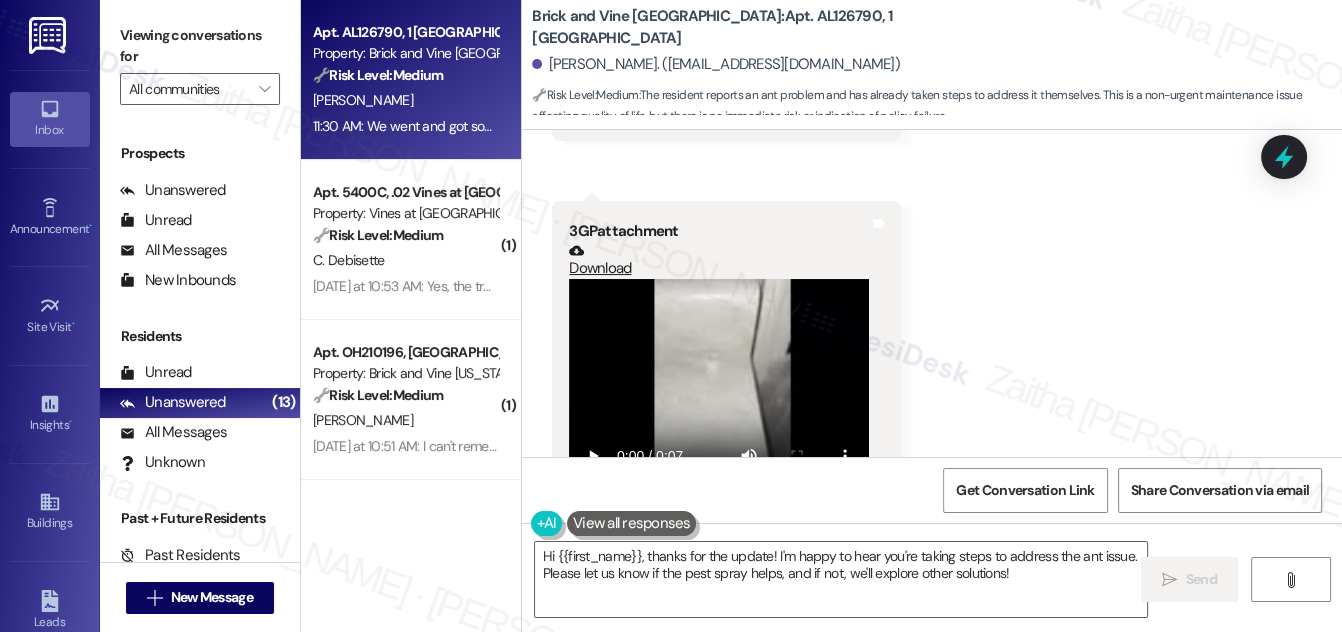 click at bounding box center (719, 391) 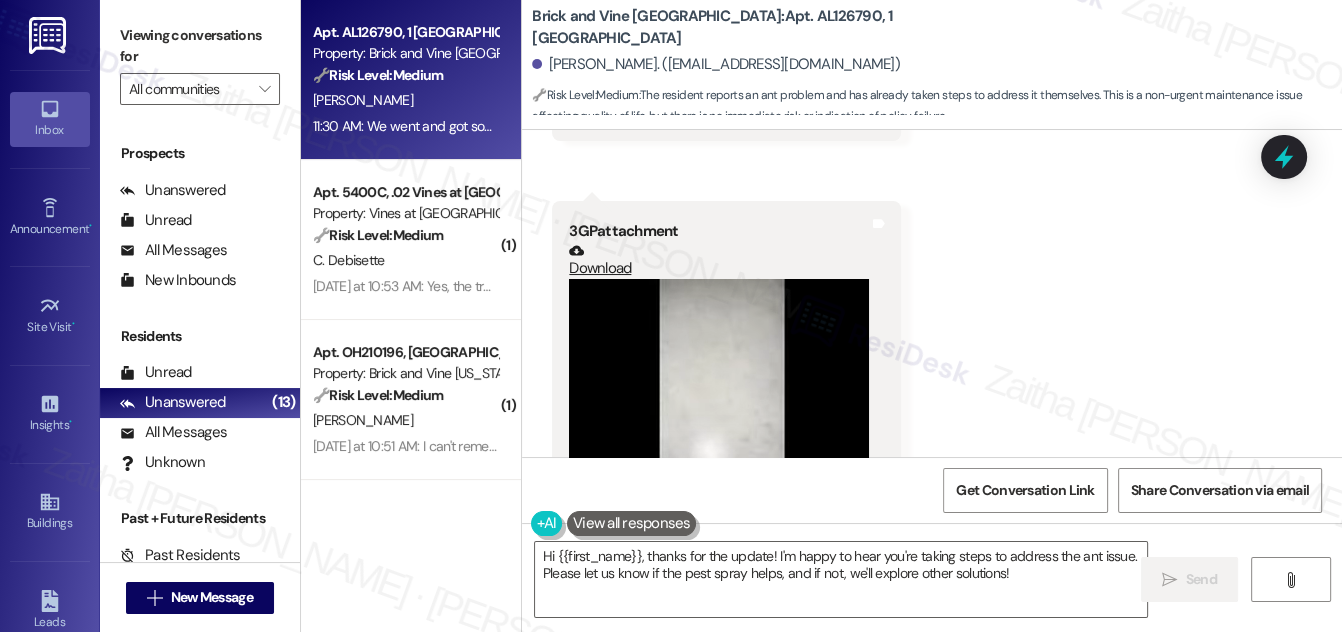 click at bounding box center (719, 391) 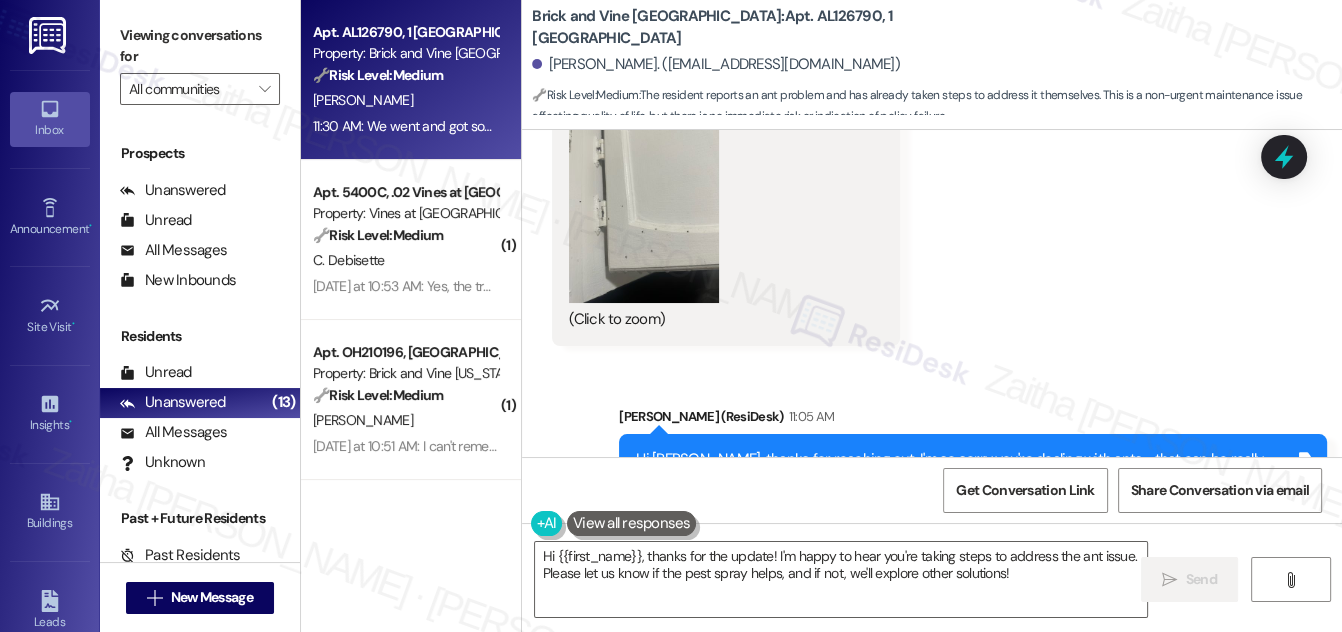 scroll, scrollTop: 1670, scrollLeft: 0, axis: vertical 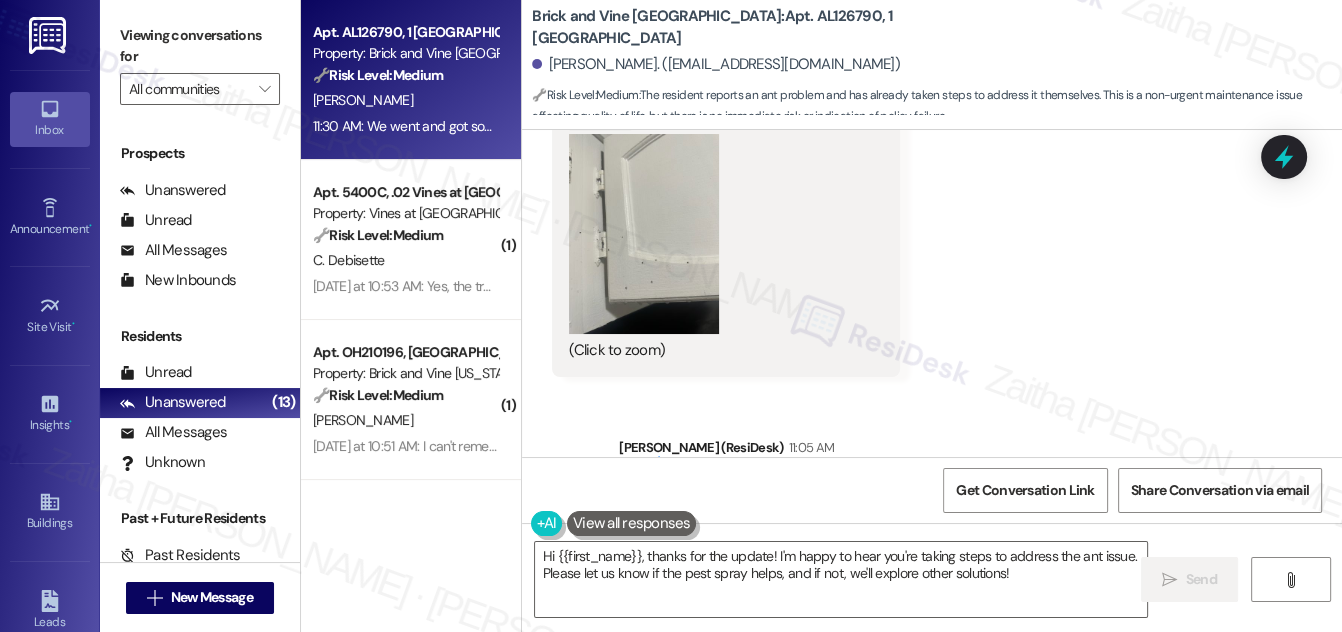 click at bounding box center [644, 234] 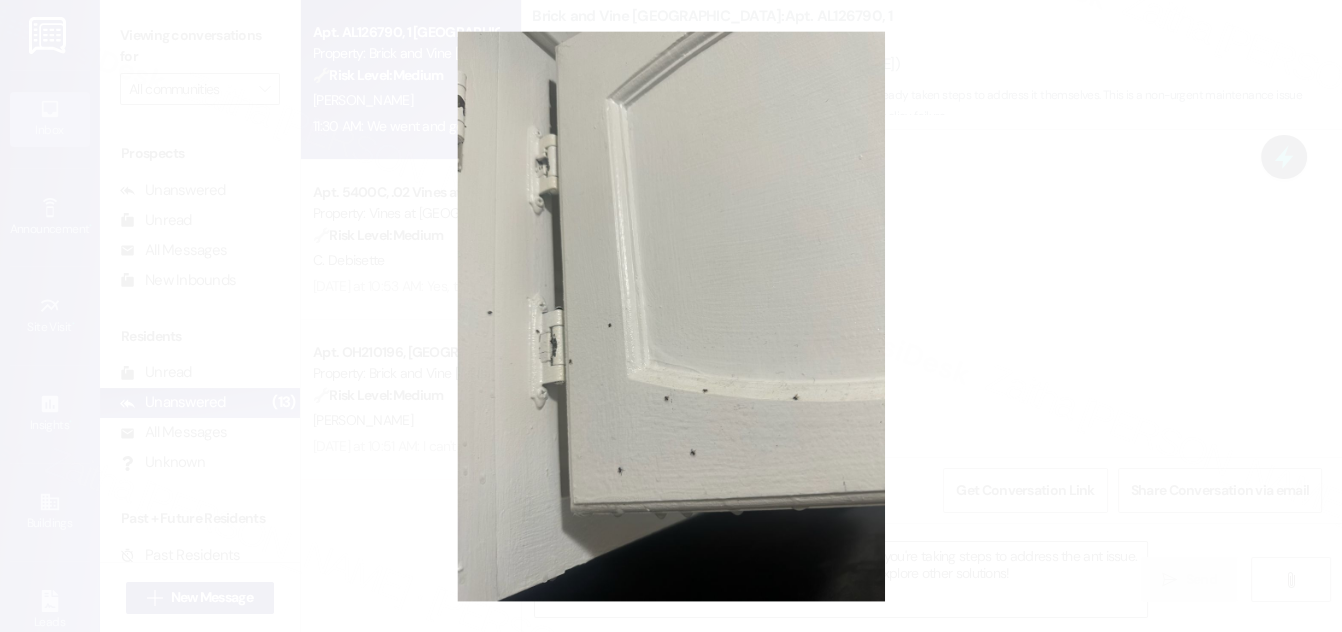 click at bounding box center (671, 316) 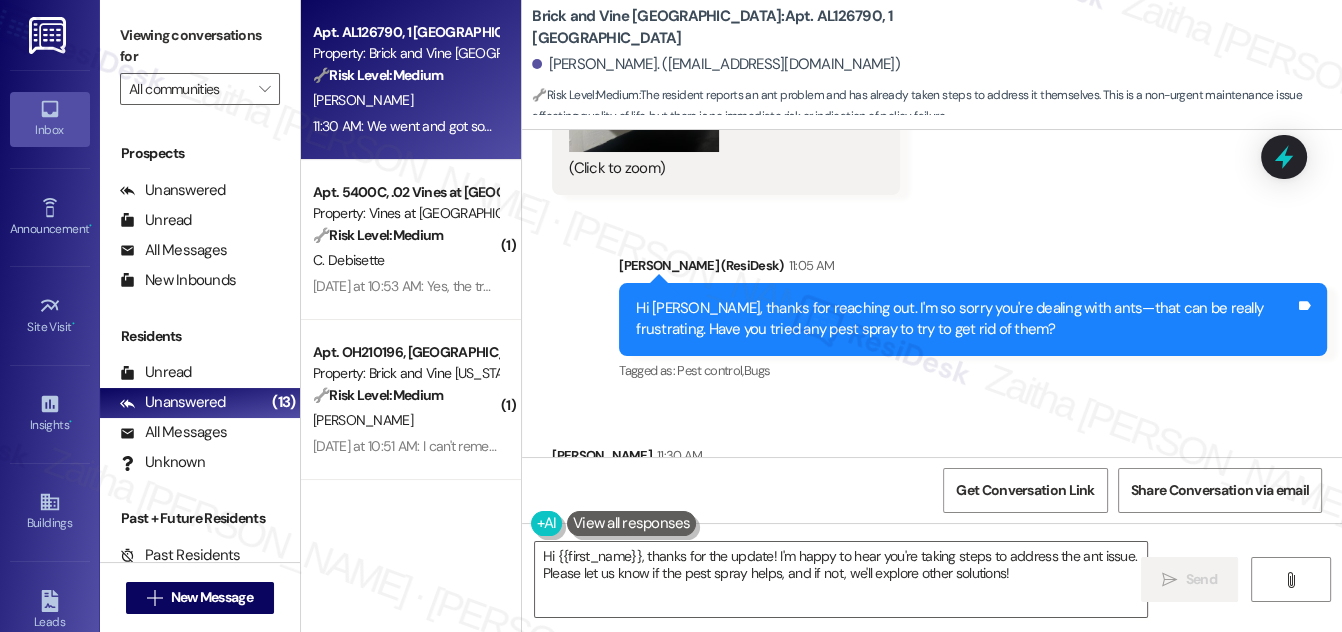 scroll, scrollTop: 1942, scrollLeft: 0, axis: vertical 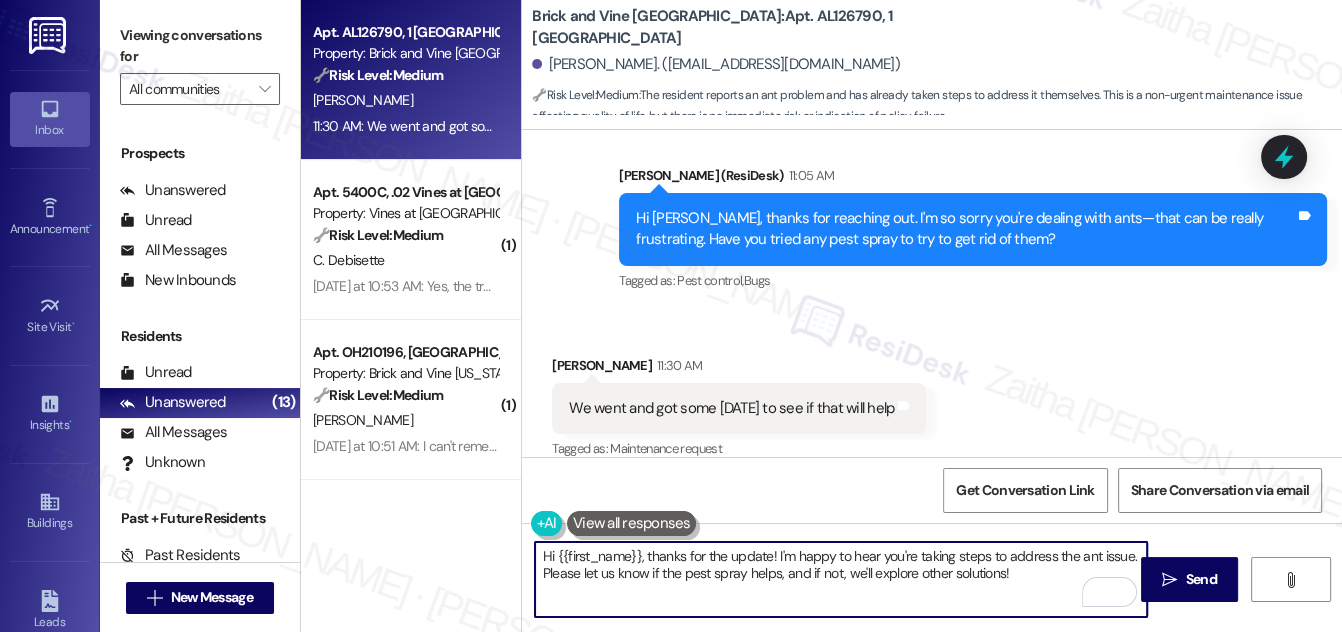 drag, startPoint x: 650, startPoint y: 552, endPoint x: 541, endPoint y: 554, distance: 109.01835 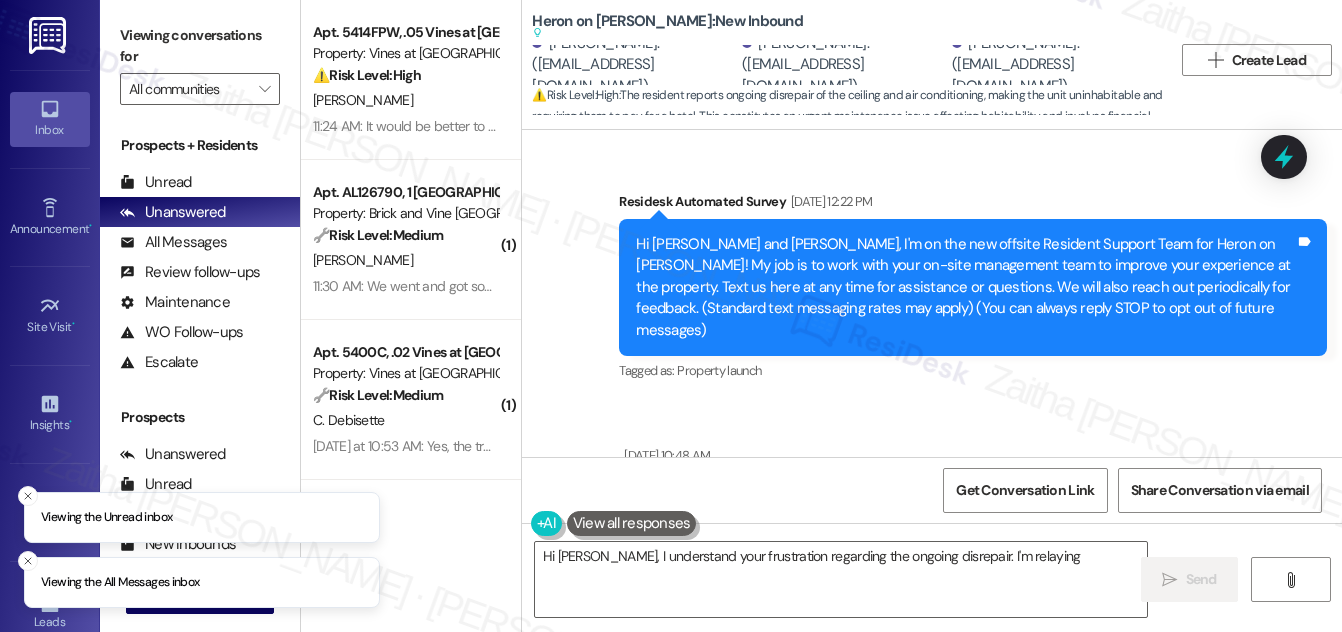 scroll, scrollTop: 0, scrollLeft: 0, axis: both 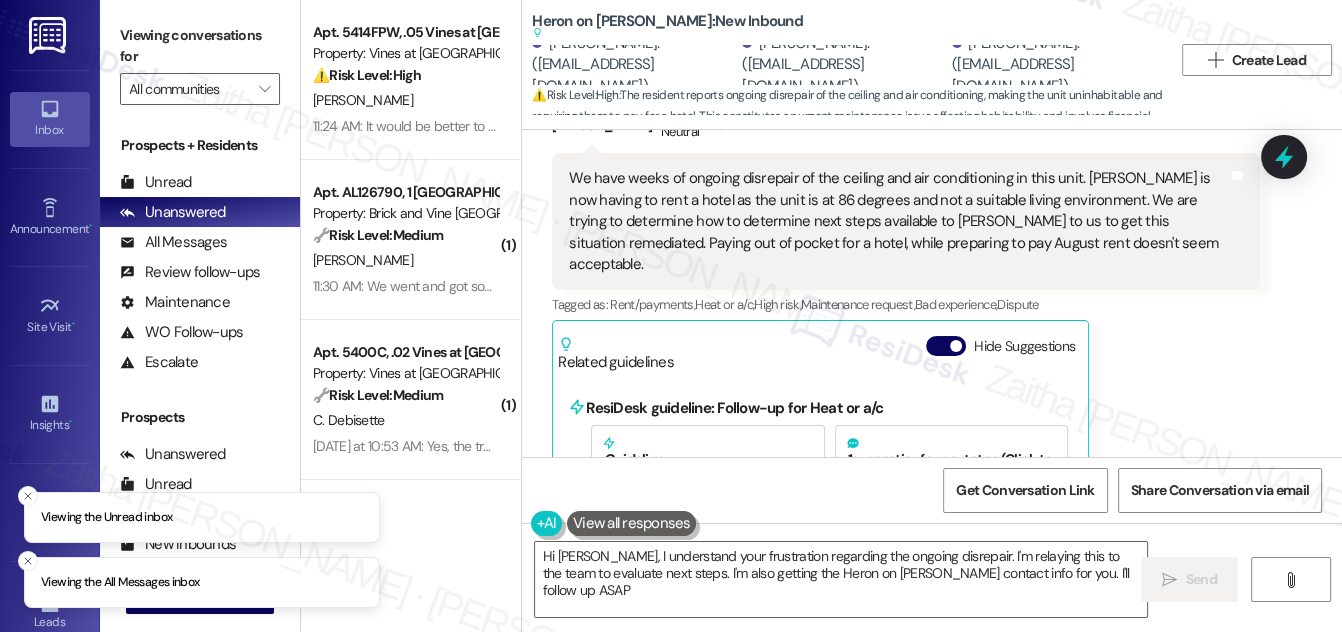 type on "Hi Angela, I understand your frustration regarding the ongoing disrepair. I'm relaying this to the team to evaluate next steps. I'm also getting the Heron on Hausman contact info for you. I'll follow up ASAP!" 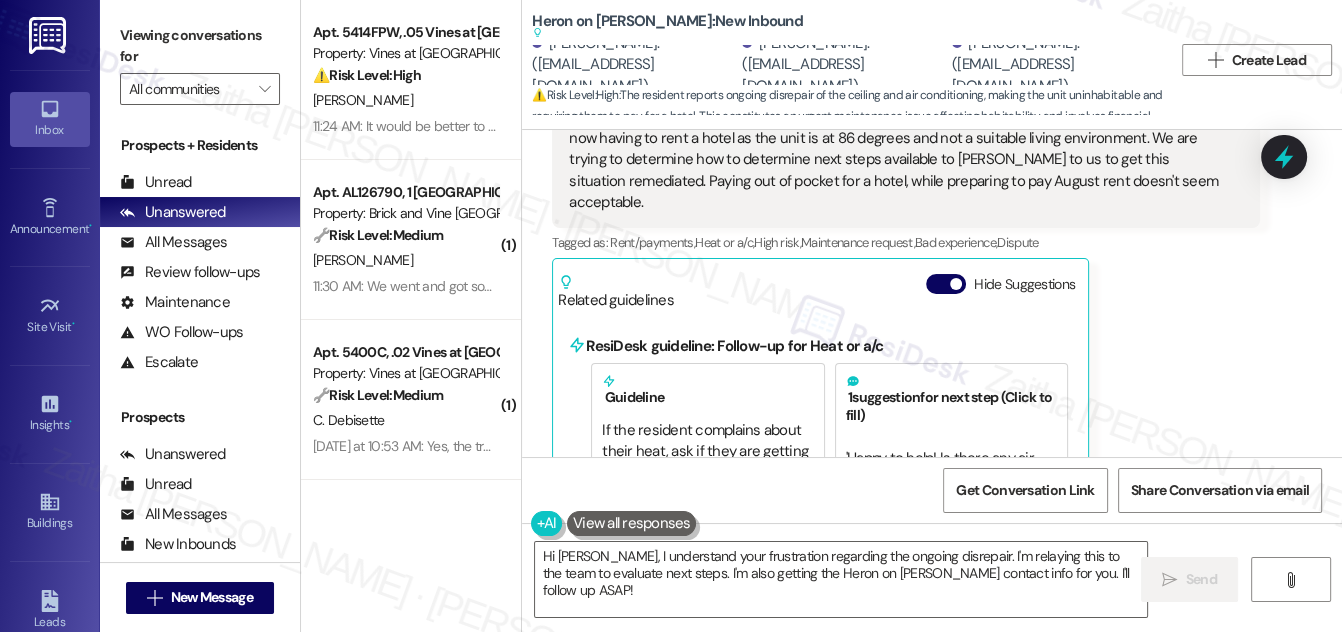 scroll, scrollTop: 4045, scrollLeft: 0, axis: vertical 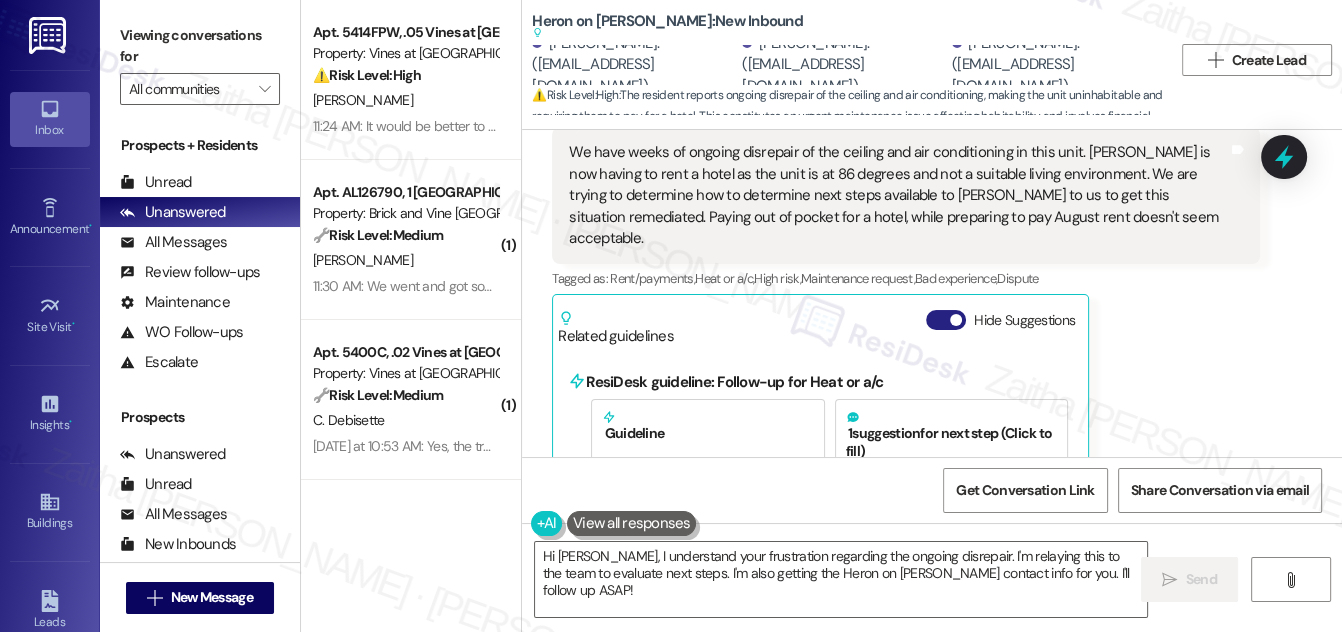 click on "Hide Suggestions" at bounding box center [946, 320] 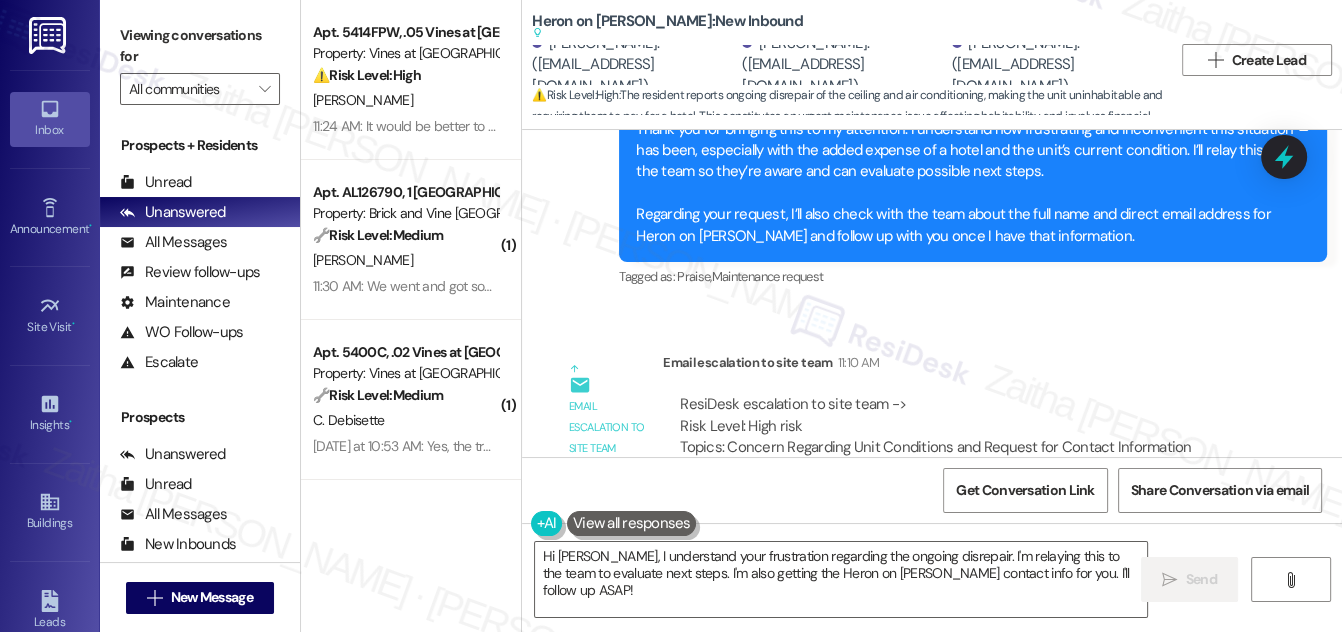 scroll, scrollTop: 4924, scrollLeft: 0, axis: vertical 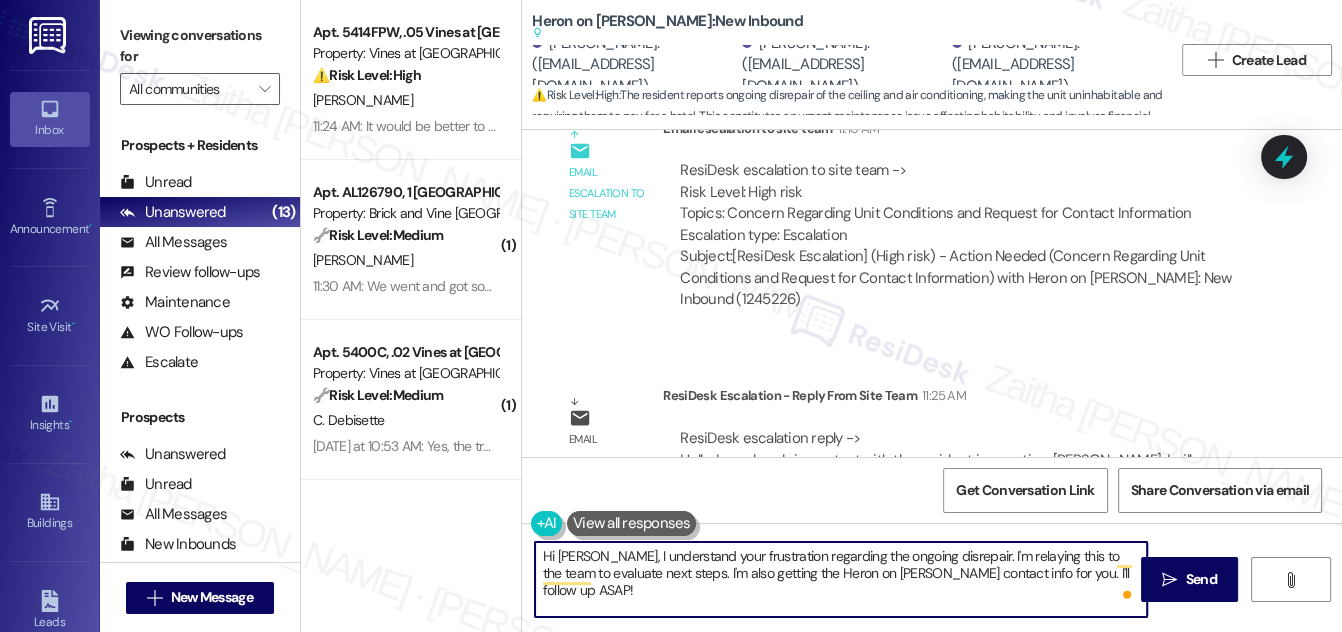 drag, startPoint x: 645, startPoint y: 573, endPoint x: 1109, endPoint y: 568, distance: 464.02695 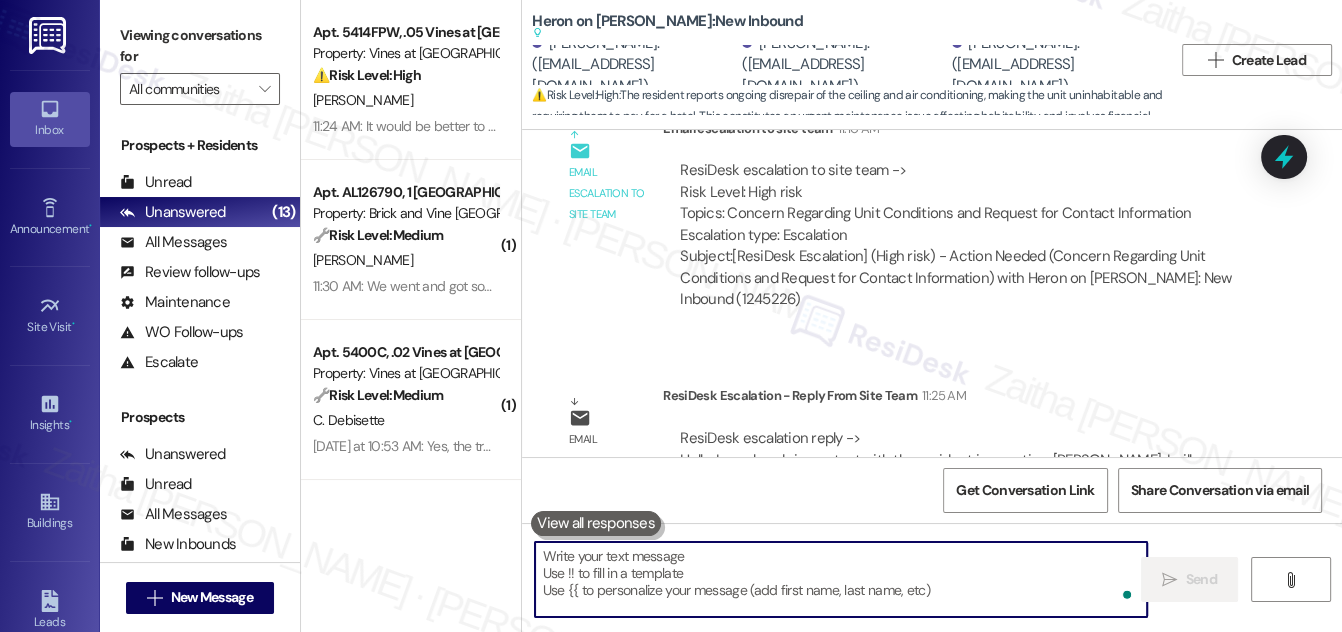 paste on "The team has informed me that they’re already in contact with you regarding the issue.
Ask ChatGPT" 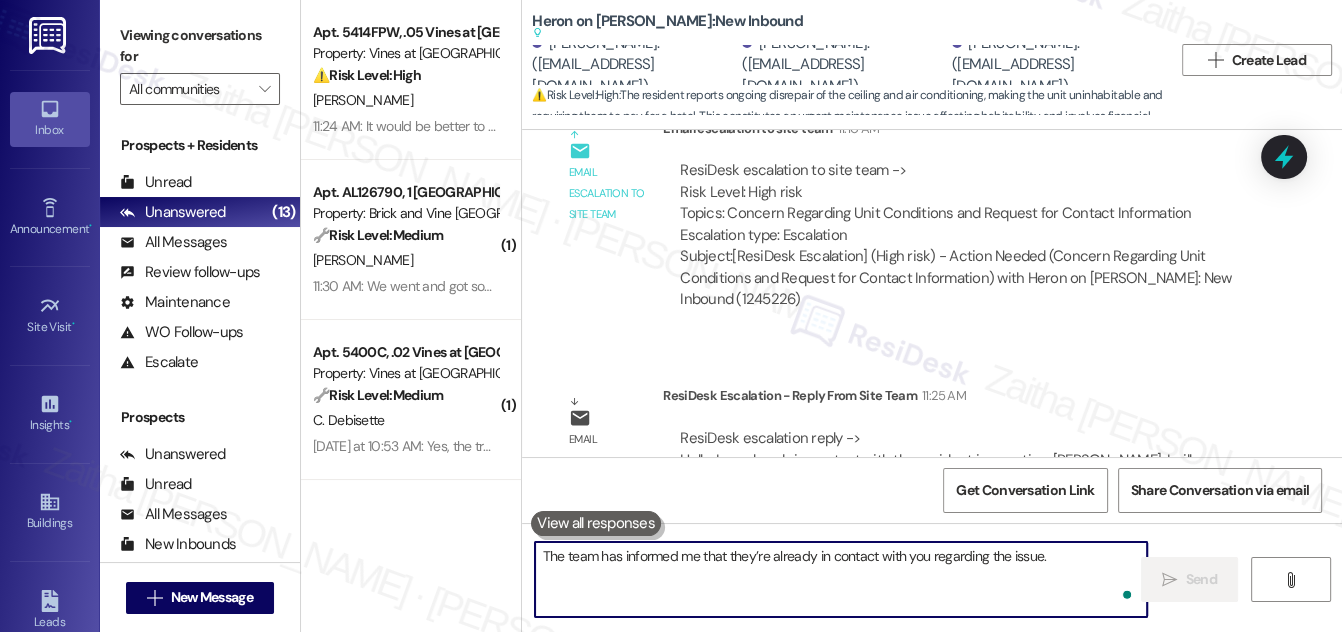 scroll, scrollTop: 136, scrollLeft: 0, axis: vertical 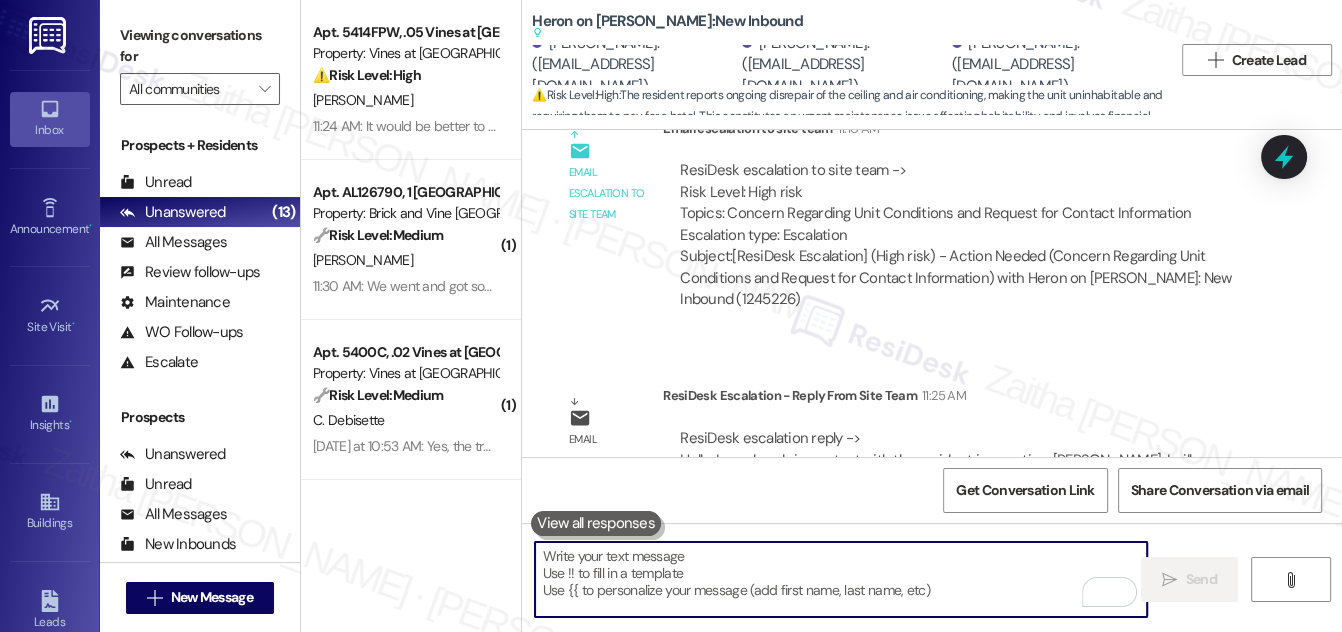 click at bounding box center [841, 579] 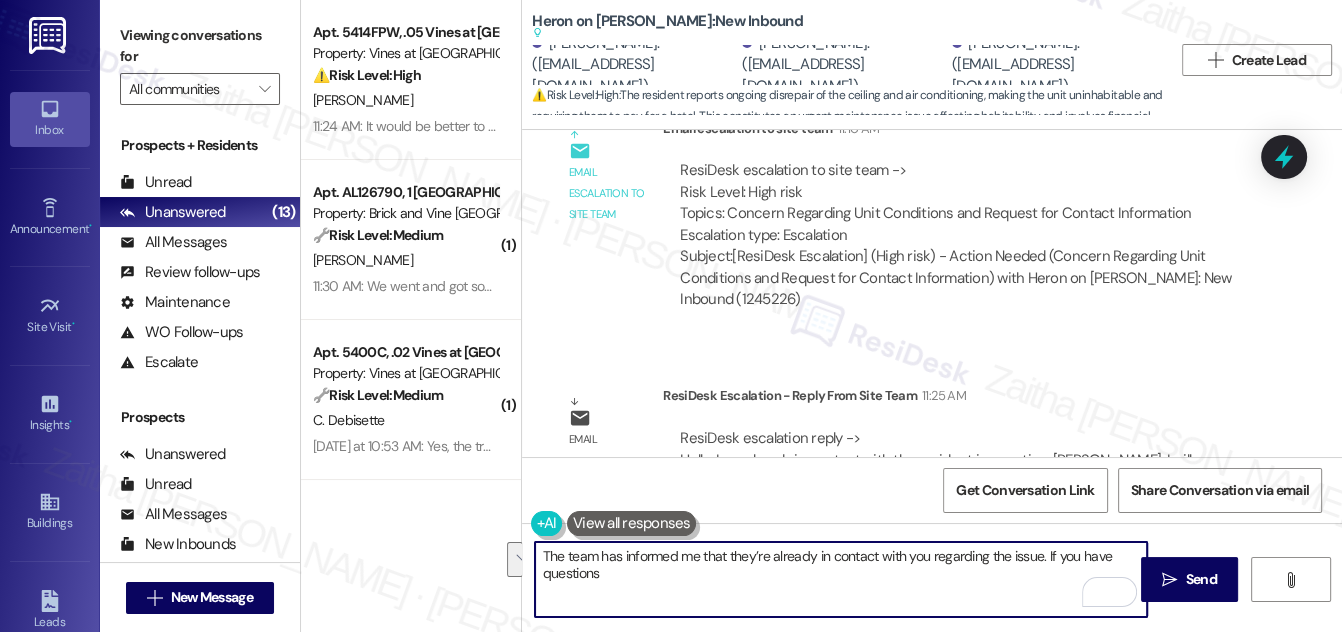 drag, startPoint x: 1077, startPoint y: 556, endPoint x: 1062, endPoint y: 584, distance: 31.764761 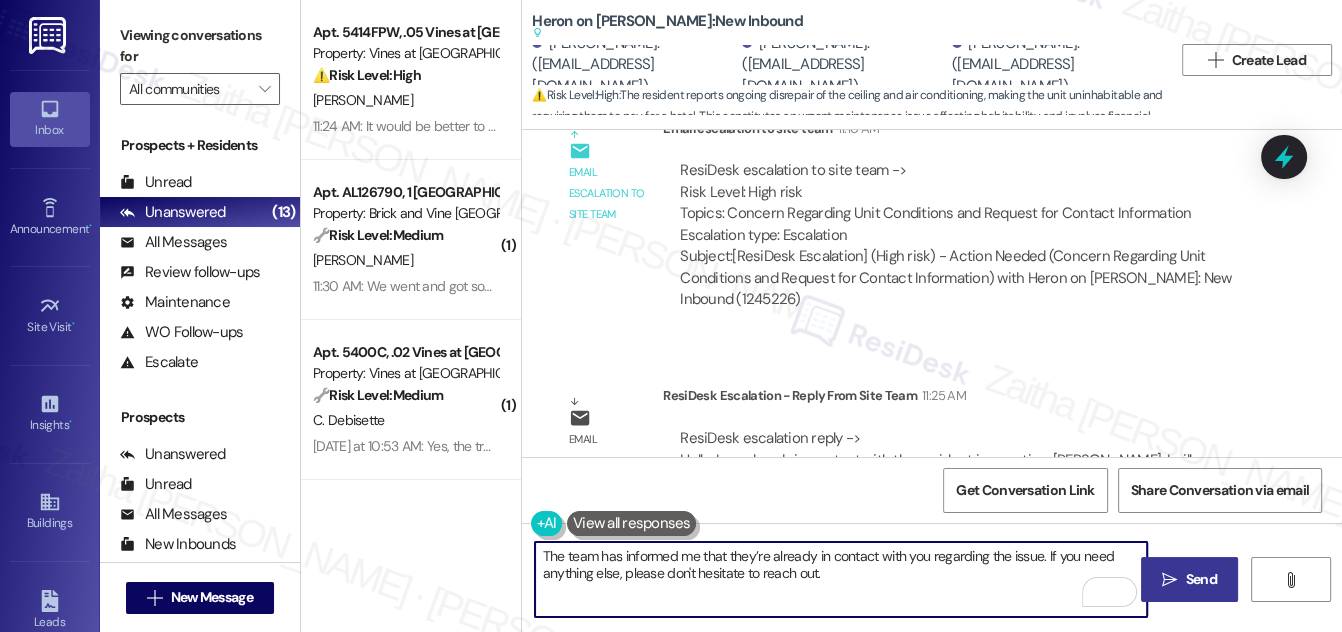 type on "The team has informed me that they’re already in contact with you regarding the issue. If you need anything else, please don't hesitate to reach out." 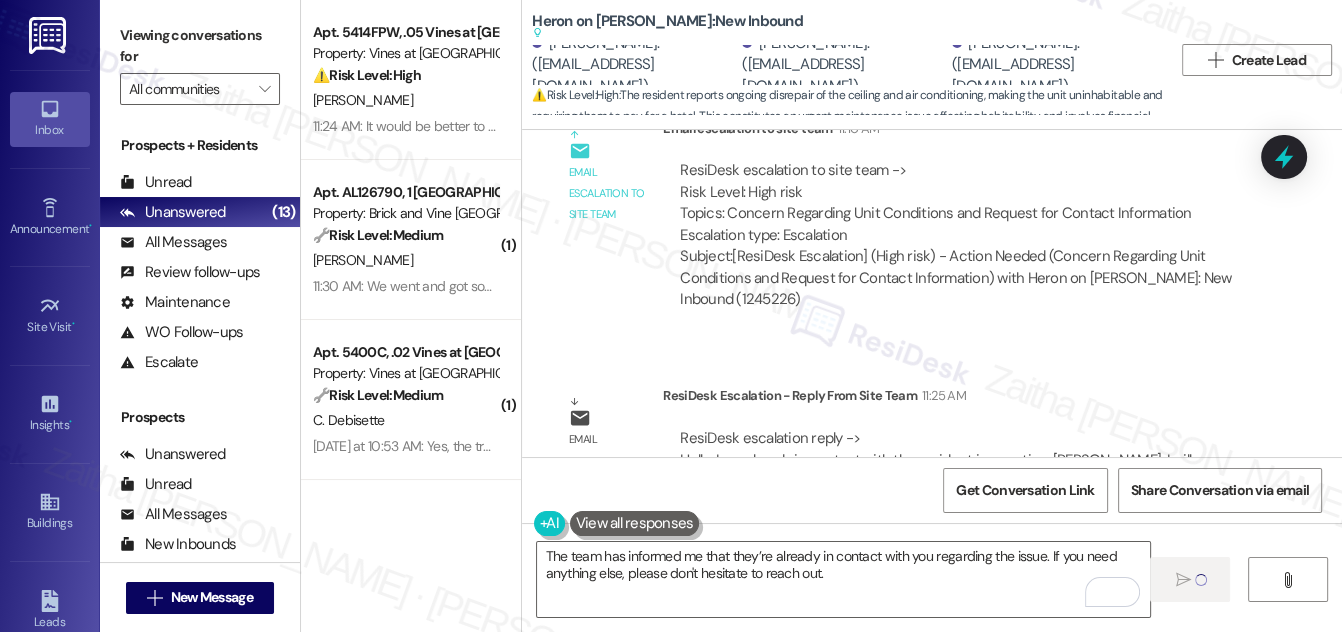 type 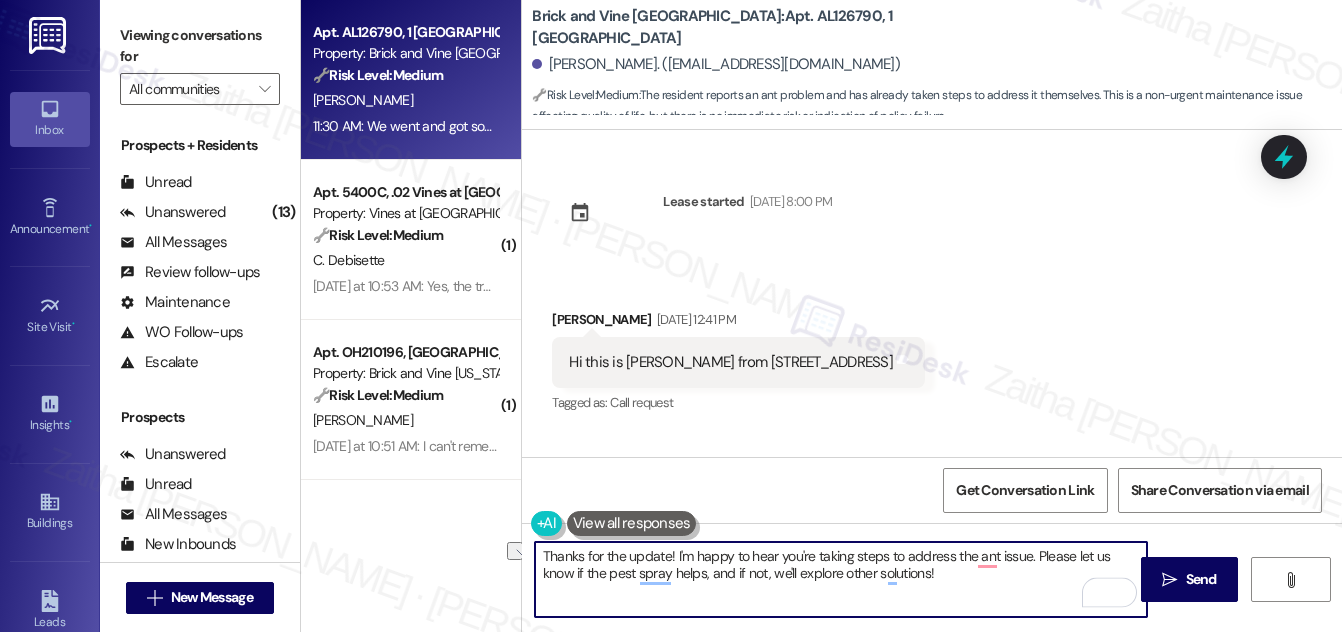 scroll, scrollTop: 0, scrollLeft: 0, axis: both 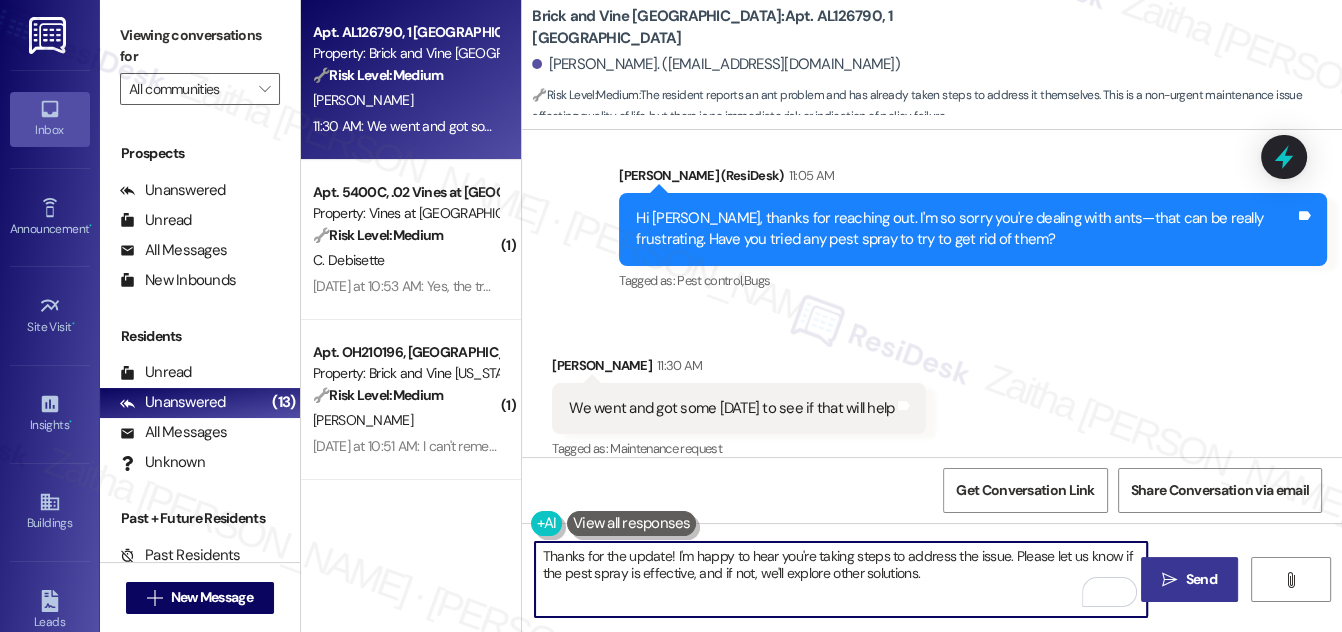 type on "Thanks for the update! I'm happy to hear you're taking steps to address the issue. Please let us know if the pest spray is effective, and if not, we'll explore other solutions." 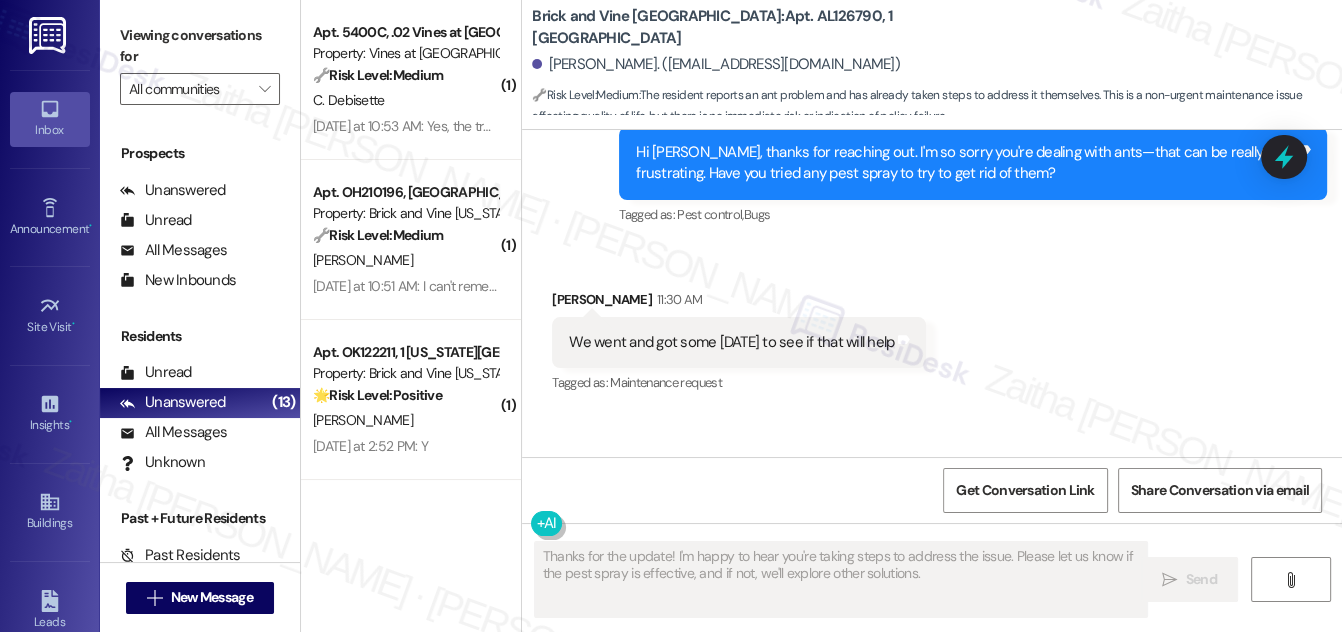 scroll, scrollTop: 2103, scrollLeft: 0, axis: vertical 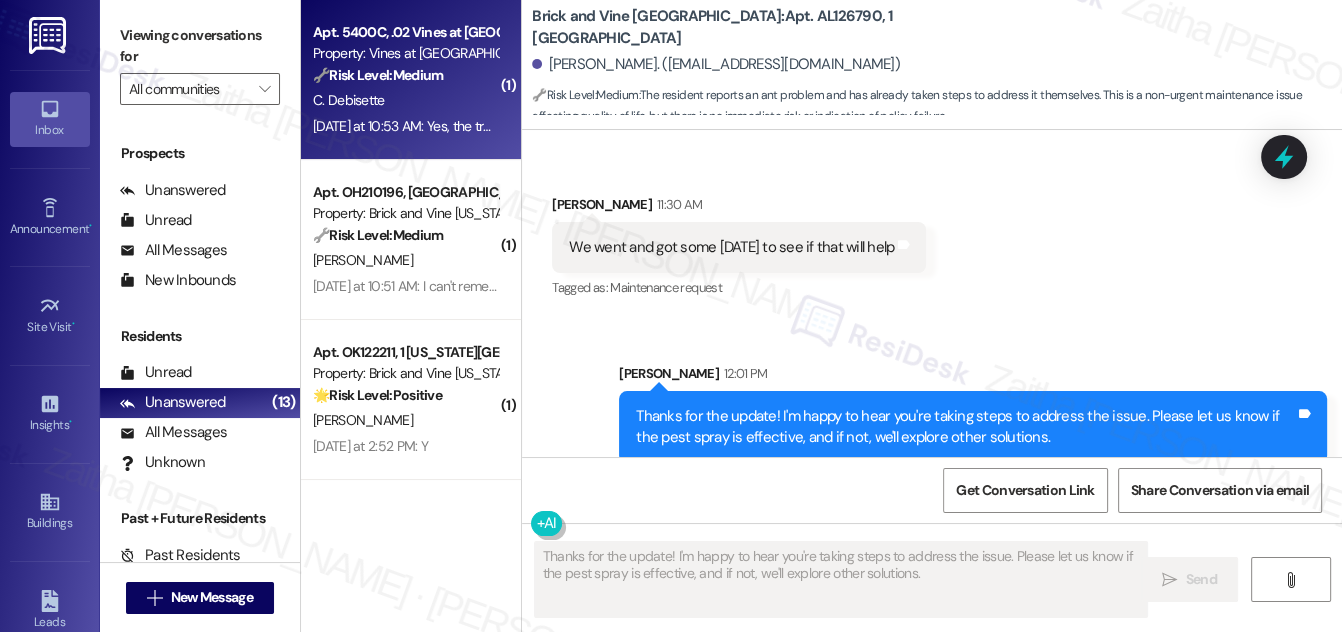 click on "C. Debisette" at bounding box center (405, 100) 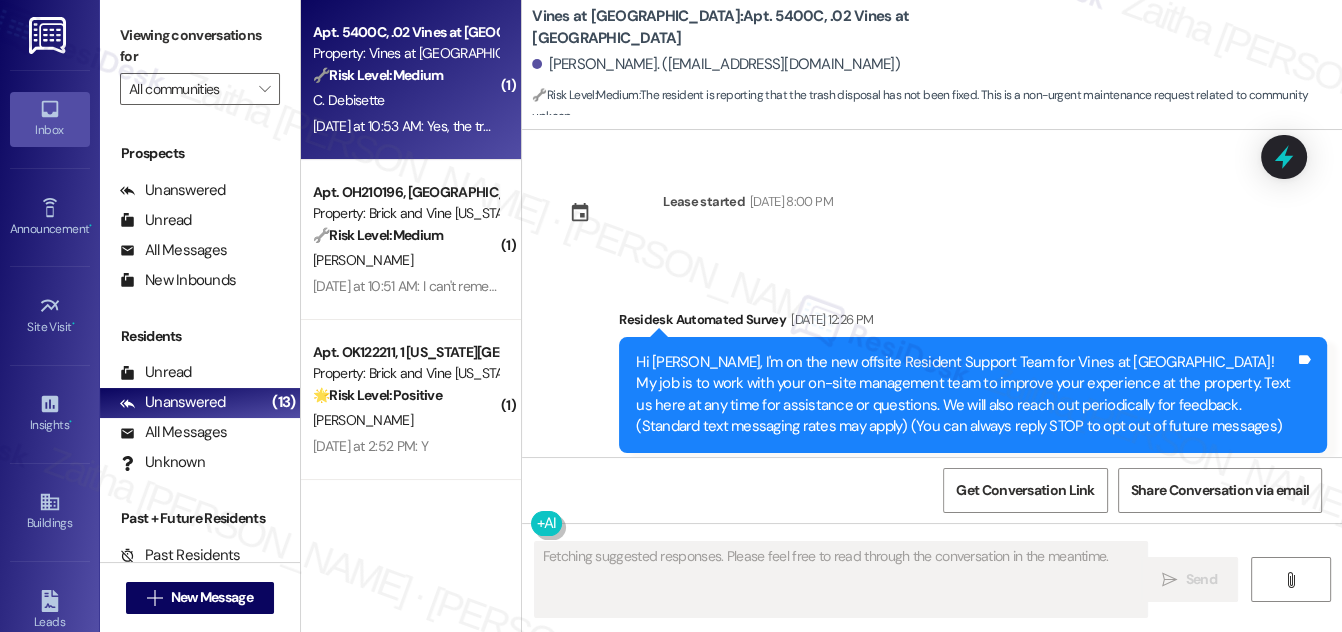 scroll, scrollTop: 17661, scrollLeft: 0, axis: vertical 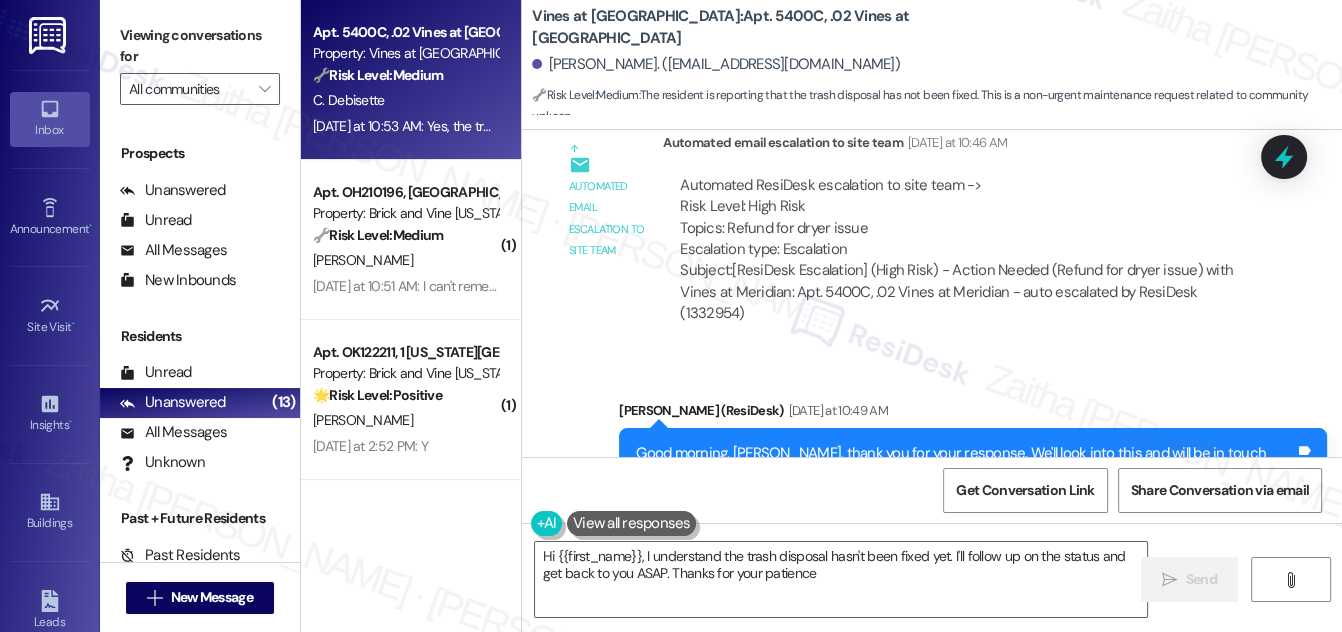 type on "Hi {{first_name}}, I understand the trash disposal hasn't been fixed yet. I'll follow up on the status and get back to you ASAP. Thanks for your patience!" 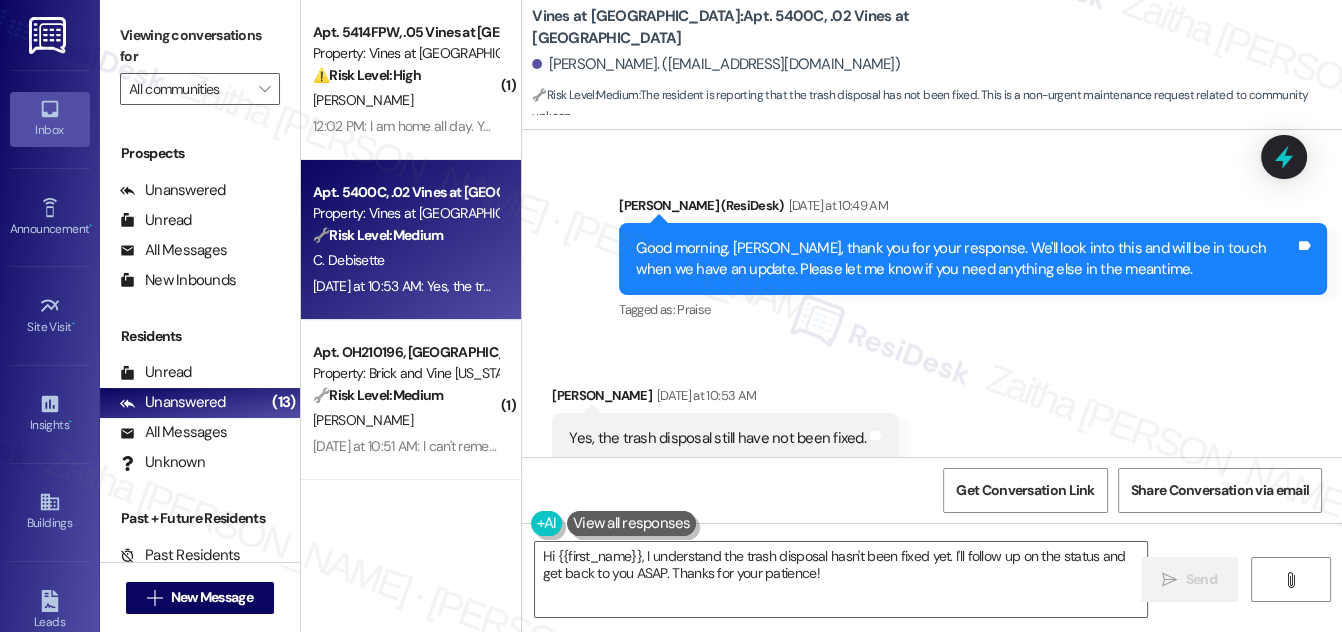 scroll, scrollTop: 17867, scrollLeft: 0, axis: vertical 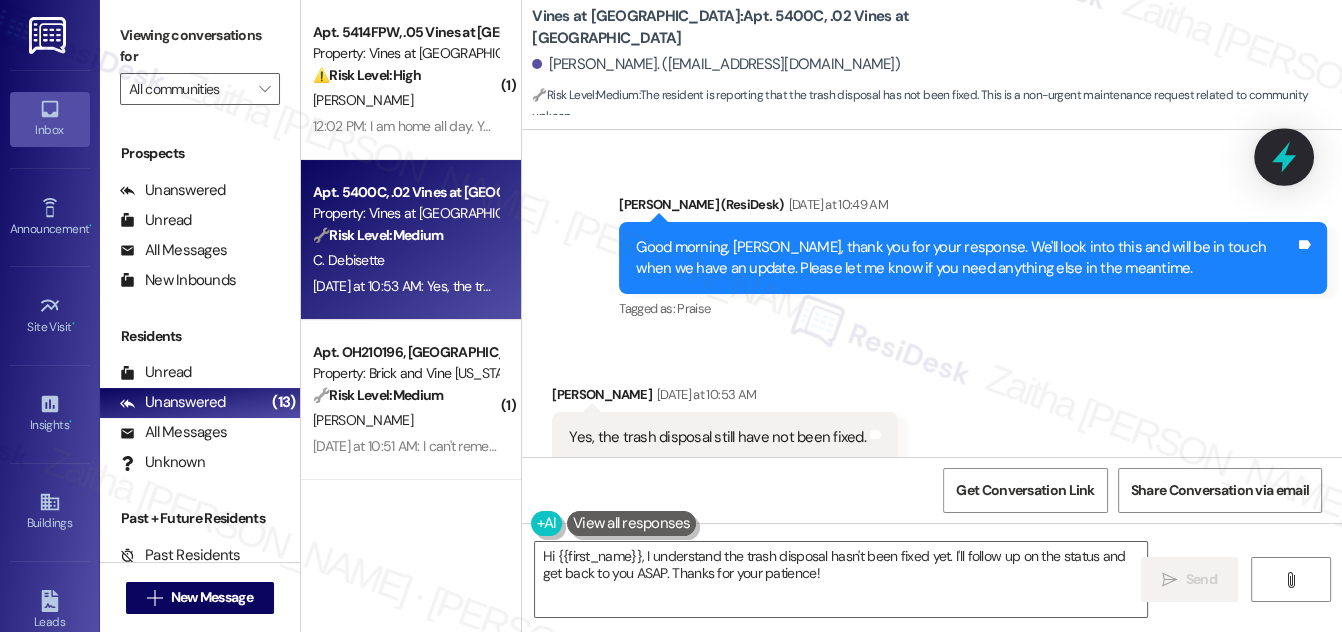 click at bounding box center (1284, 156) 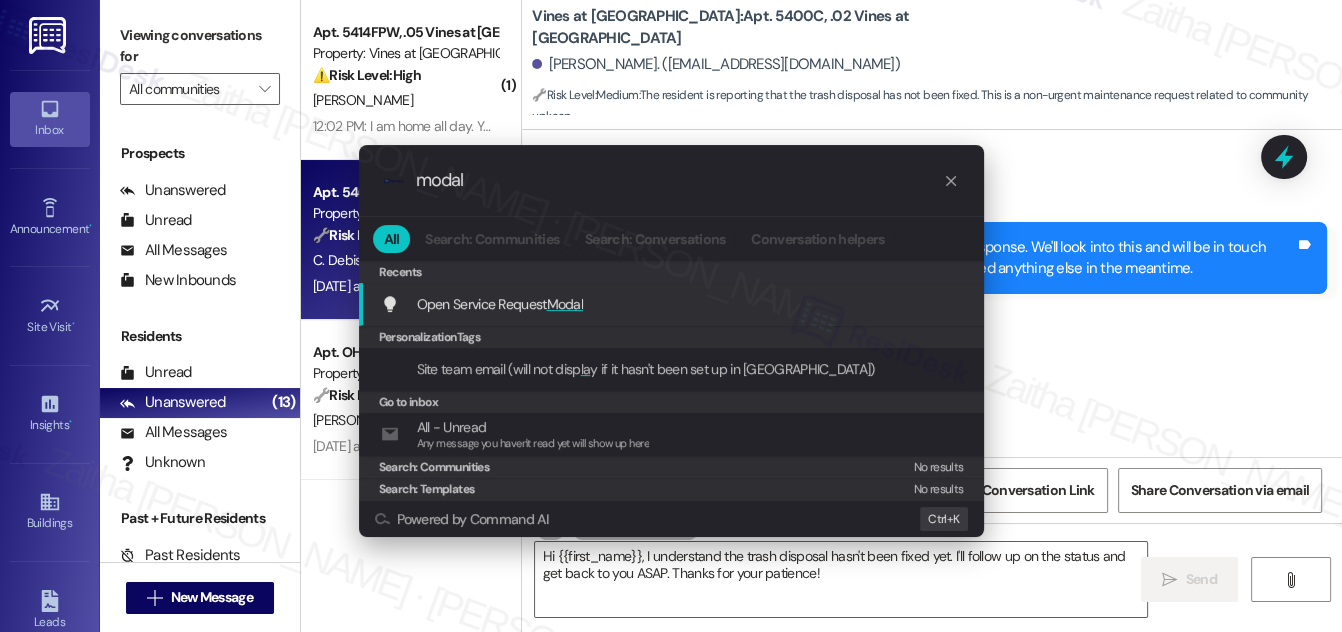 type on "modal" 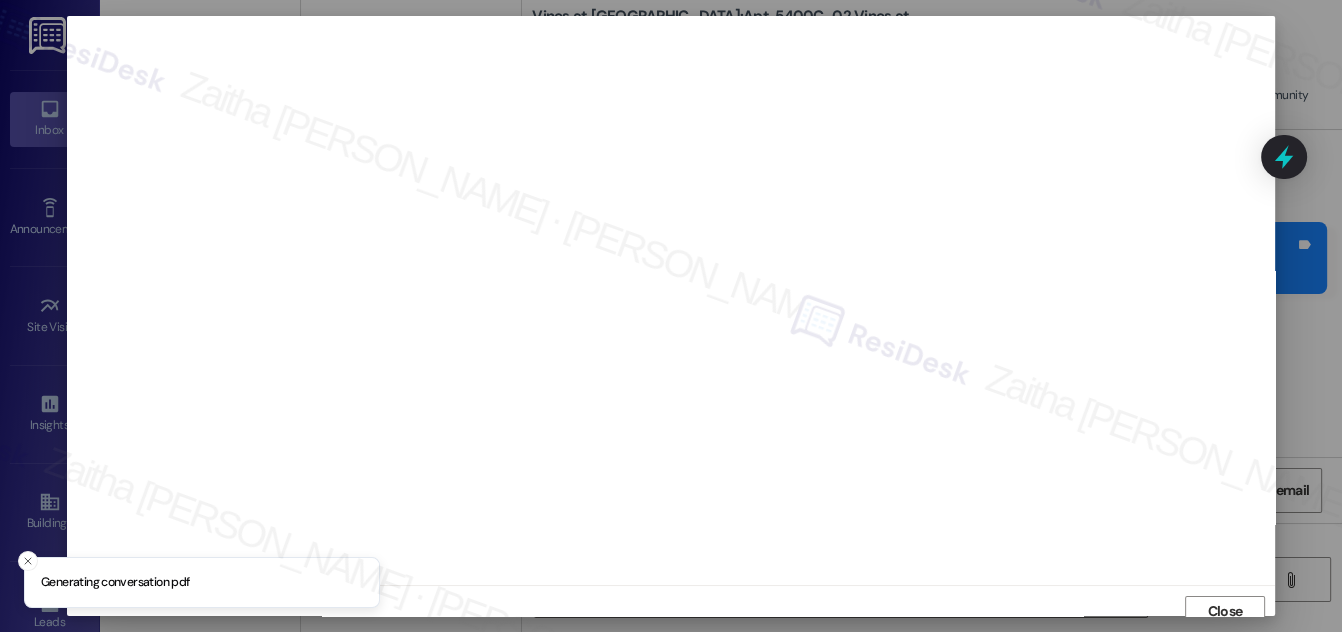 scroll, scrollTop: 11, scrollLeft: 0, axis: vertical 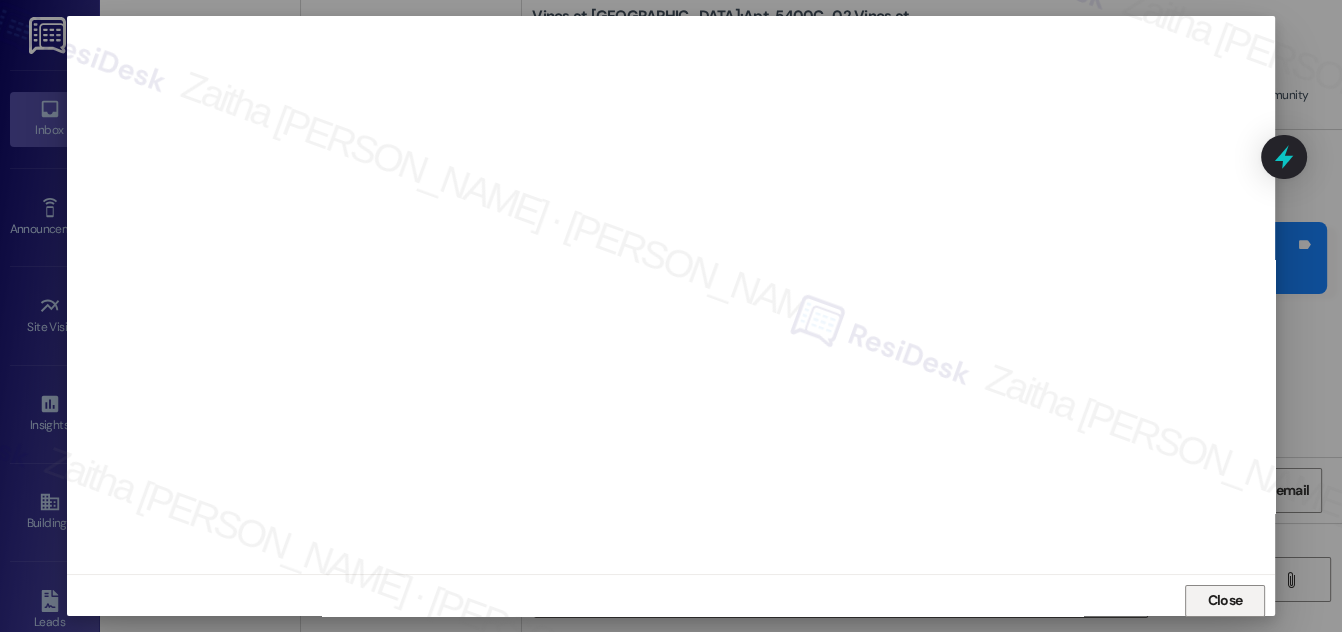 click on "Close" at bounding box center (1225, 600) 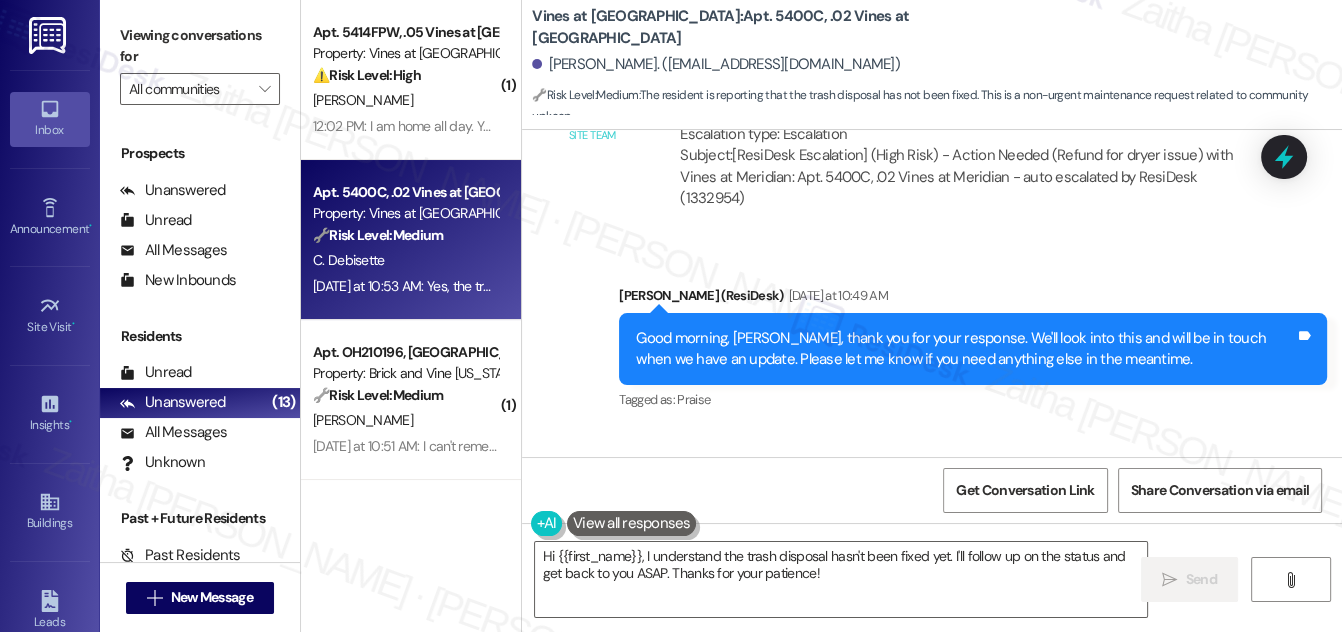 scroll, scrollTop: 17777, scrollLeft: 0, axis: vertical 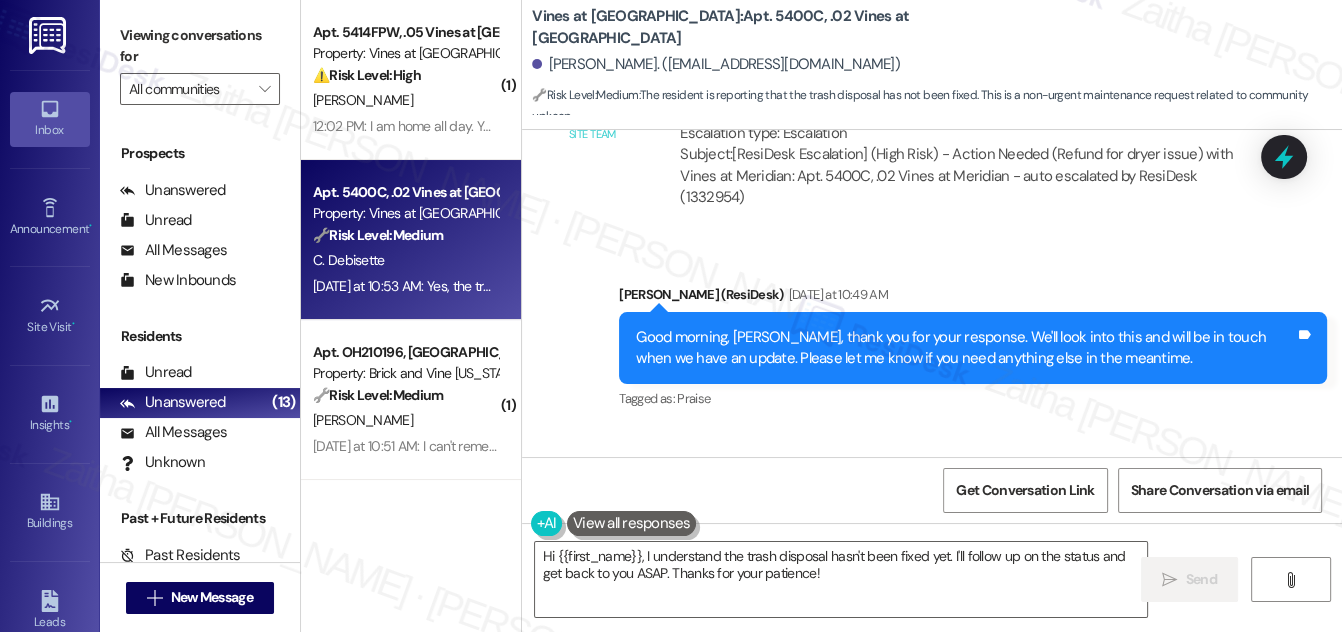 drag, startPoint x: 569, startPoint y: 266, endPoint x: 851, endPoint y: 287, distance: 282.78082 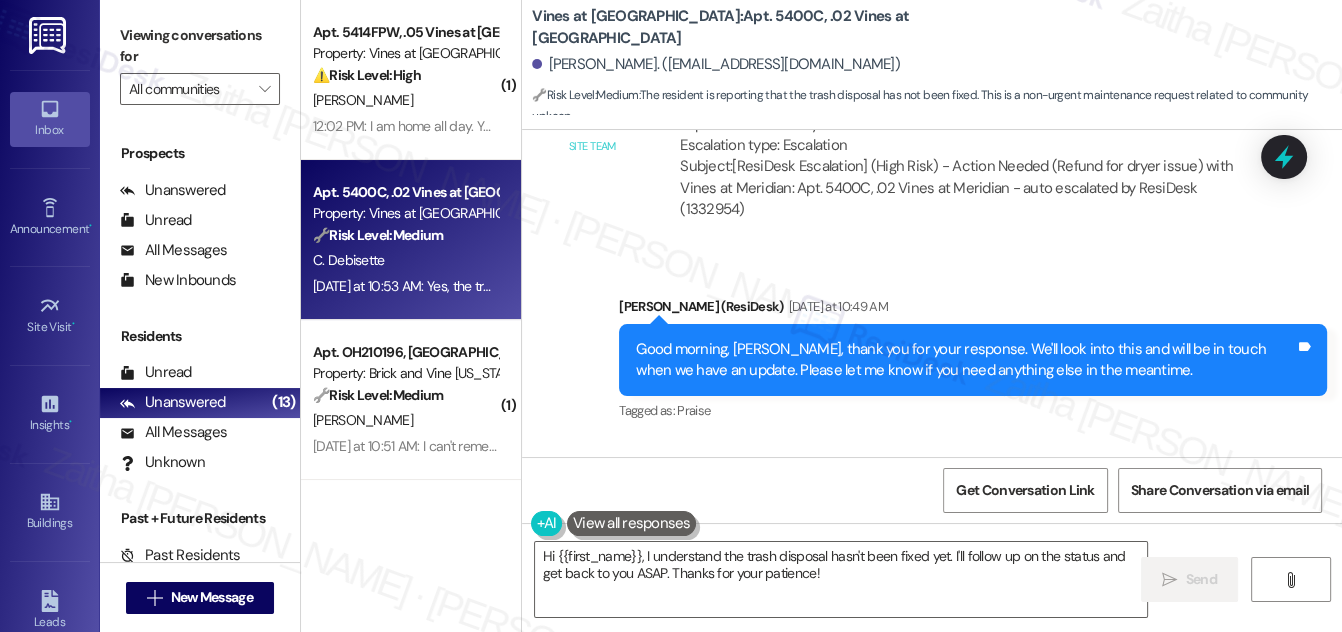 scroll, scrollTop: 17777, scrollLeft: 0, axis: vertical 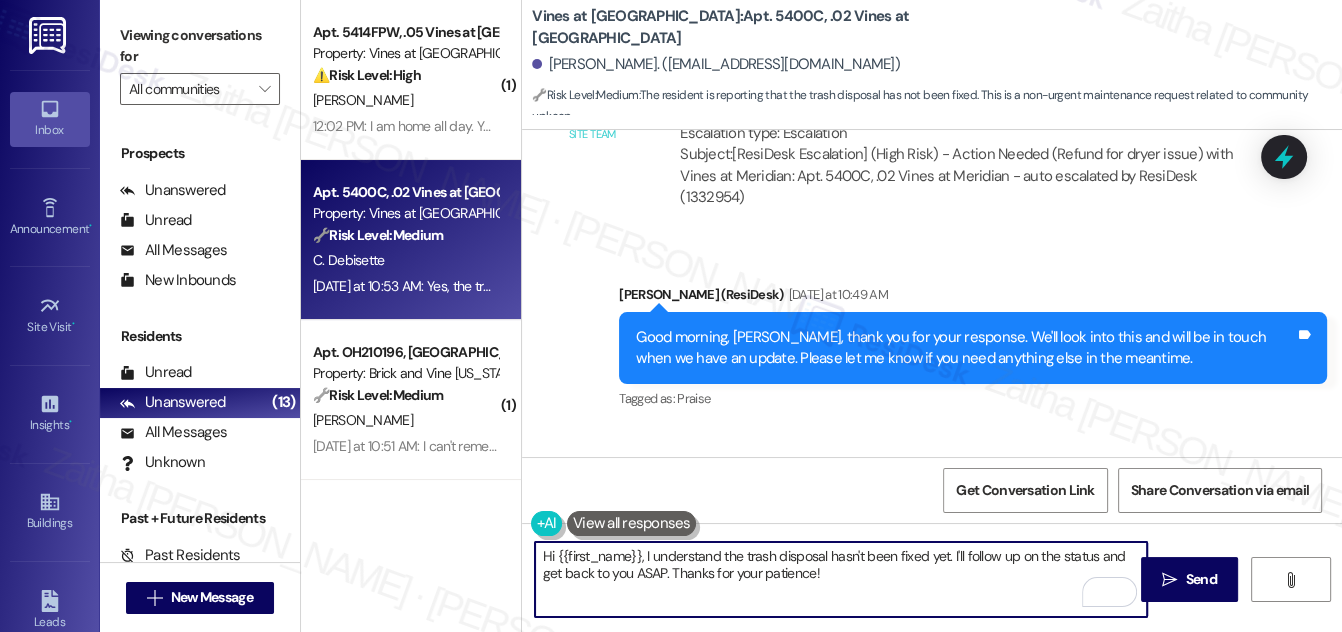 drag, startPoint x: 546, startPoint y: 556, endPoint x: 840, endPoint y: 580, distance: 294.97797 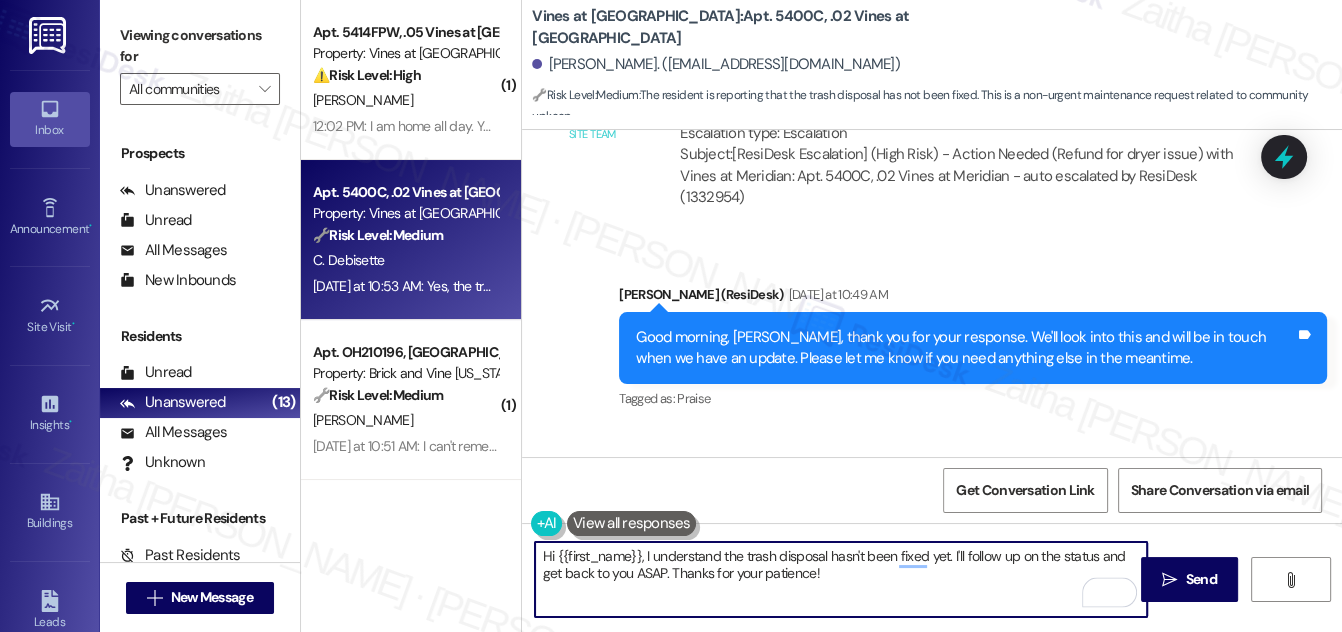 type on "H" 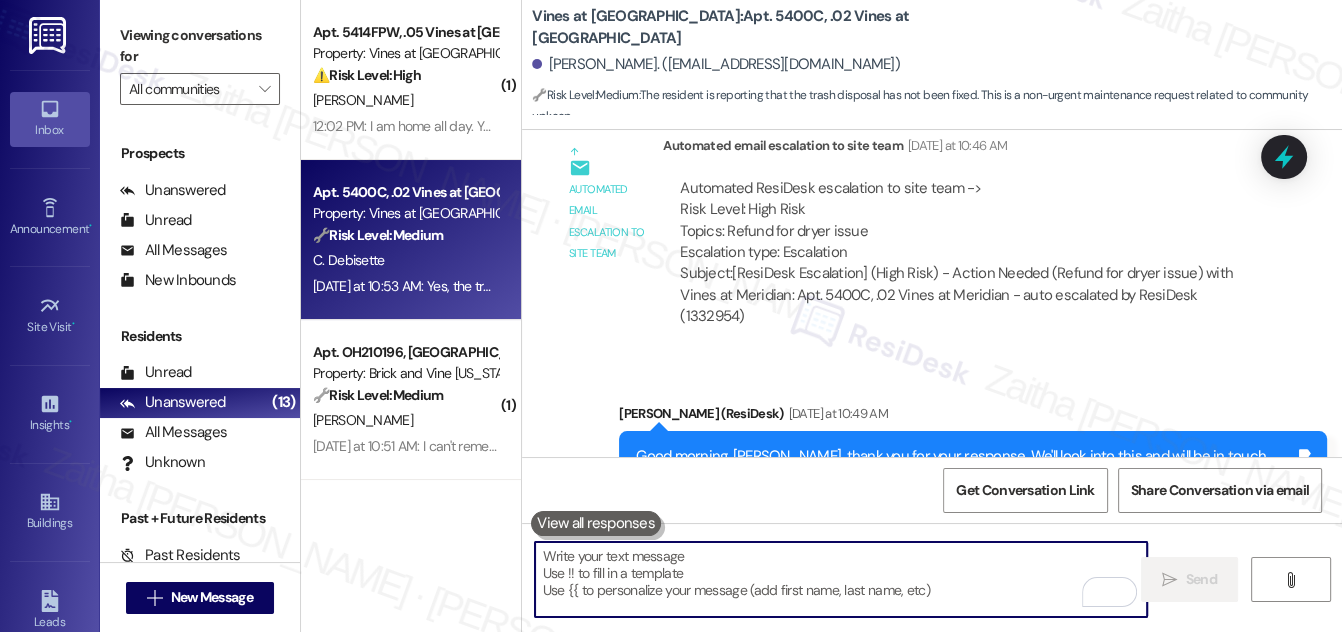 scroll, scrollTop: 17777, scrollLeft: 0, axis: vertical 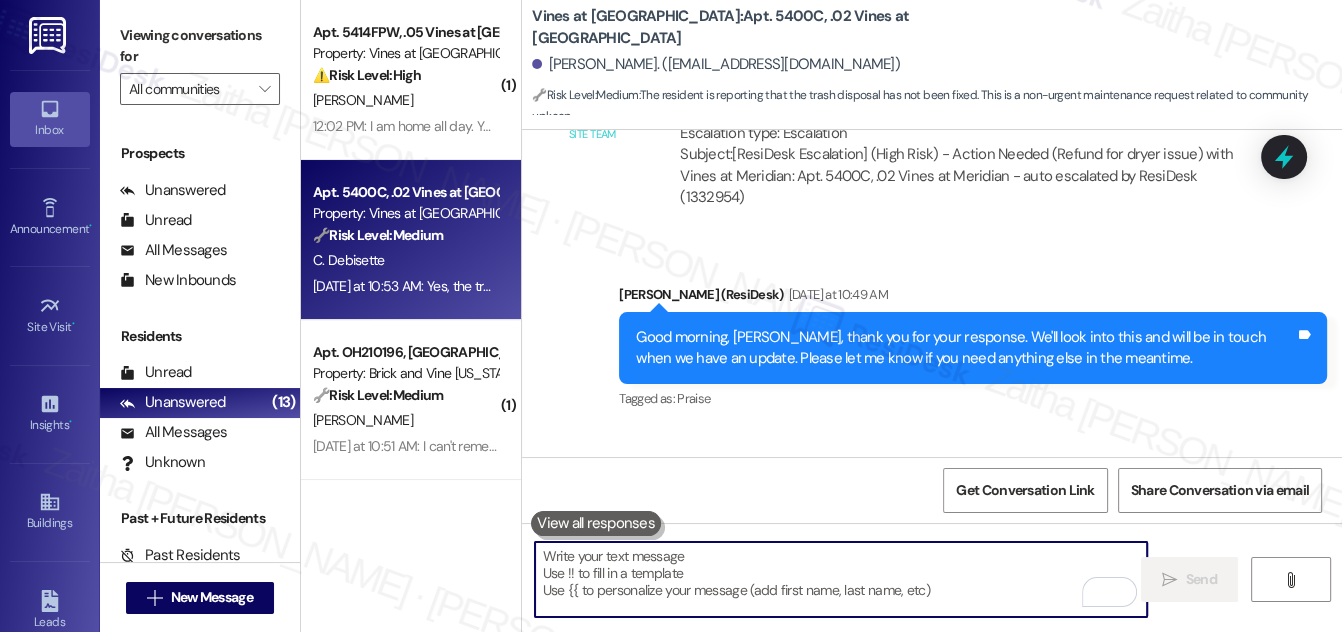 click at bounding box center [841, 579] 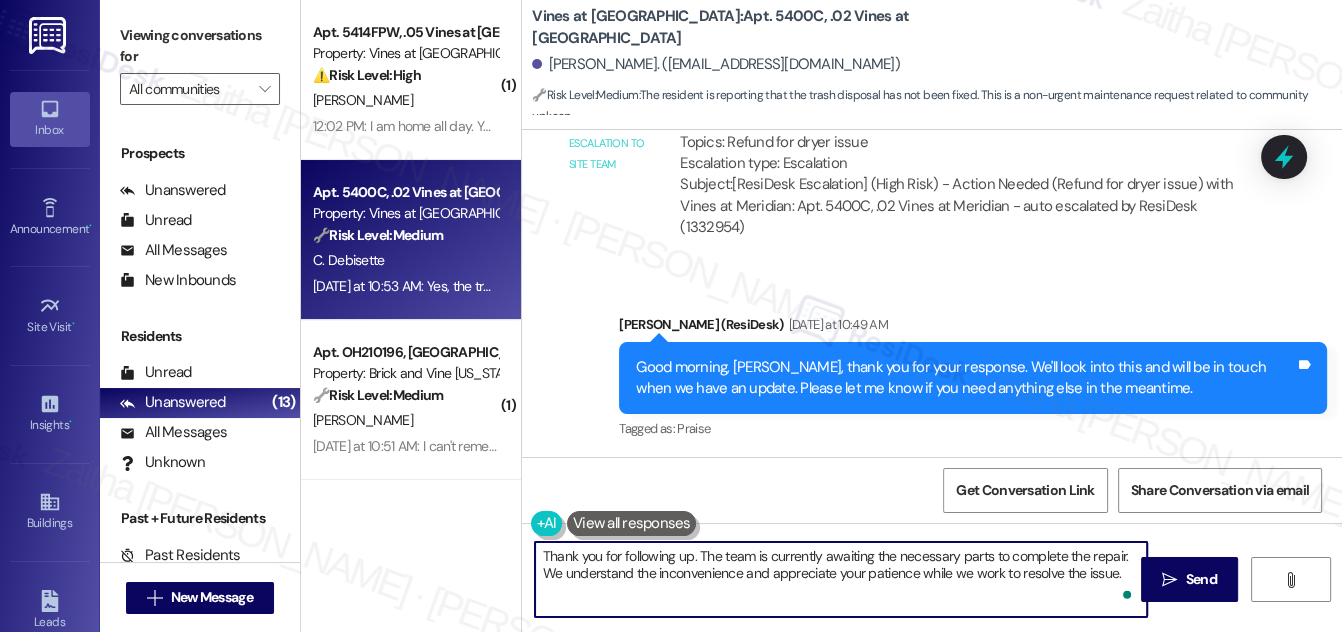scroll, scrollTop: 17867, scrollLeft: 0, axis: vertical 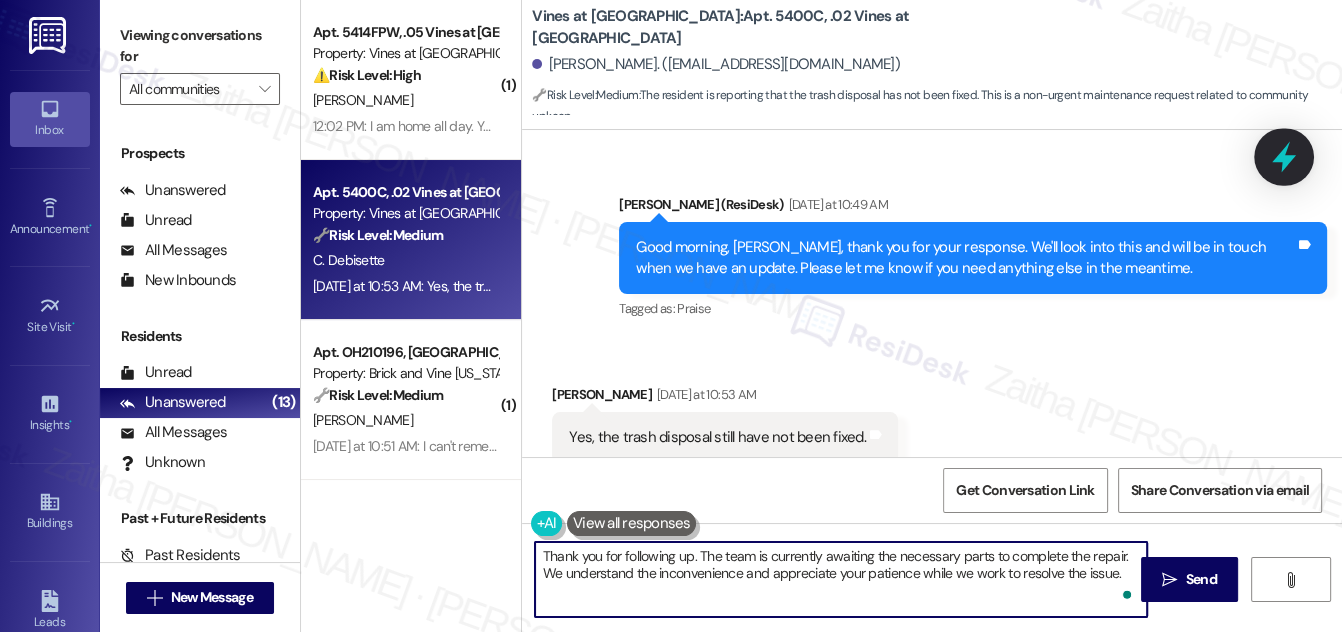 type on "Thank you for following up. The team is currently awaiting the necessary parts to complete the repair. We understand the inconvenience and appreciate your patience while we work to resolve the issue." 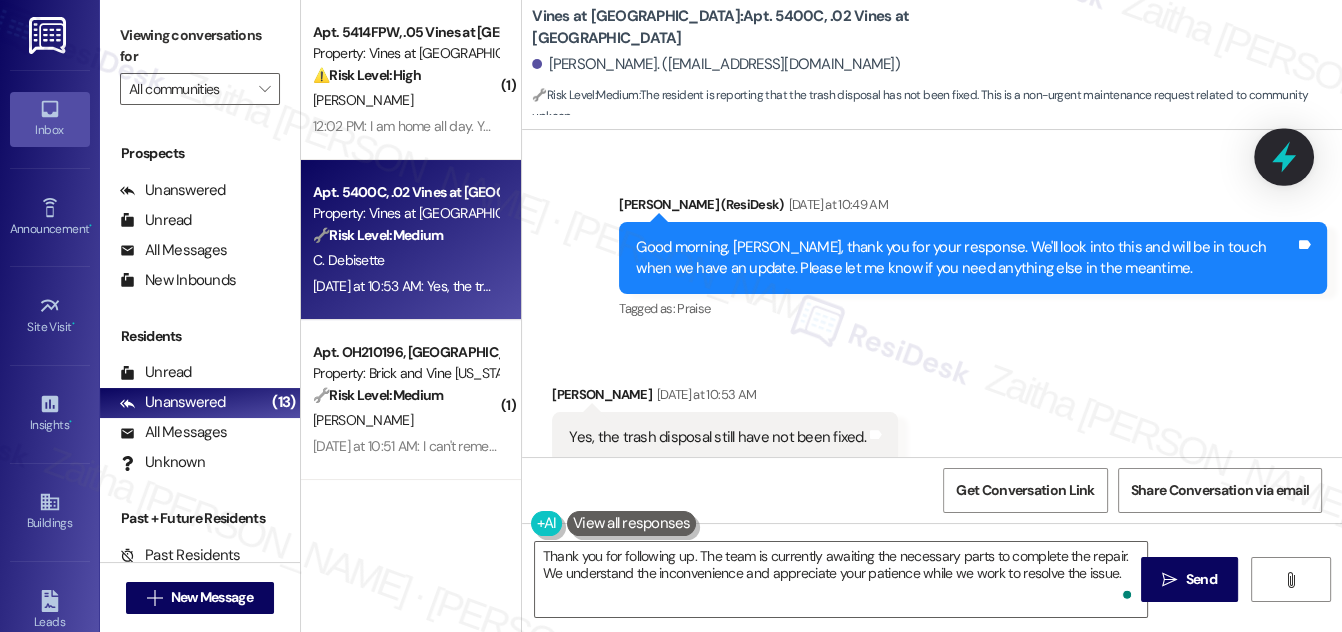 drag, startPoint x: 1283, startPoint y: 162, endPoint x: 1168, endPoint y: 151, distance: 115.52489 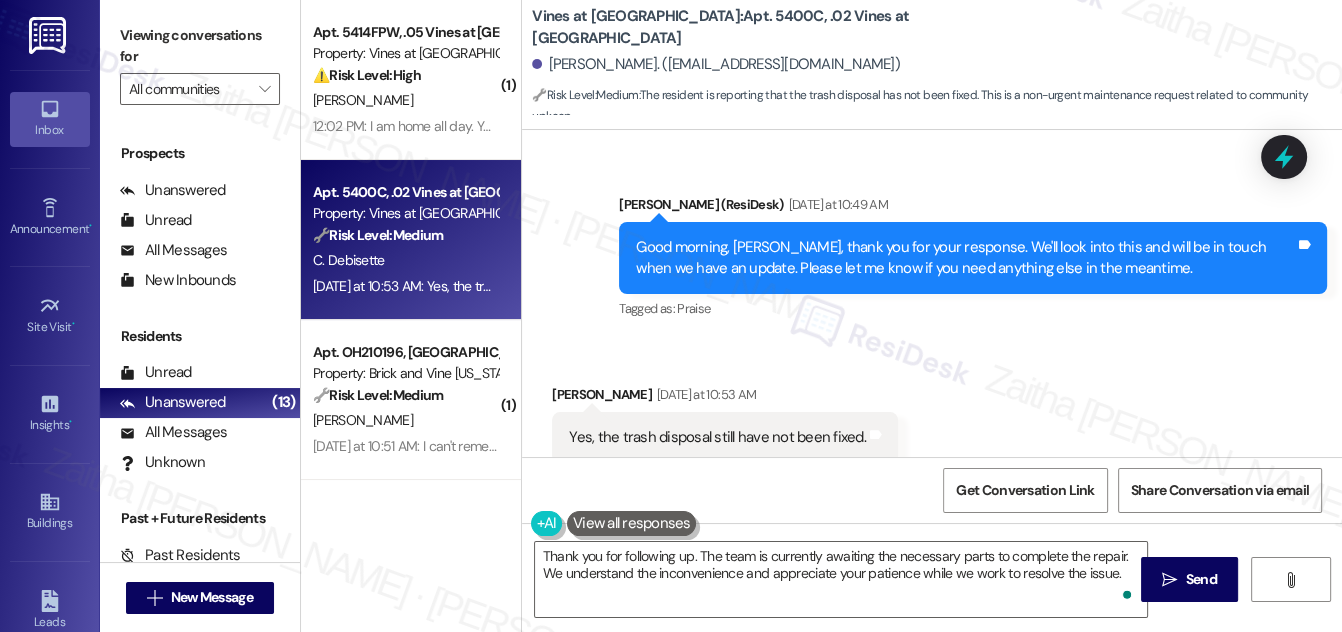 click 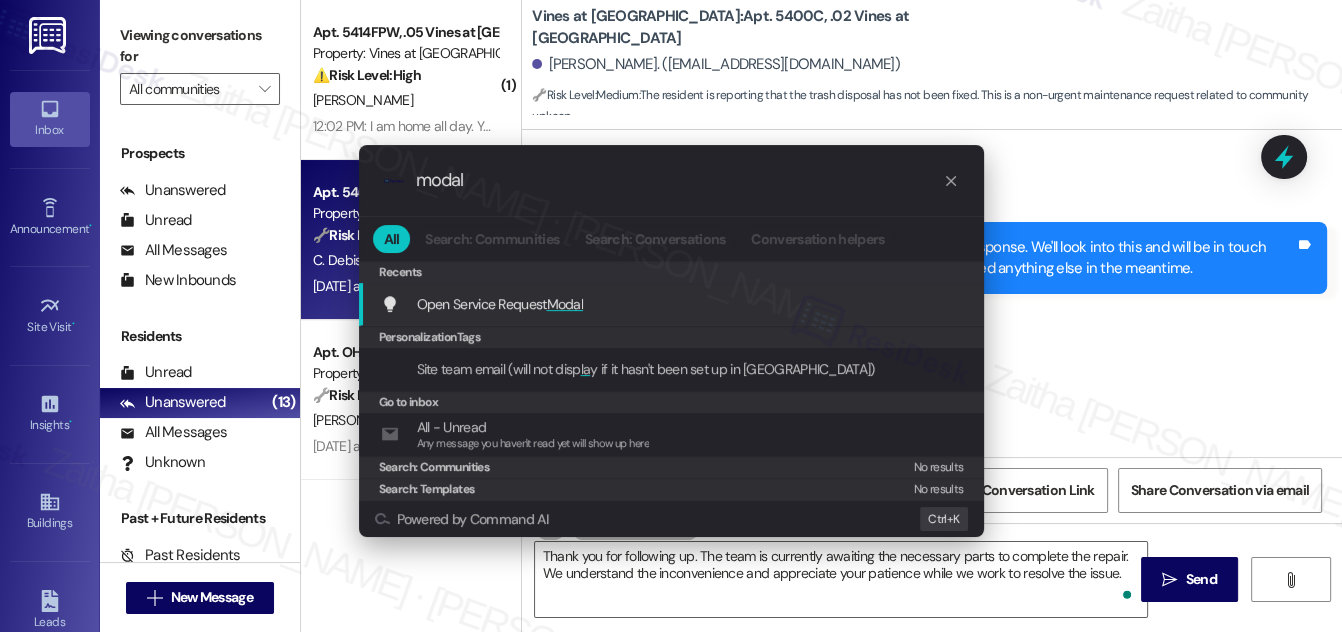 type on "modal" 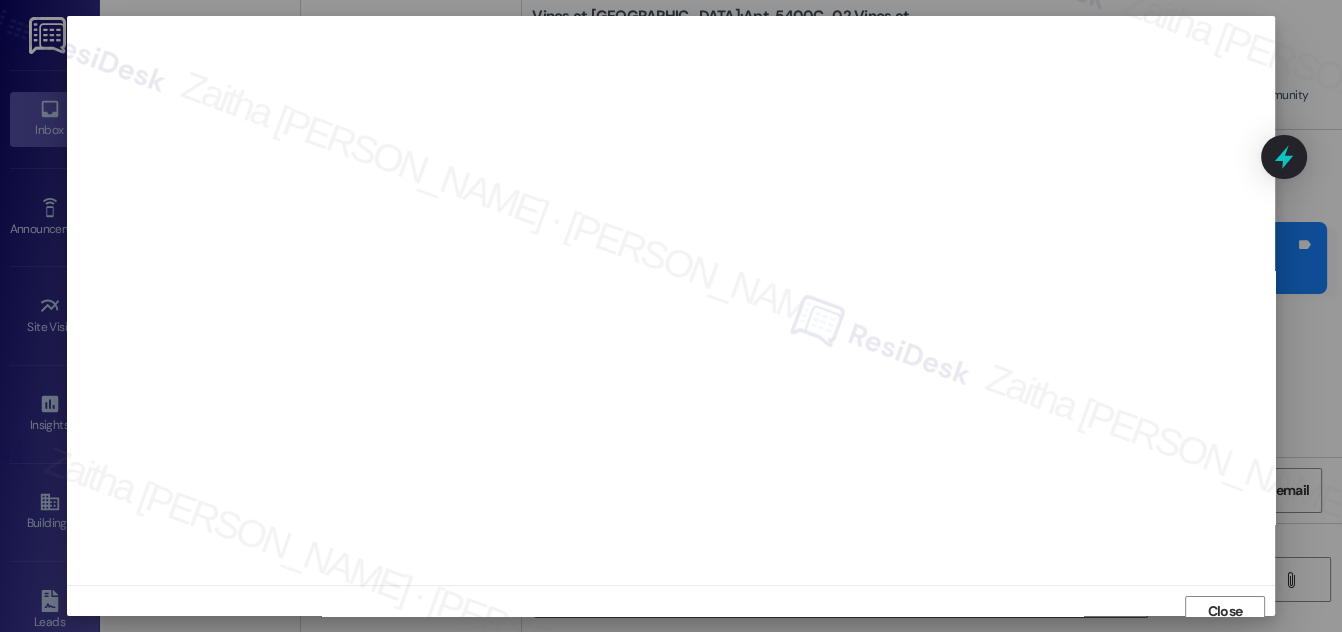 scroll, scrollTop: 11, scrollLeft: 0, axis: vertical 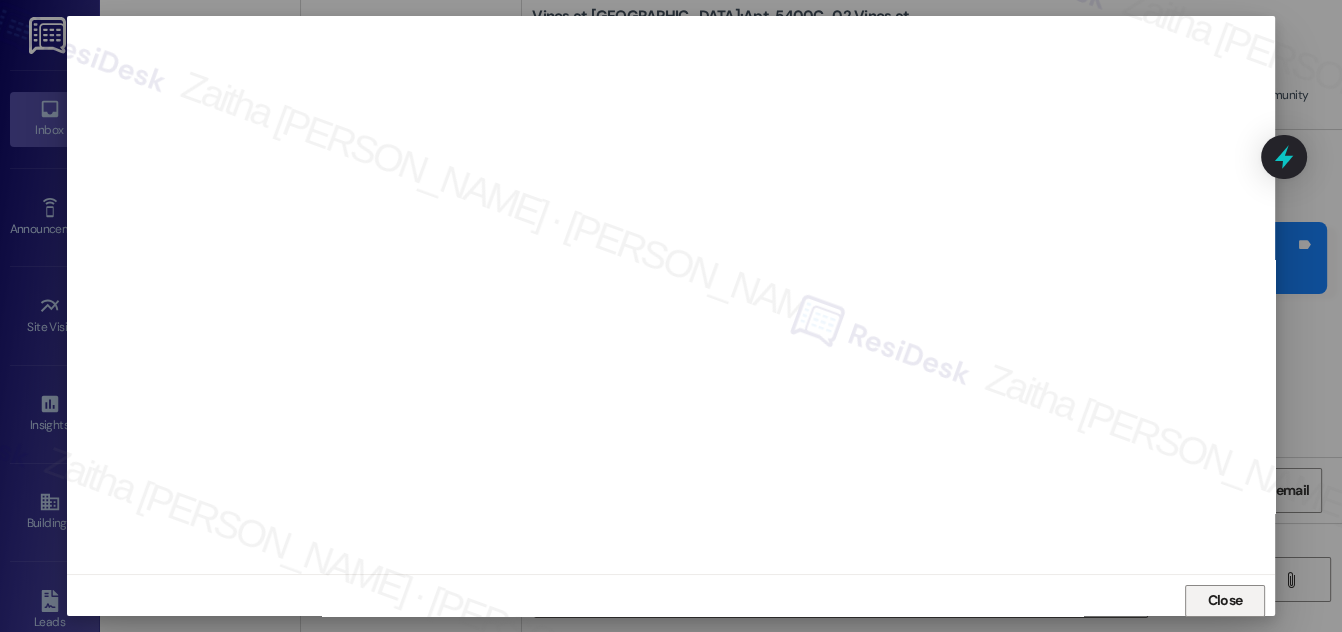 click on "Close" at bounding box center [1225, 600] 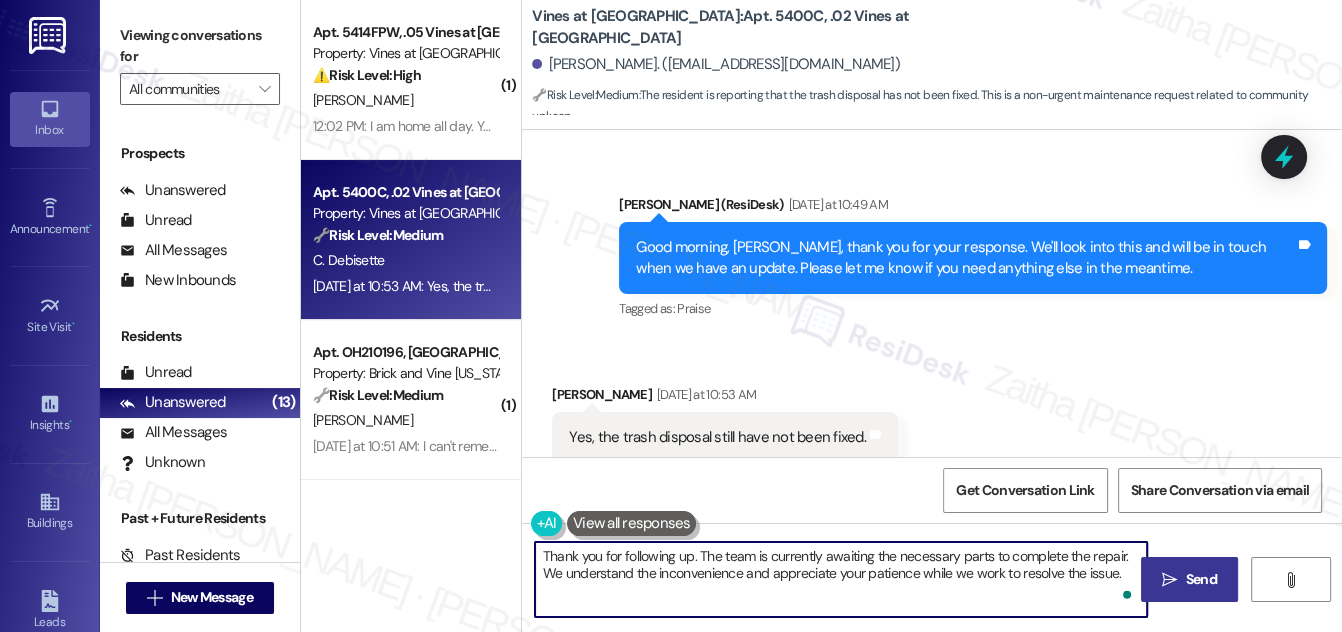 click on "Send" at bounding box center [1201, 579] 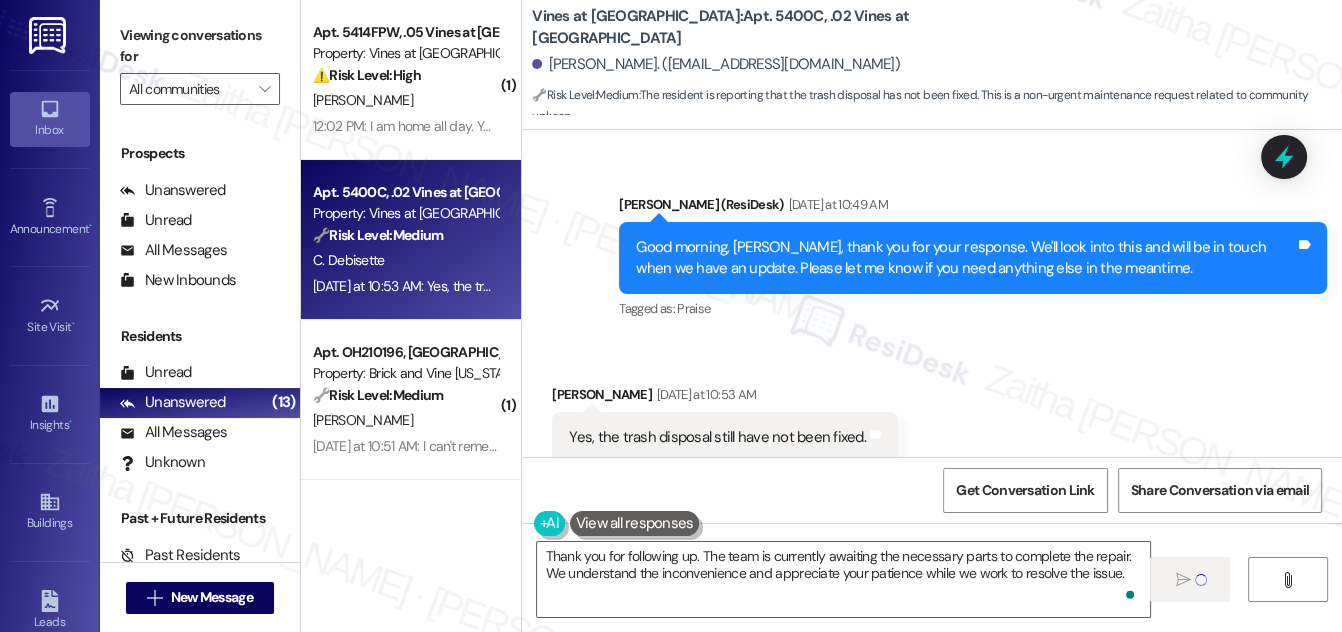 type 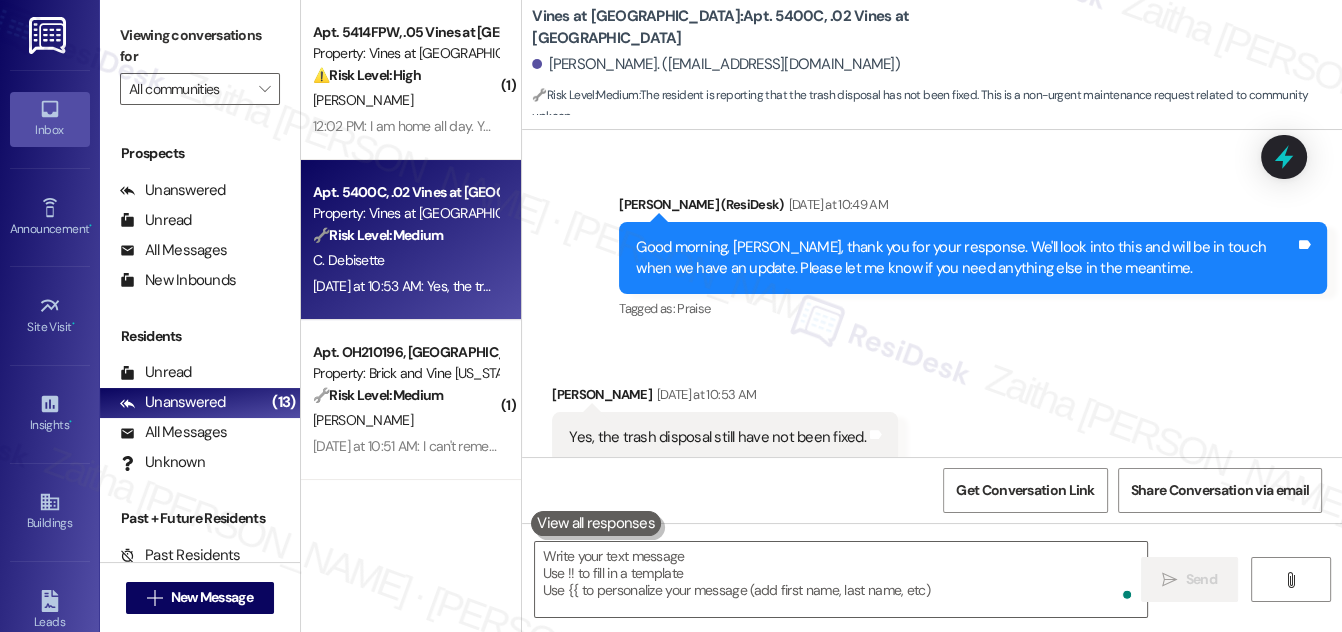 scroll, scrollTop: 17661, scrollLeft: 0, axis: vertical 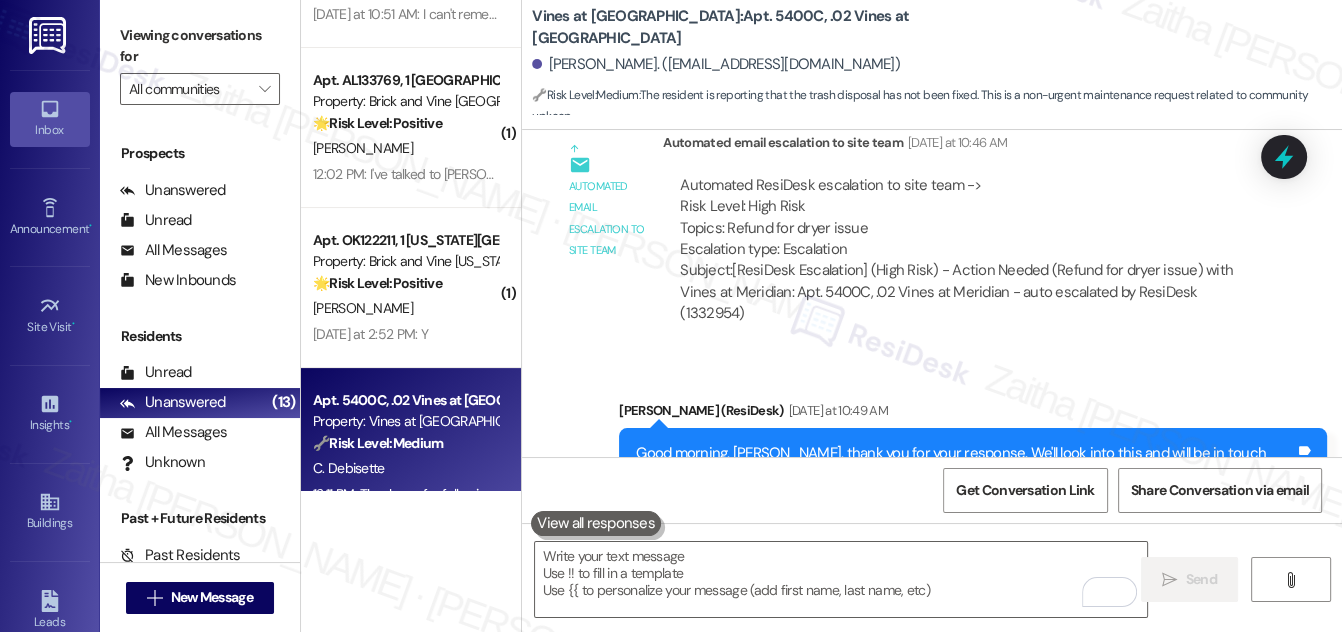 click on "K. Davis" at bounding box center (405, 148) 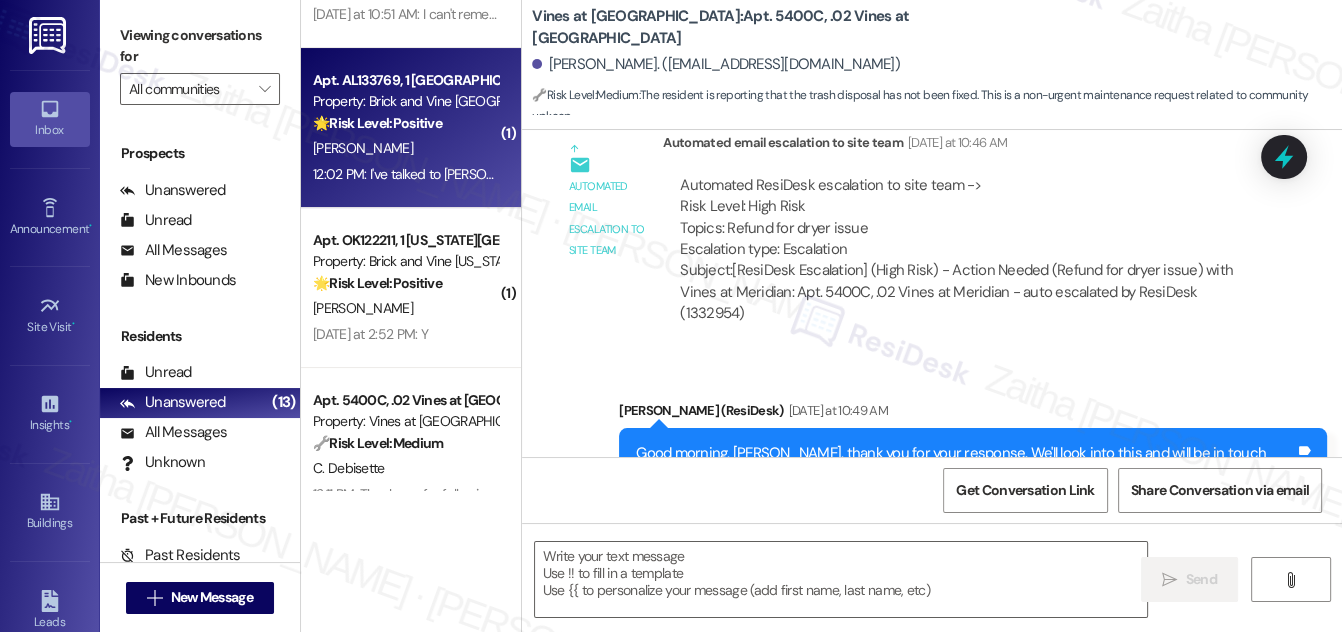 type on "Fetching suggested responses. Please feel free to read through the conversation in the meantime." 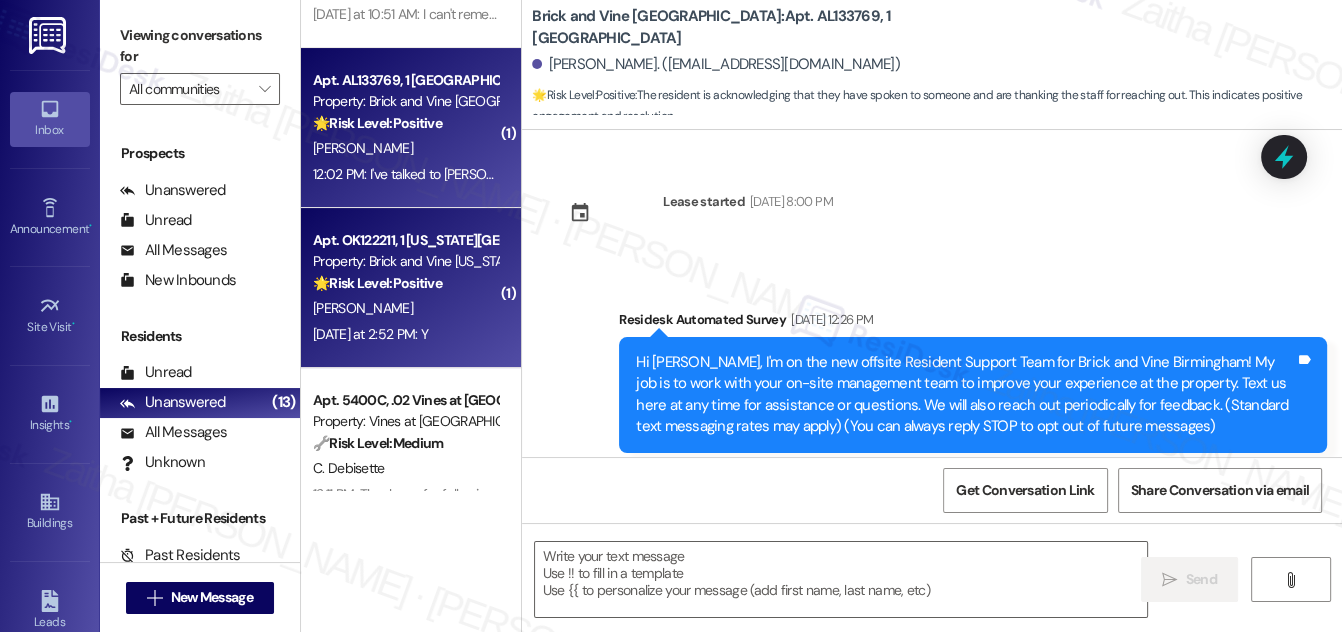 scroll, scrollTop: 108, scrollLeft: 0, axis: vertical 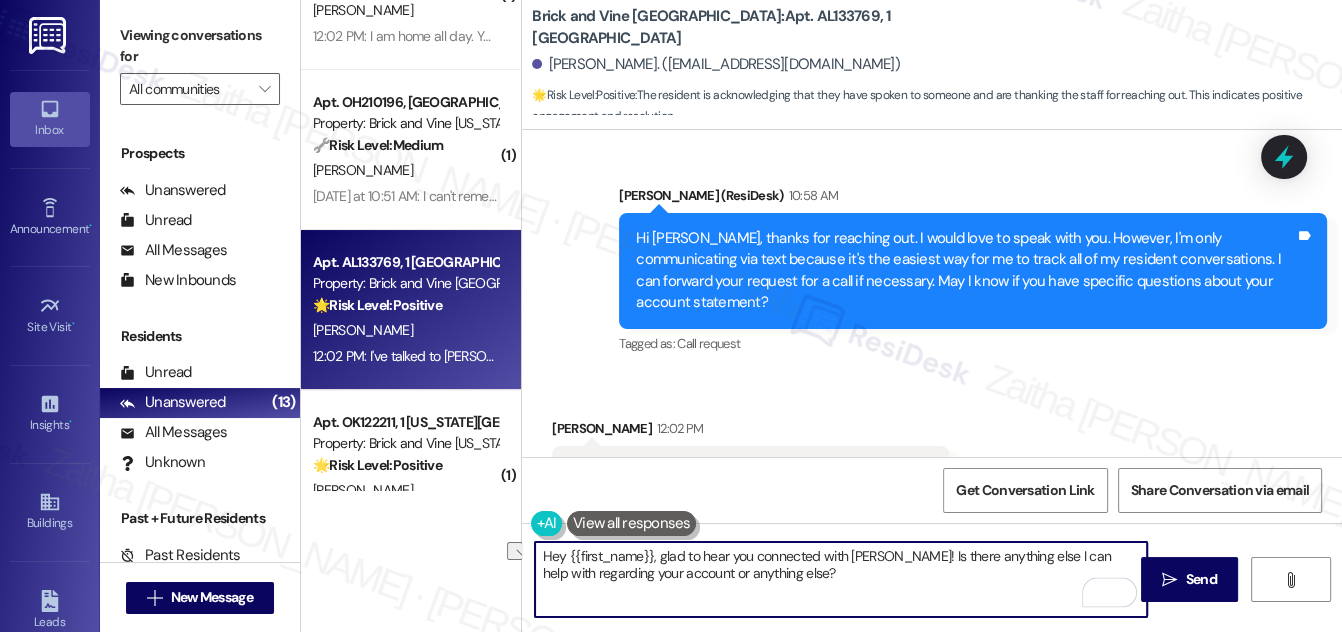 drag, startPoint x: 653, startPoint y: 557, endPoint x: 544, endPoint y: 564, distance: 109.22454 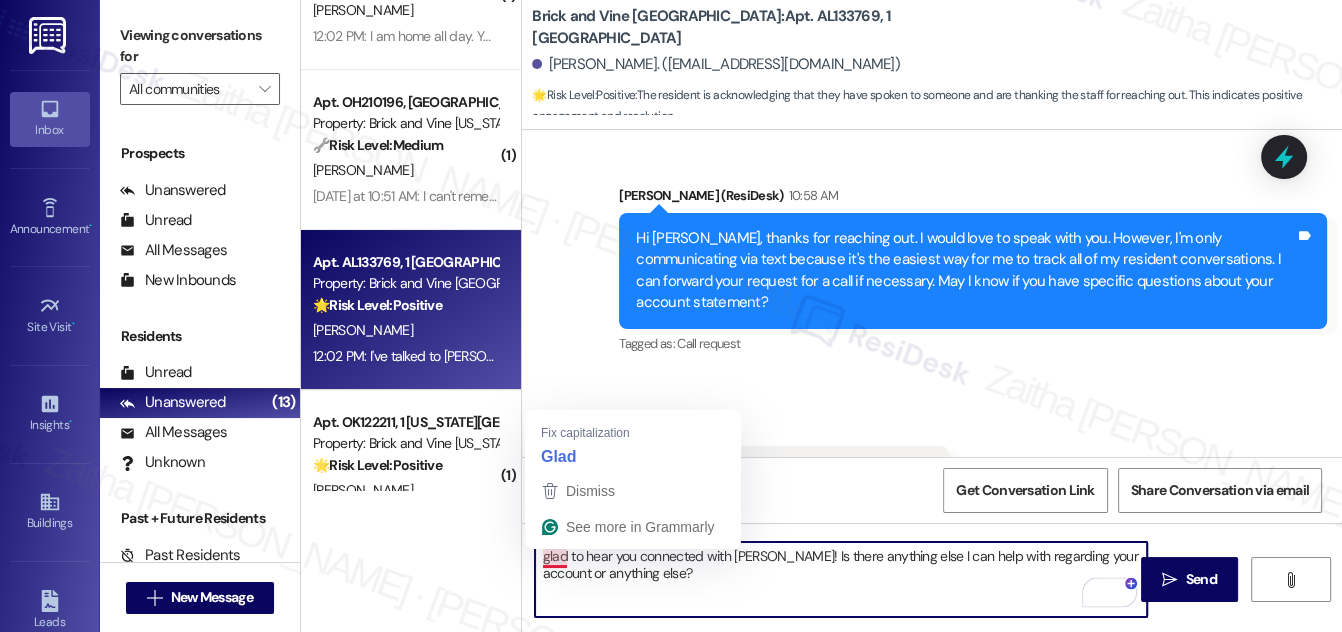 click on "glad to hear you connected with Elbert! Is there anything else I can help with regarding your account or anything else?" at bounding box center [841, 579] 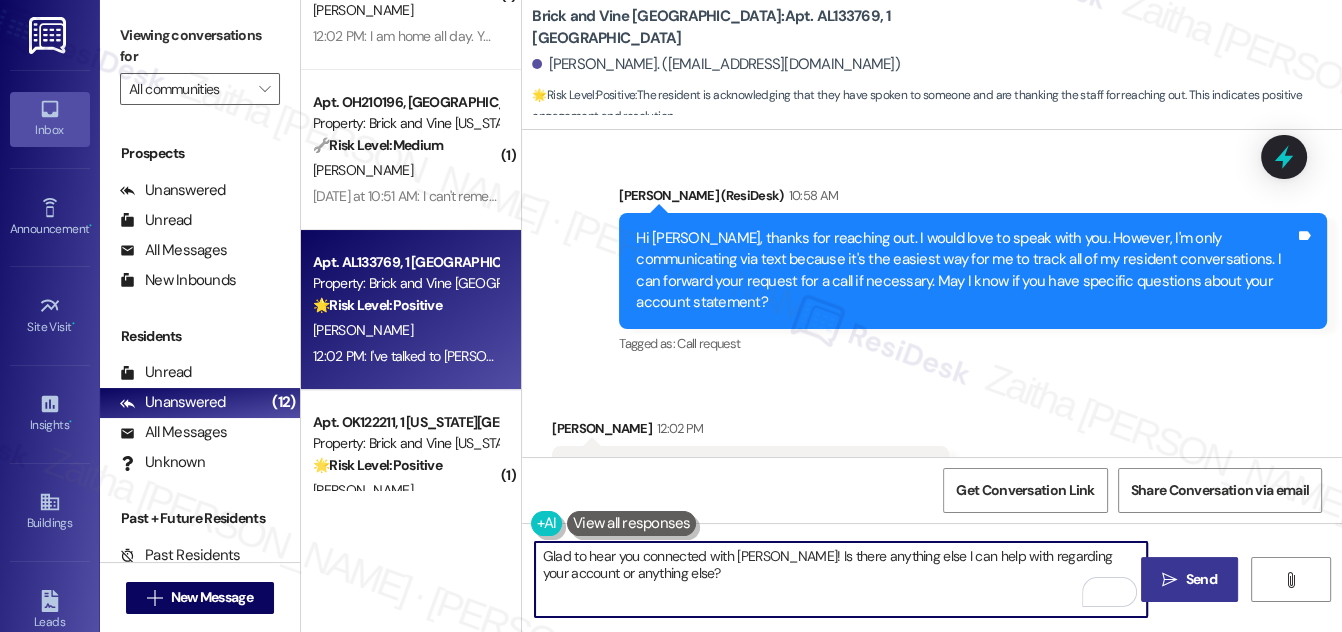 type on "Glad to hear you connected with Elbert! Is there anything else I can help with regarding your account or anything else?" 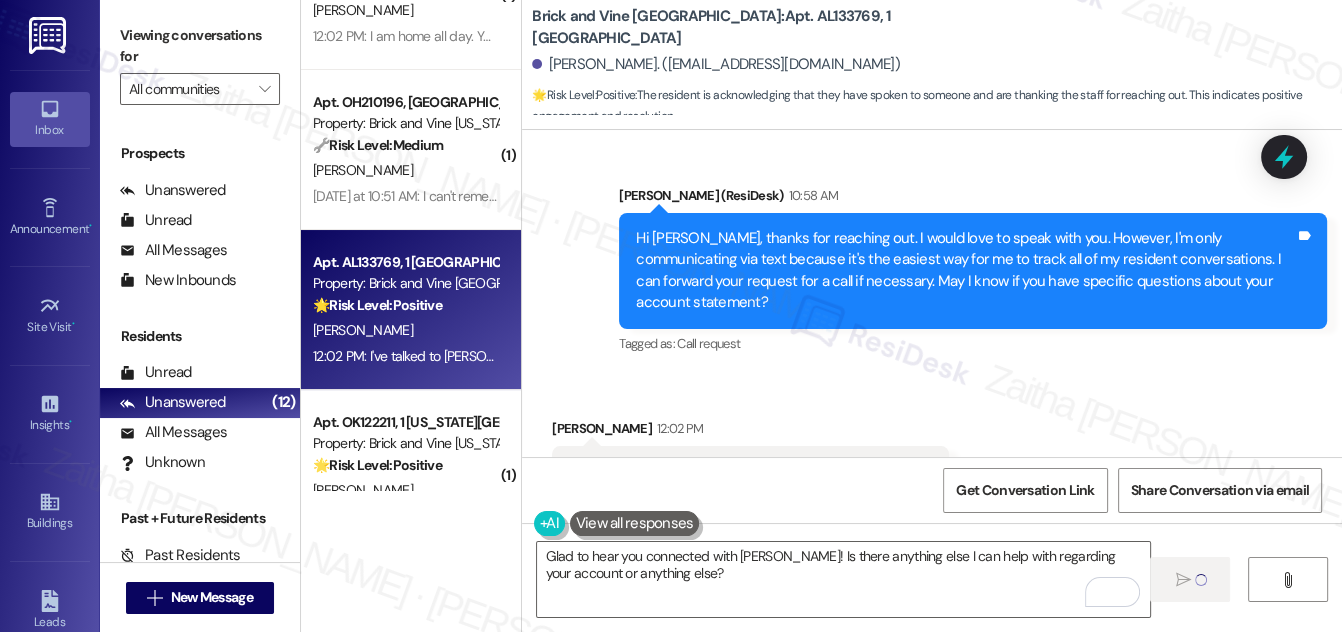 scroll, scrollTop: 43, scrollLeft: 0, axis: vertical 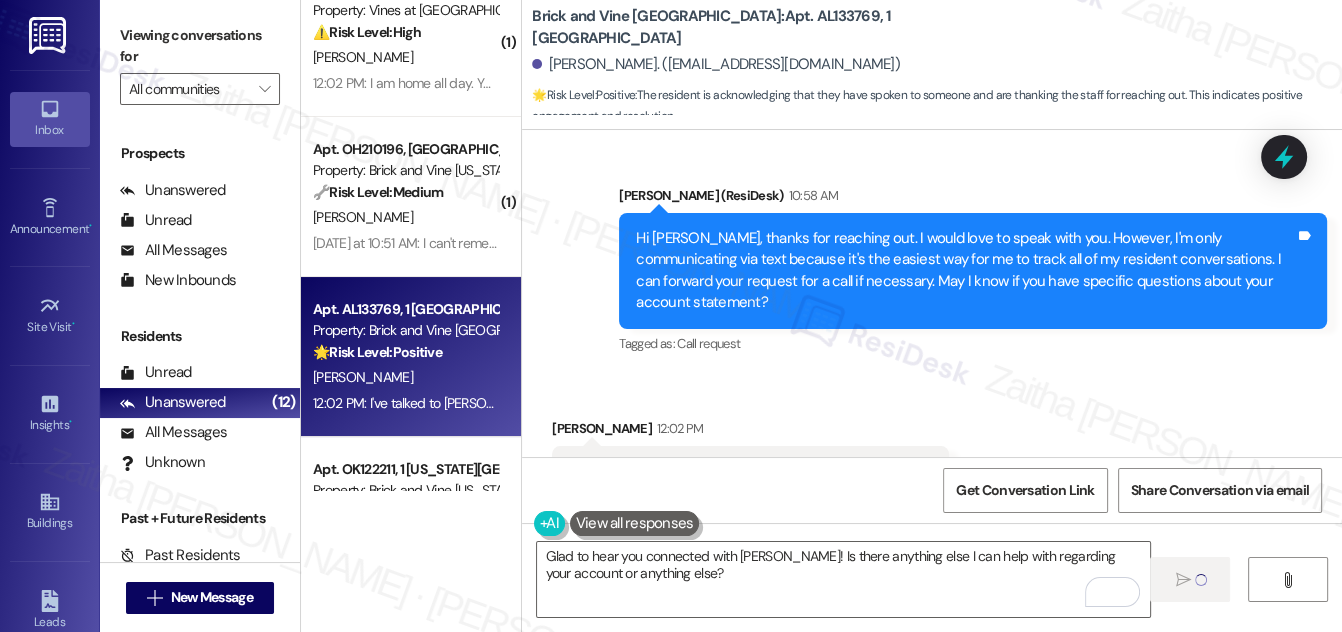 type 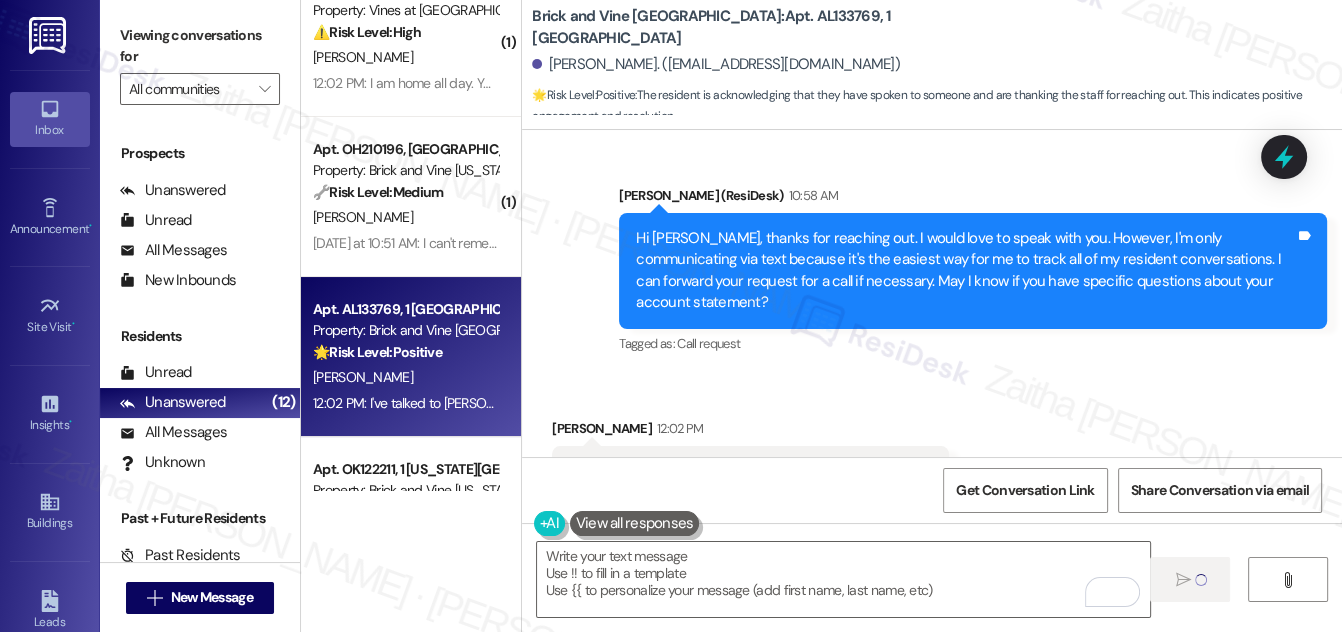 scroll, scrollTop: 0, scrollLeft: 0, axis: both 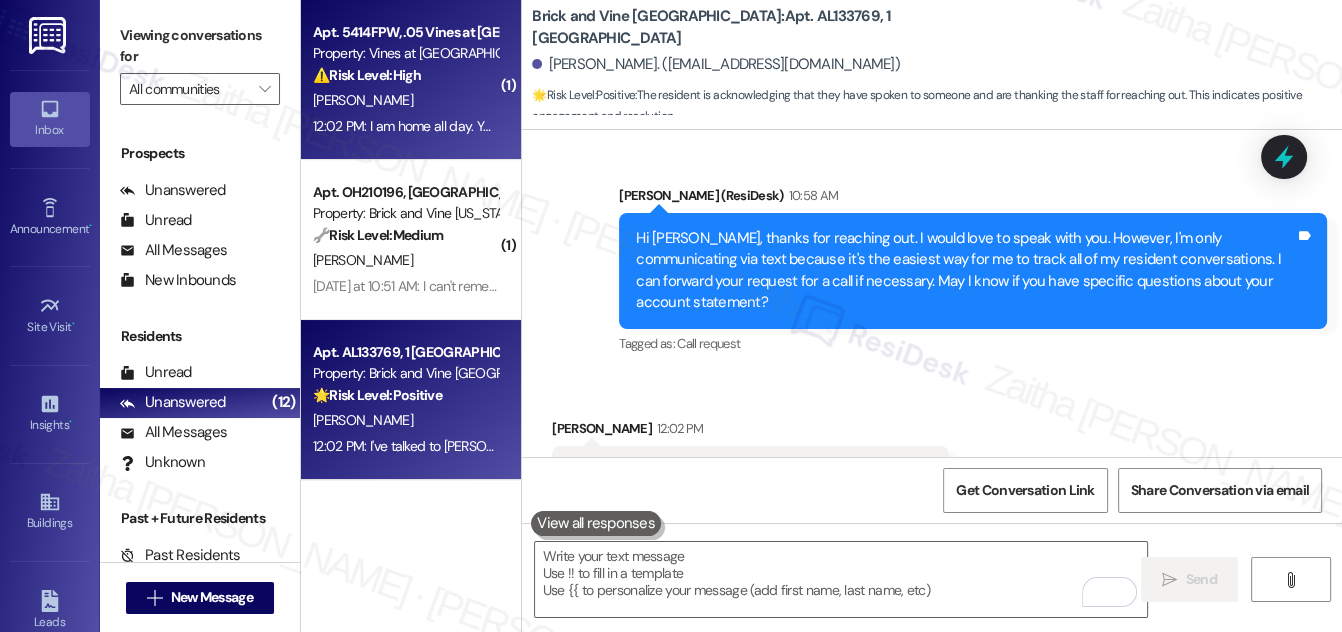 click on "S. Miller" at bounding box center (405, 100) 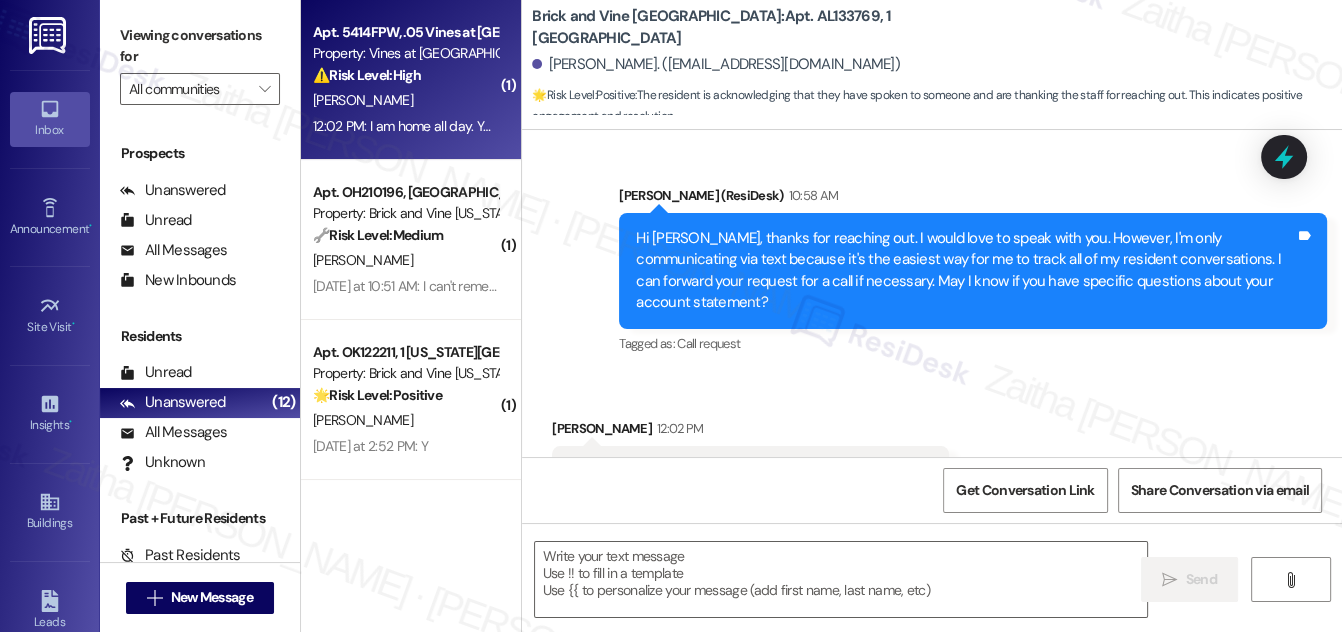 type on "Fetching suggested responses. Please feel free to read through the conversation in the meantime." 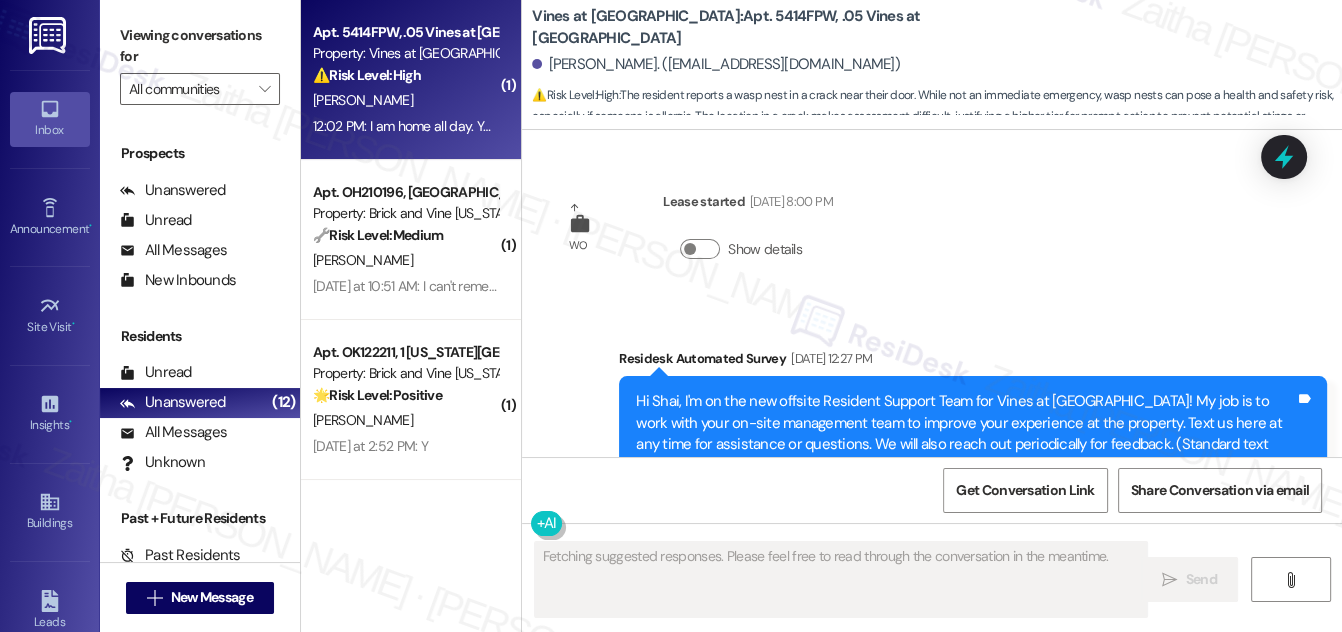 scroll, scrollTop: 55731, scrollLeft: 0, axis: vertical 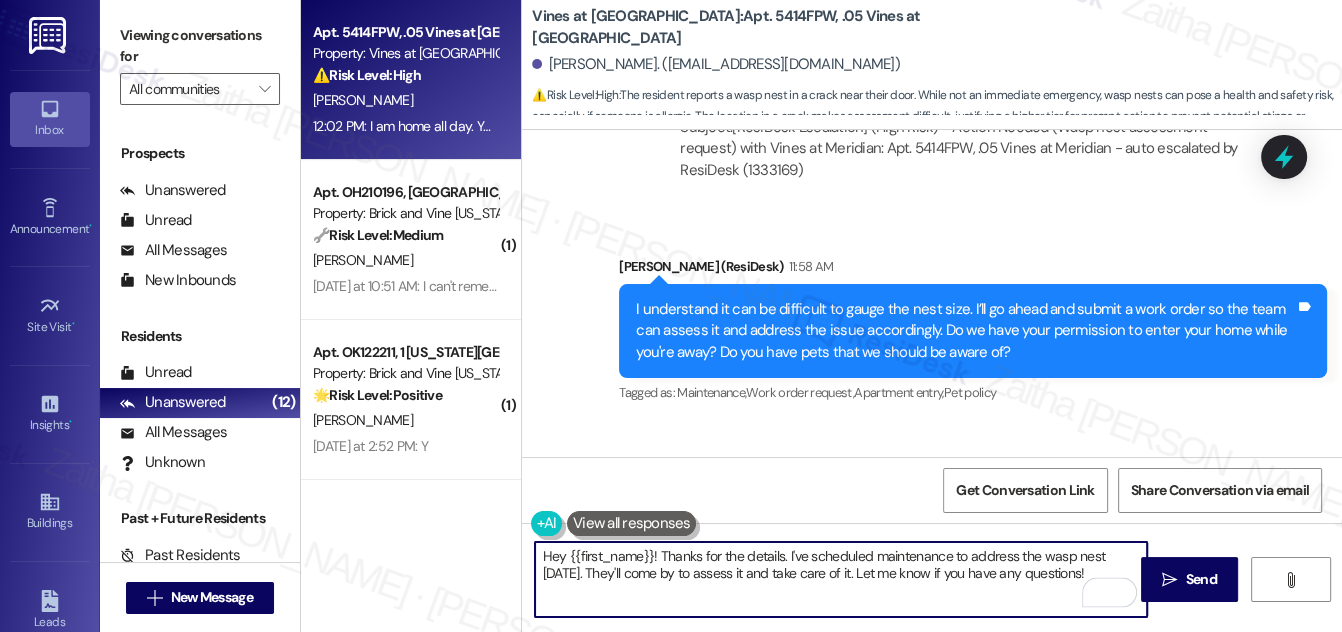 drag, startPoint x: 657, startPoint y: 554, endPoint x: 534, endPoint y: 554, distance: 123 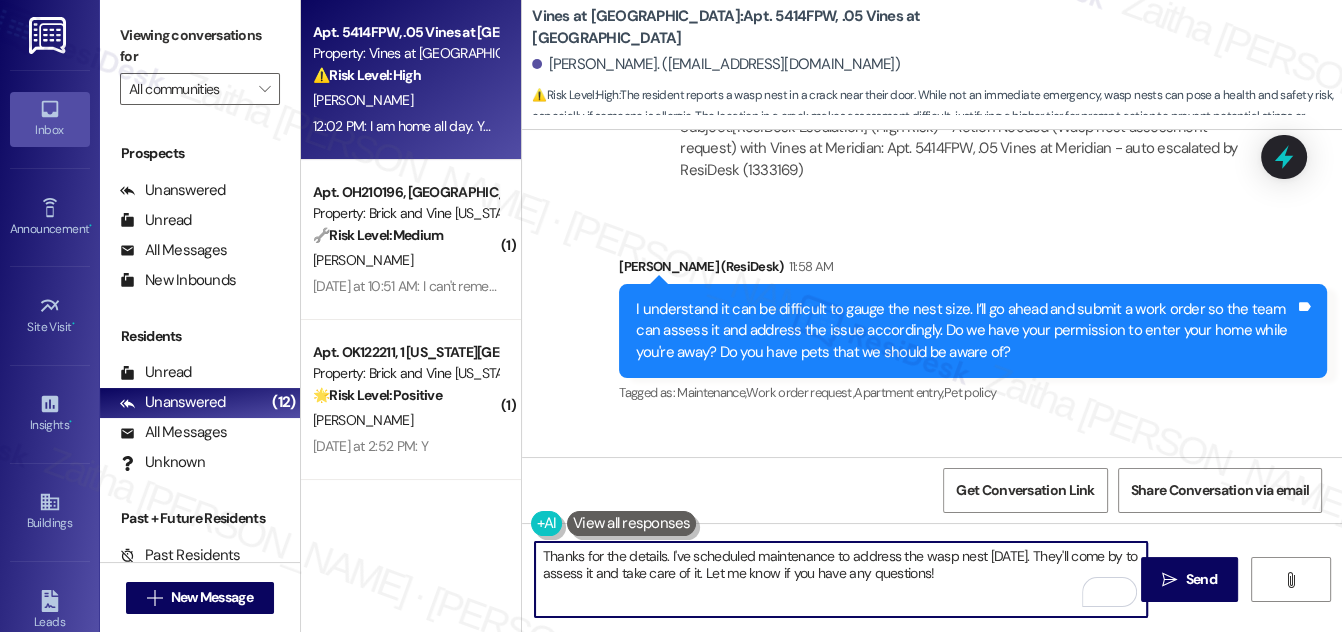 click on "Thanks for the details. I've scheduled maintenance to address the wasp nest today. They'll come by to assess it and take care of it. Let me know if you have any questions!" at bounding box center (841, 579) 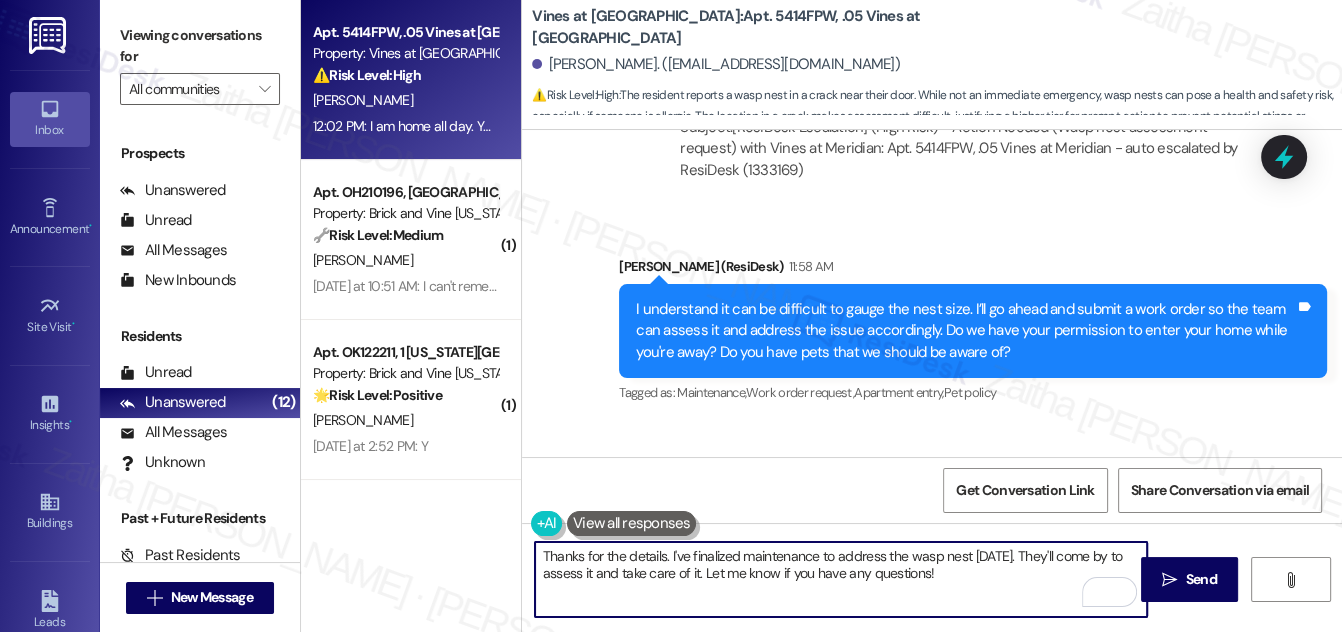 click on "Thanks for the details. I've finalized maintenance to address the wasp nest today. They'll come by to assess it and take care of it. Let me know if you have any questions!" at bounding box center (841, 579) 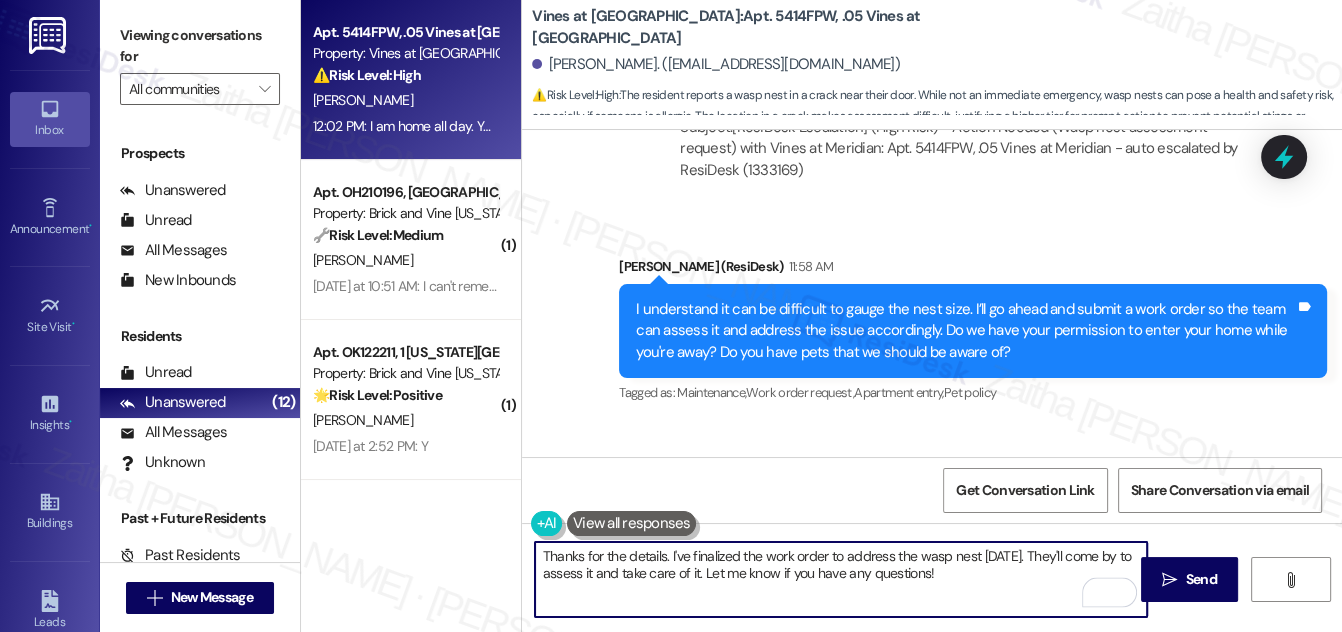 click on "Thanks for the details. I've finalized the work order to address the wasp nest today. They'll come by to assess it and take care of it. Let me know if you have any questions!" at bounding box center (841, 579) 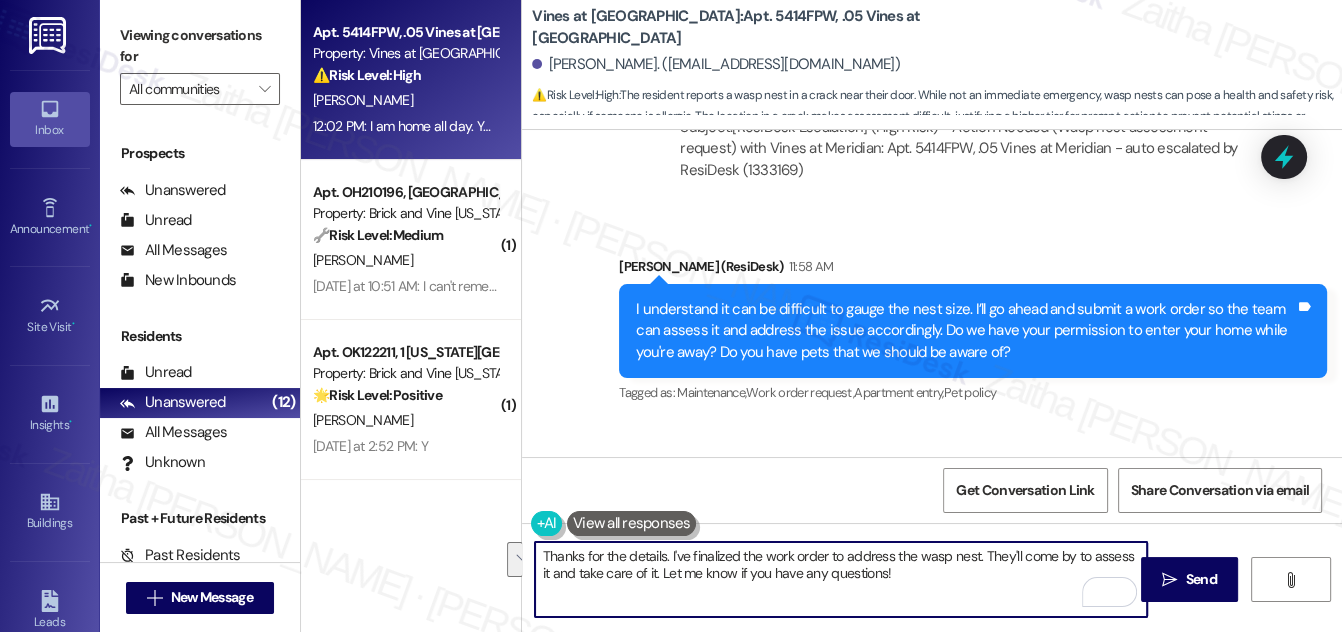 drag, startPoint x: 980, startPoint y: 554, endPoint x: 650, endPoint y: 576, distance: 330.7325 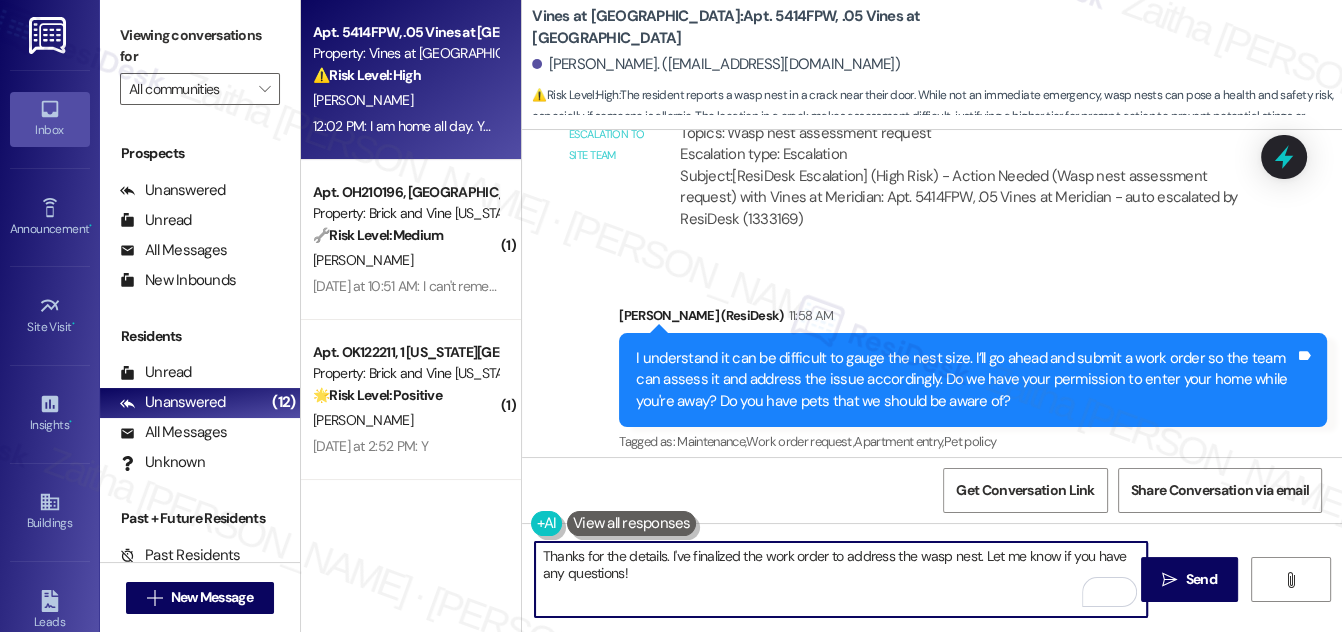 scroll, scrollTop: 55640, scrollLeft: 0, axis: vertical 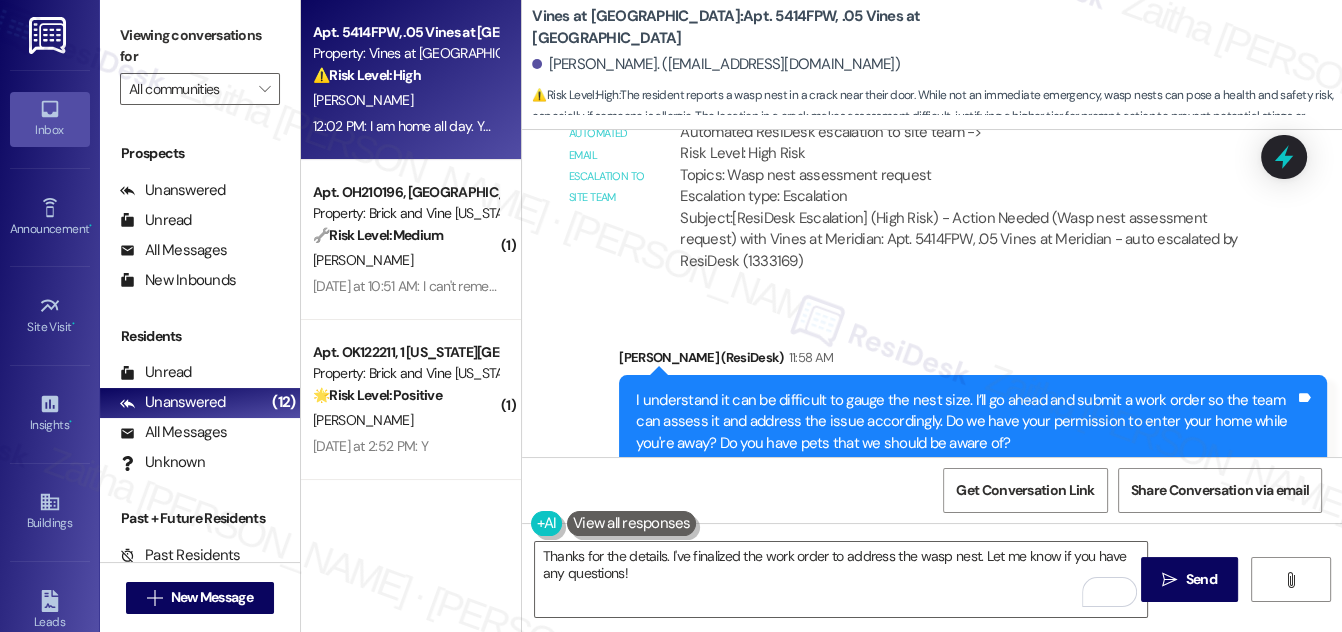 click on "Shai Miller   Neutral 12:02 PM" at bounding box center (906, 583) 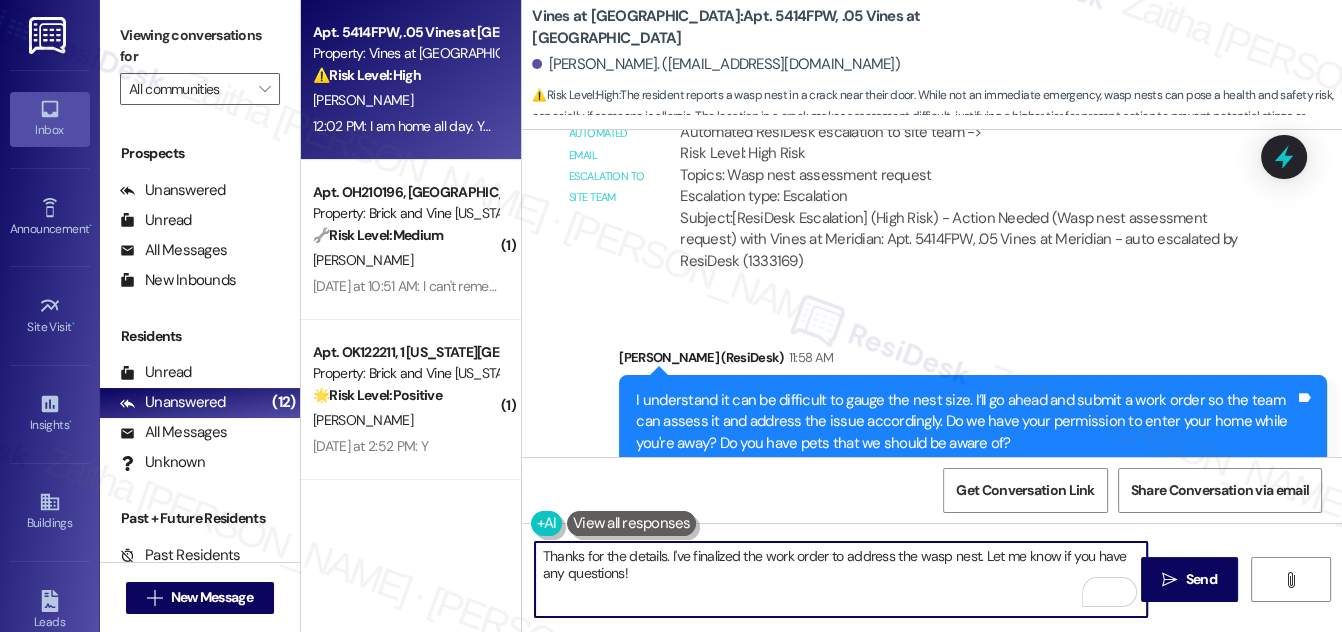 click on "Thanks for the details. I've finalized the work order to address the wasp nest. Let me know if you have any questions!" at bounding box center (841, 579) 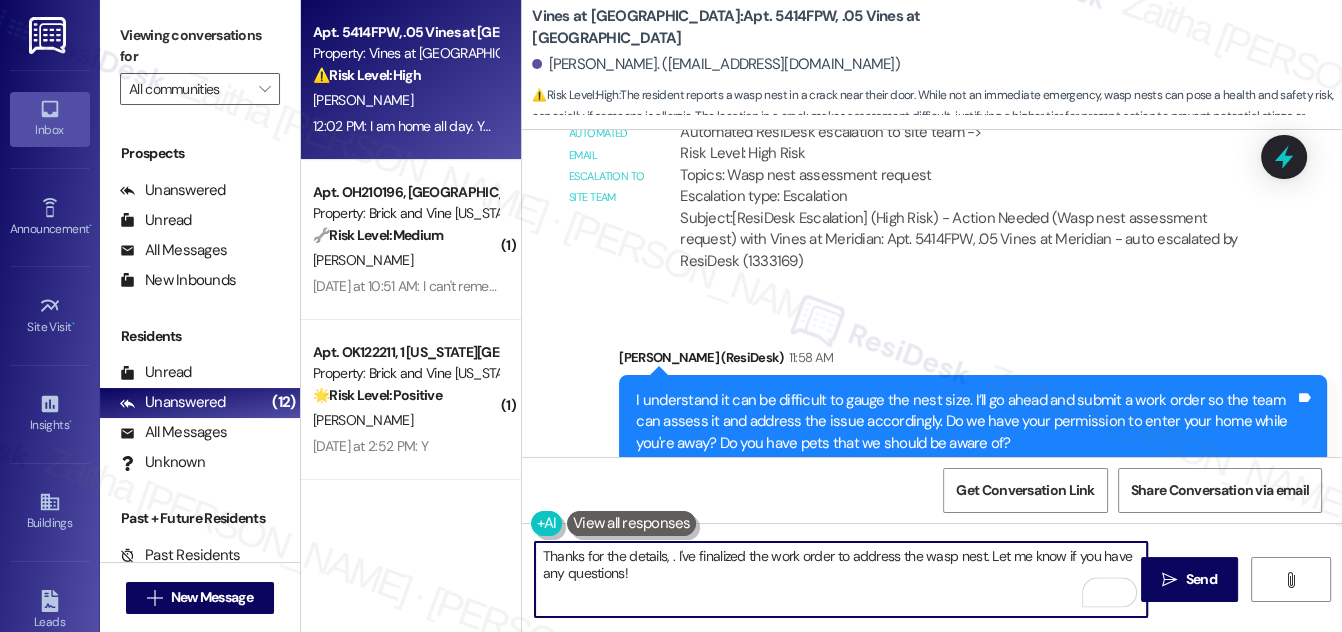 paste on "Shai" 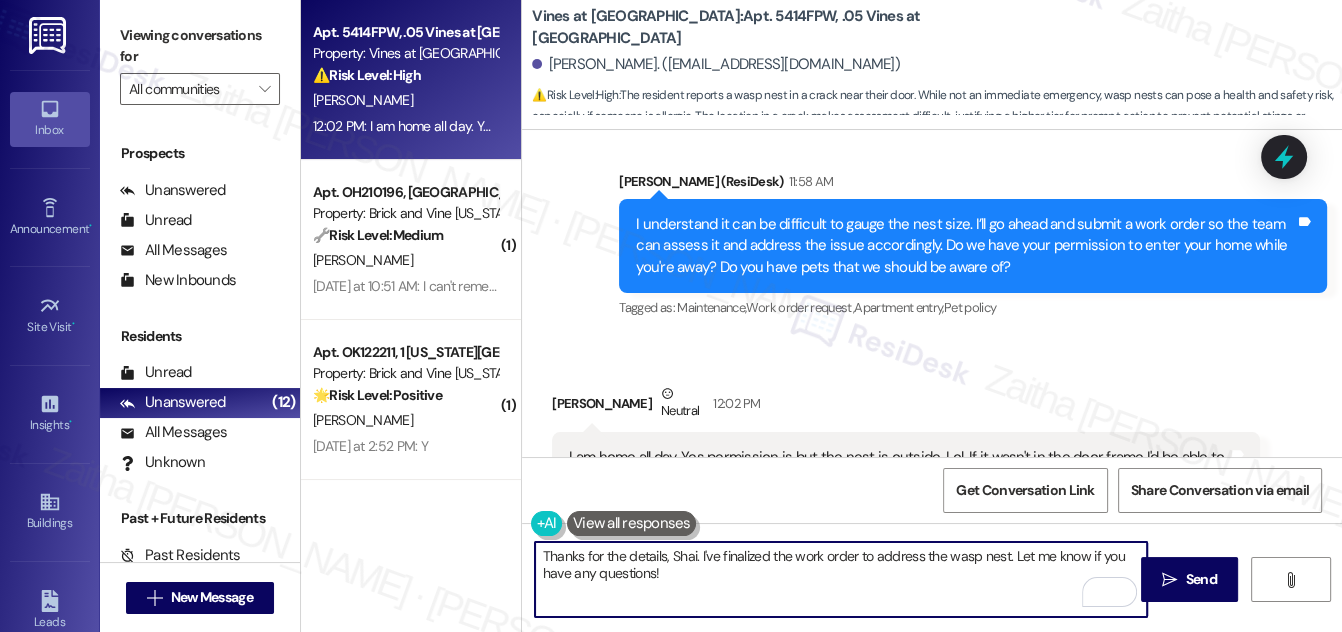 scroll, scrollTop: 55822, scrollLeft: 0, axis: vertical 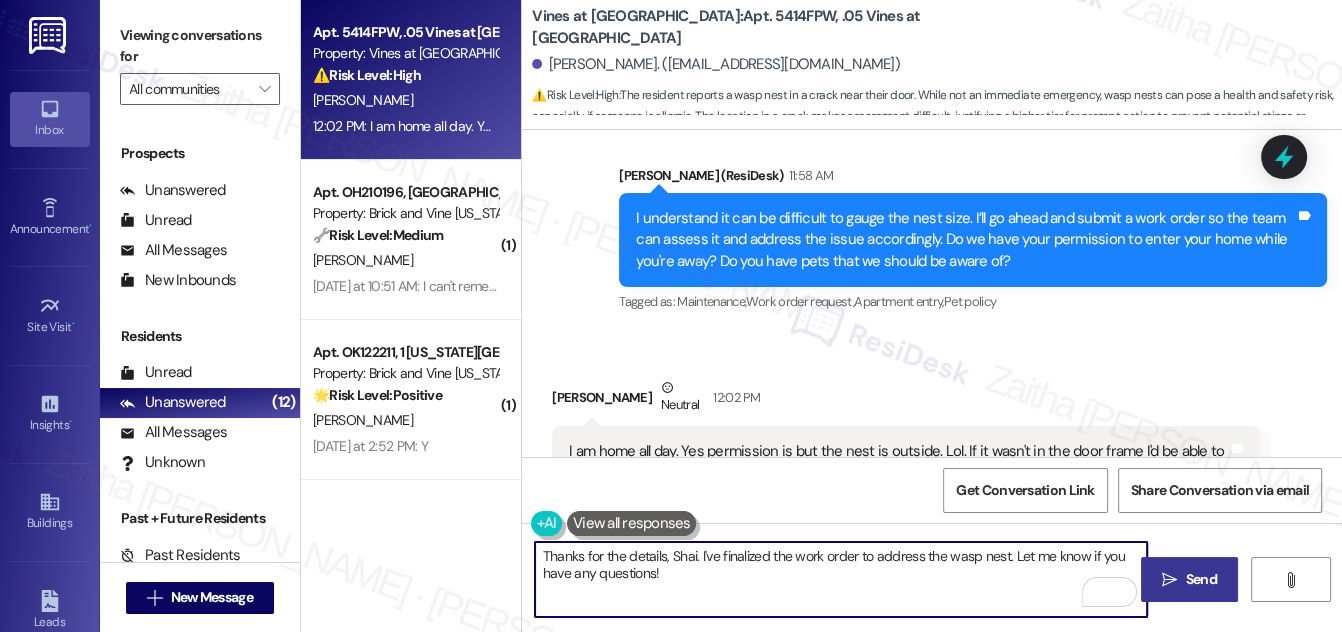 type on "Thanks for the details, Shai. I've finalized the work order to address the wasp nest. Let me know if you have any questions!" 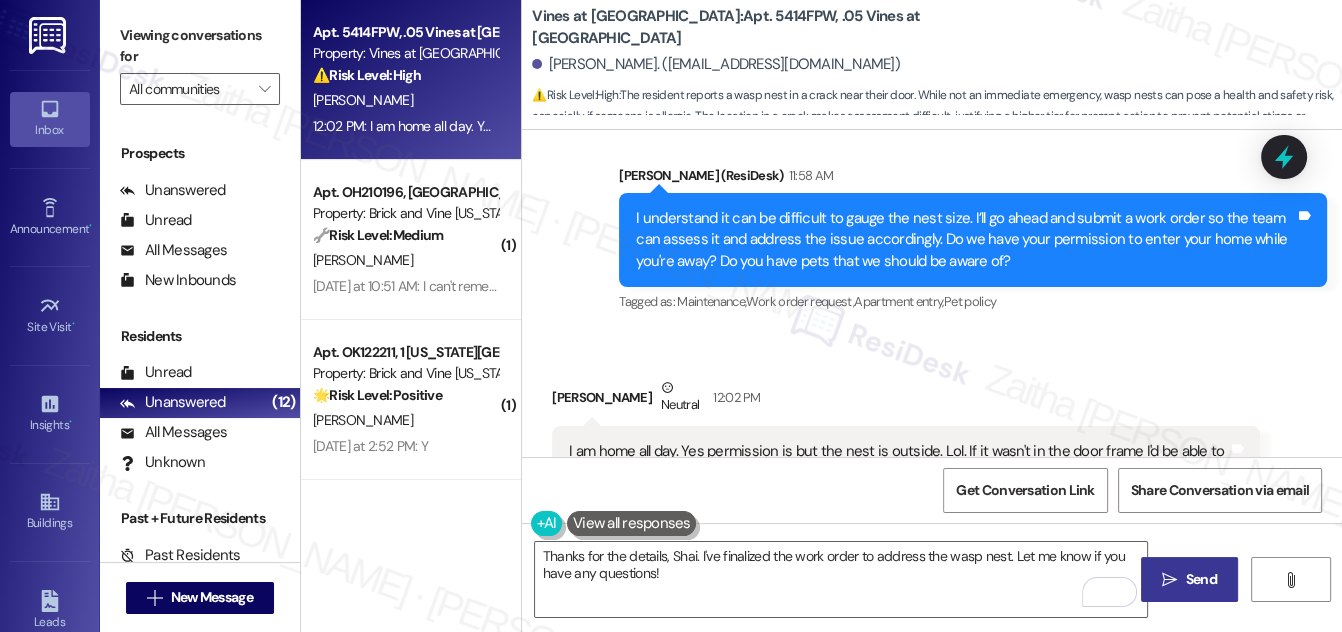 click on "Send" at bounding box center (1201, 579) 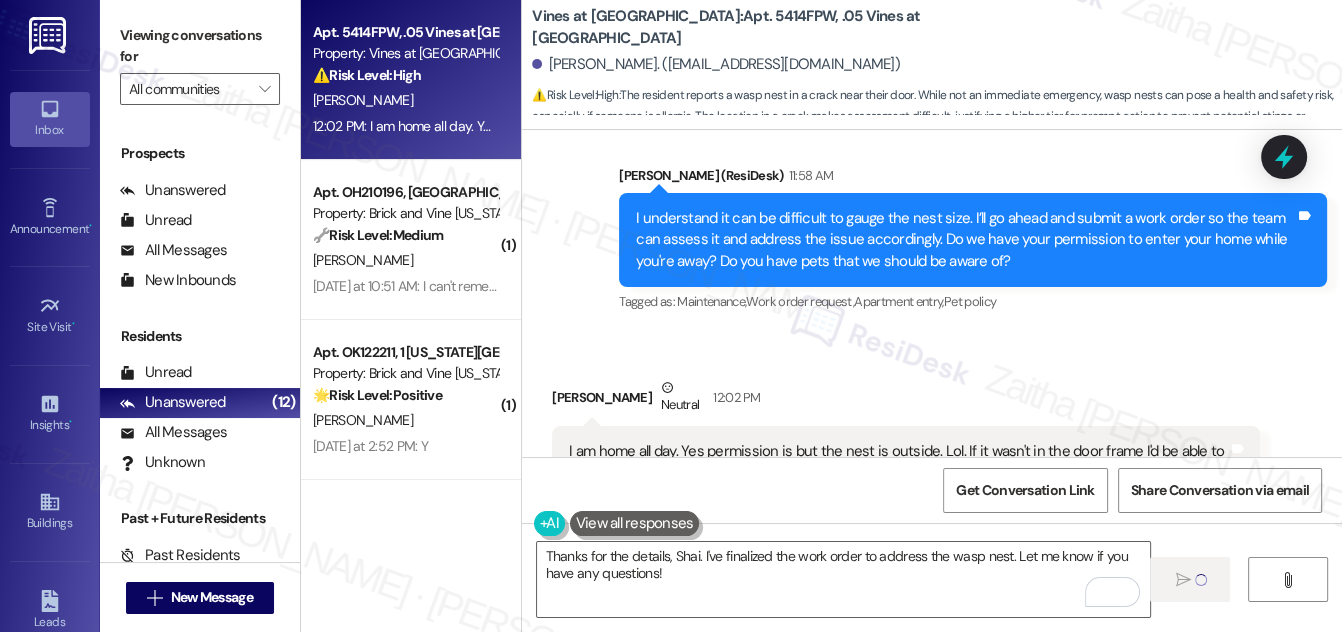 type 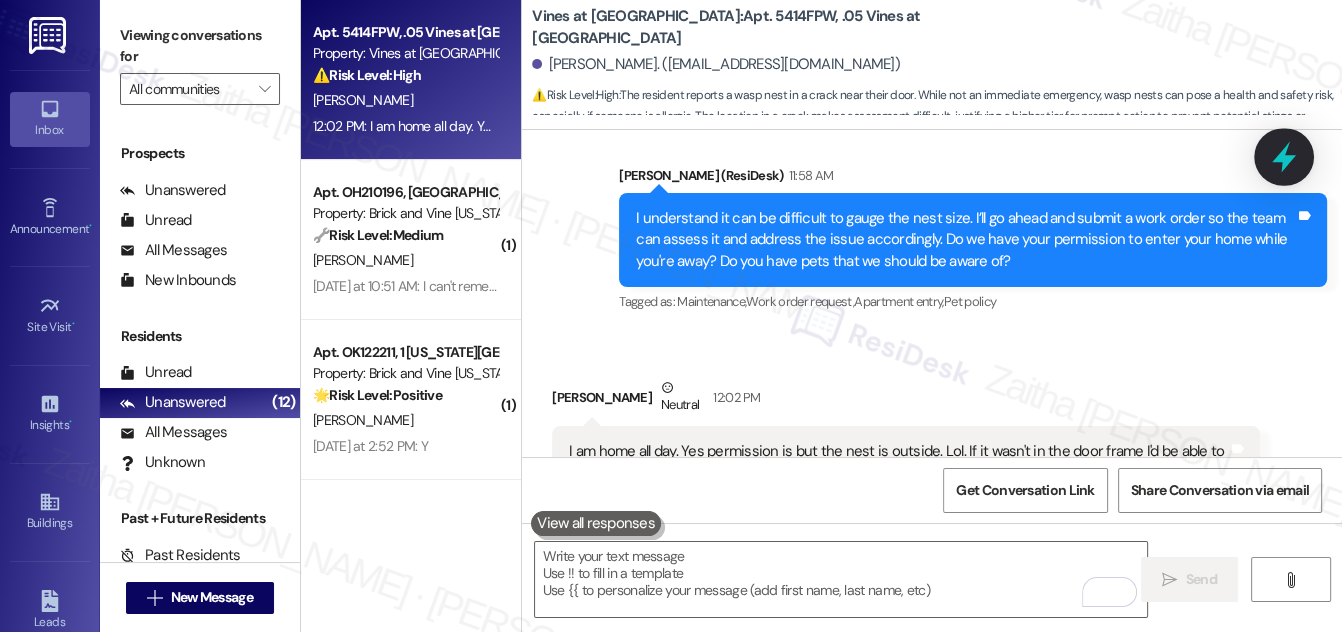 scroll, scrollTop: 55731, scrollLeft: 0, axis: vertical 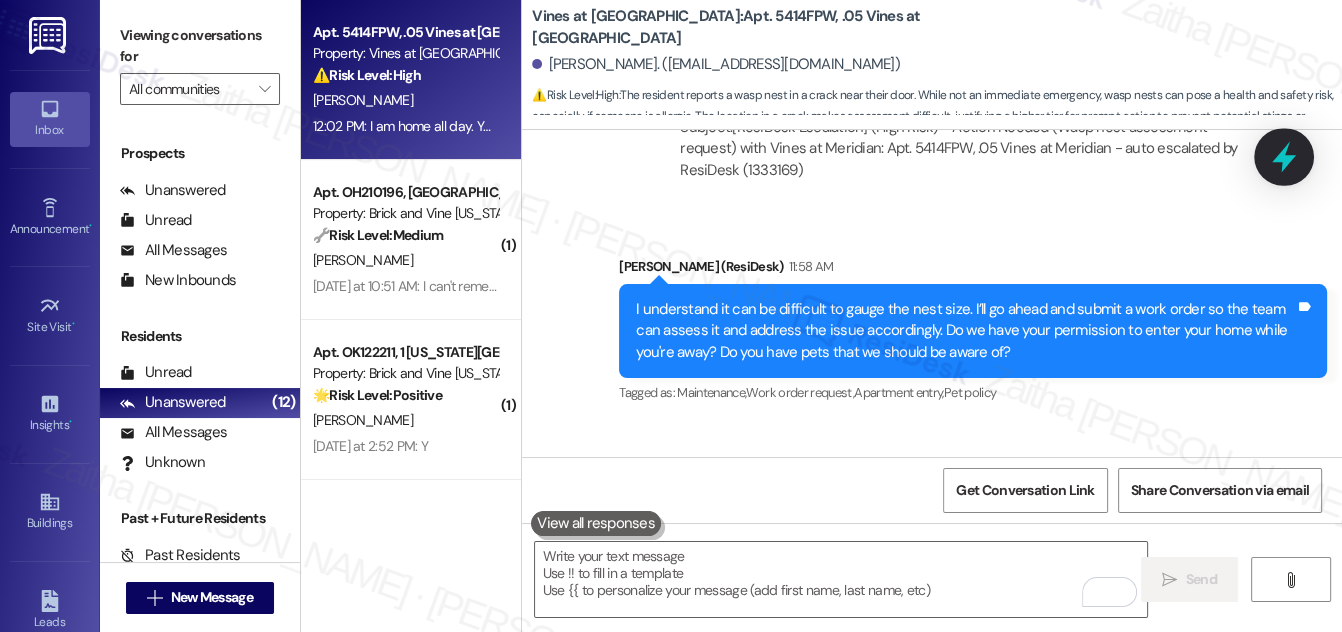 click 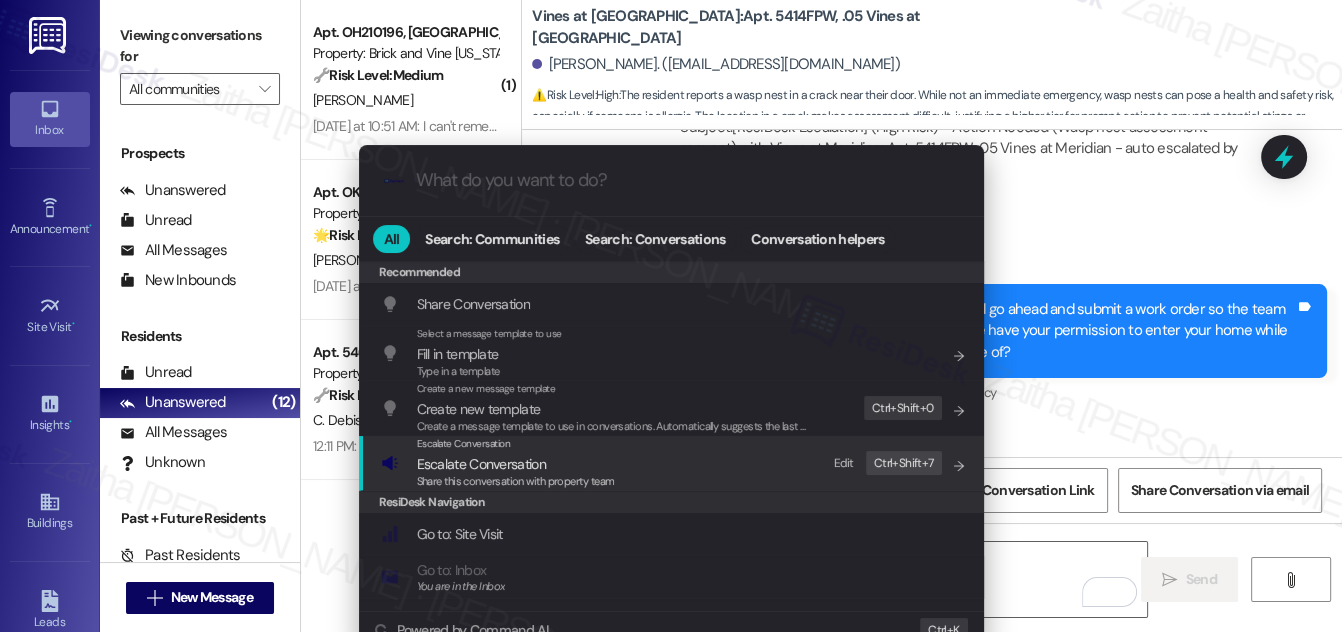 click on "Escalate Conversation" at bounding box center (481, 464) 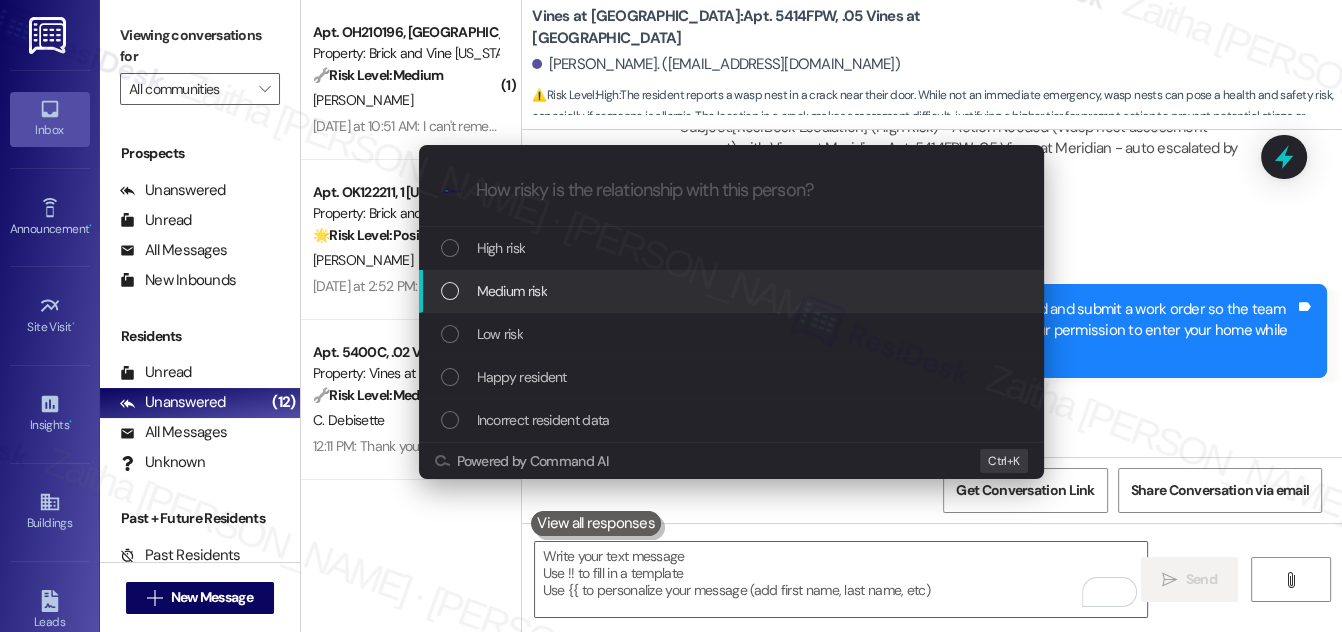click on "Escalate Conversation How risky is the relationship with this person? Topics (e.g. broken fridge, delayed service) Any messages to highlight in the email? .cls-1{fill:#0a055f;}.cls-2{fill:#0cc4c4;} resideskLogoBlueOrange High risk Medium risk Low risk Happy resident Incorrect resident data Powered by Command AI Ctrl+ K" at bounding box center (671, 316) 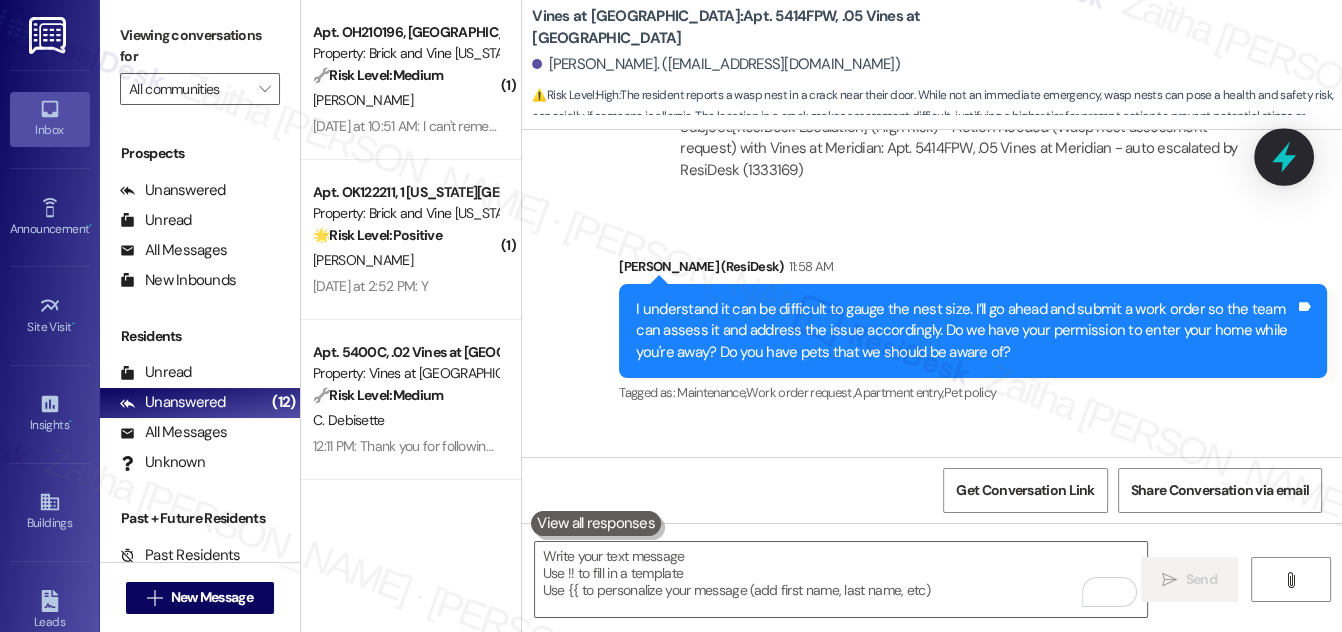click at bounding box center [1284, 156] 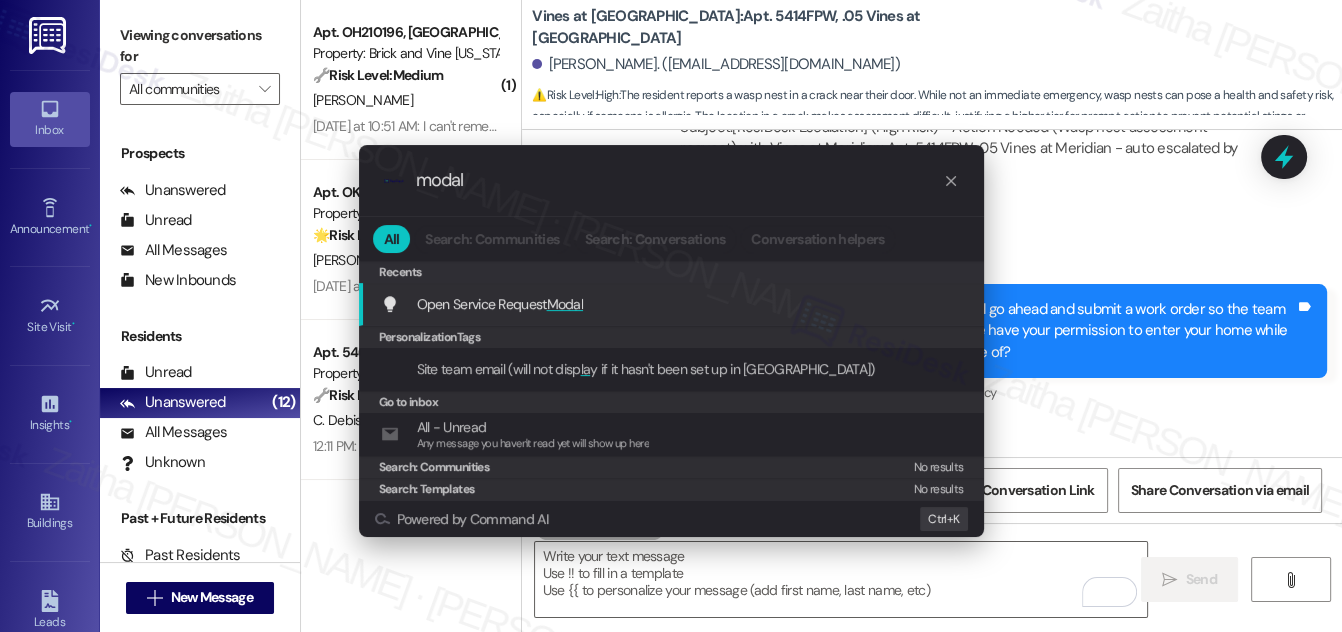 click on "Modal" at bounding box center (565, 304) 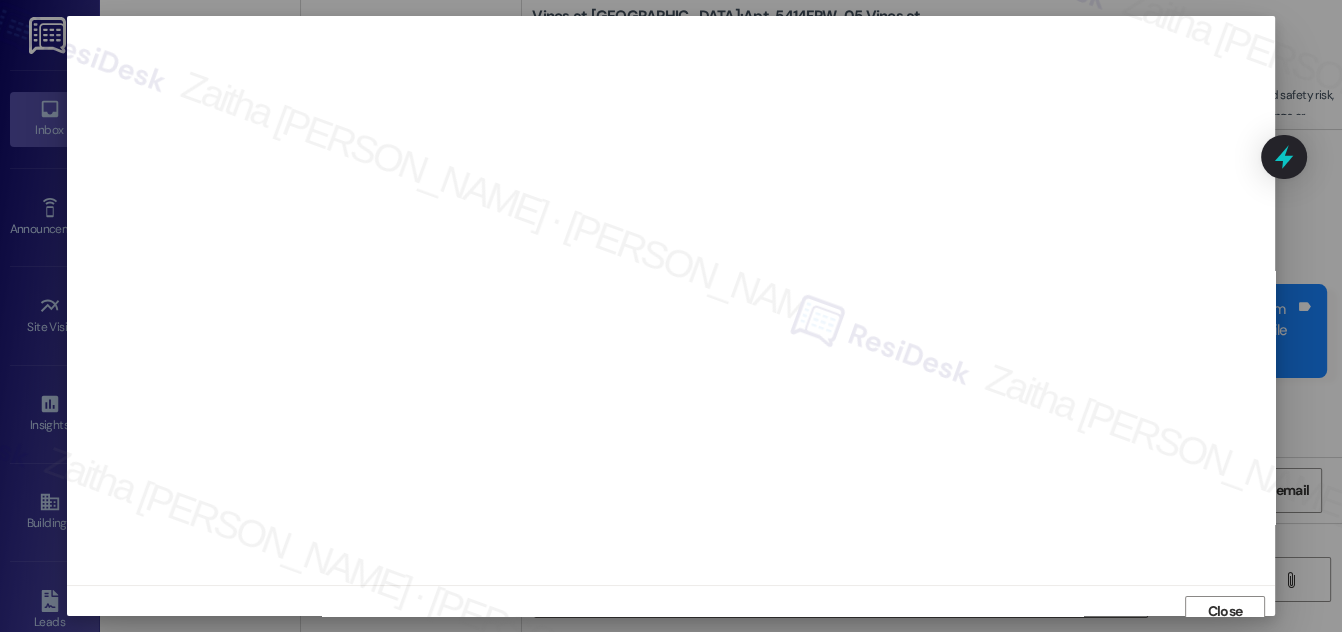 scroll, scrollTop: 11, scrollLeft: 0, axis: vertical 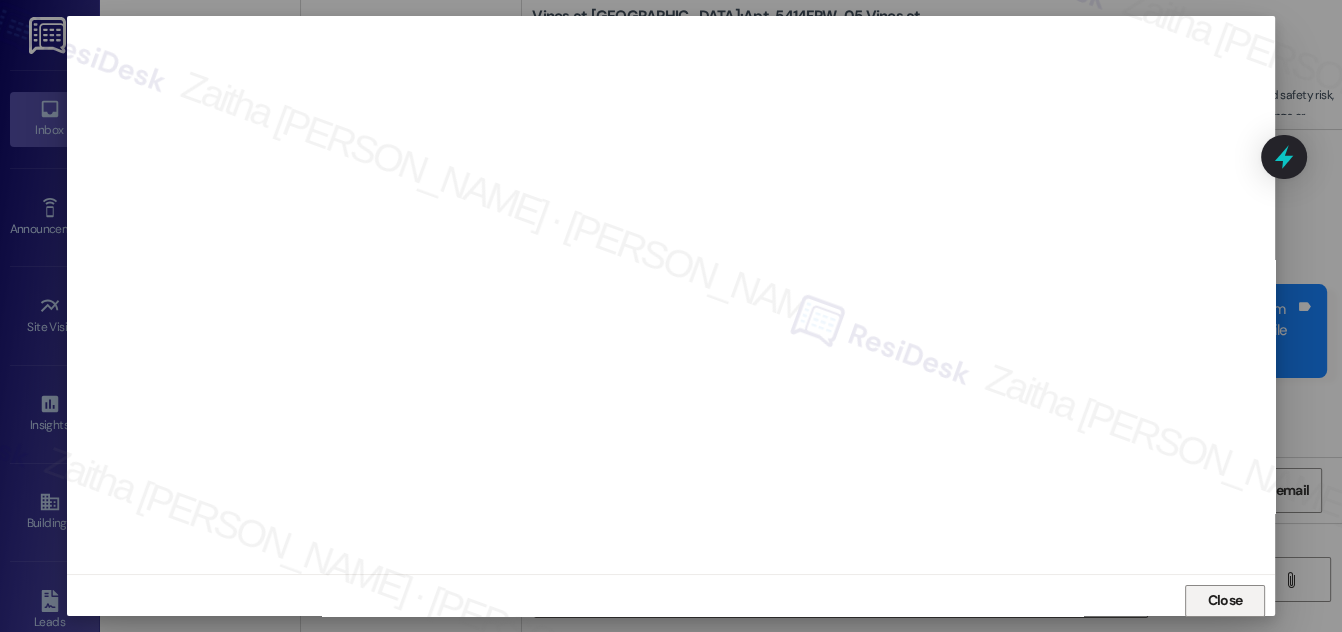 click on "Close" at bounding box center [1225, 600] 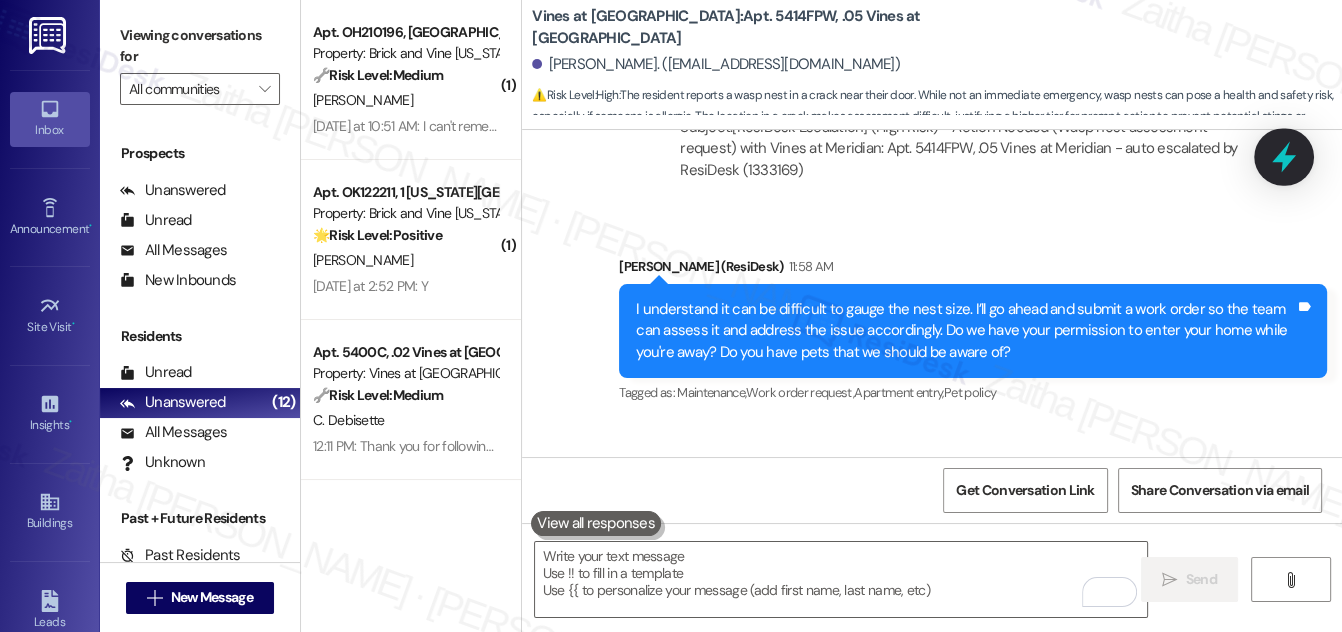 click 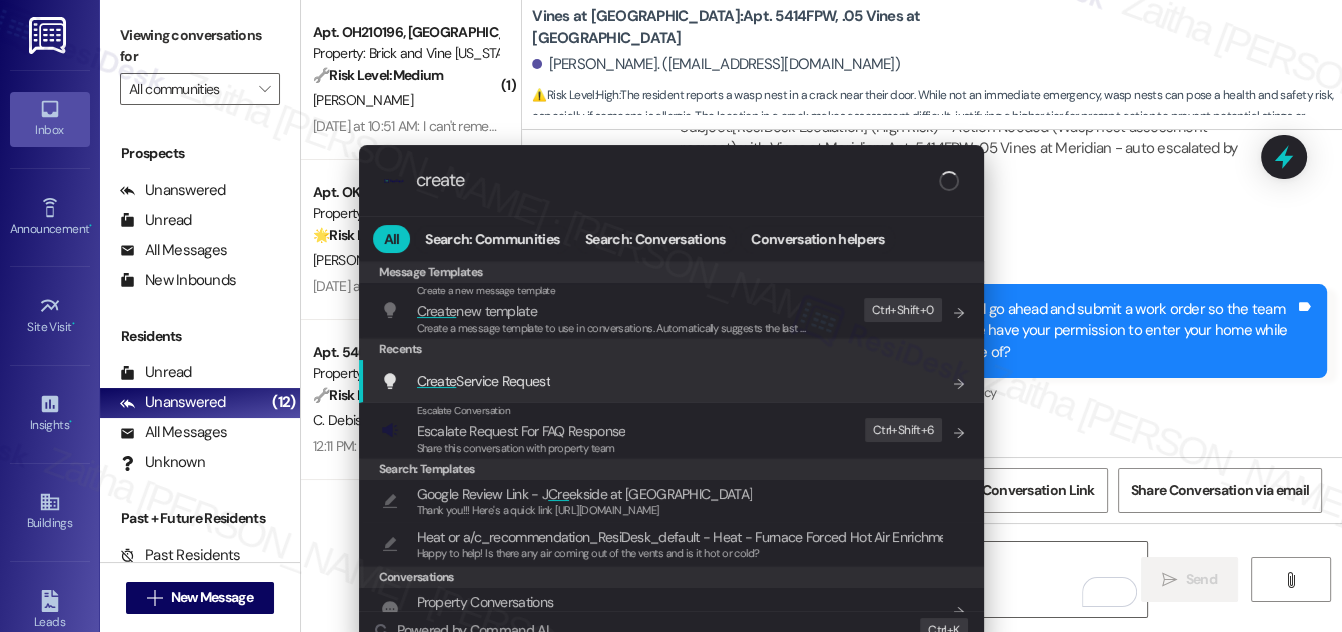 type on "create" 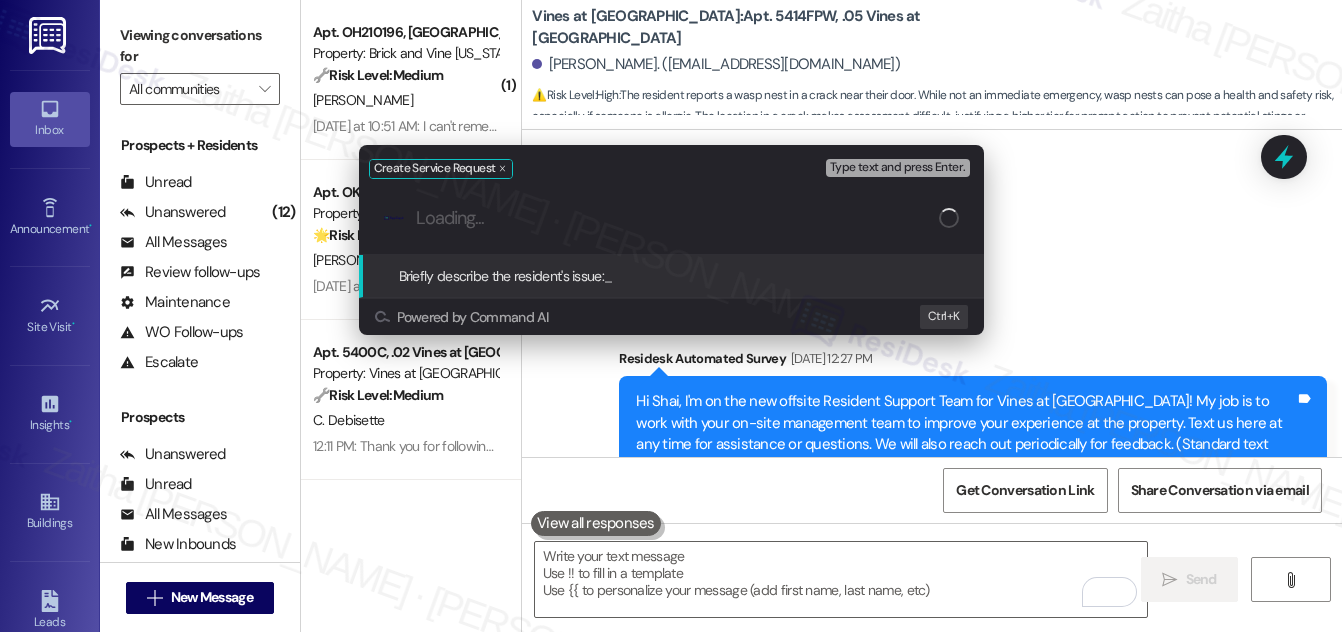 scroll, scrollTop: 0, scrollLeft: 0, axis: both 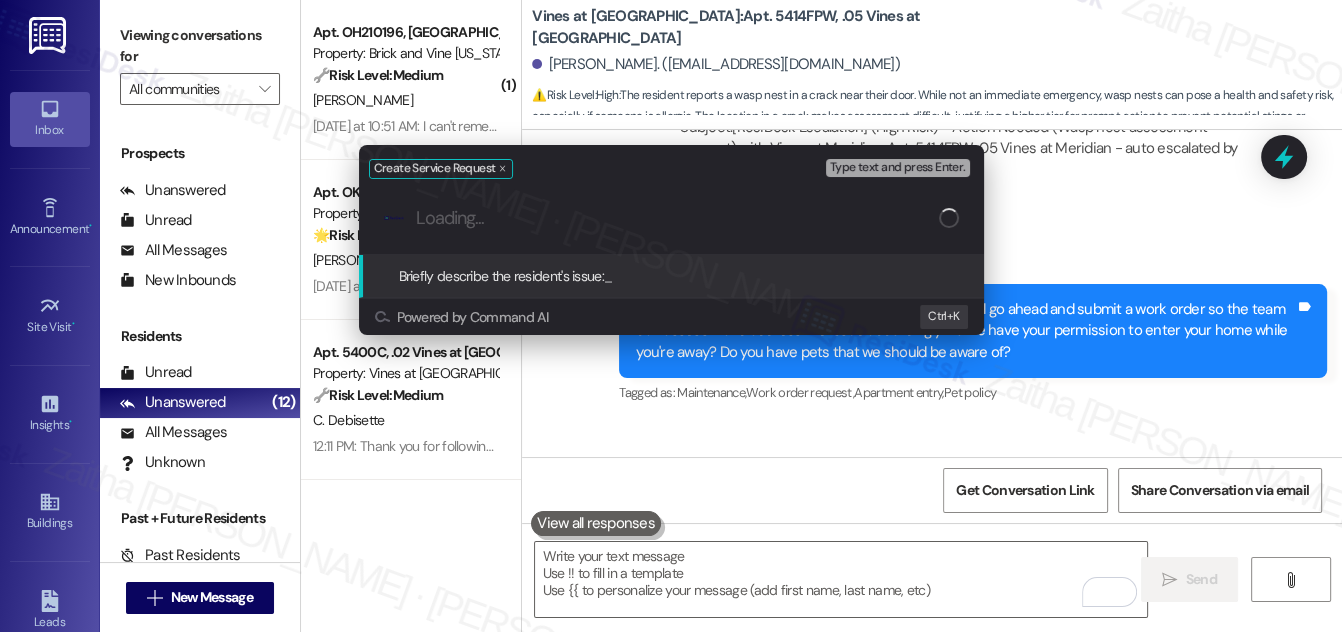 click at bounding box center (677, 218) 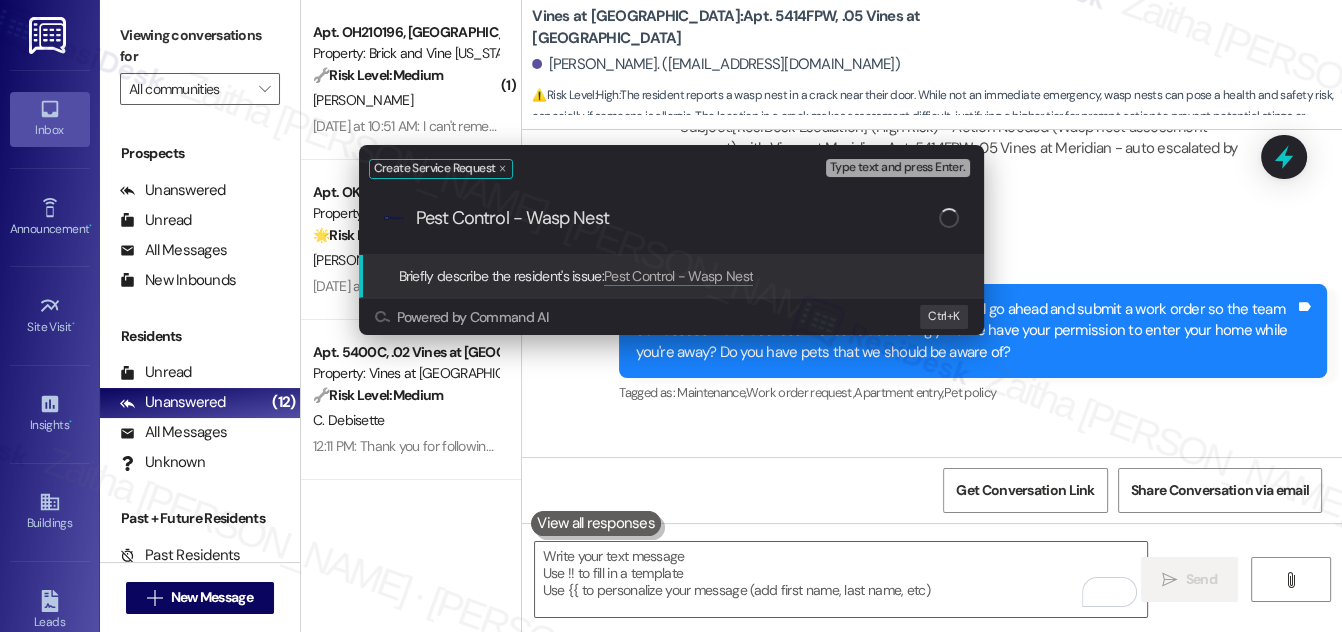 click on "Pest Control - Wasp Nest" at bounding box center [677, 218] 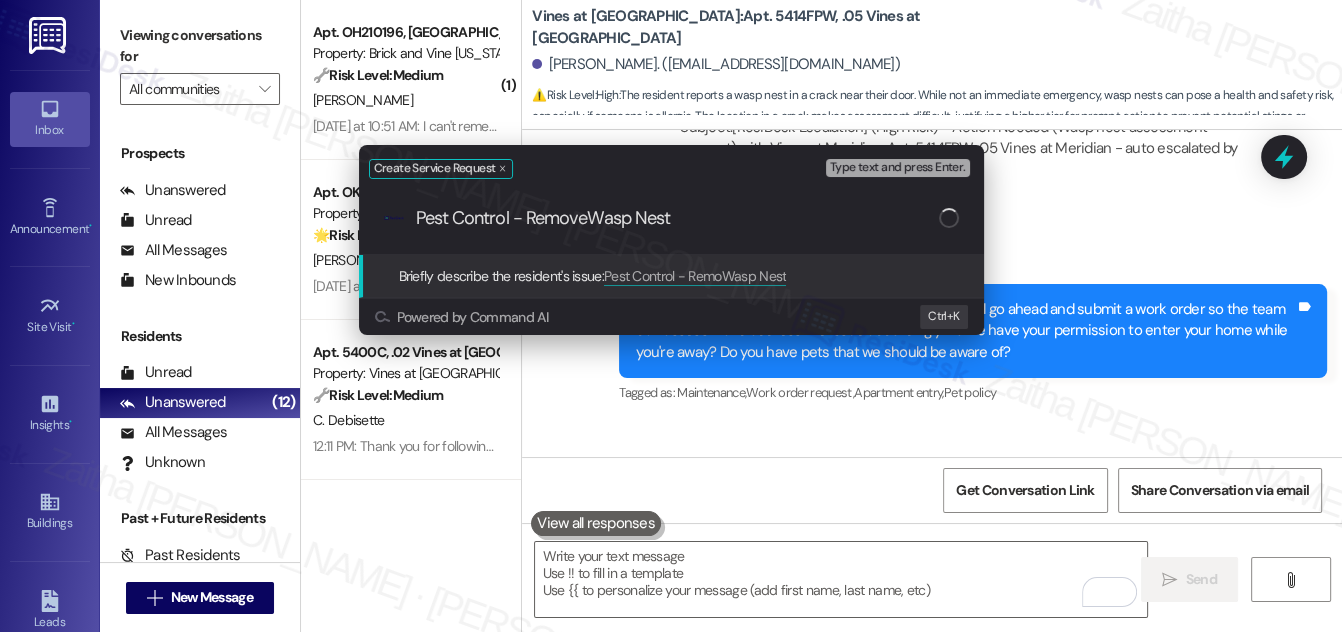 type on "Pest Control - Remove Wasp Nest" 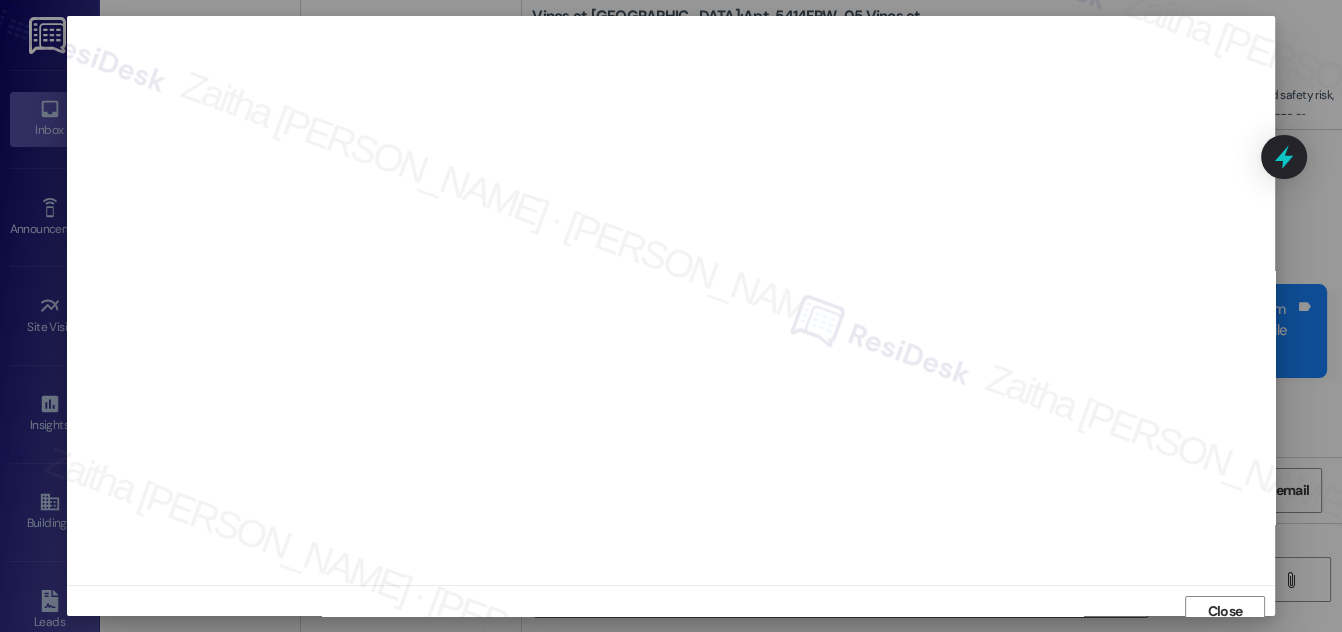scroll, scrollTop: 11, scrollLeft: 0, axis: vertical 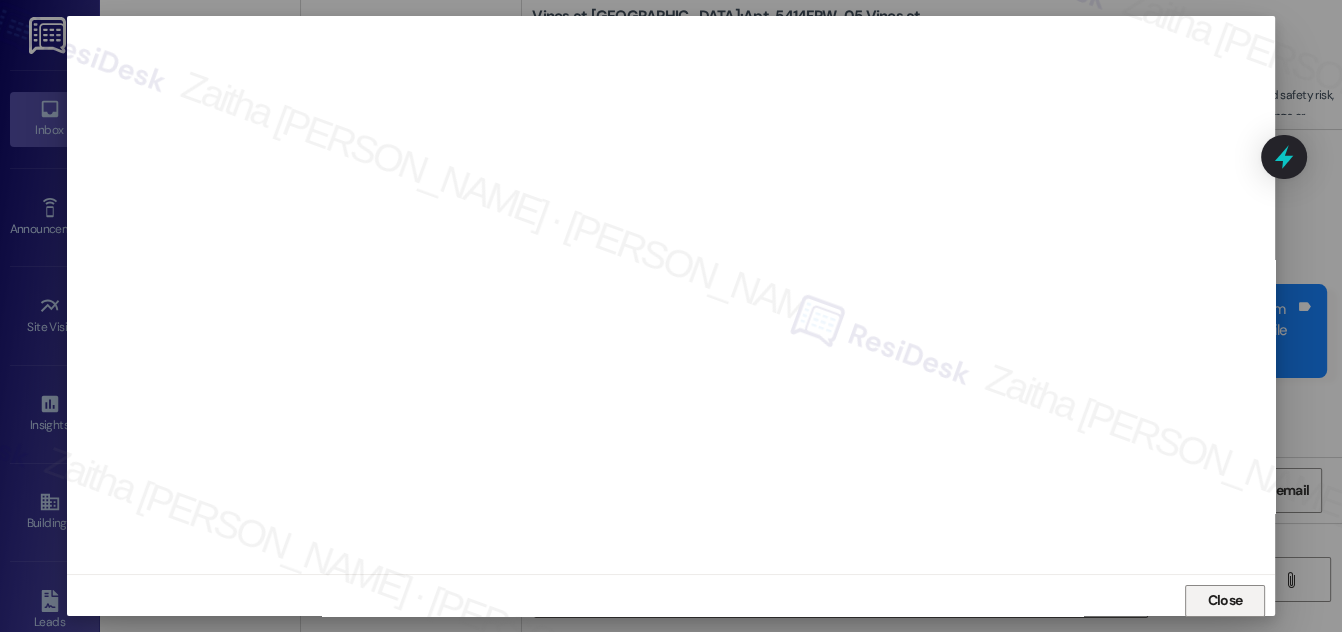 click on "Close" at bounding box center [1225, 600] 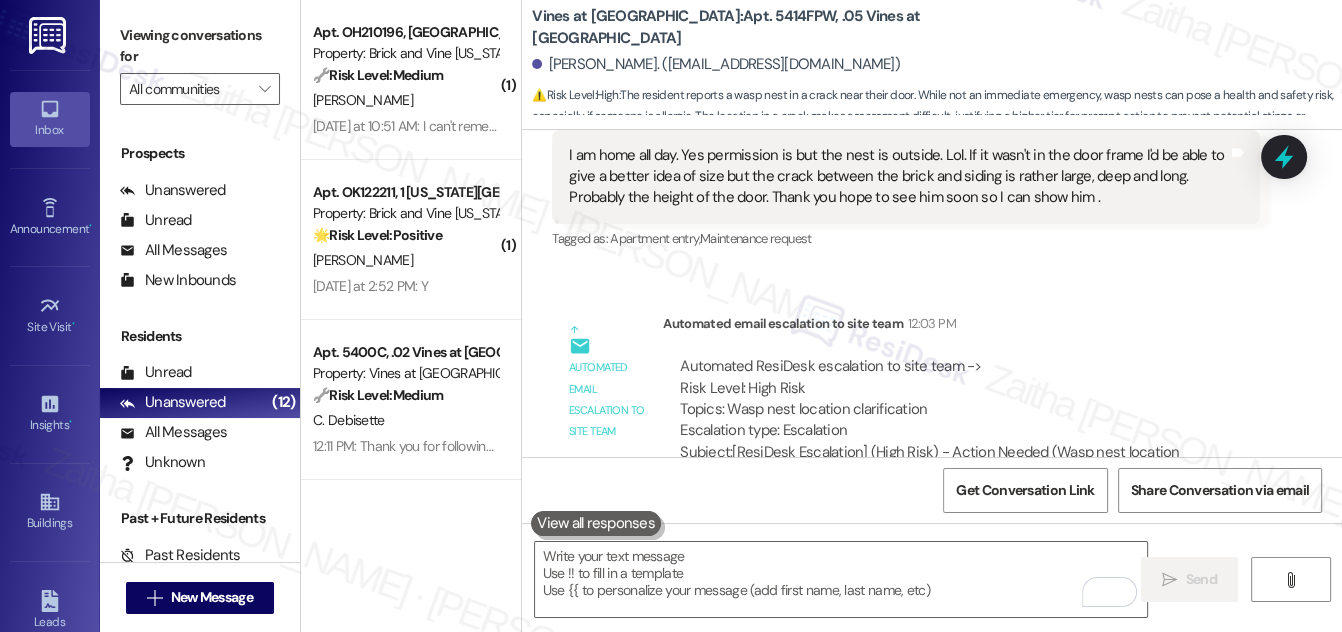 scroll, scrollTop: 56161, scrollLeft: 0, axis: vertical 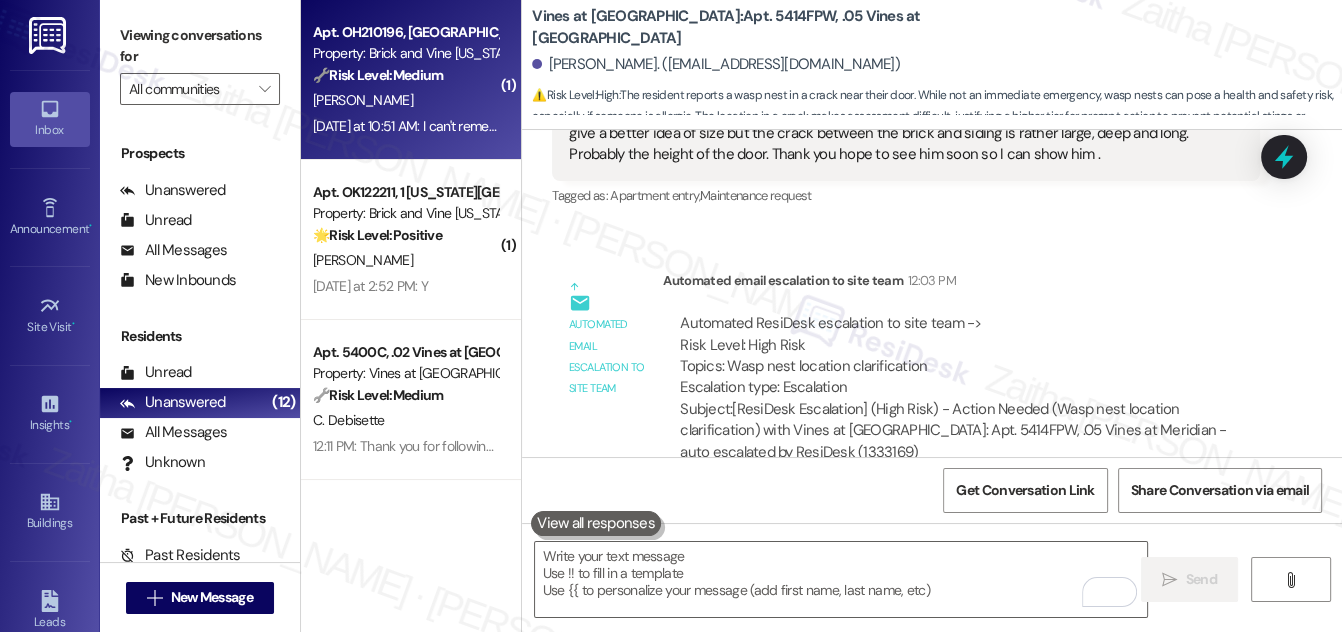 click on "[PERSON_NAME]" at bounding box center [405, 100] 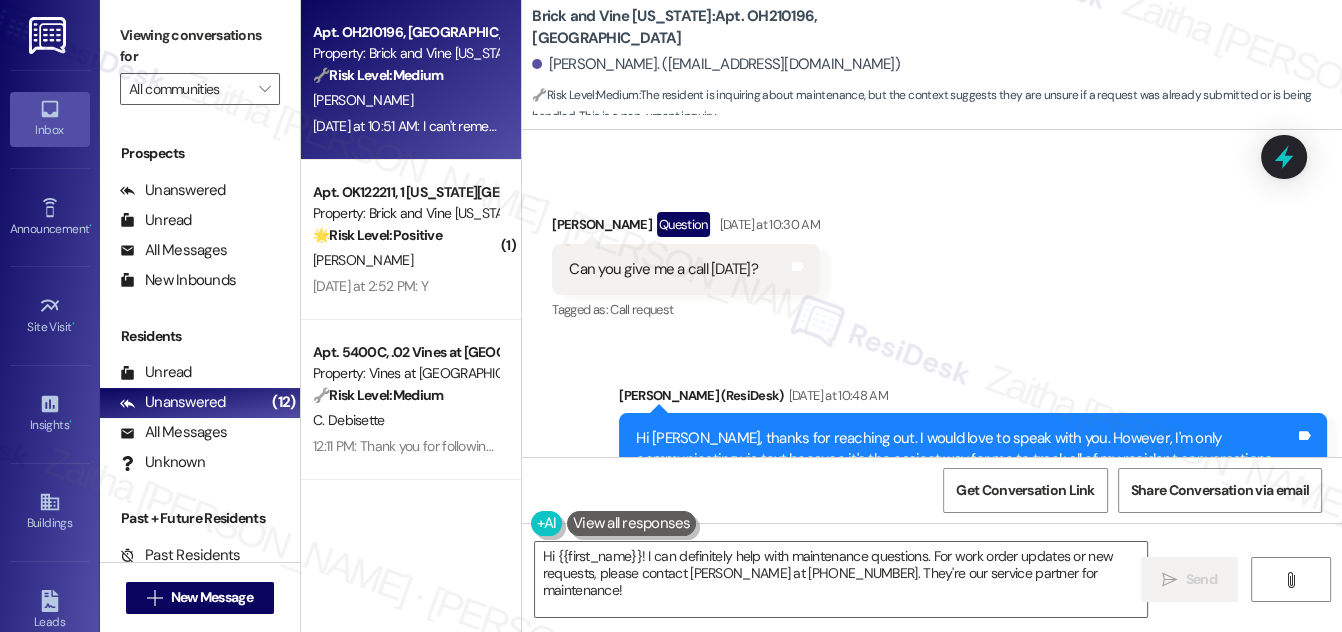 scroll, scrollTop: 6687, scrollLeft: 0, axis: vertical 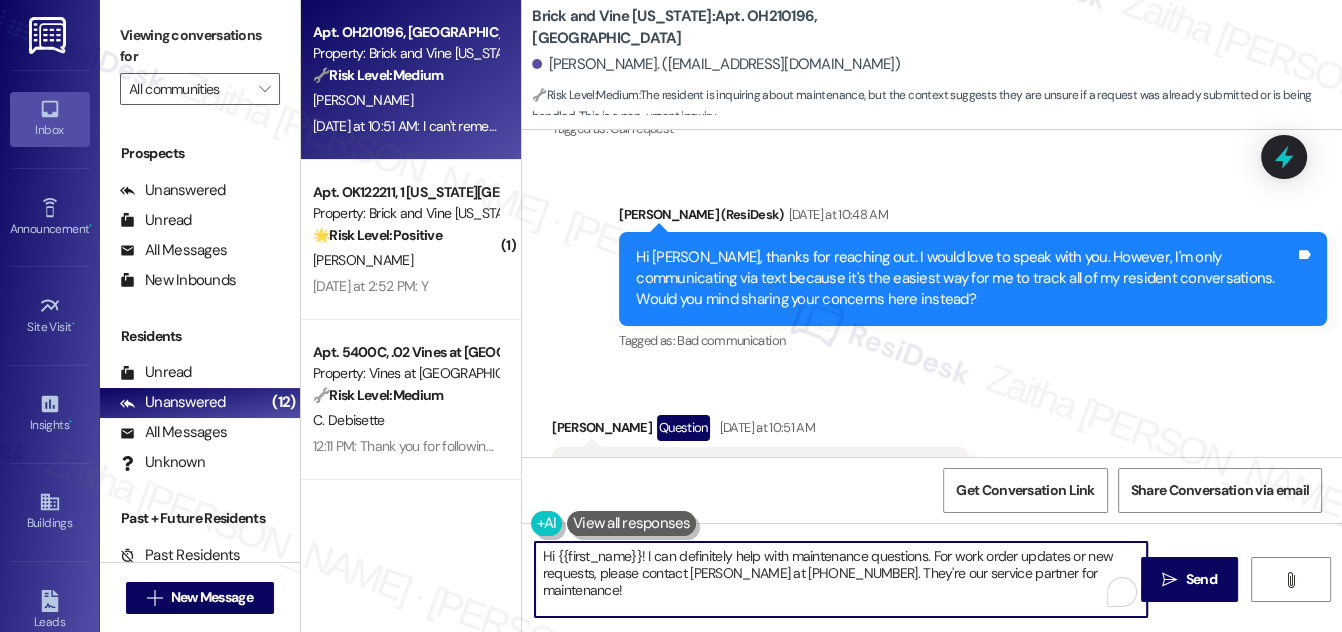 click on "Hi {{first_name}}! I can definitely help with maintenance questions. For work order updates or new requests, please contact [PERSON_NAME] at [PHONE_NUMBER]. They're our service partner for maintenance!" at bounding box center [841, 579] 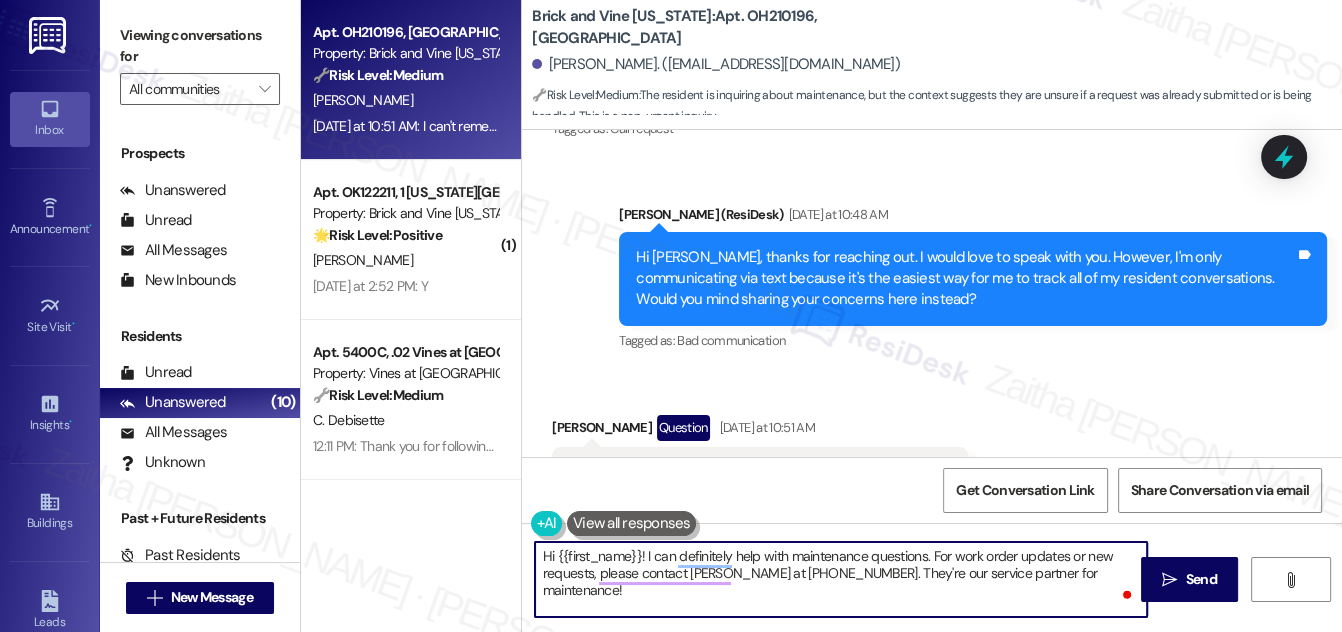 click on "Hi {{first_name}}! I can definitely help with maintenance questions. For work order updates or new requests, please contact [PERSON_NAME] at [PHONE_NUMBER]. They're our service partner for maintenance!" at bounding box center [841, 579] 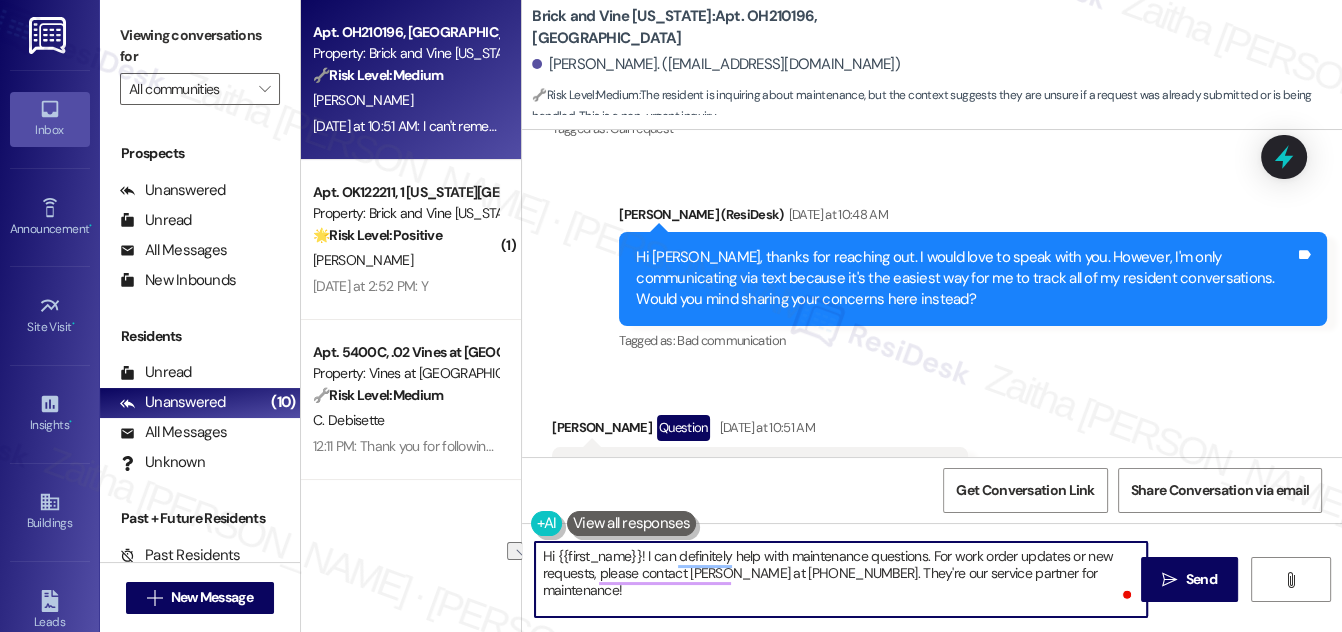 drag, startPoint x: 845, startPoint y: 569, endPoint x: 1100, endPoint y: 570, distance: 255.00197 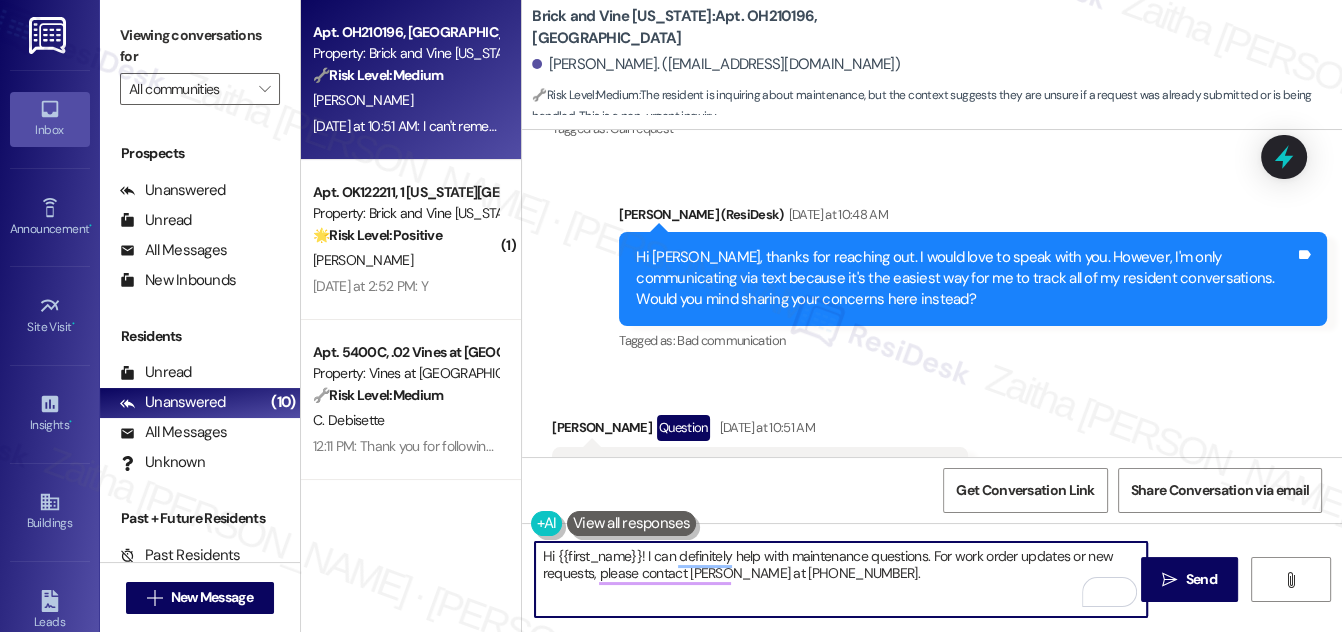 paste on "You may also add photos to help expedite the request. Please let me know if you need anything else." 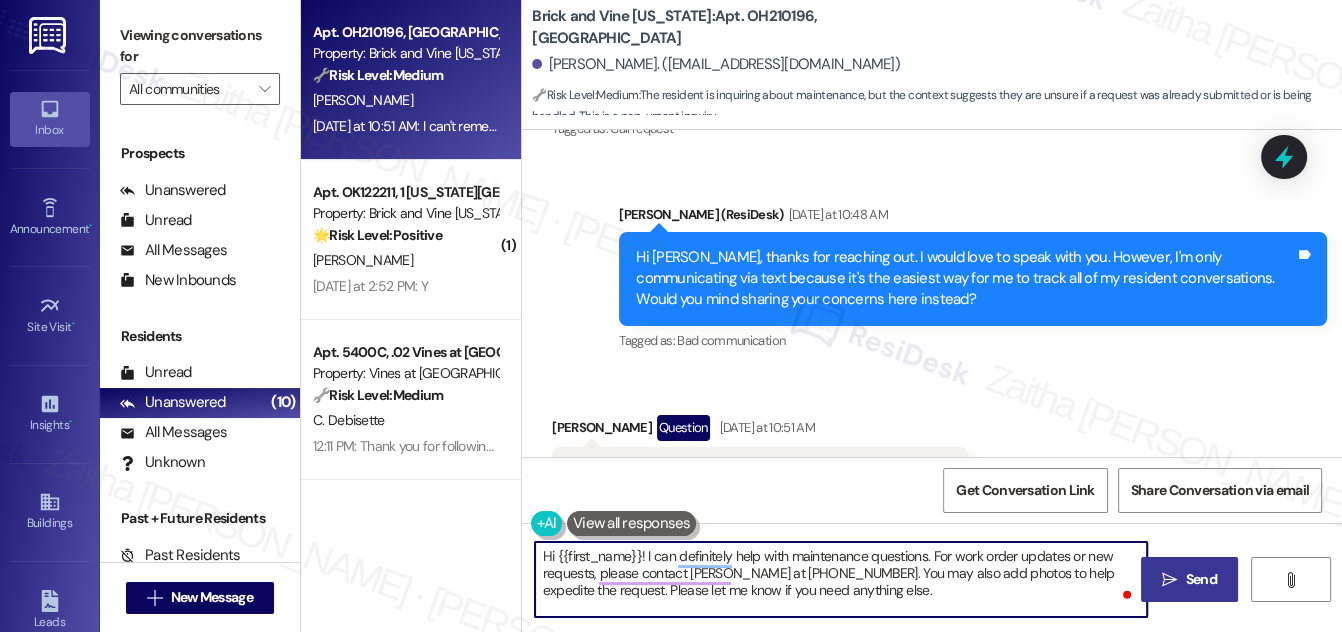 type on "Hi {{first_name}}! I can definitely help with maintenance questions. For work order updates or new requests, please contact [PERSON_NAME] at [PHONE_NUMBER]. You may also add photos to help expedite the request. Please let me know if you need anything else." 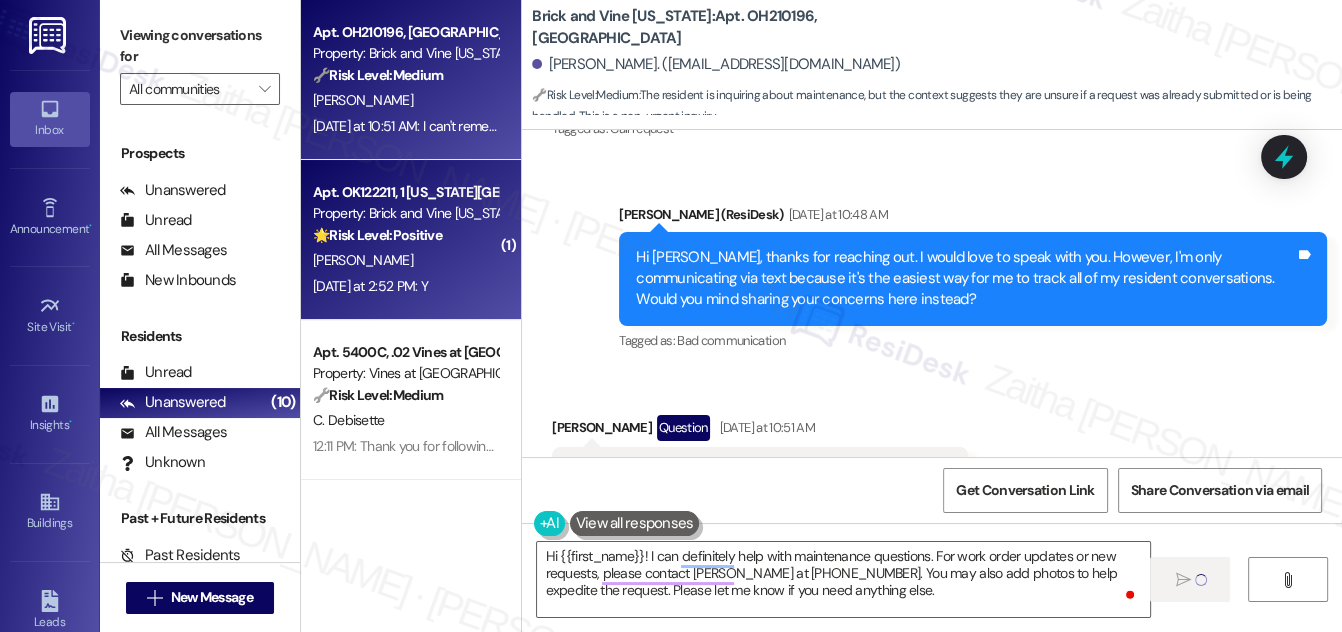 type 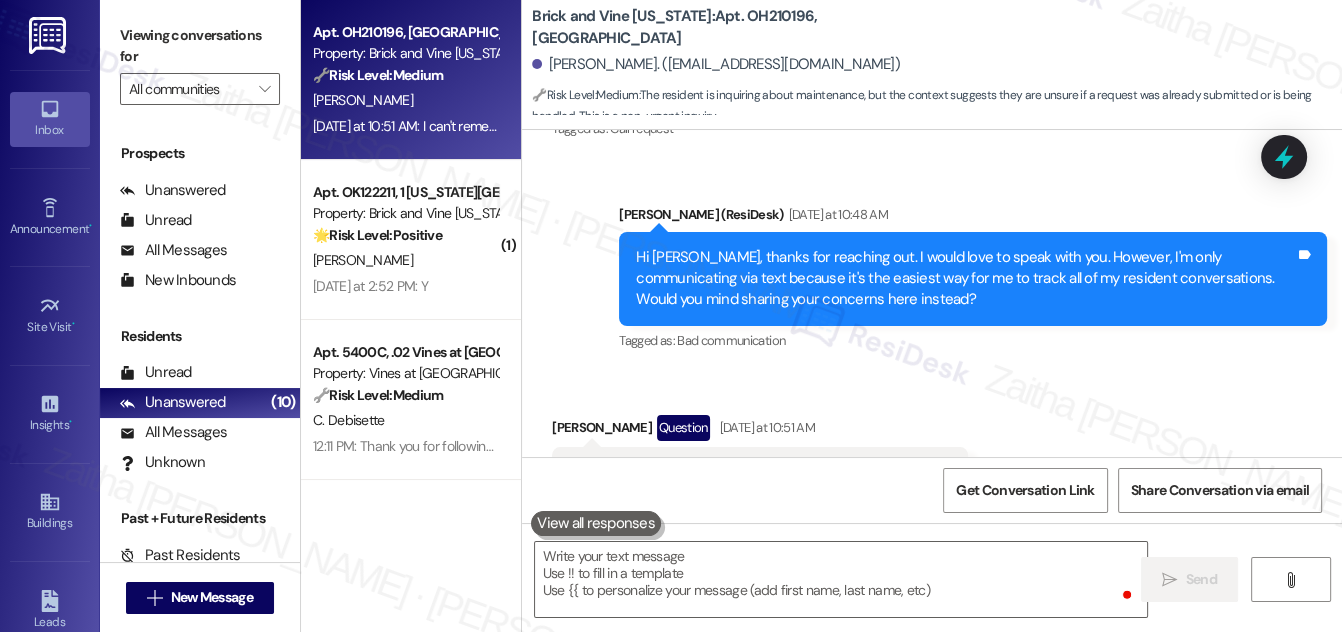 scroll, scrollTop: 6686, scrollLeft: 0, axis: vertical 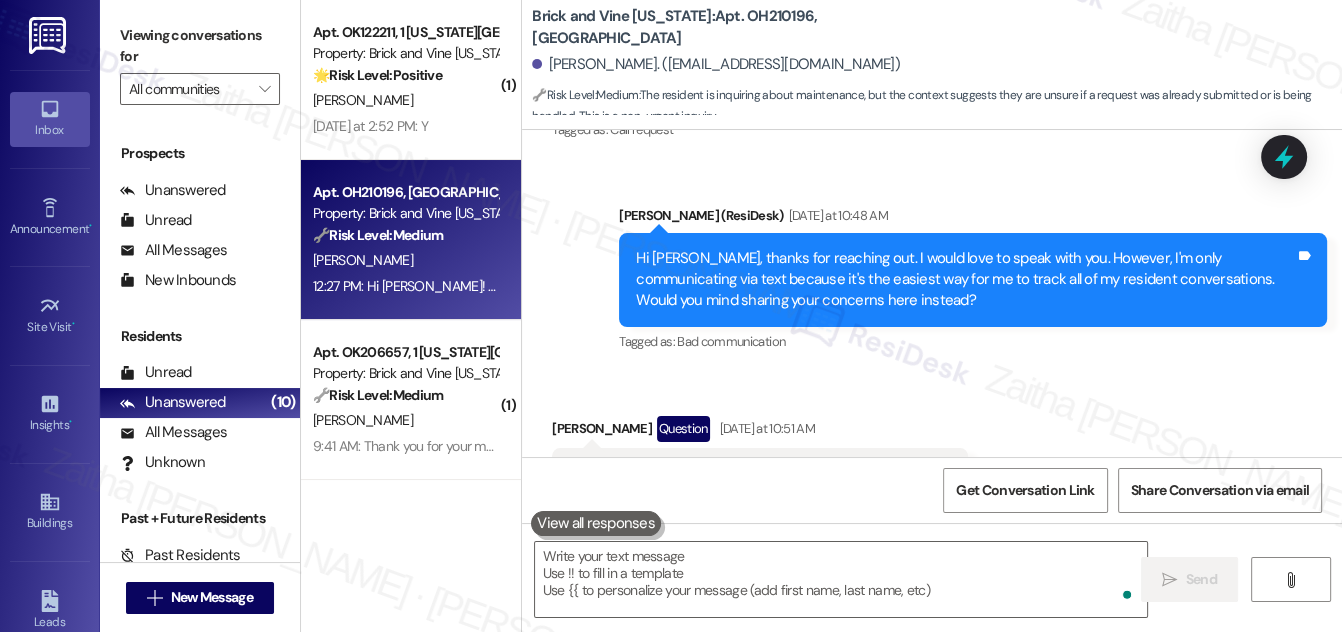 click on "[PERSON_NAME]" at bounding box center [405, 260] 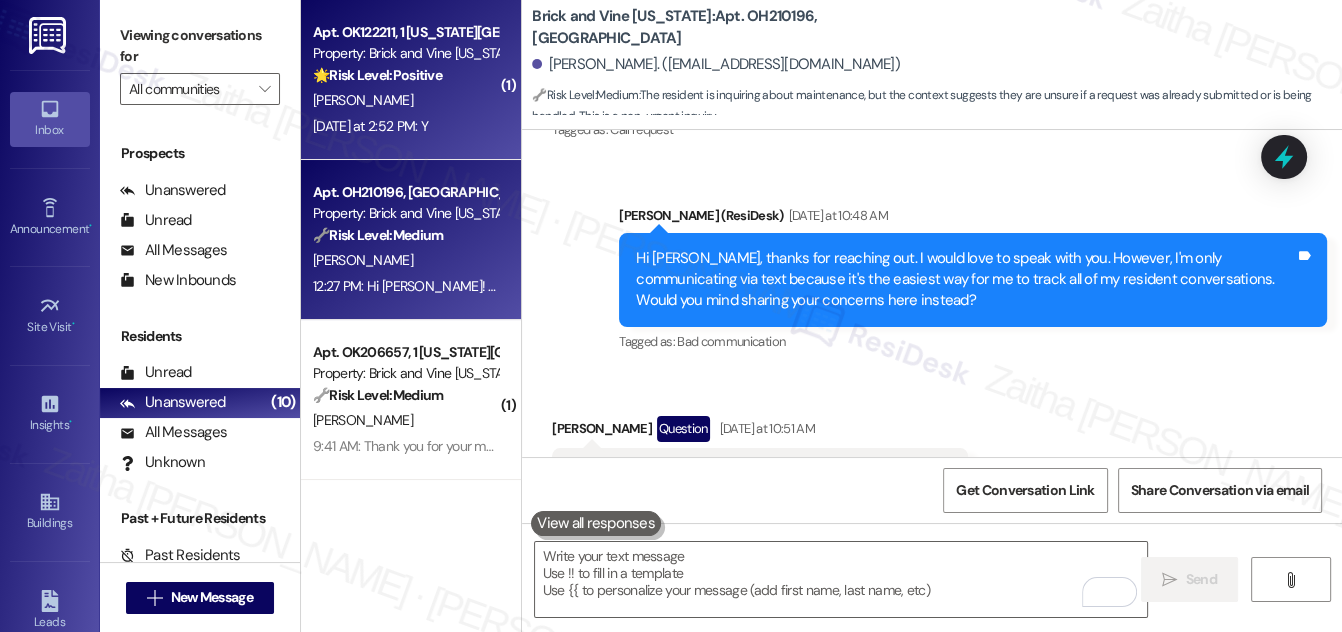 click on "[DATE] at 2:52 PM: Y  [DATE] at 2:52 PM: Y" at bounding box center [405, 126] 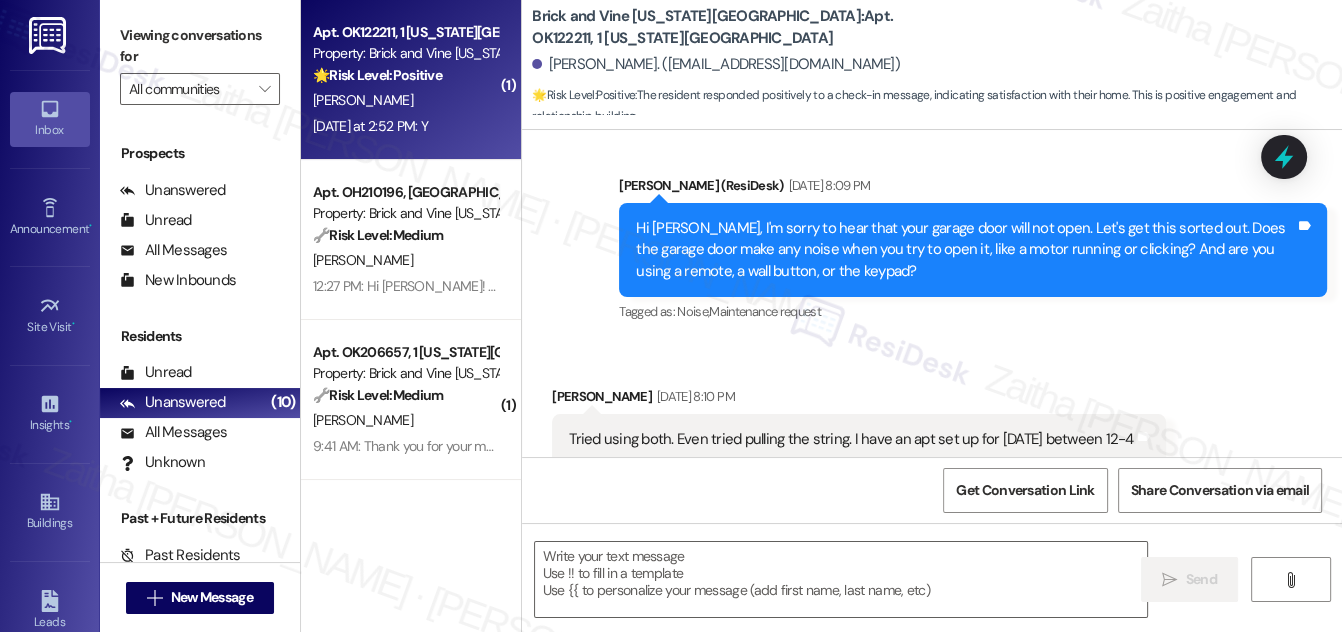 type on "Fetching suggested responses. Please feel free to read through the conversation in the meantime." 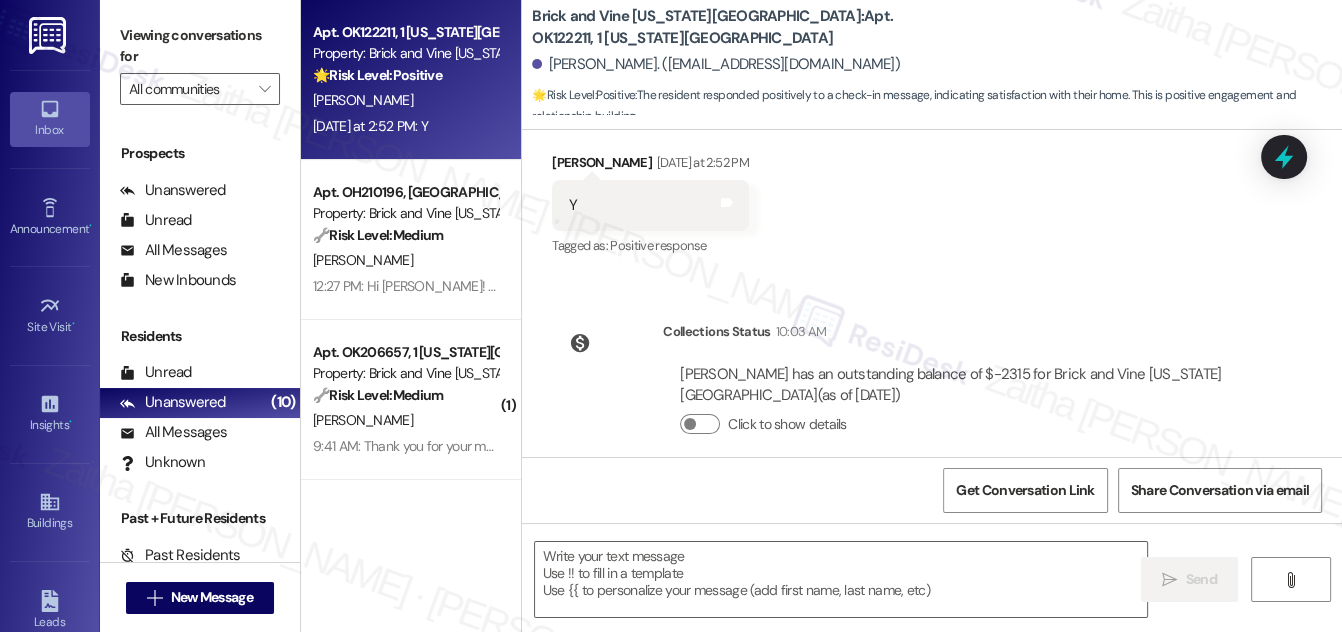 scroll, scrollTop: 2576, scrollLeft: 0, axis: vertical 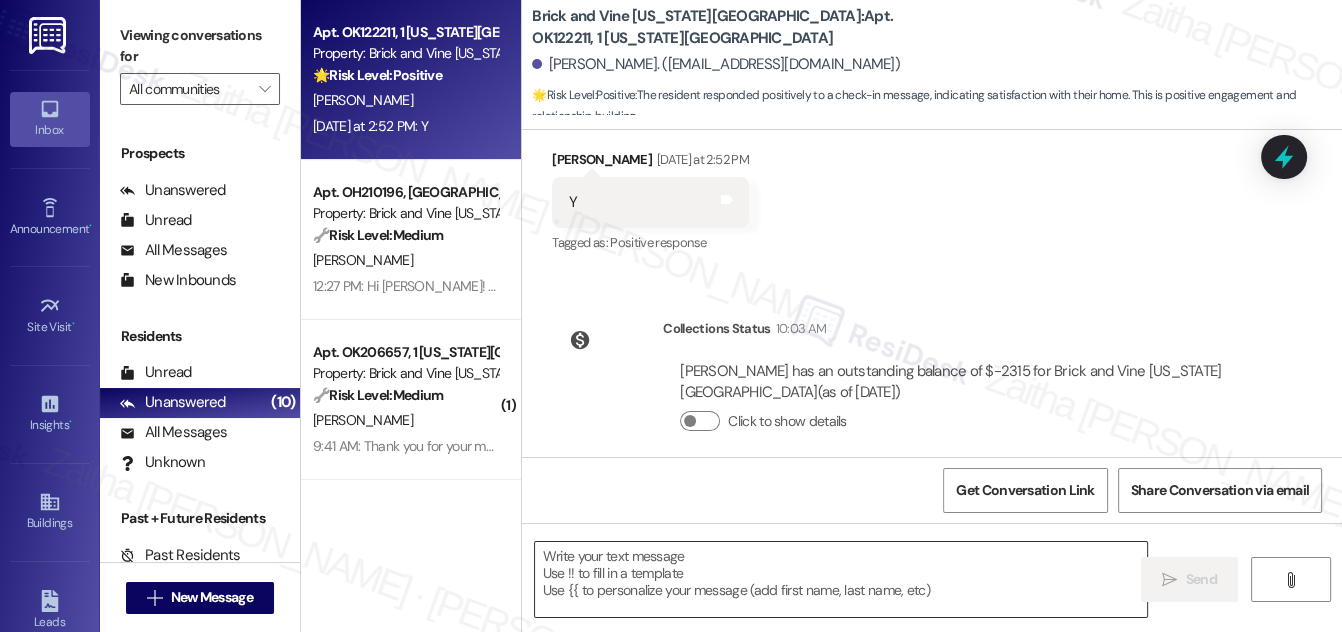 click at bounding box center (841, 579) 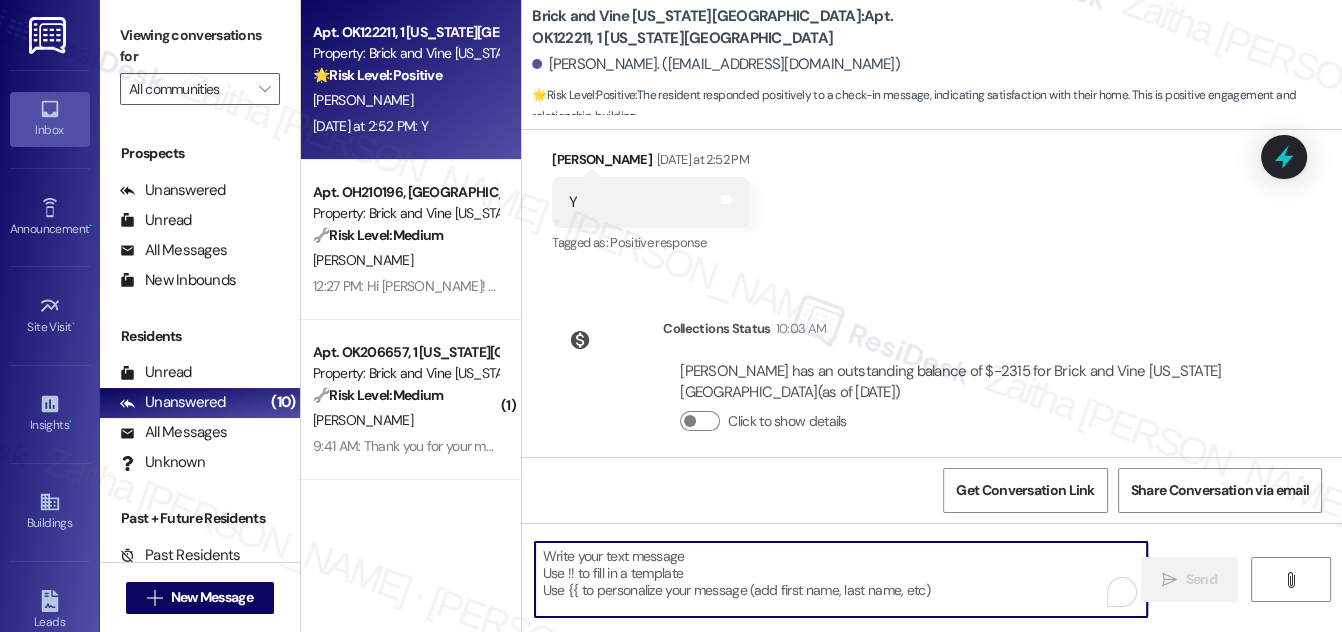 paste on "I'm so glad to hear that you're happy with your home. Let us know if there's anything else we can do to help make your living experience even better!" 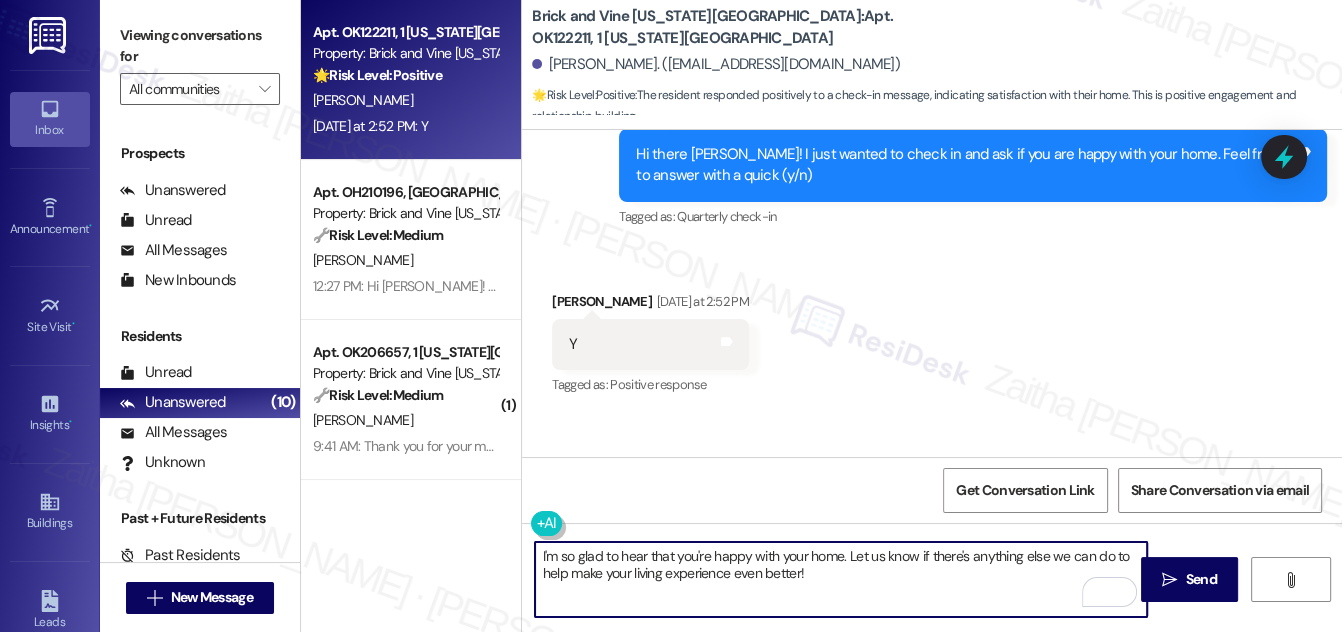 scroll, scrollTop: 2394, scrollLeft: 0, axis: vertical 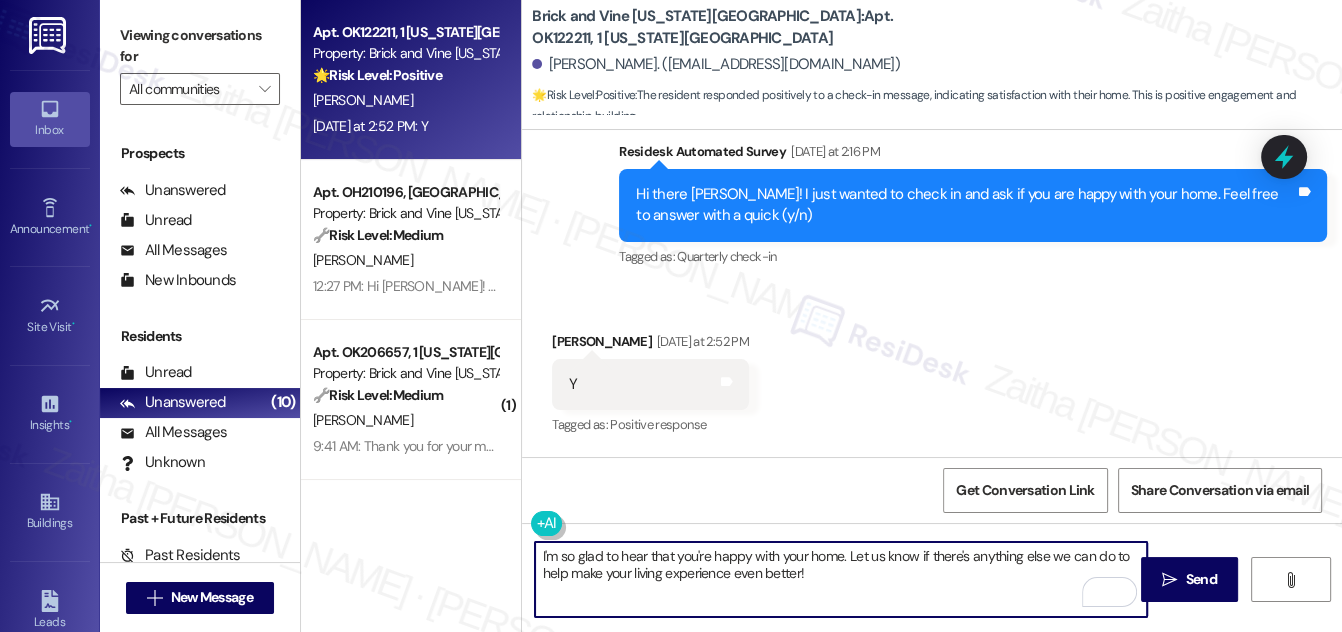 click on "[PERSON_NAME] [DATE] at 2:52 PM" at bounding box center (650, 345) 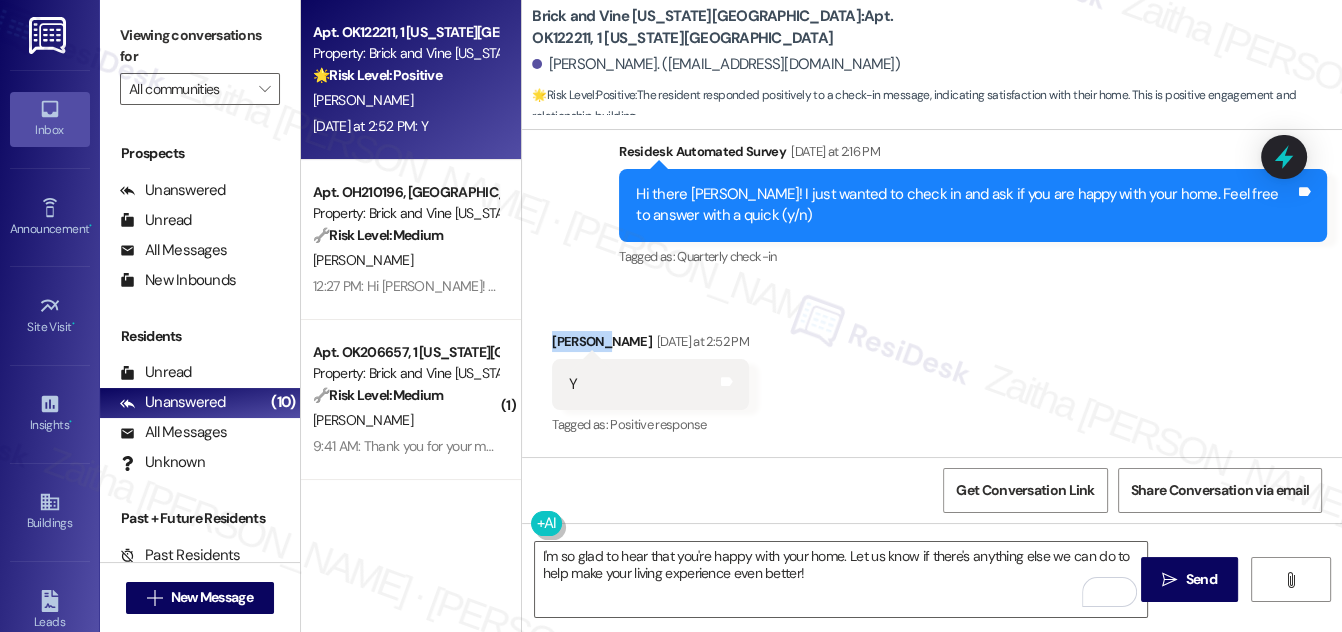 click on "[PERSON_NAME] [DATE] at 2:52 PM" at bounding box center [650, 345] 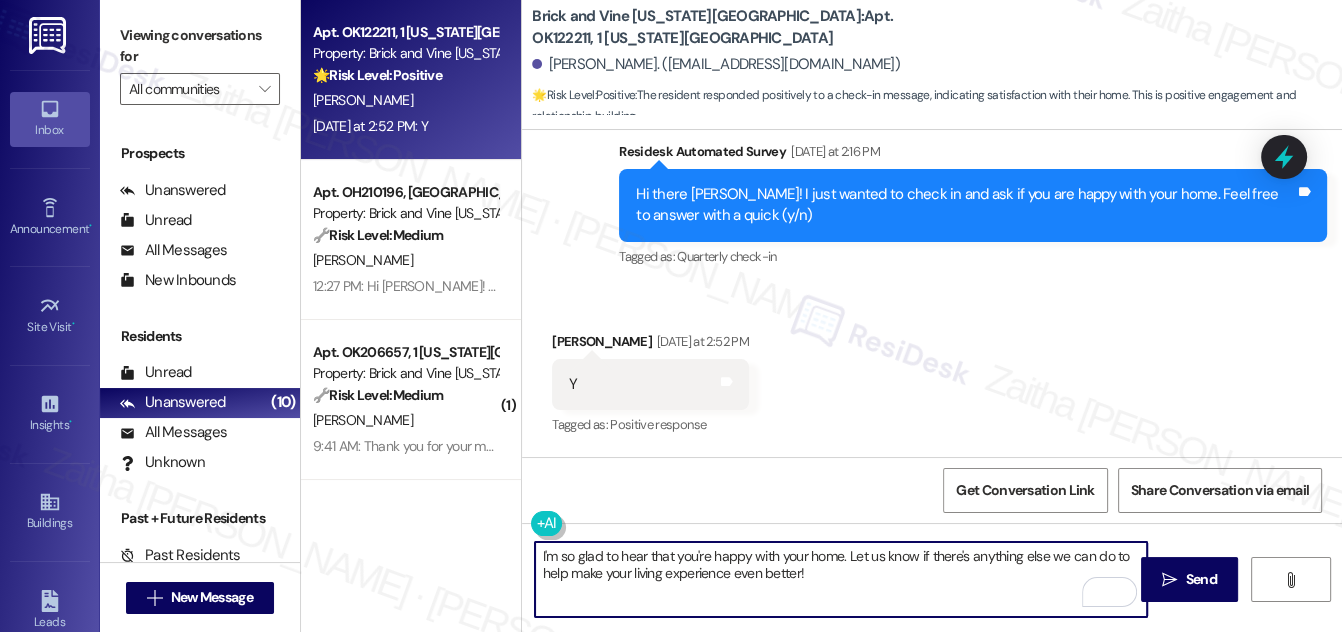 click on "I'm so glad to hear that you're happy with your home. Let us know if there's anything else we can do to help make your living experience even better!" at bounding box center [841, 579] 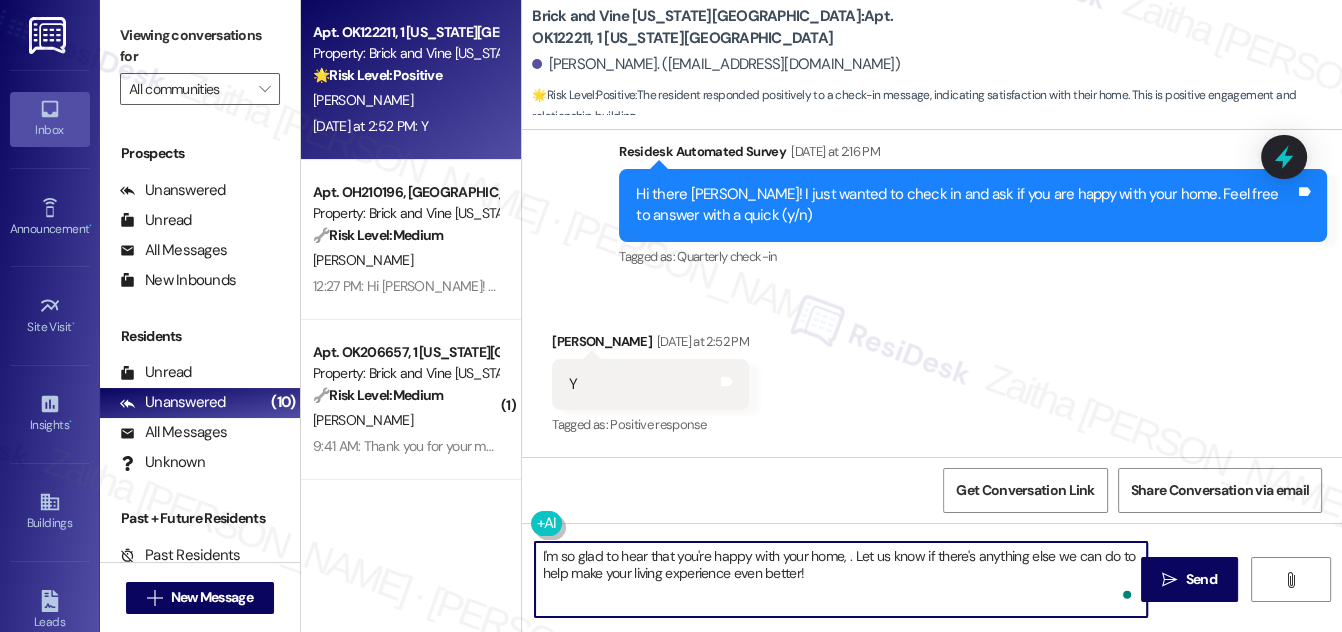 paste on "Caitlin" 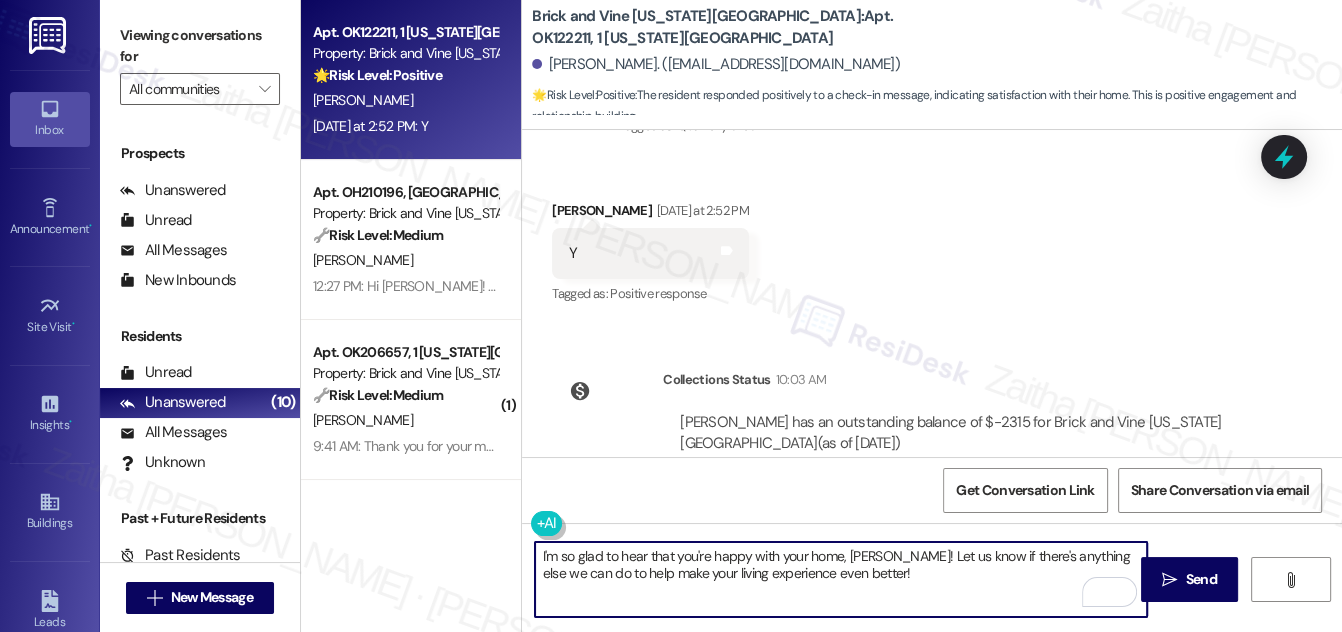 scroll, scrollTop: 2576, scrollLeft: 0, axis: vertical 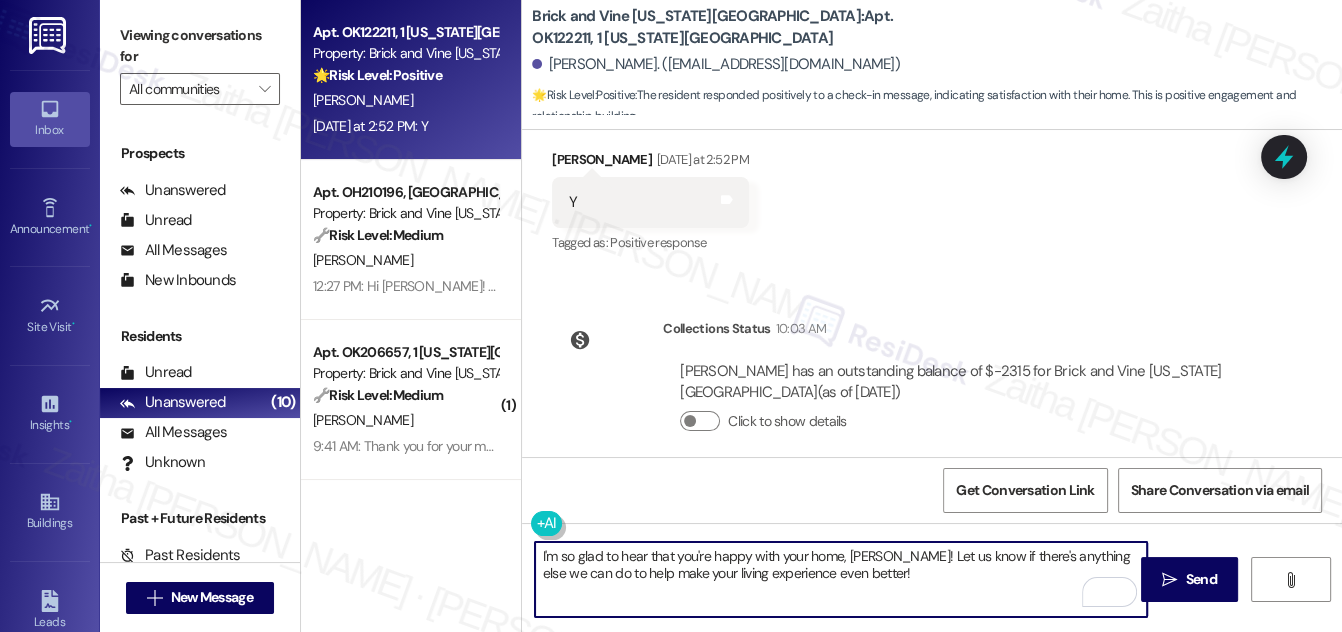 click on "I'm so glad to hear that you're happy with your home, [PERSON_NAME]! Let us know if there's anything else we can do to help make your living experience even better!" at bounding box center (841, 579) 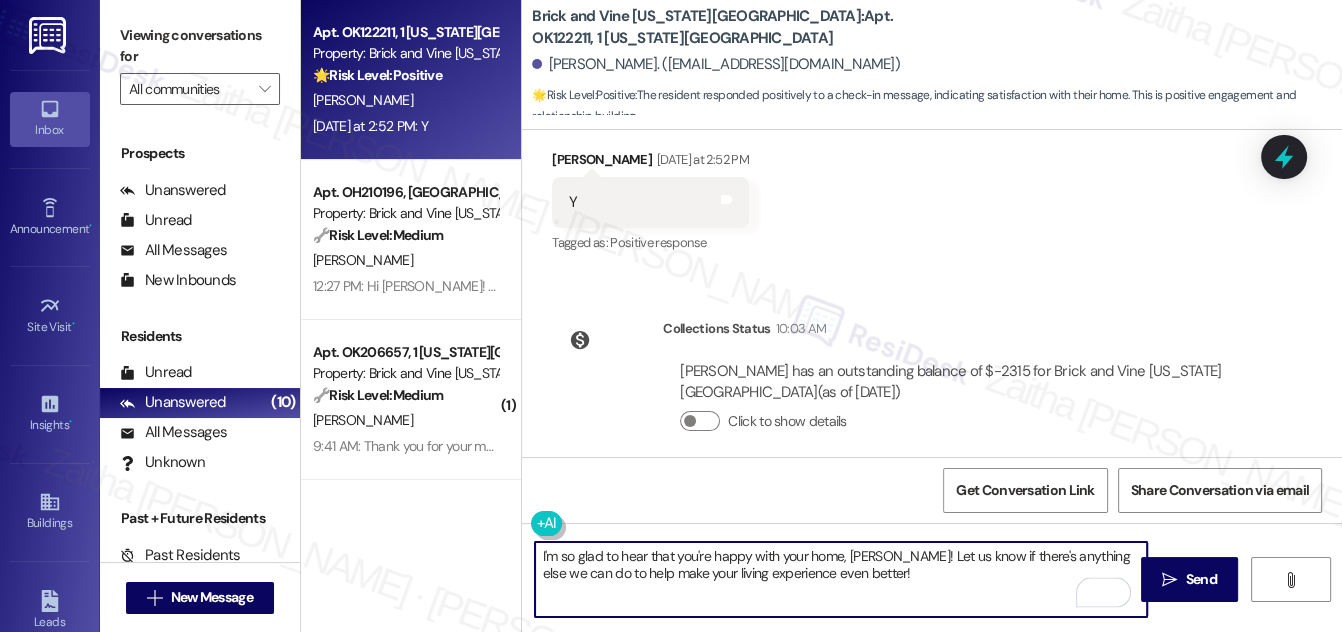 paste on "We would love to hear your honest feedback. How would you rate your overall satisfaction with our on-site service, including staff responsiveness, issue resolution, and communication?" 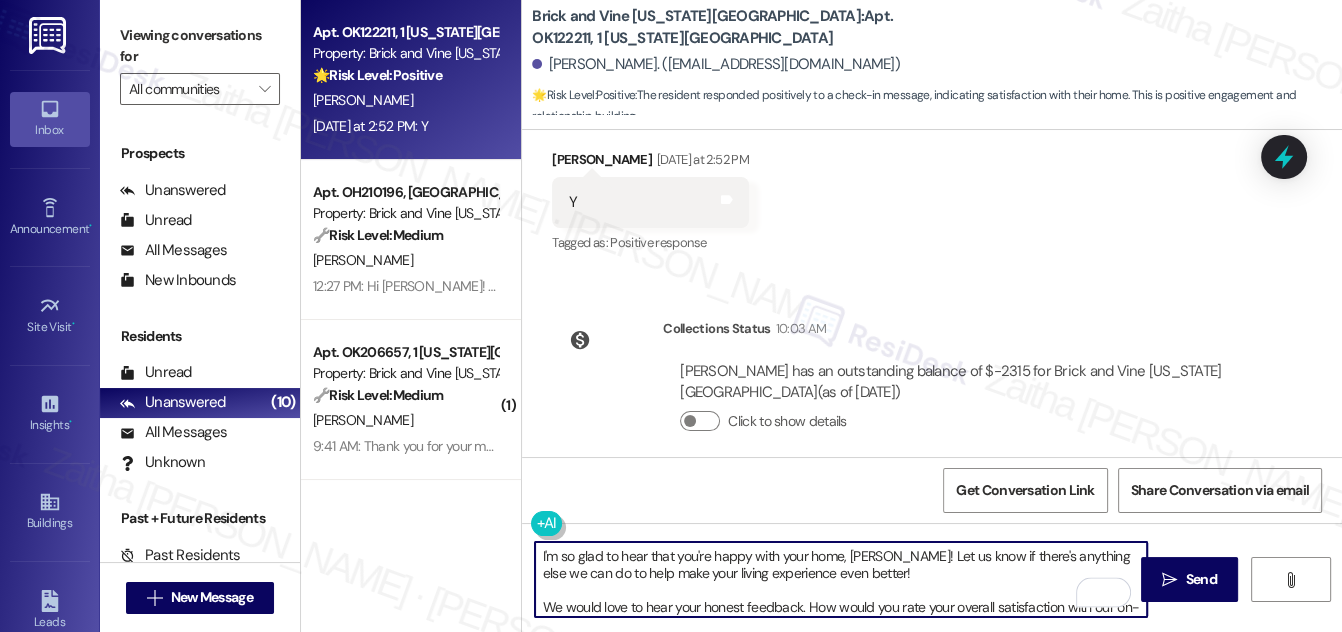 scroll, scrollTop: 16, scrollLeft: 0, axis: vertical 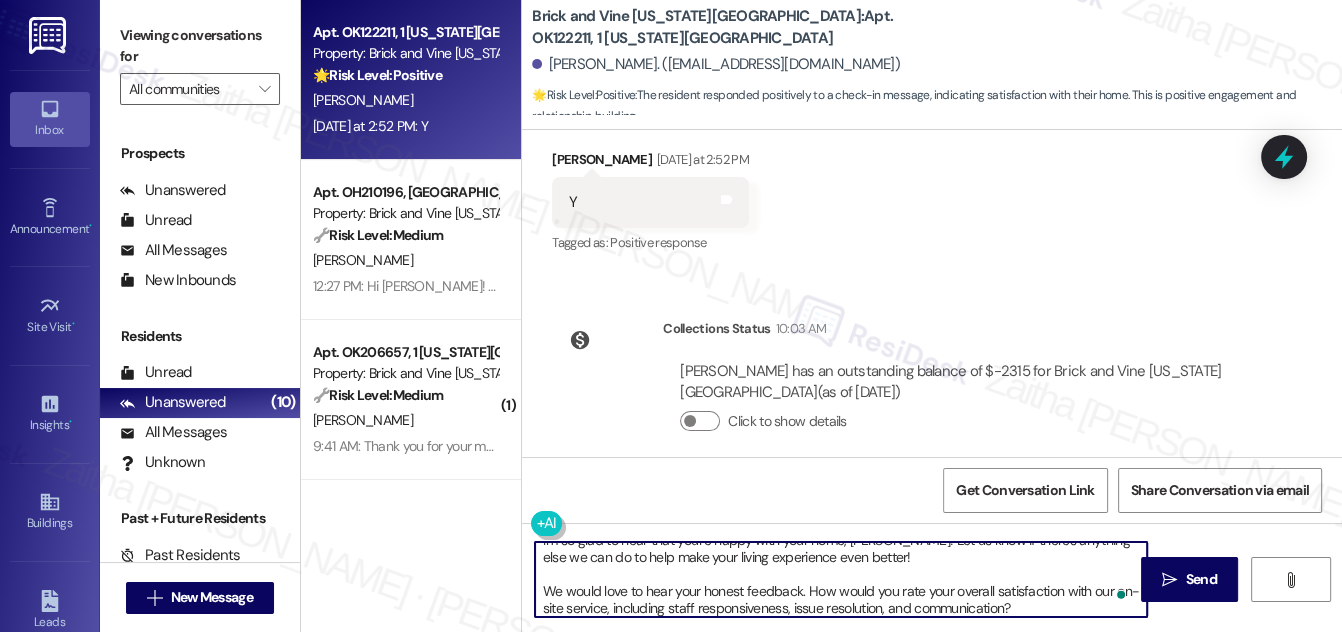 click on "I'm so glad to hear that you're happy with your home, [PERSON_NAME]! Let us know if there's anything else we can do to help make your living experience even better!
We would love to hear your honest feedback. How would you rate your overall satisfaction with our on-site service, including staff responsiveness, issue resolution, and communication?" at bounding box center [841, 579] 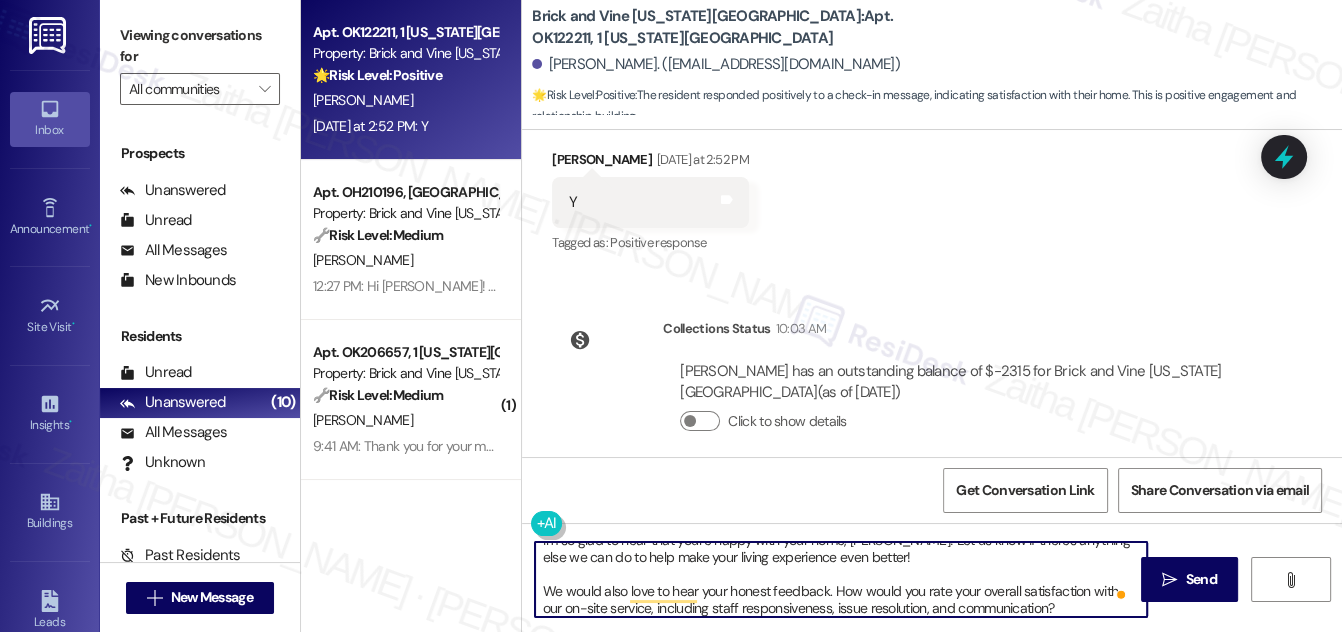 scroll, scrollTop: 0, scrollLeft: 0, axis: both 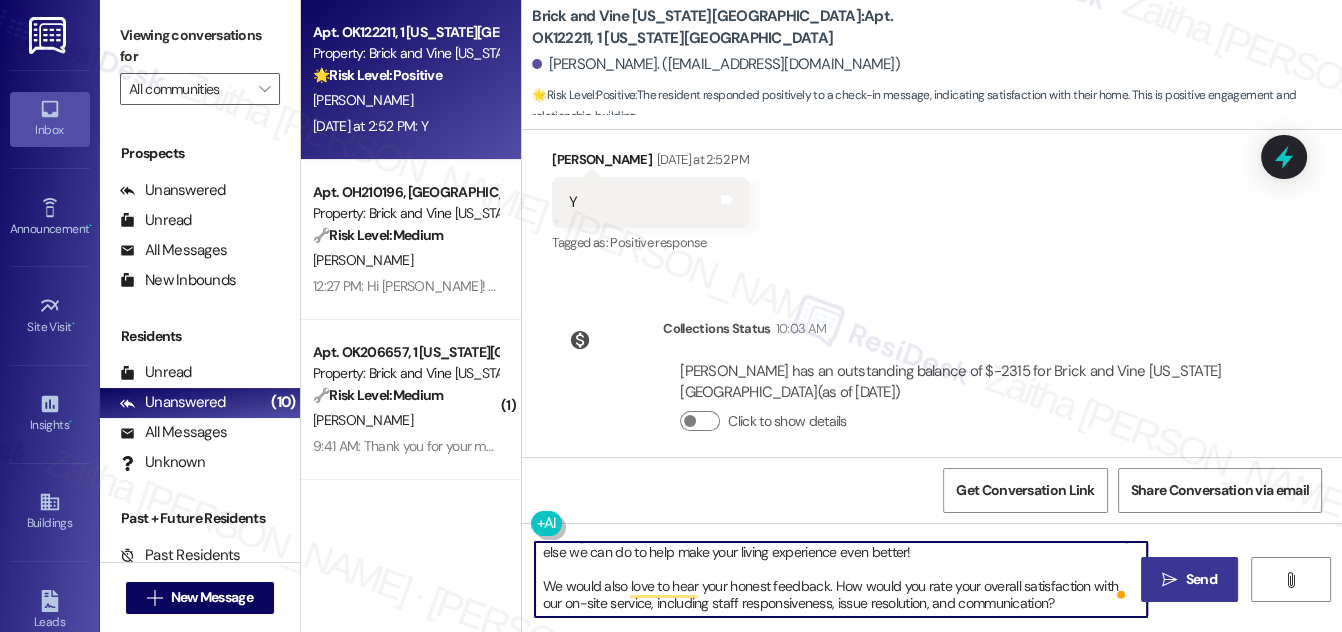 type on "I'm so glad to hear that you're happy with your home, [PERSON_NAME]! Let us know if there's anything else we can do to help make your living experience even better!
We would also love to hear your honest feedback. How would you rate your overall satisfaction with our on-site service, including staff responsiveness, issue resolution, and communication?" 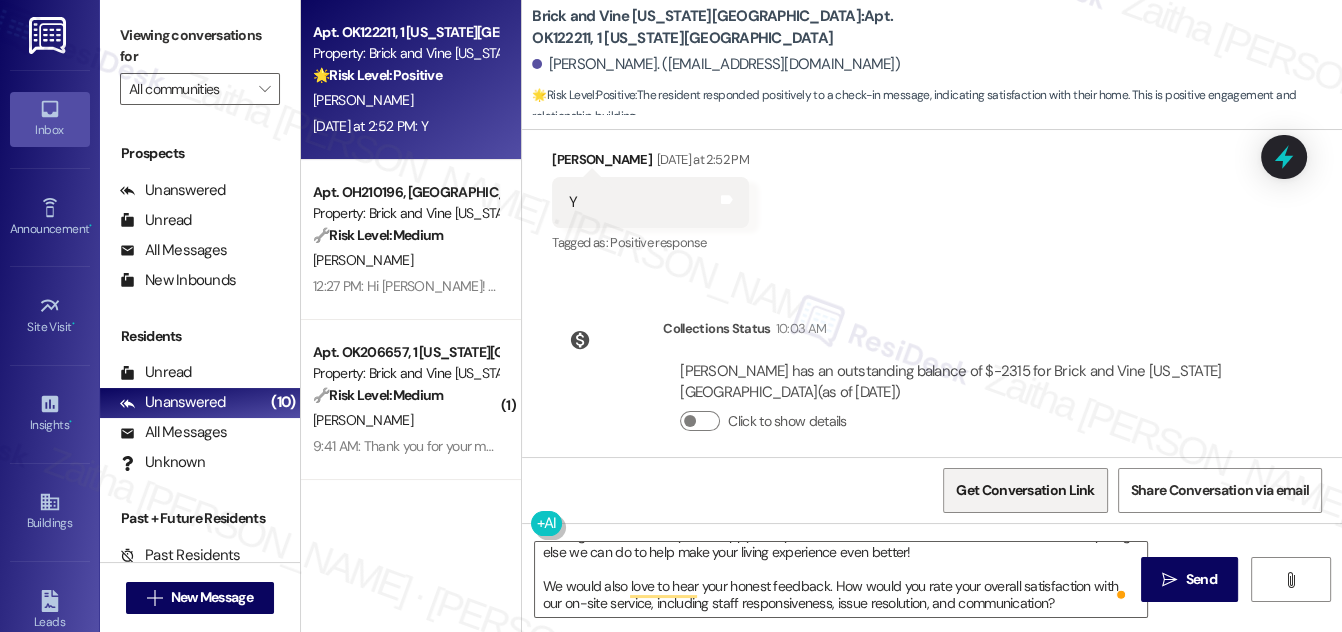 drag, startPoint x: 1217, startPoint y: 576, endPoint x: 1084, endPoint y: 484, distance: 161.71889 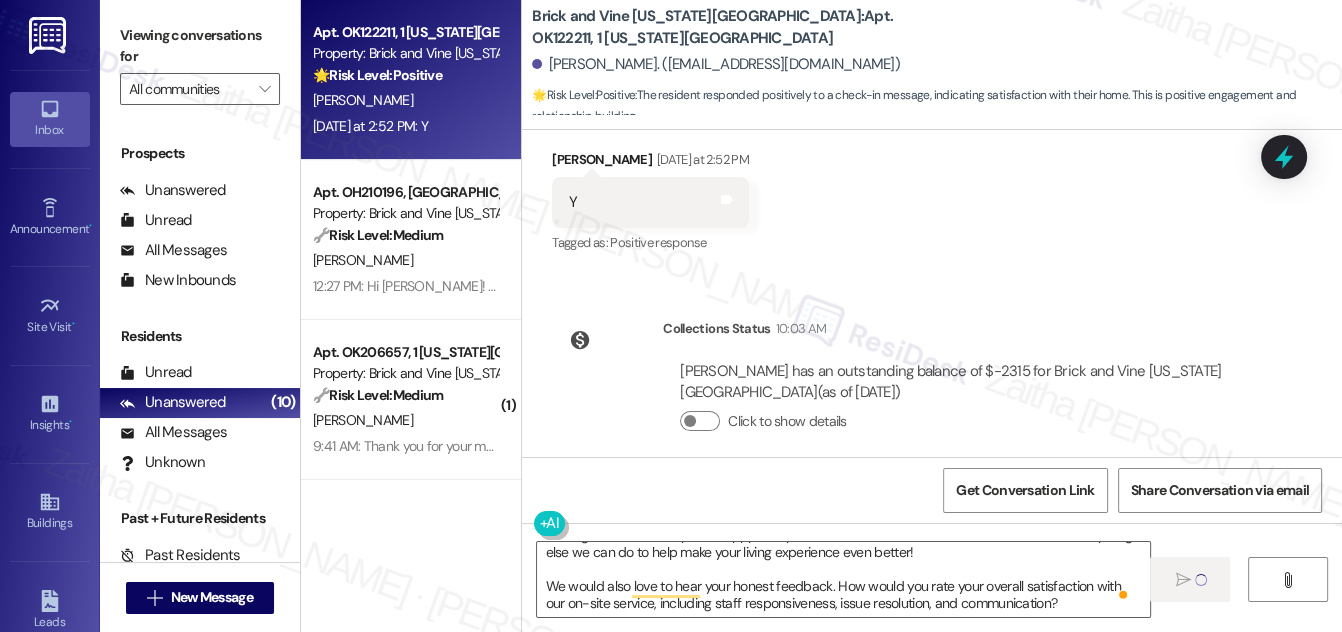 type 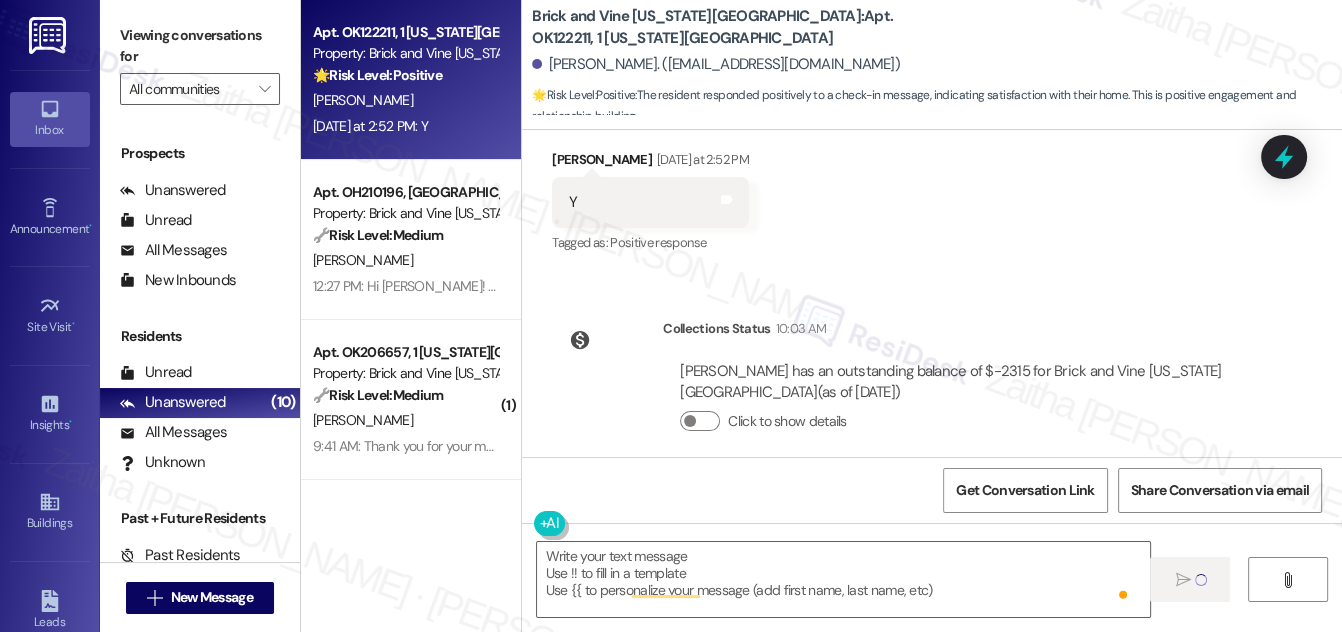 scroll, scrollTop: 0, scrollLeft: 0, axis: both 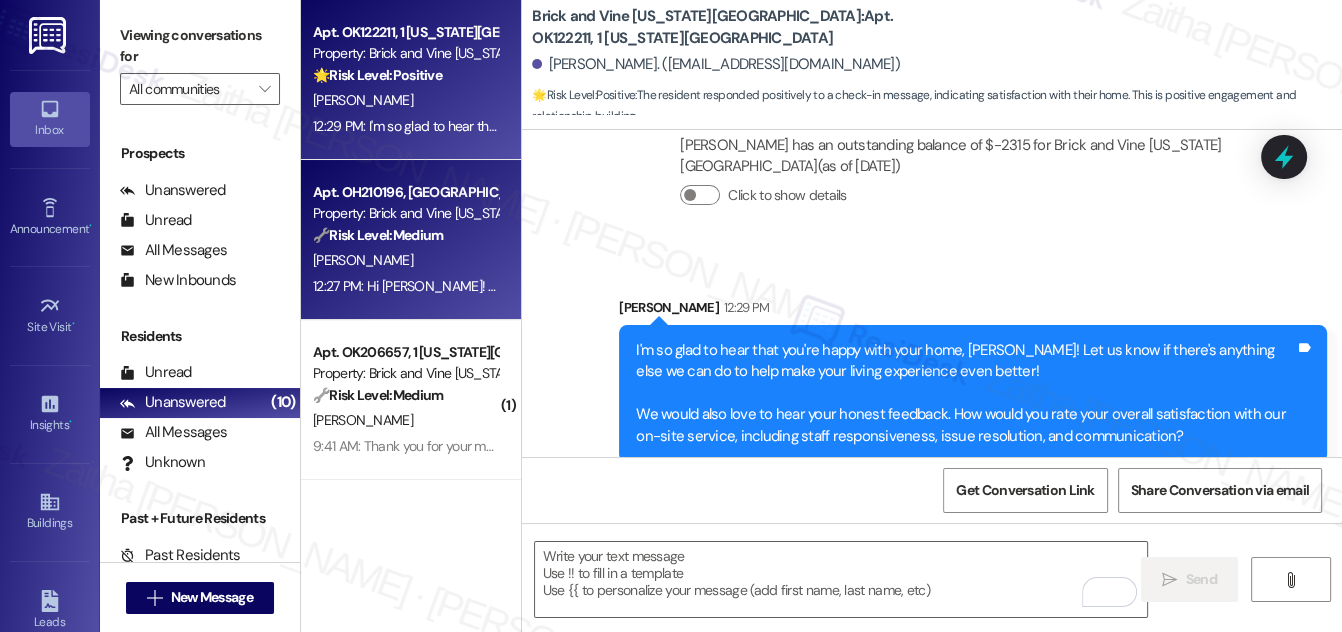 click on "[PERSON_NAME]" at bounding box center [405, 260] 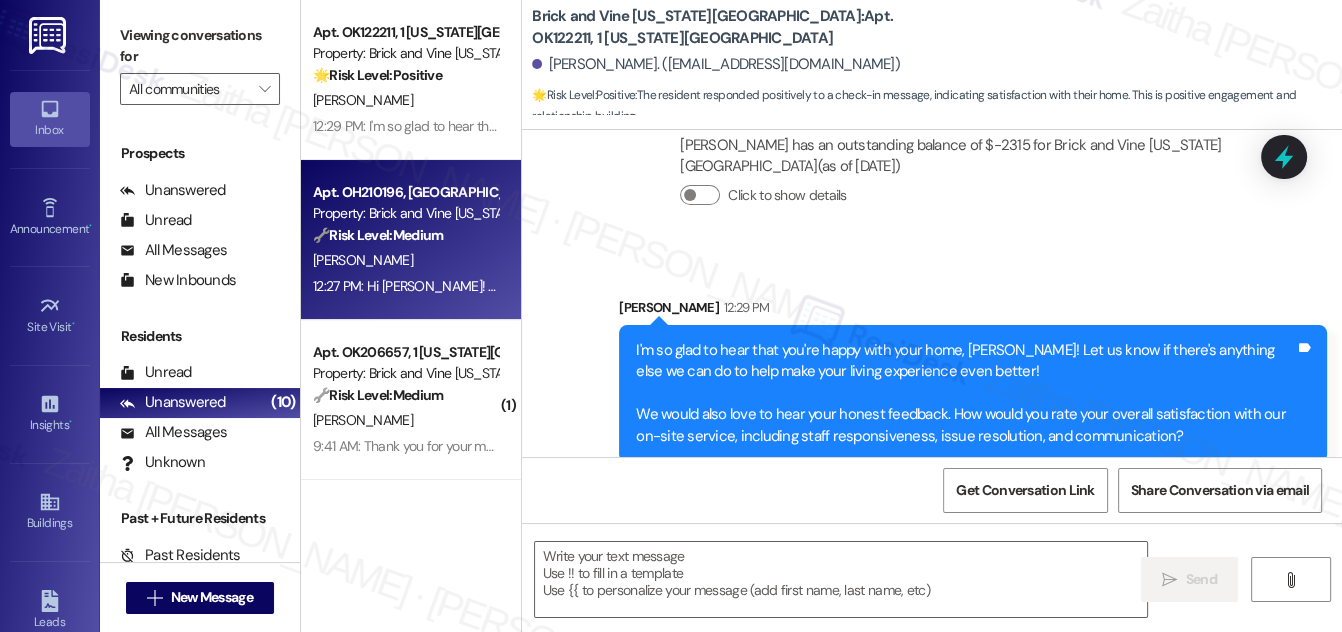 type on "Fetching suggested responses. Please feel free to read through the conversation in the meantime." 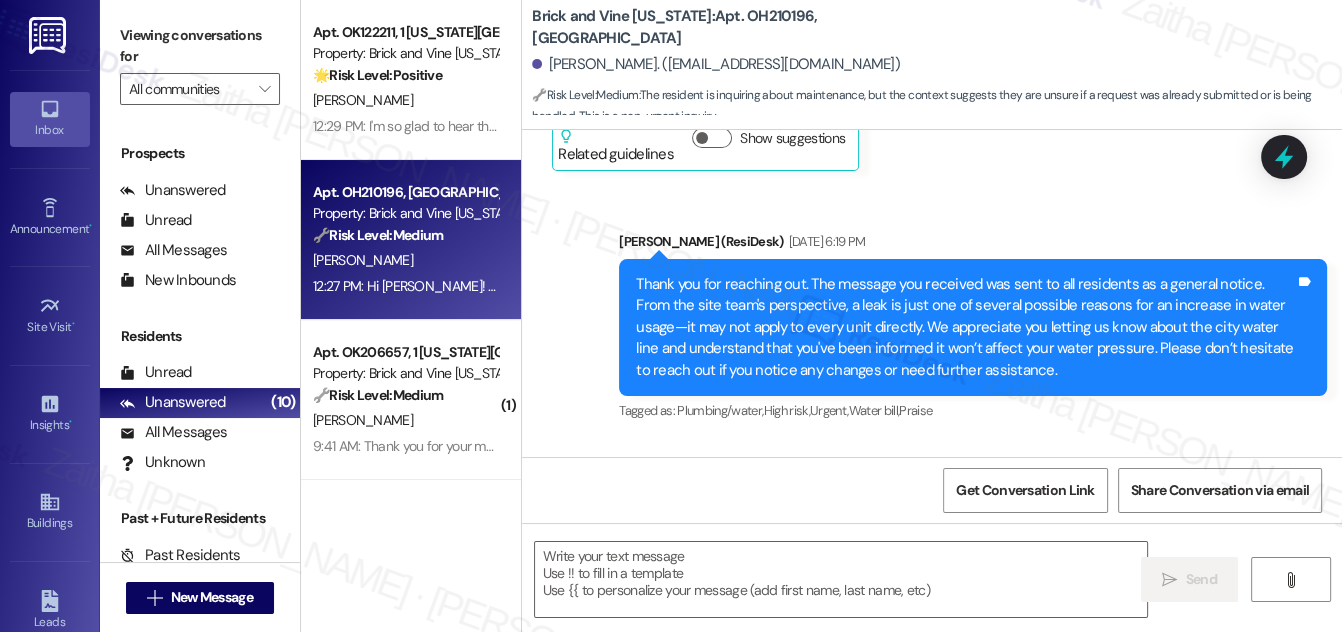 type on "Fetching suggested responses. Please feel free to read through the conversation in the meantime." 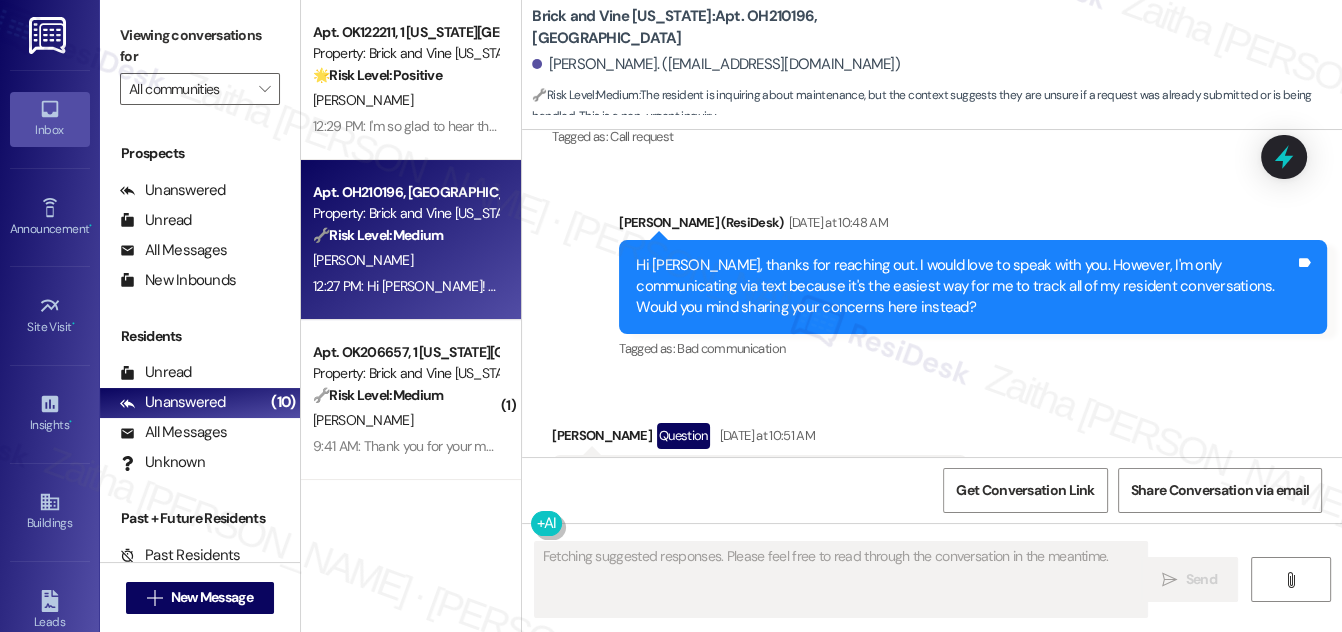 scroll, scrollTop: 6686, scrollLeft: 0, axis: vertical 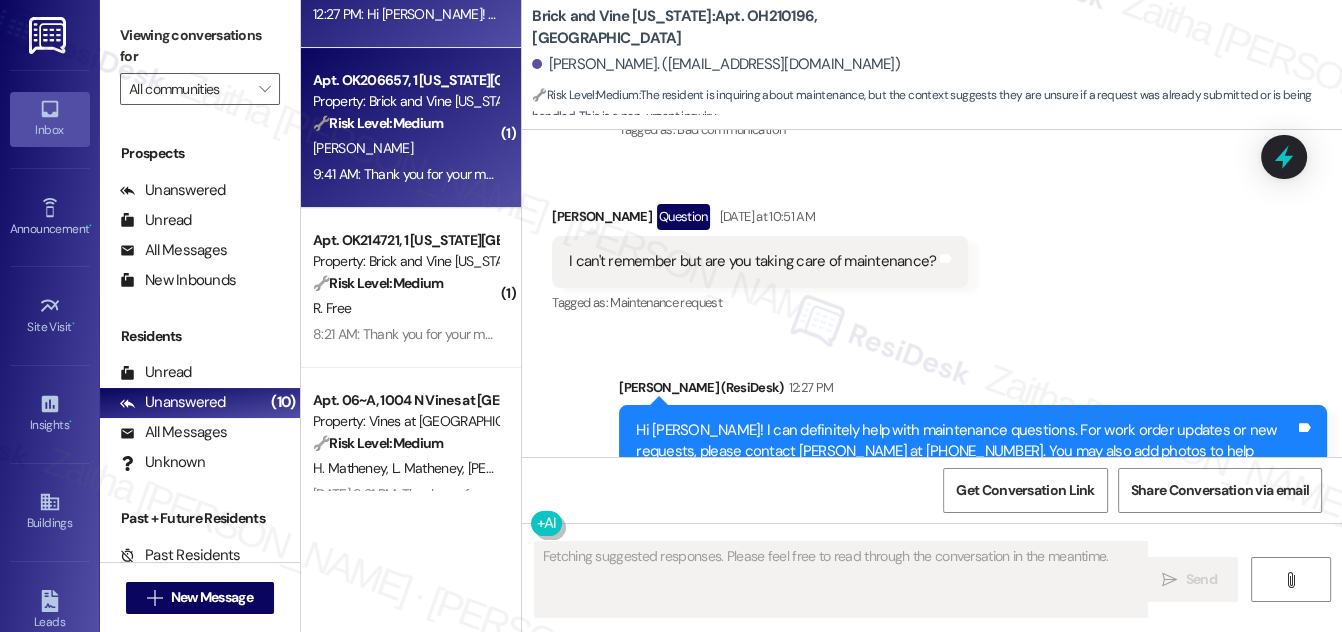 click on "[PERSON_NAME]" at bounding box center (405, 148) 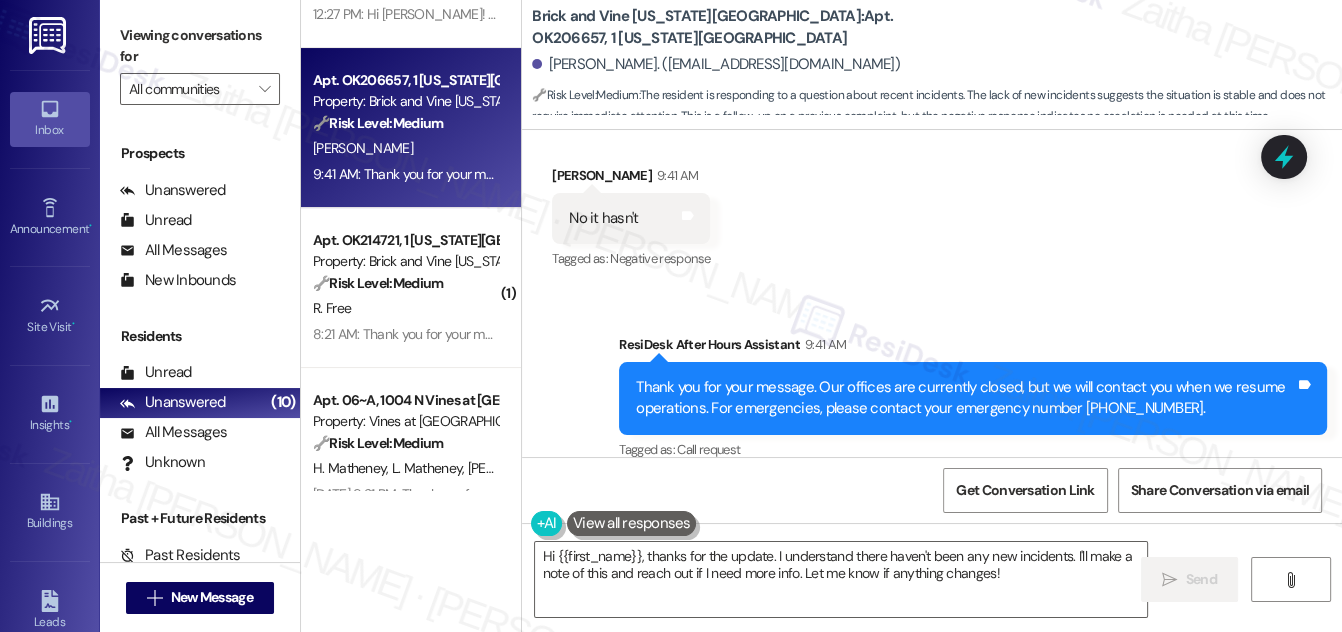 scroll, scrollTop: 2085, scrollLeft: 0, axis: vertical 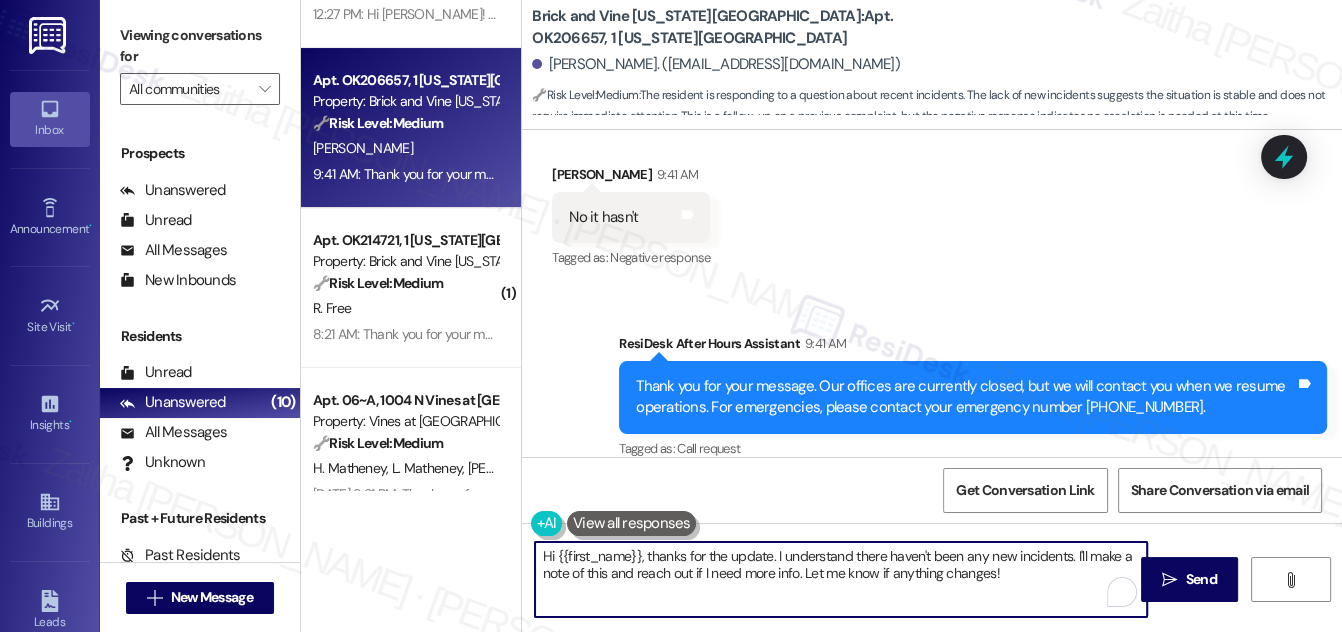 drag, startPoint x: 648, startPoint y: 554, endPoint x: 540, endPoint y: 559, distance: 108.11568 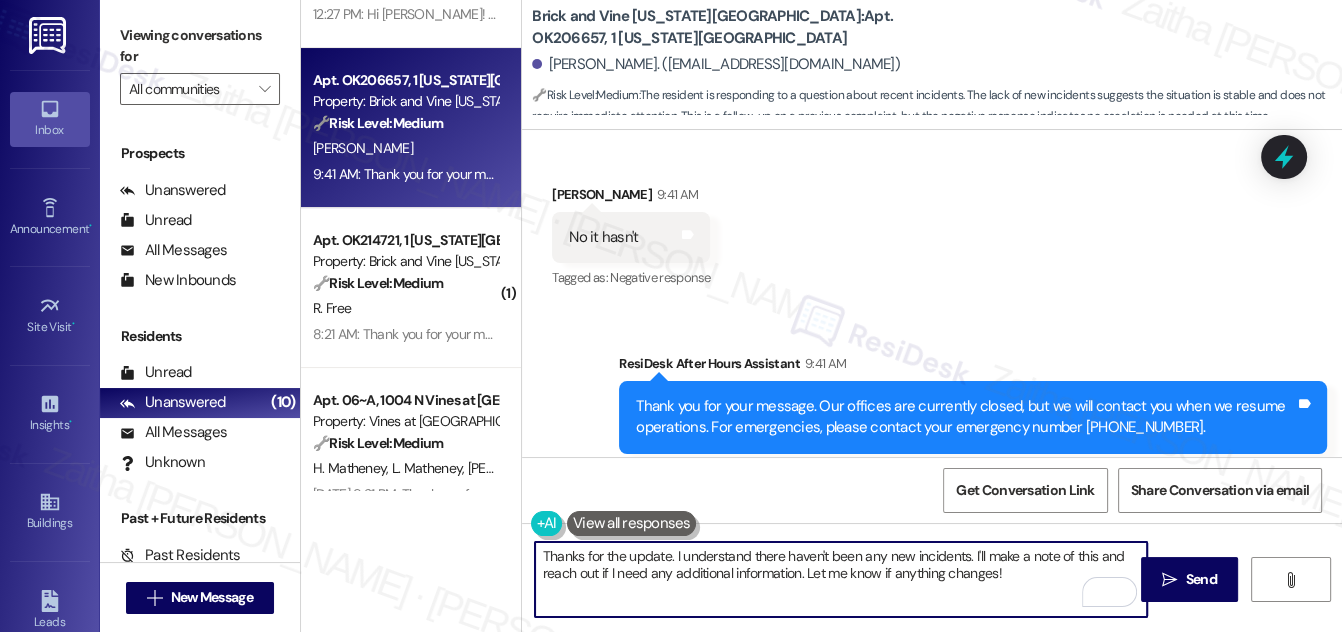 scroll, scrollTop: 2085, scrollLeft: 0, axis: vertical 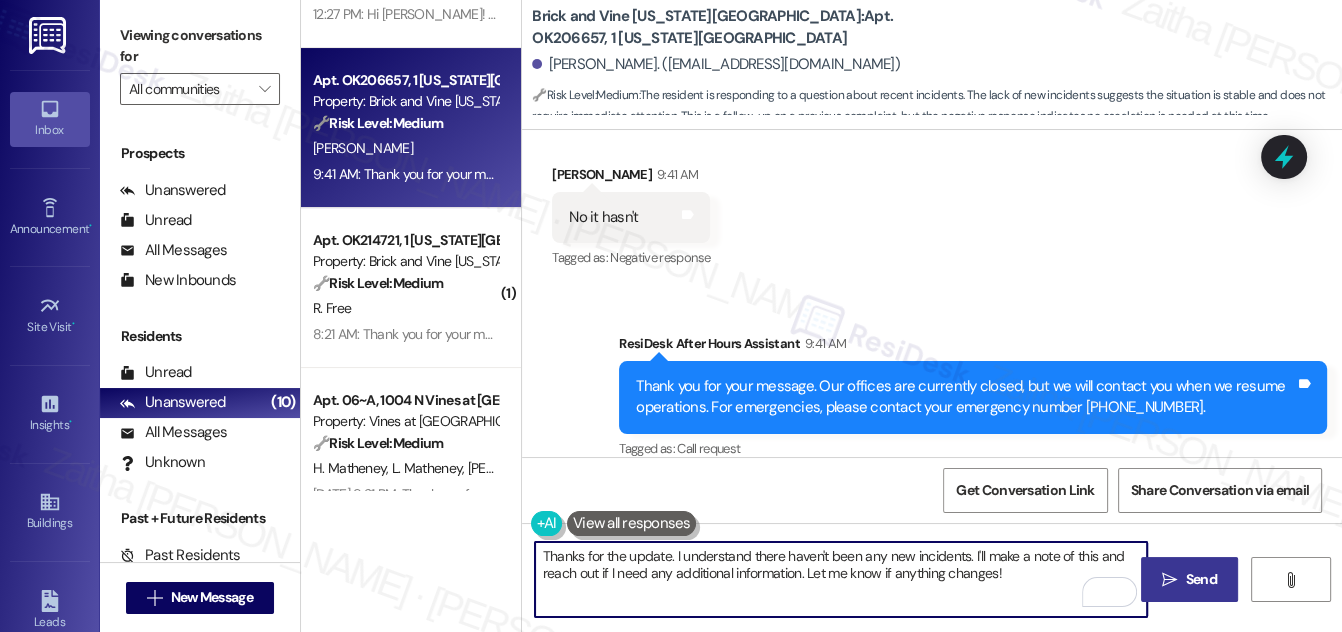 type on "Thanks for the update. I understand there haven't been any new incidents. I'll make a note of this and reach out if I need any additional information. Let me know if anything changes!" 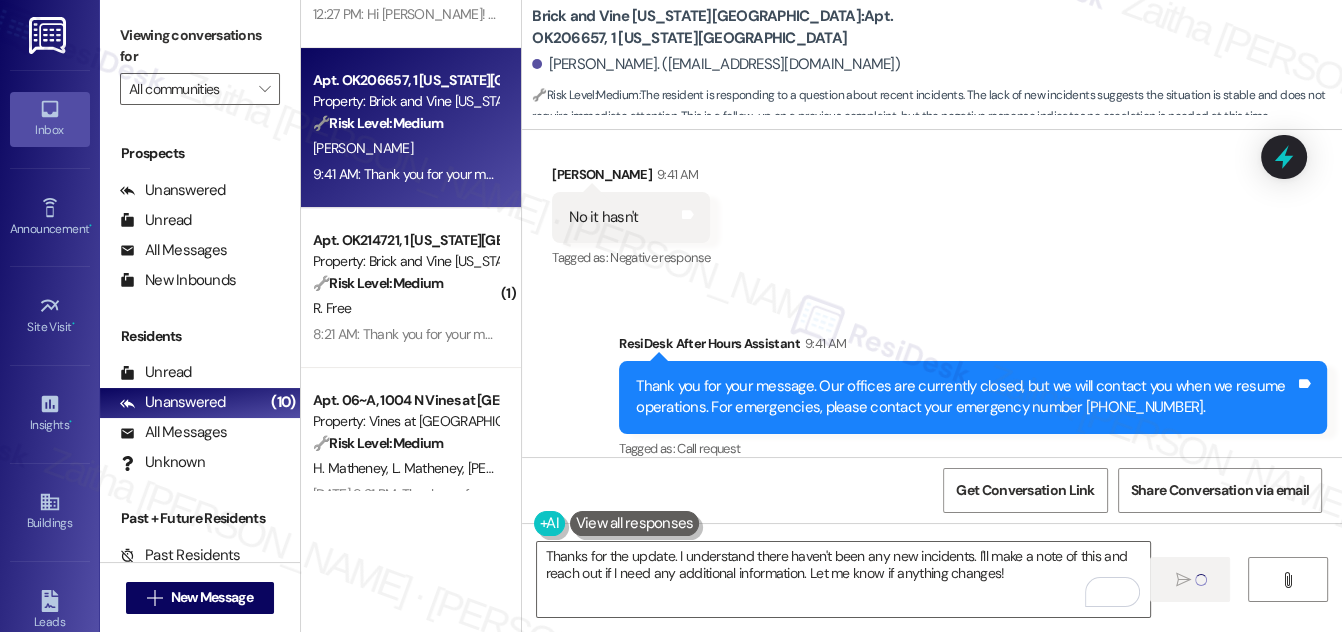 type 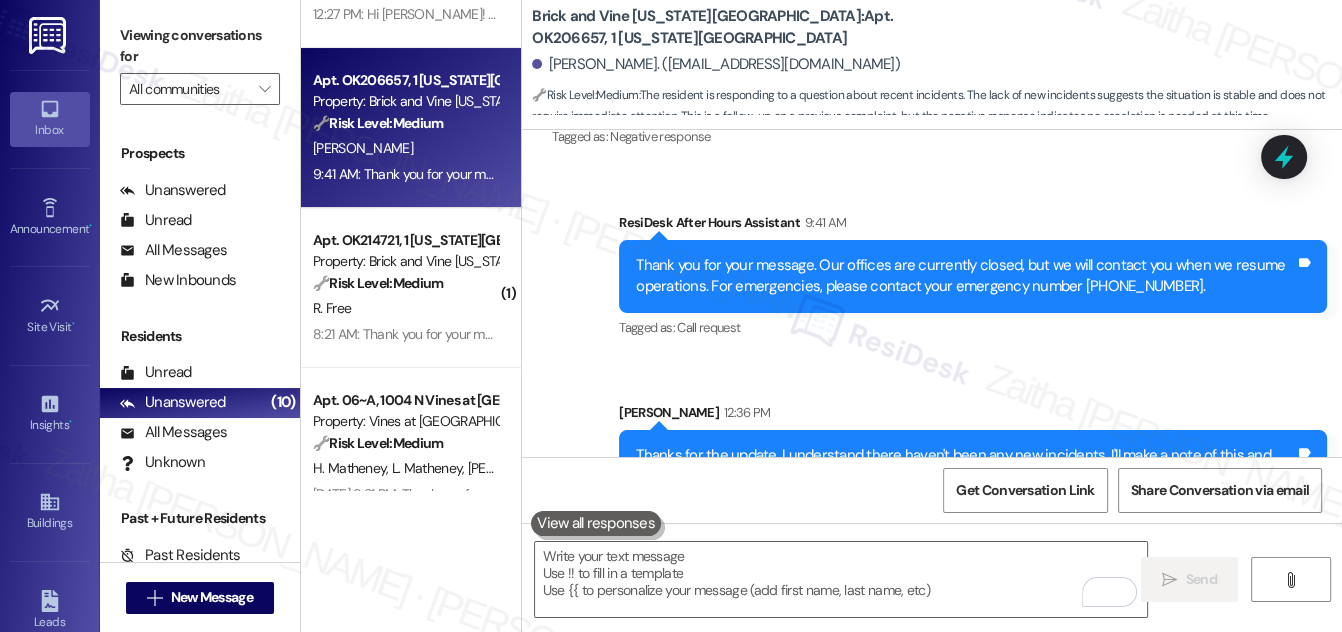scroll, scrollTop: 2208, scrollLeft: 0, axis: vertical 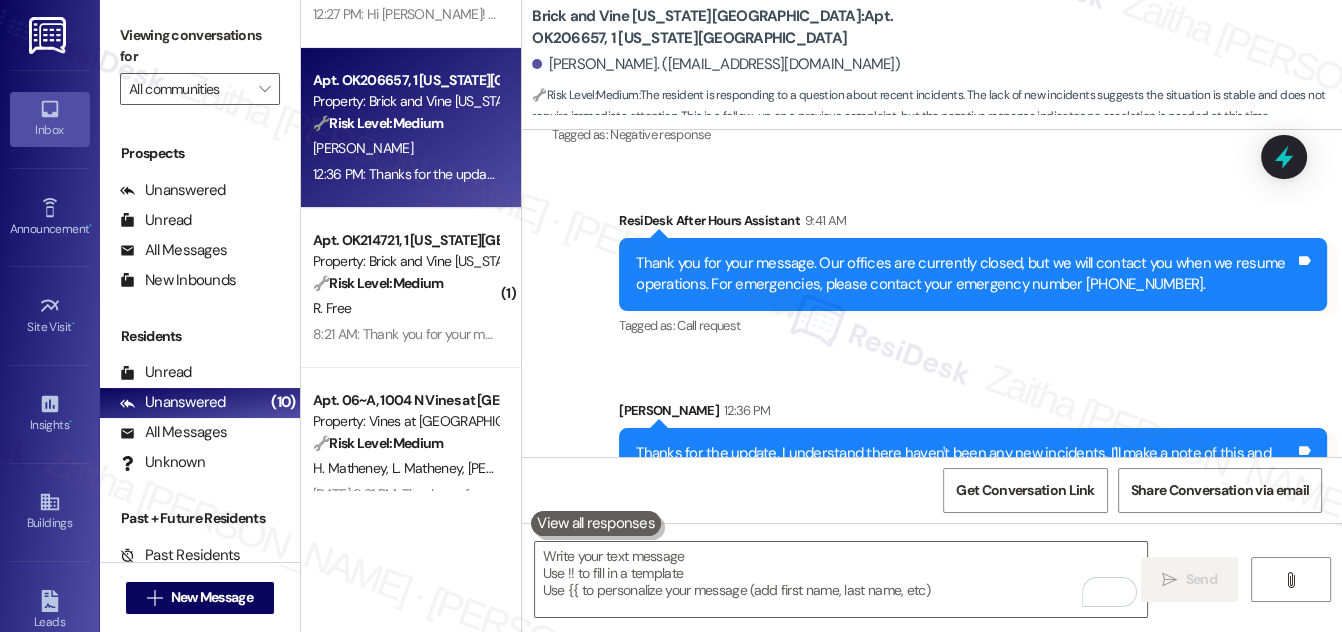 click on "R. Free" at bounding box center (405, 308) 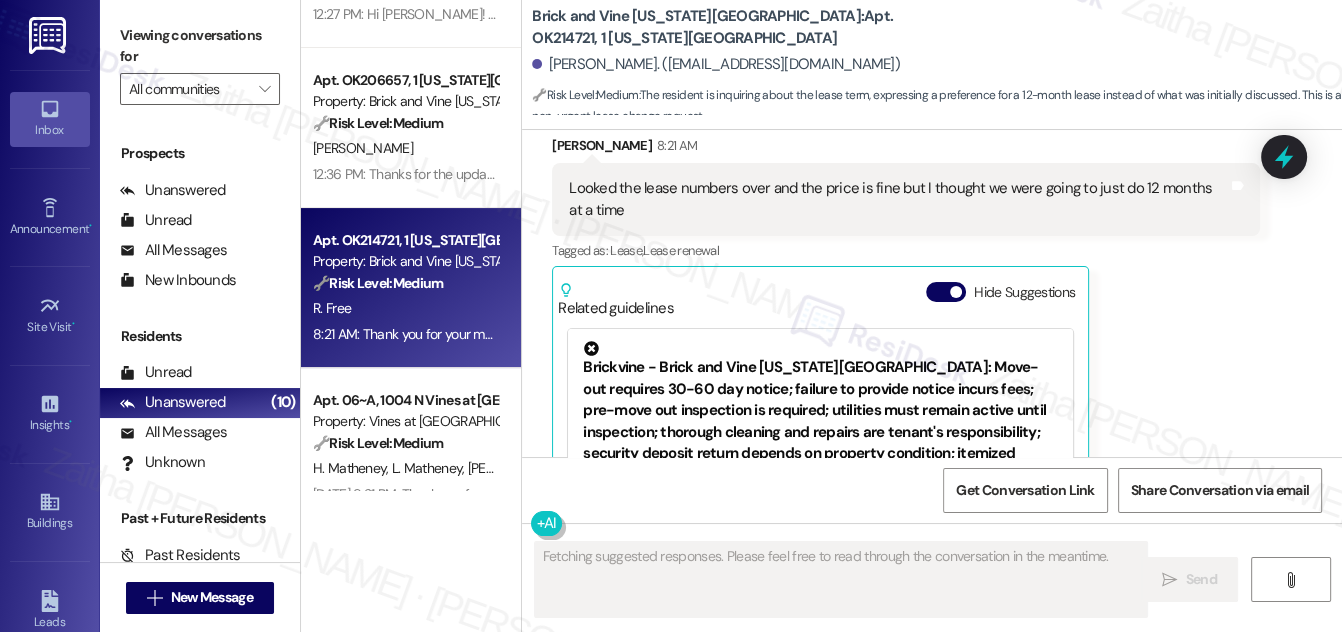 scroll, scrollTop: 5999, scrollLeft: 0, axis: vertical 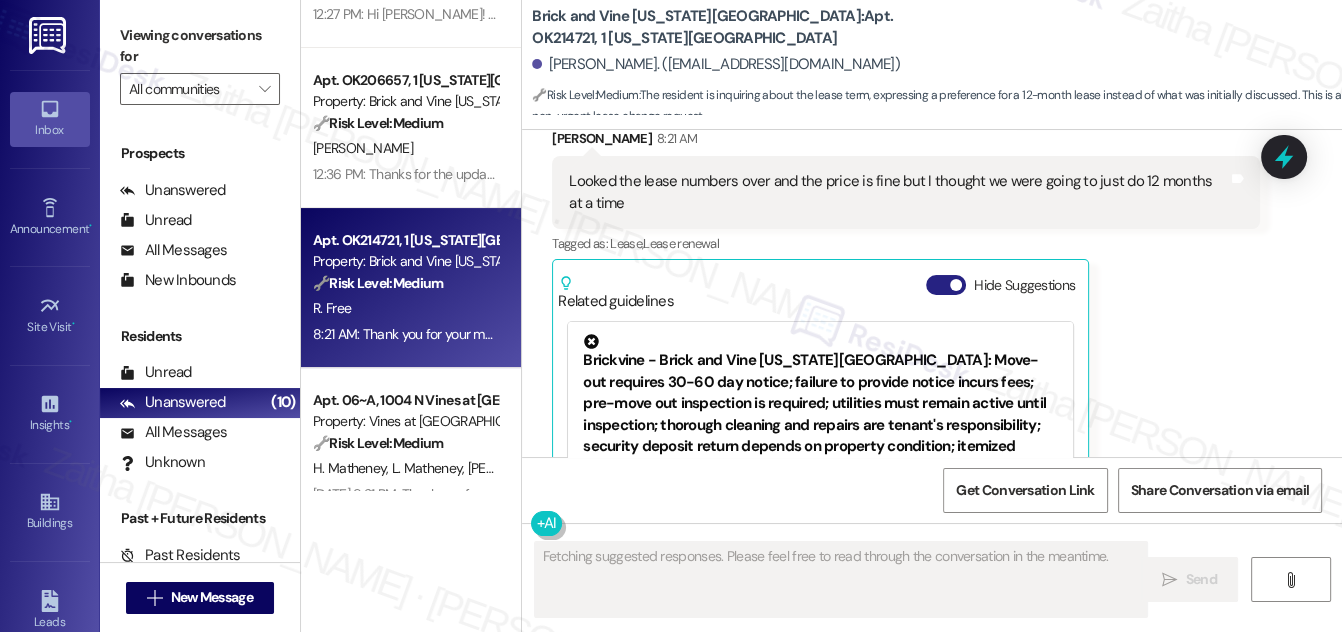 click on "Hide Suggestions" at bounding box center [946, 285] 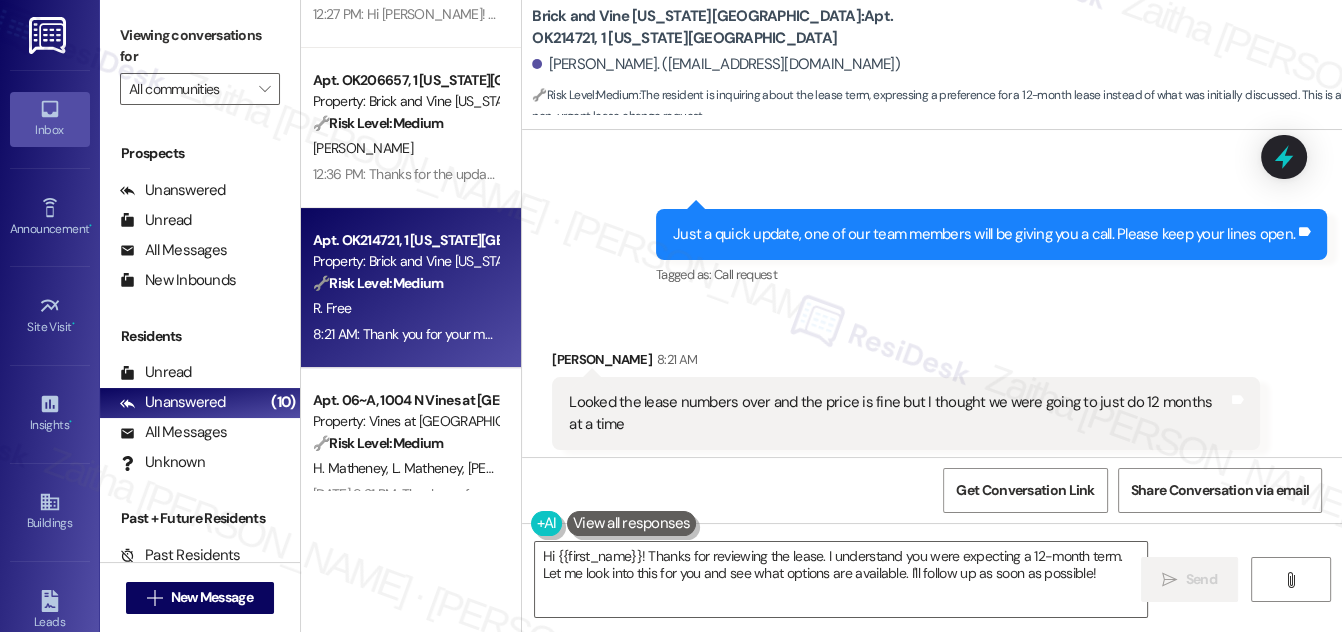 scroll, scrollTop: 5779, scrollLeft: 0, axis: vertical 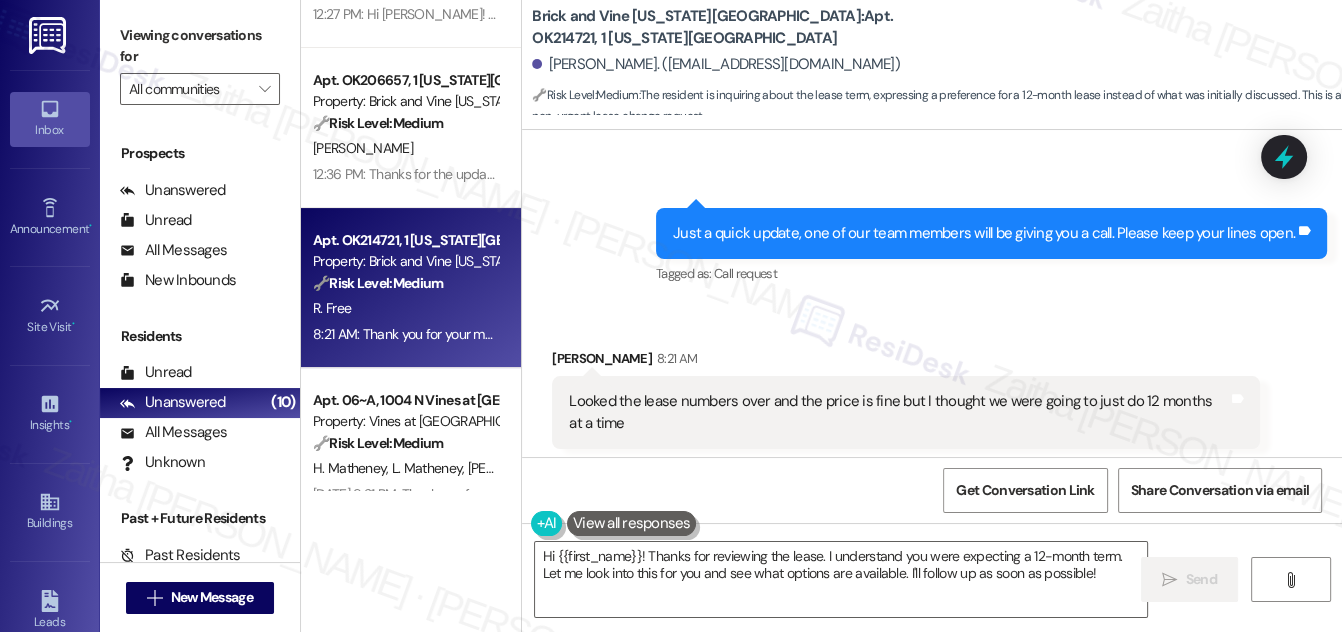 click on "Show suggestions" at bounding box center (942, 505) 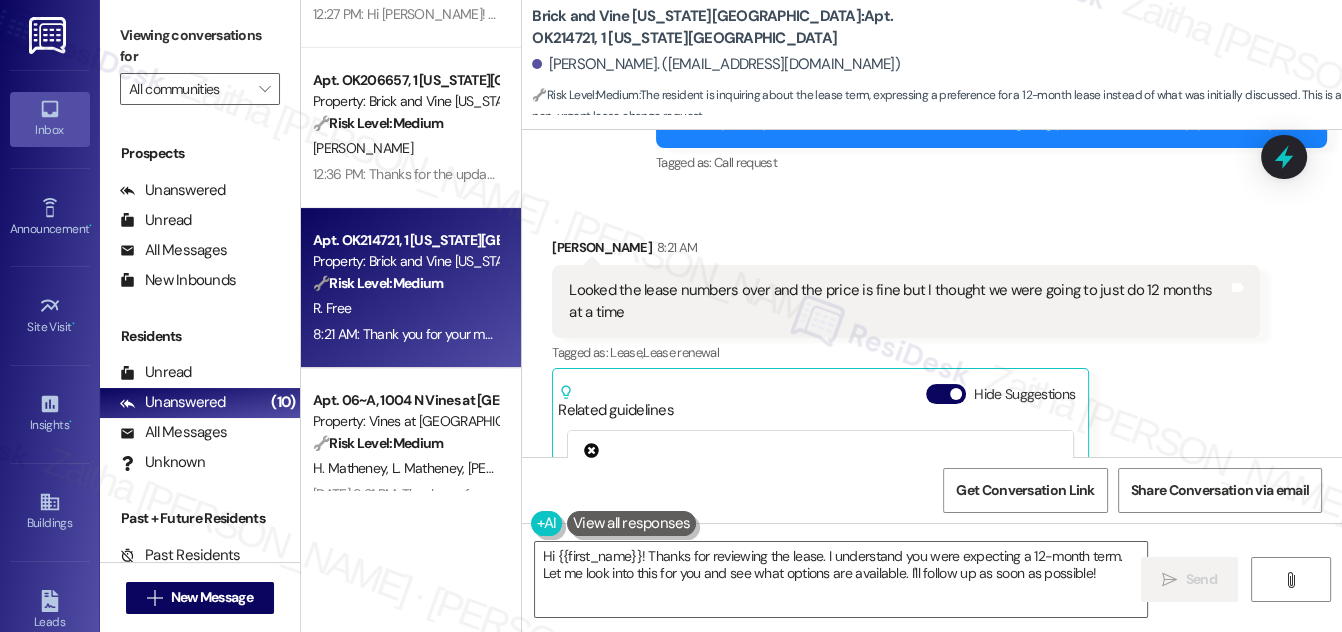 scroll, scrollTop: 5961, scrollLeft: 0, axis: vertical 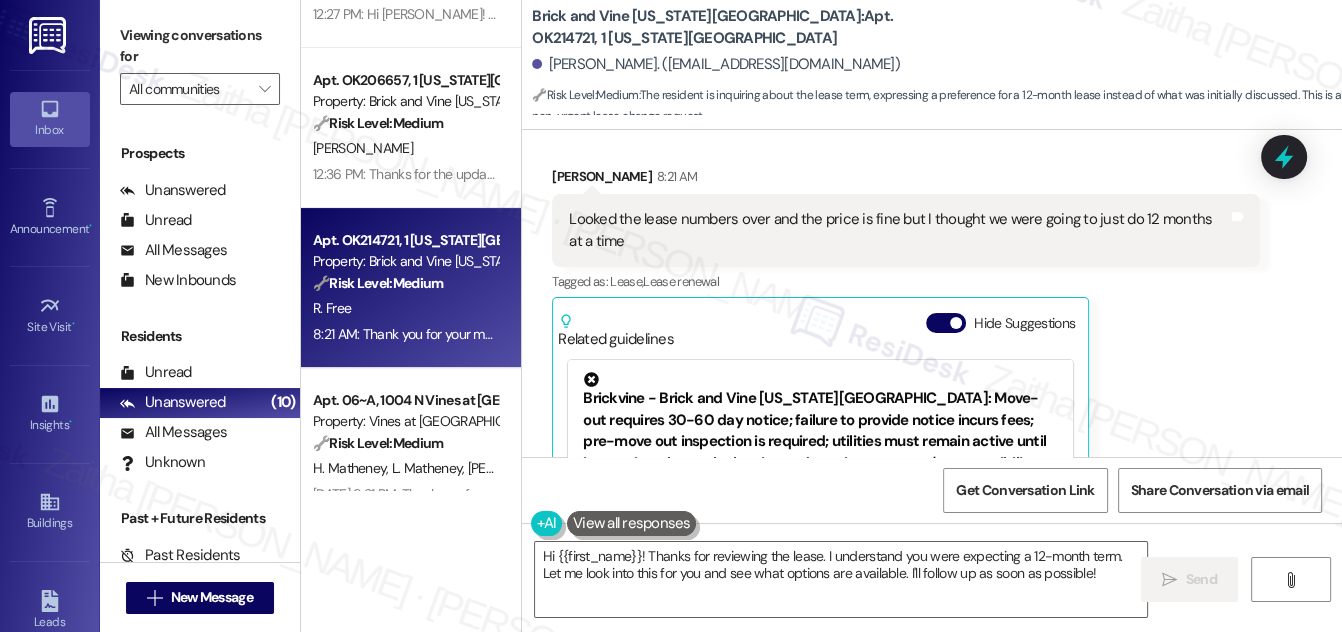 click on "Hide Suggestions" at bounding box center [946, 323] 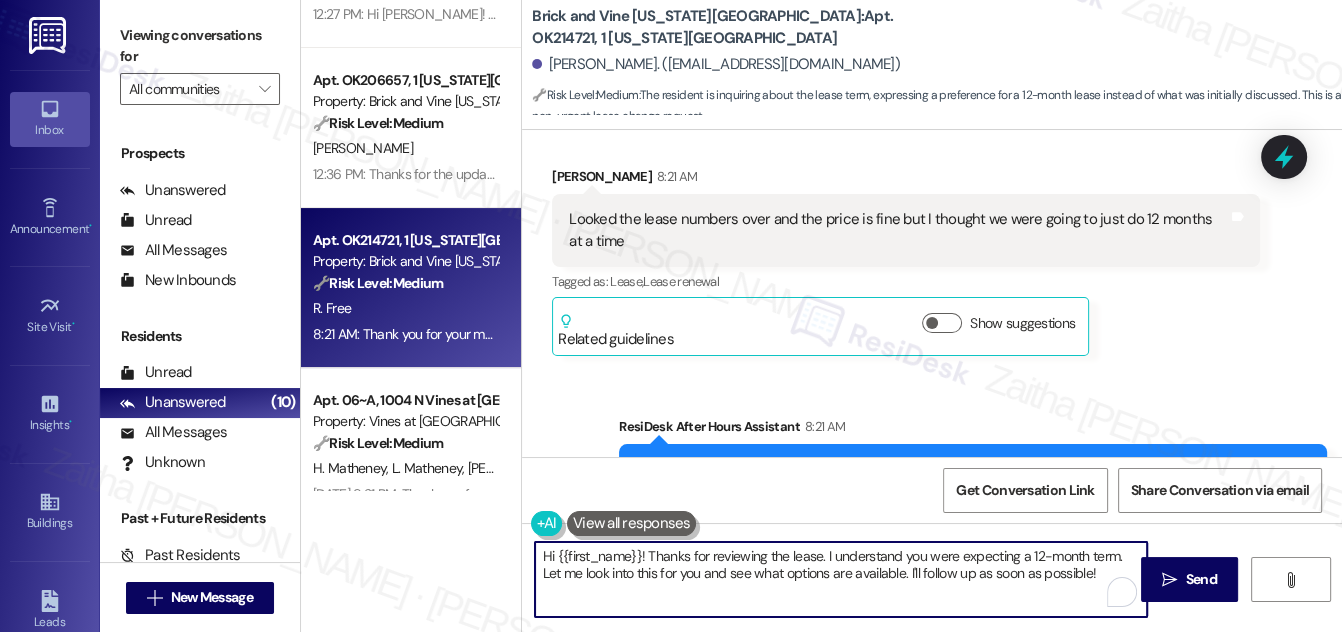 drag, startPoint x: 646, startPoint y: 551, endPoint x: 541, endPoint y: 555, distance: 105.076164 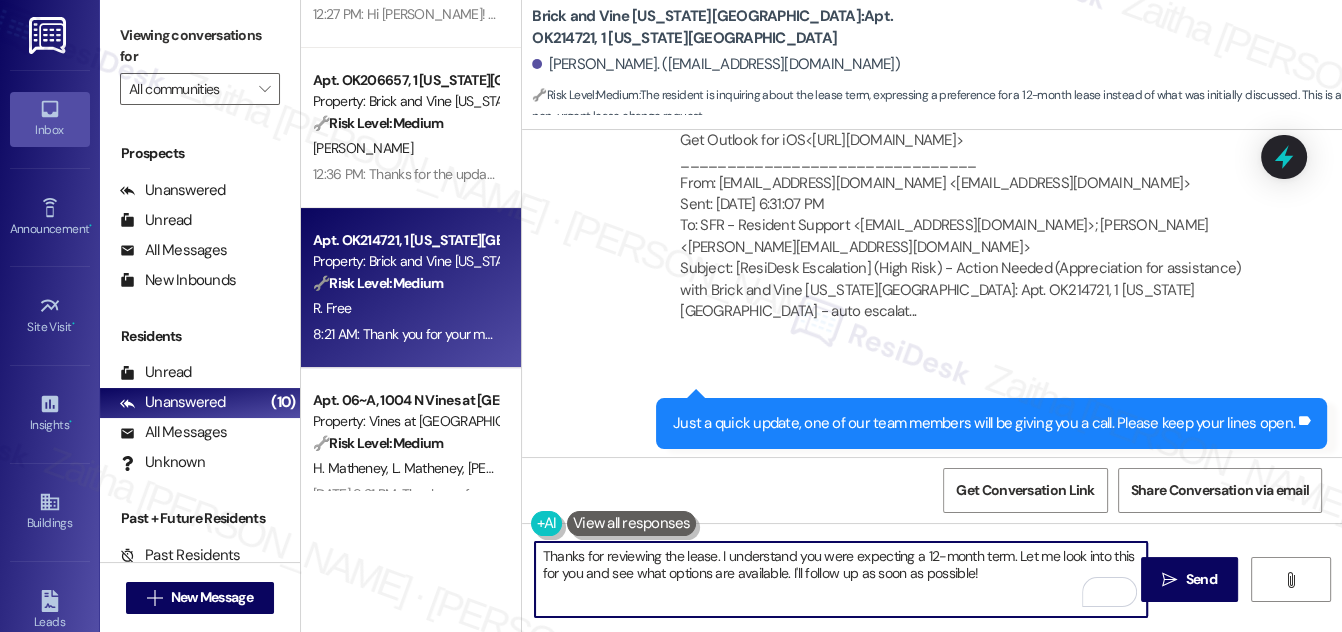 scroll, scrollTop: 5688, scrollLeft: 0, axis: vertical 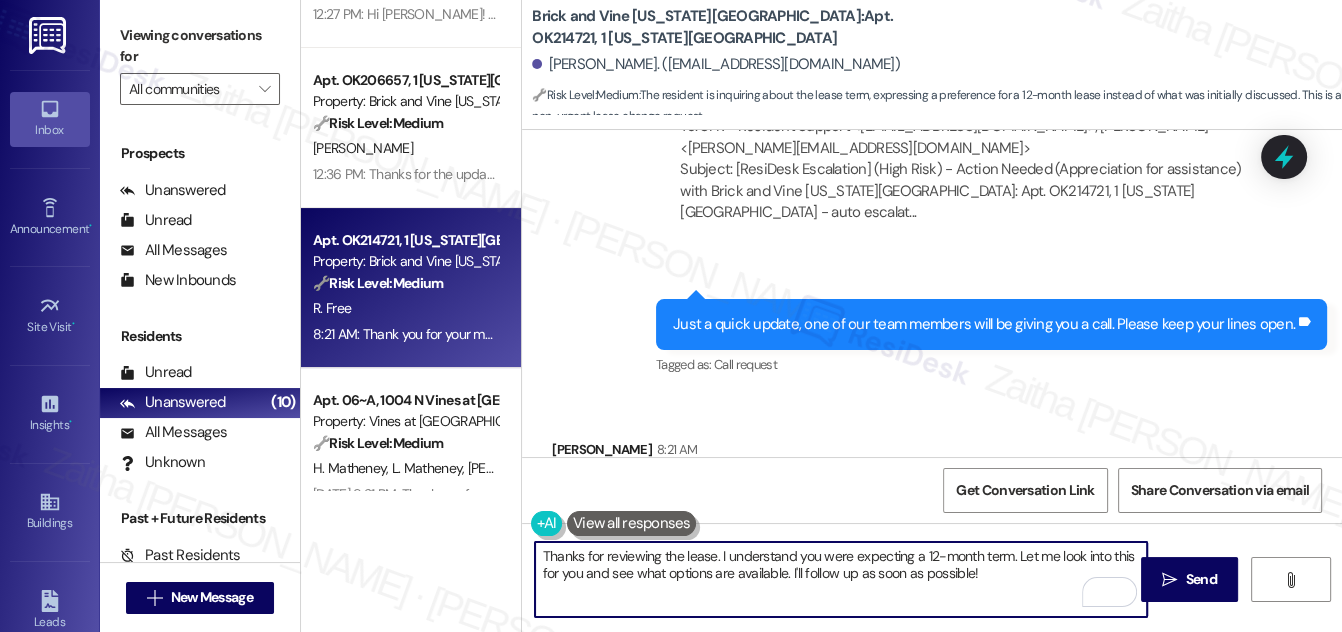 click on "[PERSON_NAME] Free 8:21 AM" at bounding box center [906, 453] 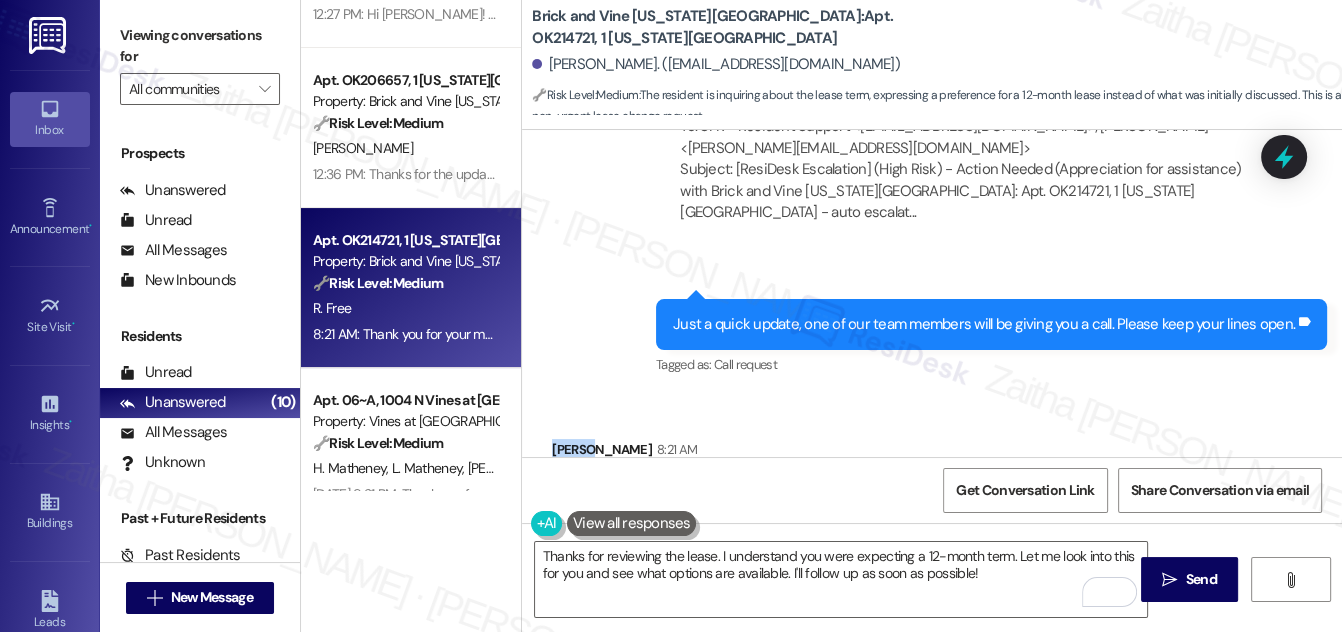 click on "Ronald Free 8:21 AM" at bounding box center [906, 453] 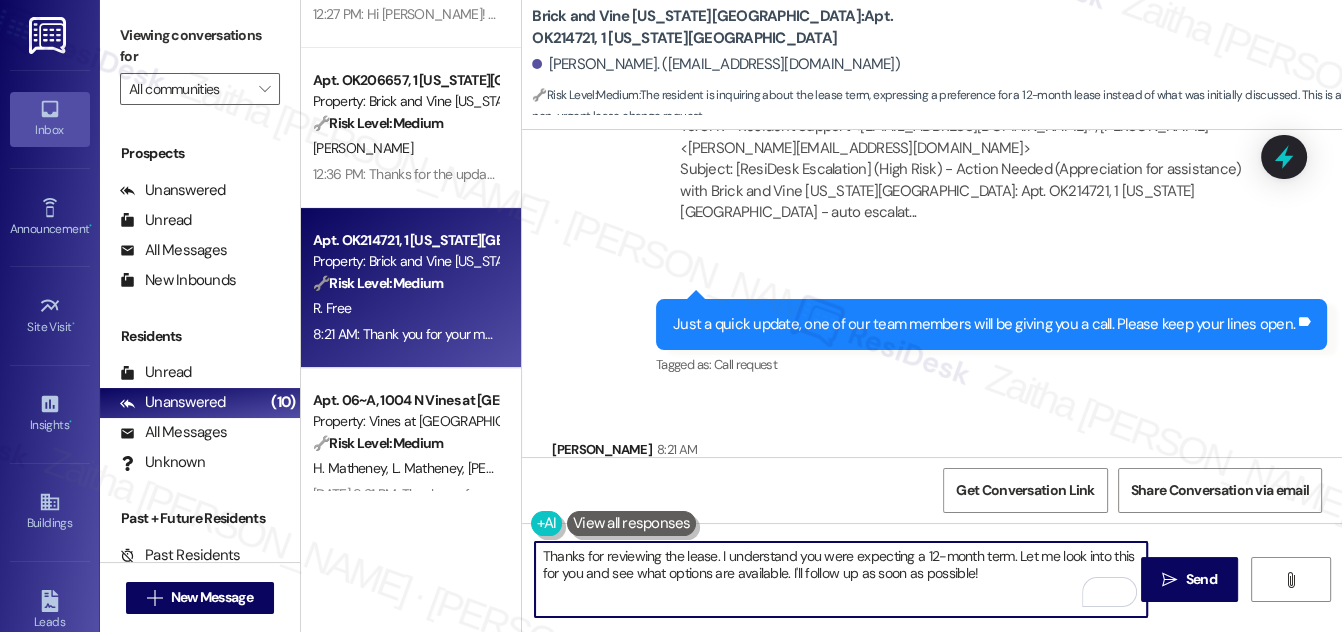 click on "Thanks for reviewing the lease. I understand you were expecting a 12-month term. Let me look into this for you and see what options are available. I'll follow up as soon as possible!" at bounding box center (841, 579) 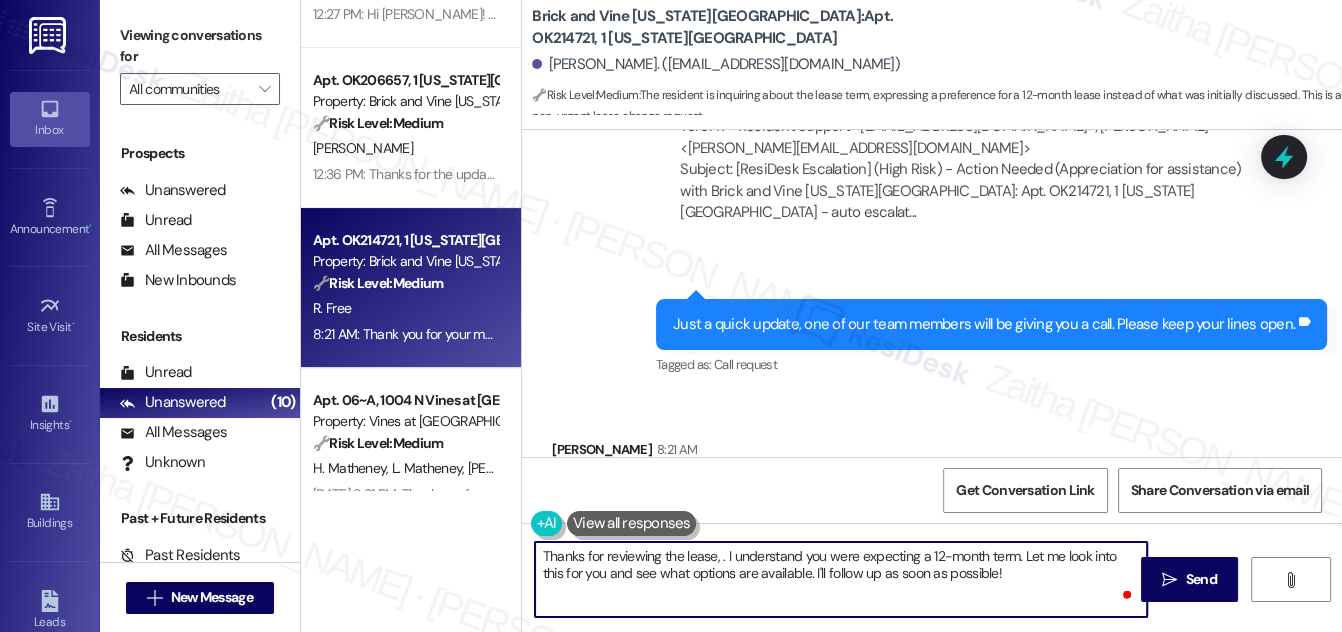 paste on "[PERSON_NAME]" 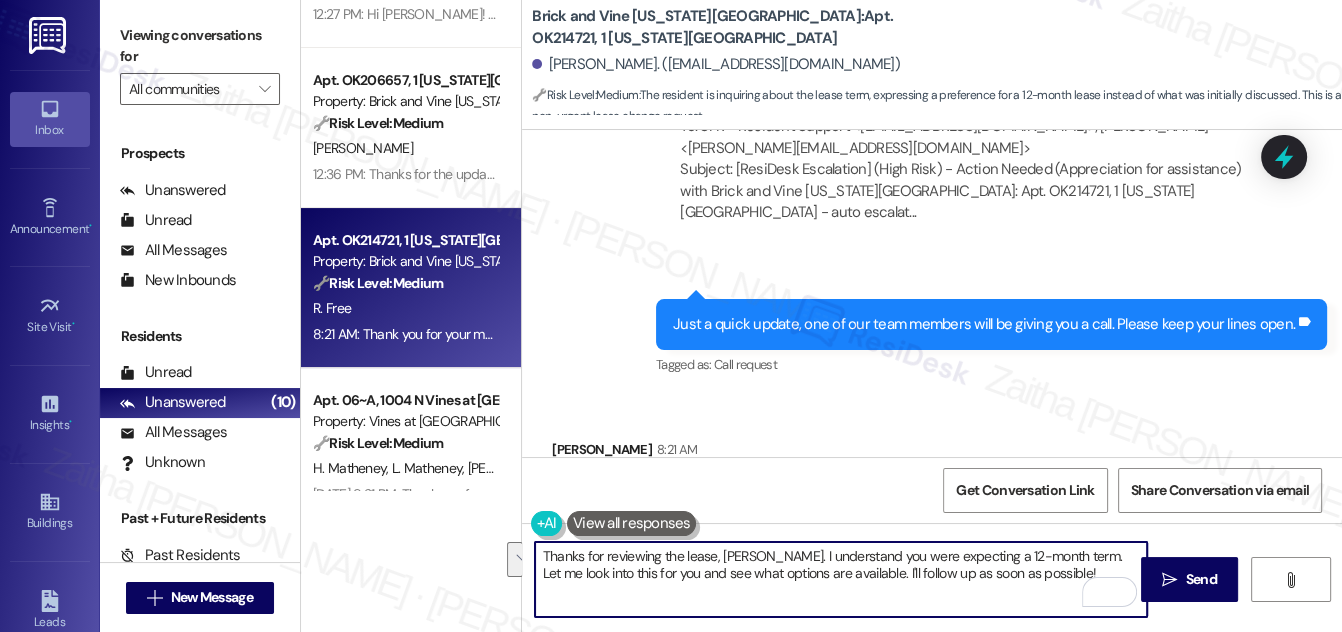 drag, startPoint x: 1061, startPoint y: 554, endPoint x: 1065, endPoint y: 574, distance: 20.396078 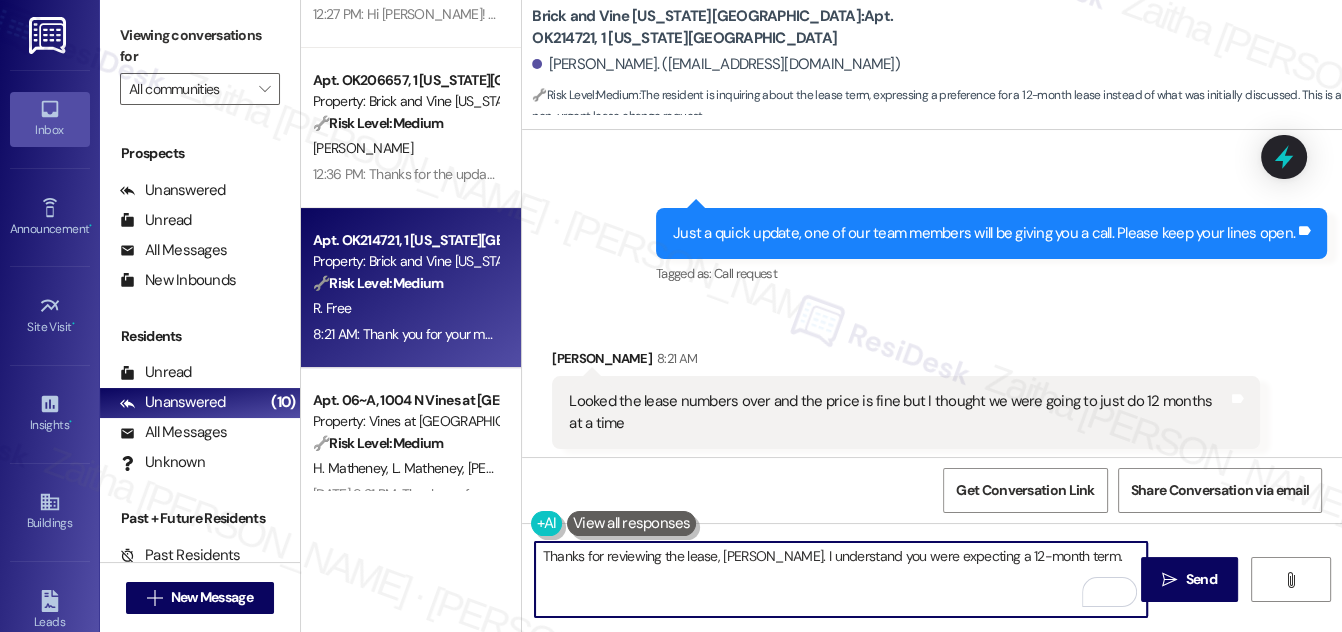 scroll, scrollTop: 5688, scrollLeft: 0, axis: vertical 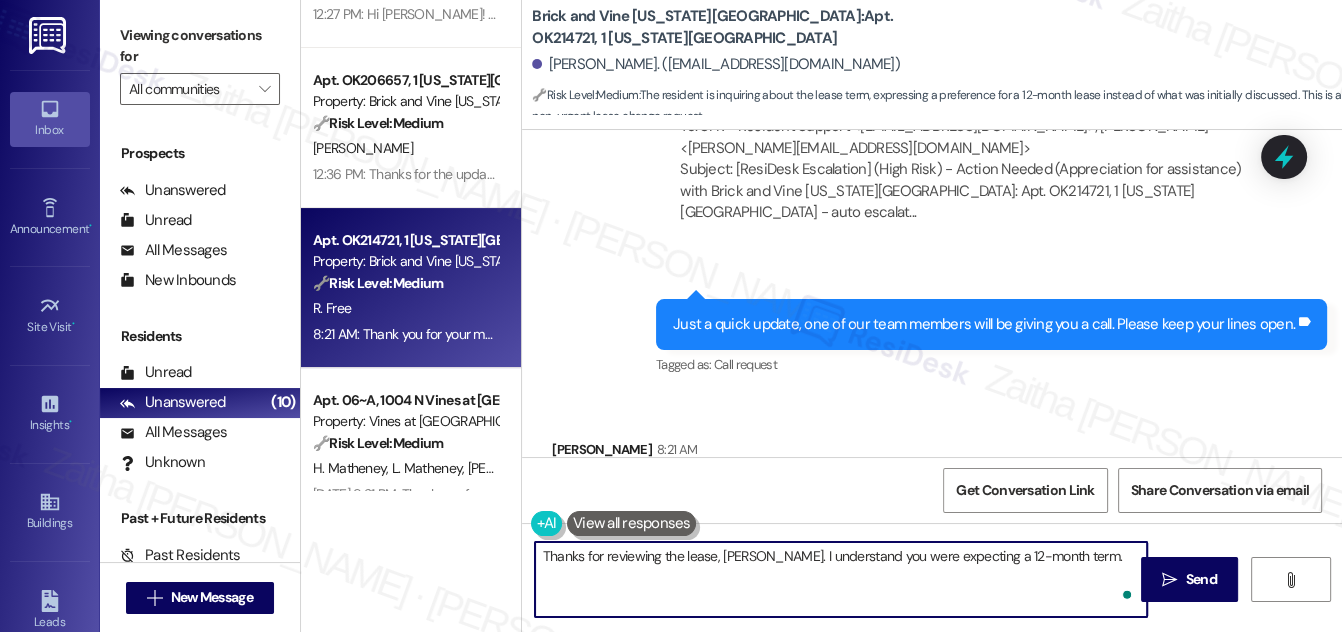 type on "Thanks for reviewing the lease, Ronald. I understand you were expecting a 12-month term. Let me look into this for you and see what options are available. I'll follow up as soon as possible!" 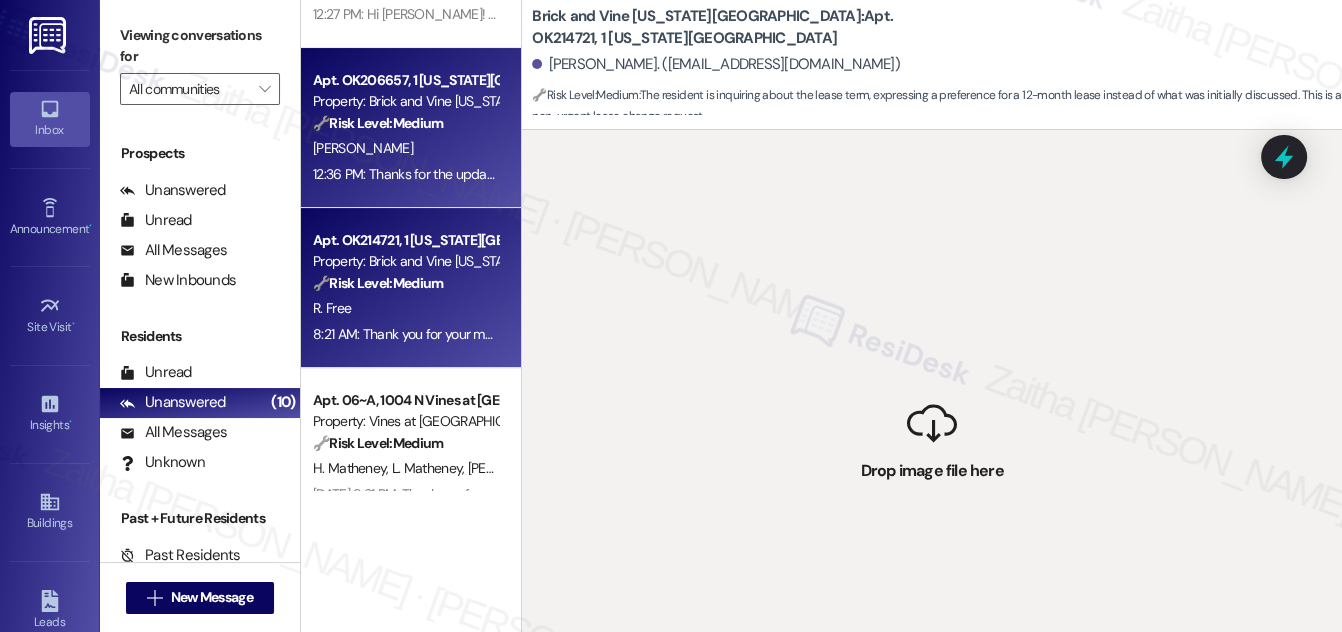 click on "[PERSON_NAME]" at bounding box center [405, 148] 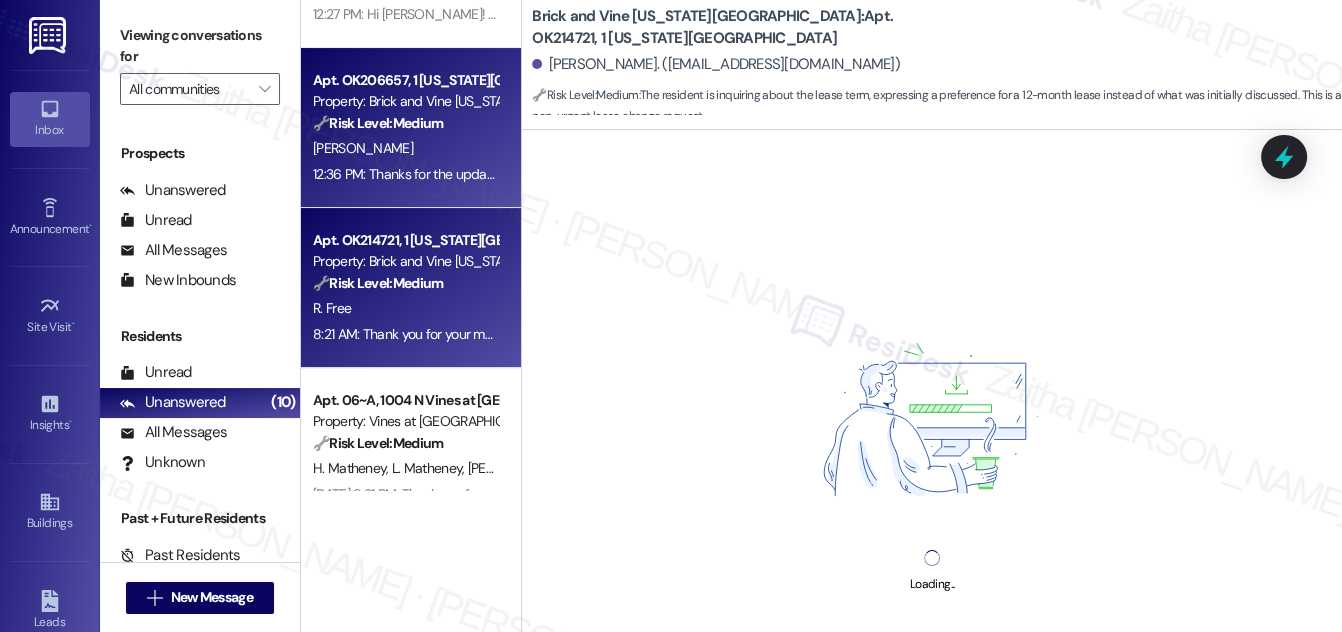 click on "🔧  Risk Level:  Medium The resident is inquiring about the lease term, expressing a preference for a 12-month lease instead of what was initially discussed. This is a non-urgent lease change request." at bounding box center [405, 283] 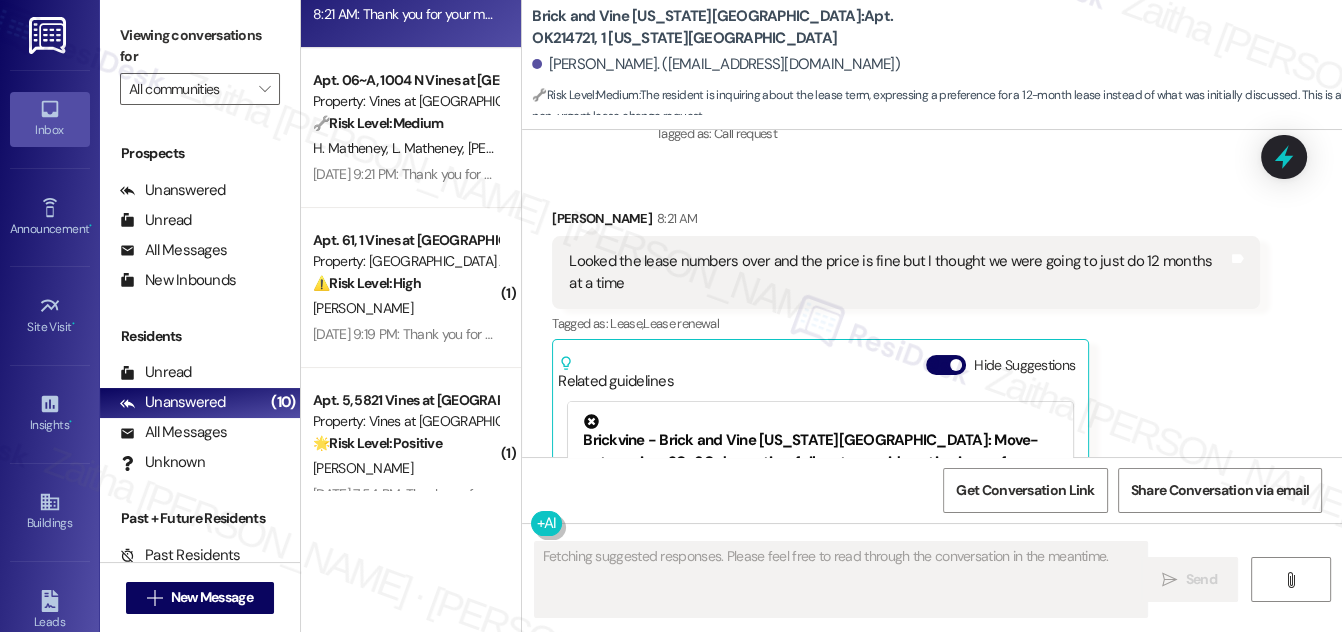 scroll, scrollTop: 5999, scrollLeft: 0, axis: vertical 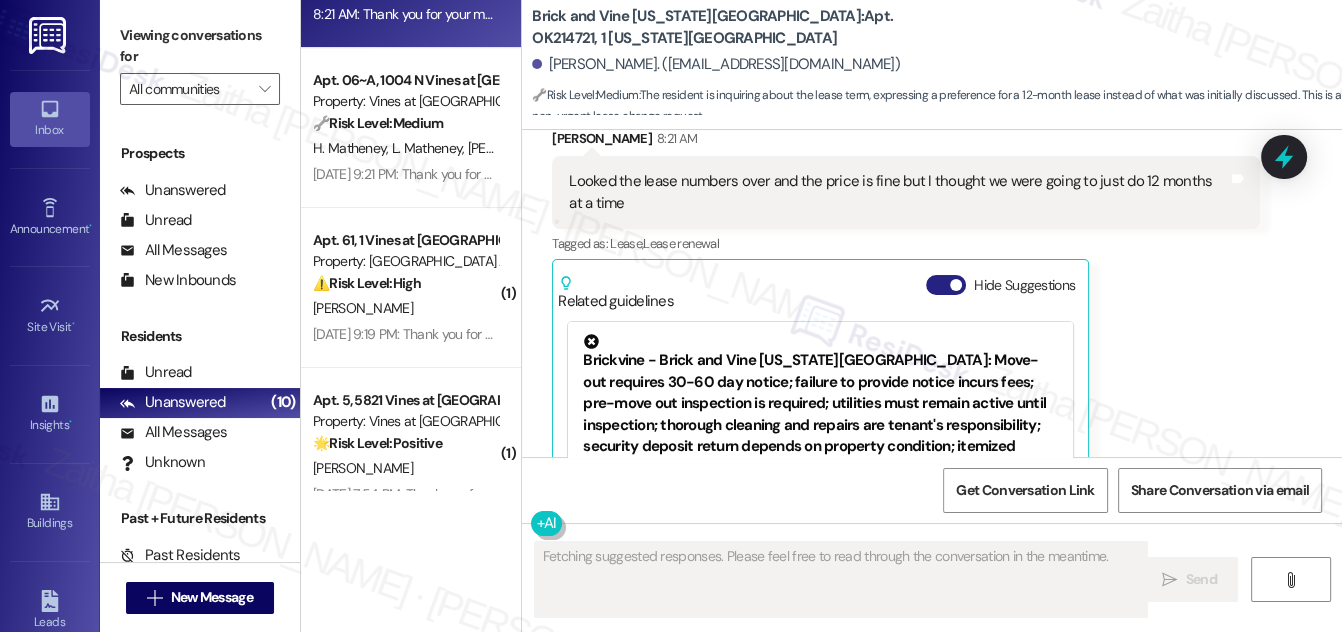 drag, startPoint x: 935, startPoint y: 149, endPoint x: 937, endPoint y: 163, distance: 14.142136 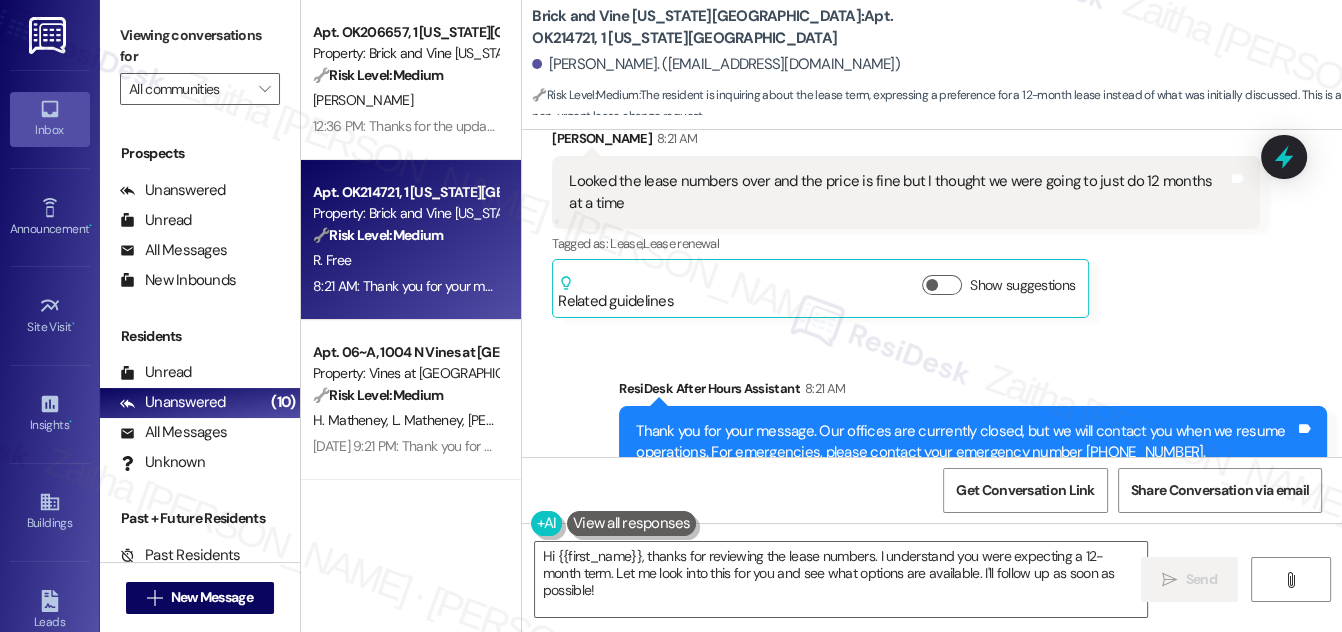 scroll, scrollTop: 90, scrollLeft: 0, axis: vertical 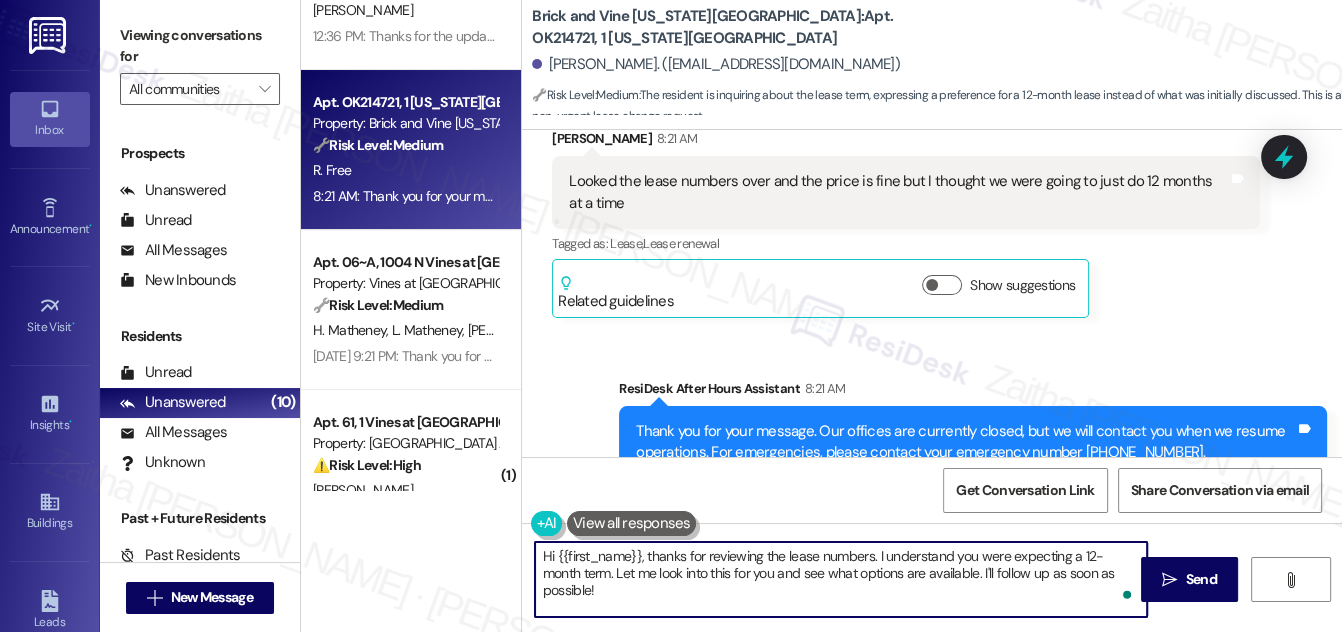 drag, startPoint x: 648, startPoint y: 554, endPoint x: 538, endPoint y: 550, distance: 110.0727 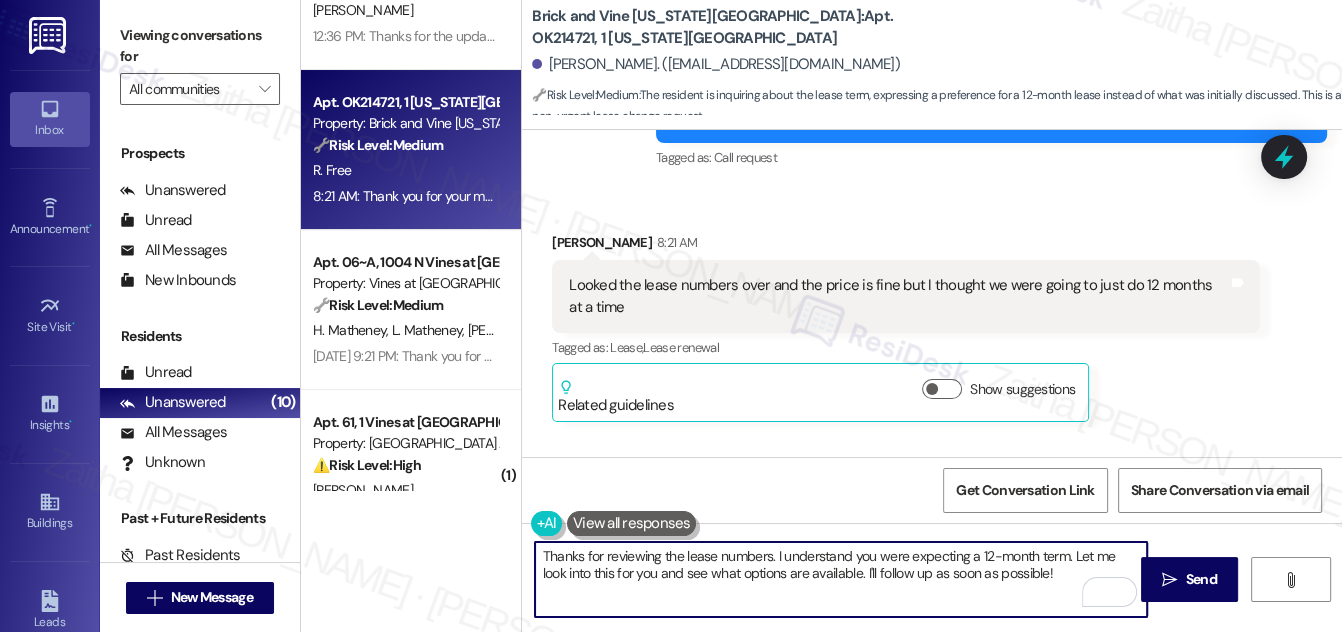 scroll, scrollTop: 5870, scrollLeft: 0, axis: vertical 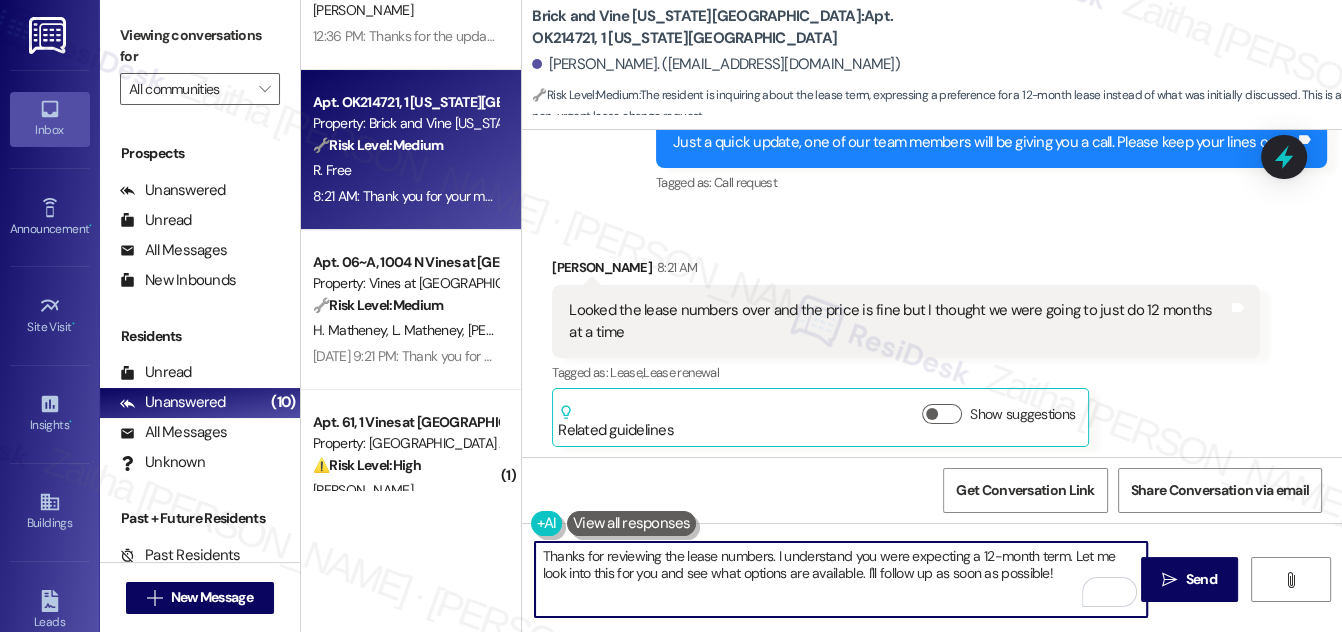type on "Thanks for reviewing the lease numbers. I understand you were expecting a 12-month term. Let me look into this for you and see what options are available. I'll follow up as soon as possible!" 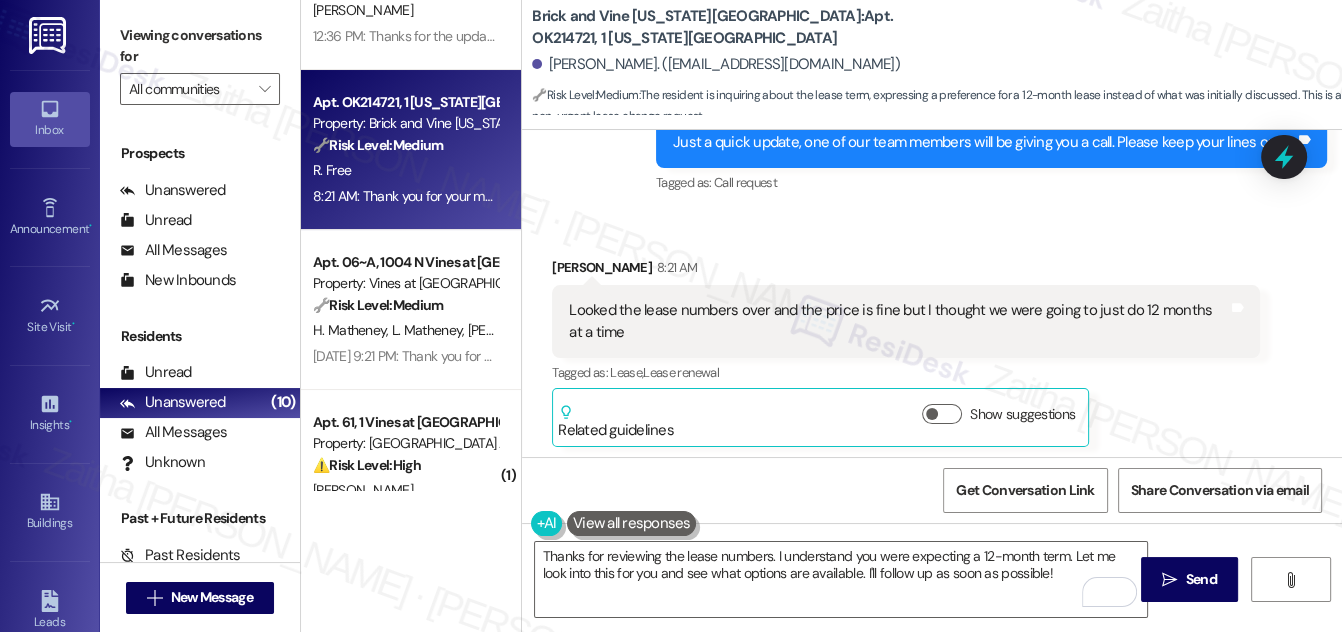click on "Ronald Free 8:21 AM" at bounding box center (906, 271) 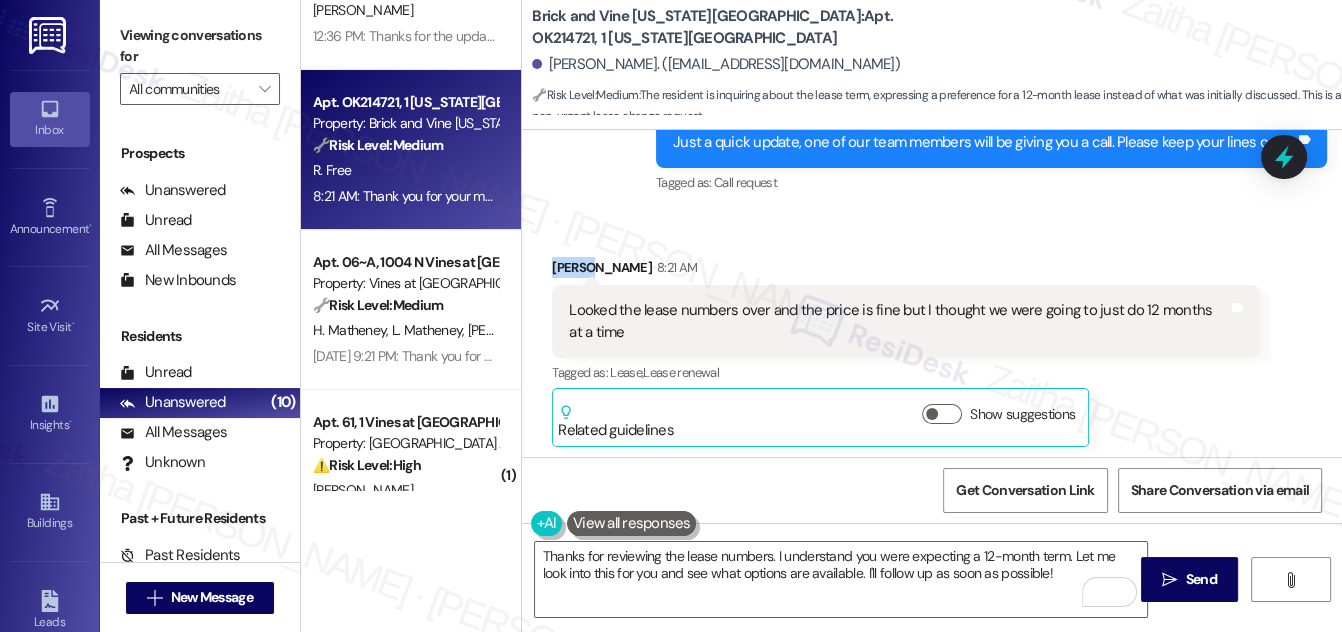 click on "Received via SMS Ronald Free 8:21 AM Looked the lease numbers over and the price is fine but I thought we were going to just do 12 months at a time    Tags and notes Tagged as:   Lease ,  Click to highlight conversations about Lease Lease renewal Click to highlight conversations about Lease renewal  Related guidelines Show suggestions" at bounding box center (906, 352) 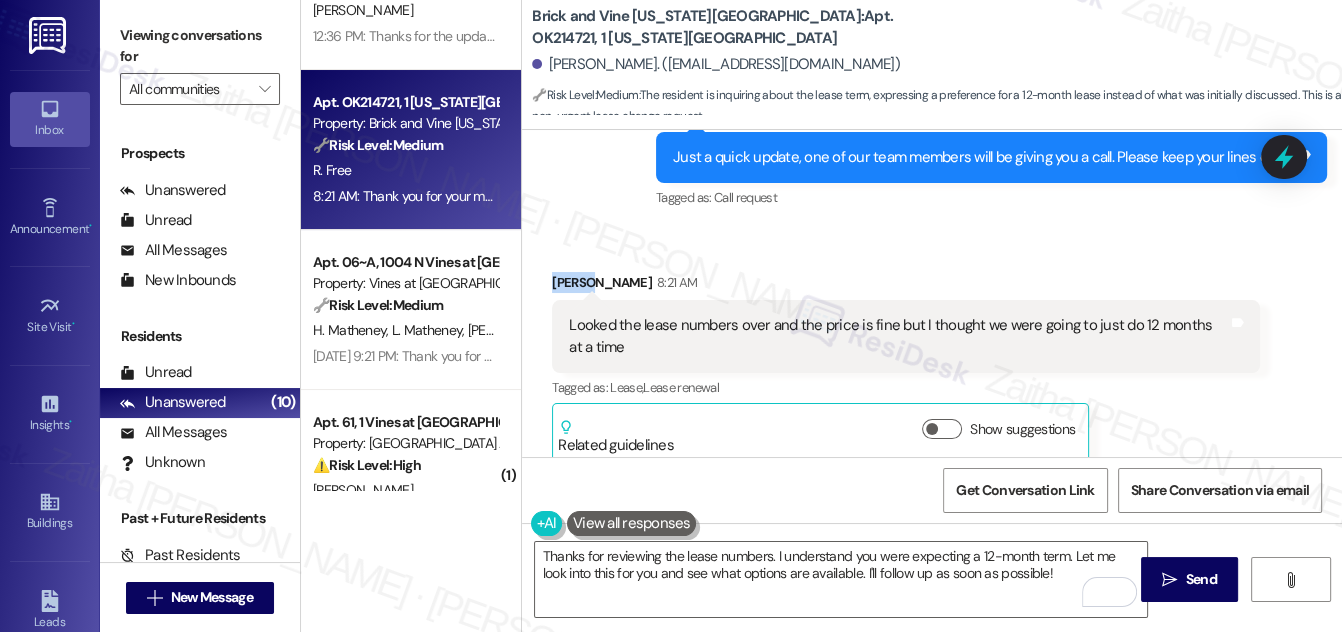 copy on "Ronald" 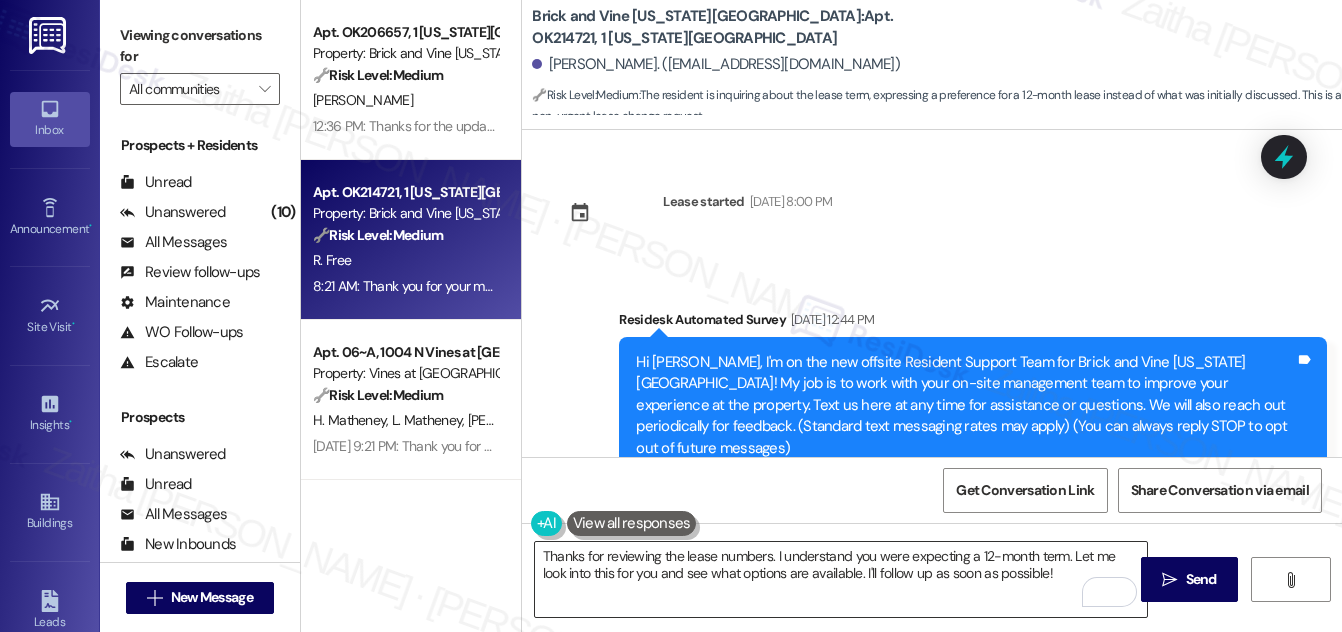 scroll, scrollTop: 0, scrollLeft: 0, axis: both 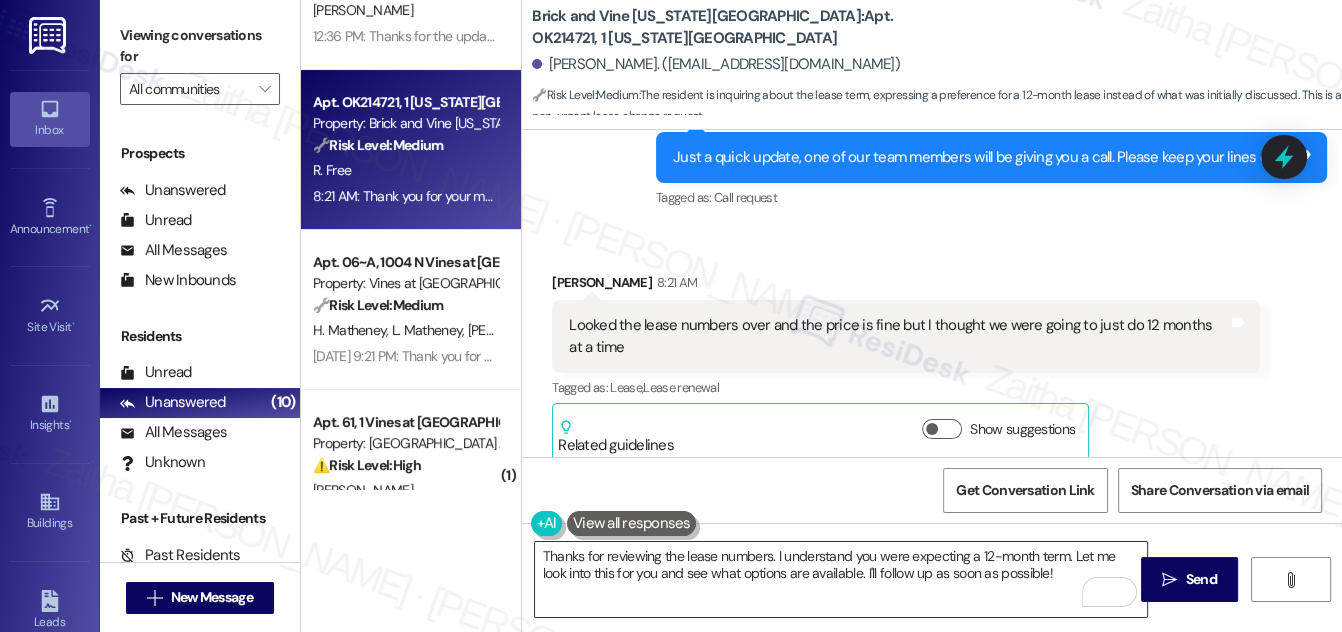 click on "Thanks for reviewing the lease numbers. I understand you were expecting a 12-month term. Let me look into this for you and see what options are available. I'll follow up as soon as possible!" at bounding box center [841, 579] 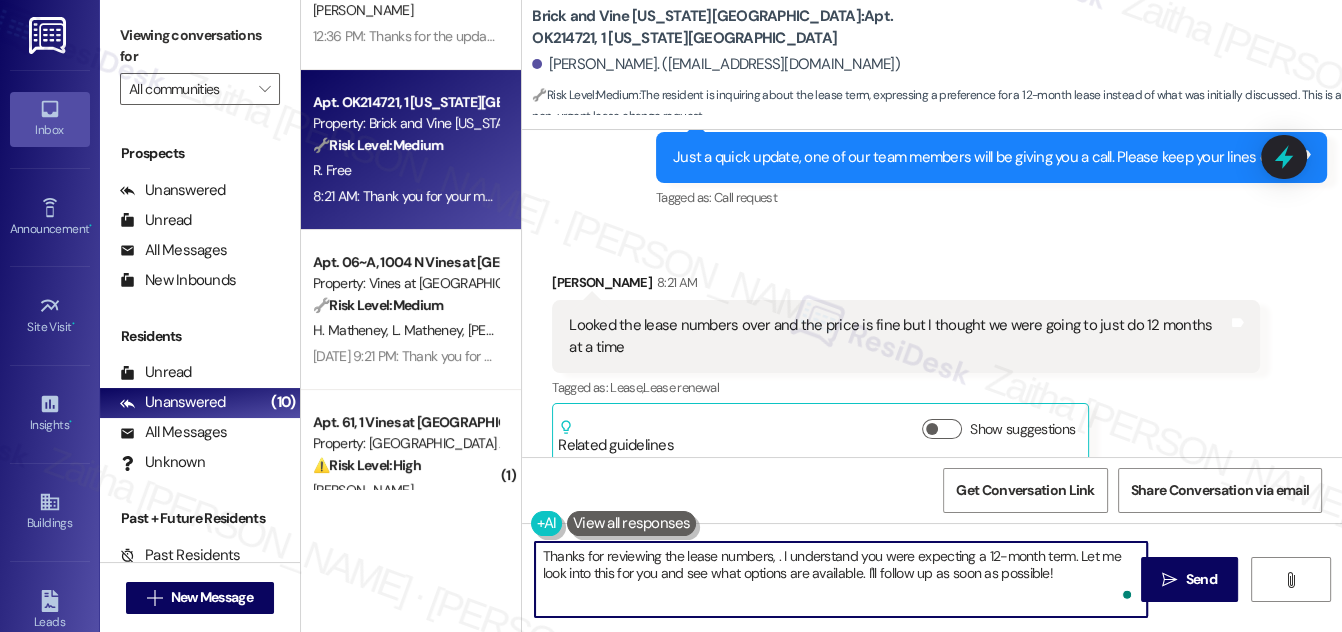 paste on "[PERSON_NAME]" 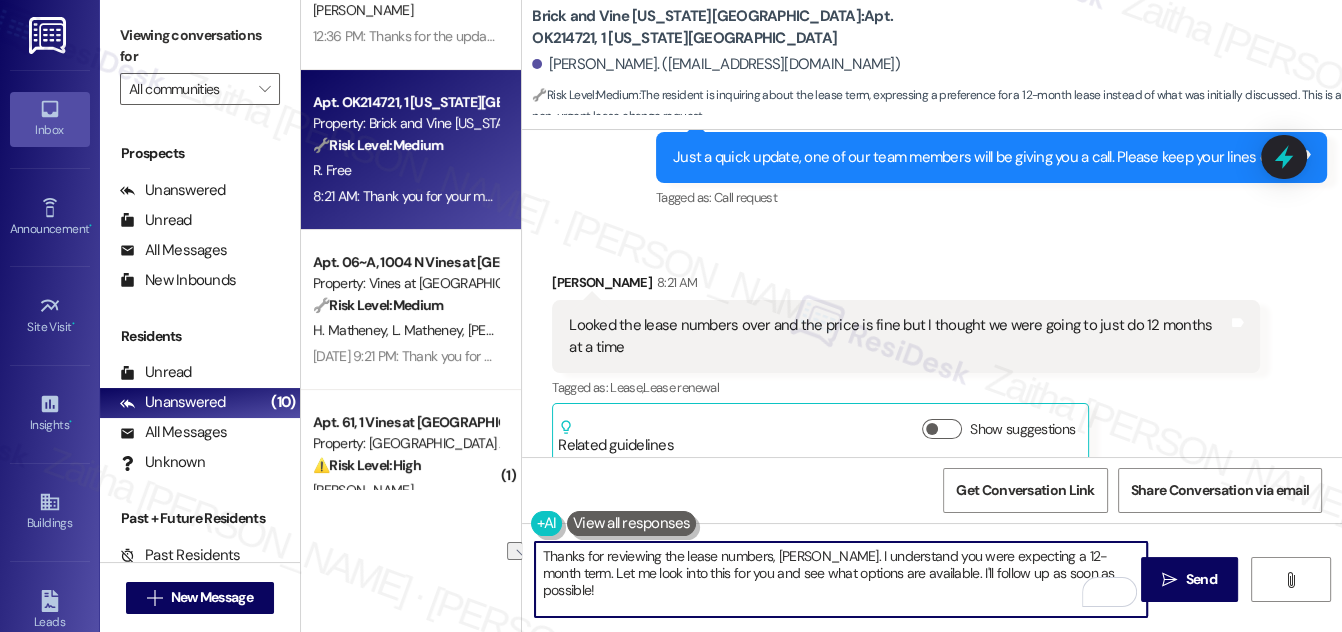 drag, startPoint x: 922, startPoint y: 575, endPoint x: 1072, endPoint y: 568, distance: 150.16324 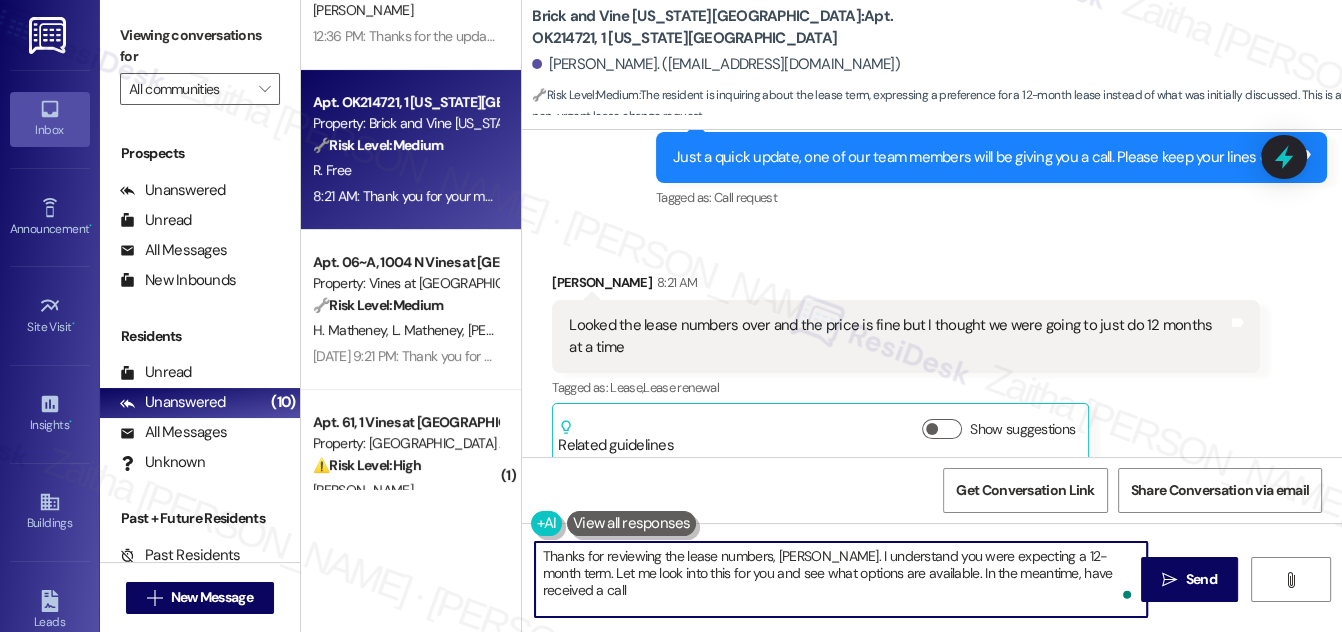 click on "Thanks for reviewing the lease numbers, [PERSON_NAME]. I understand you were expecting a 12-month term. Let me look into this for you and see what options are available. In the meantime, have received a call" at bounding box center [841, 579] 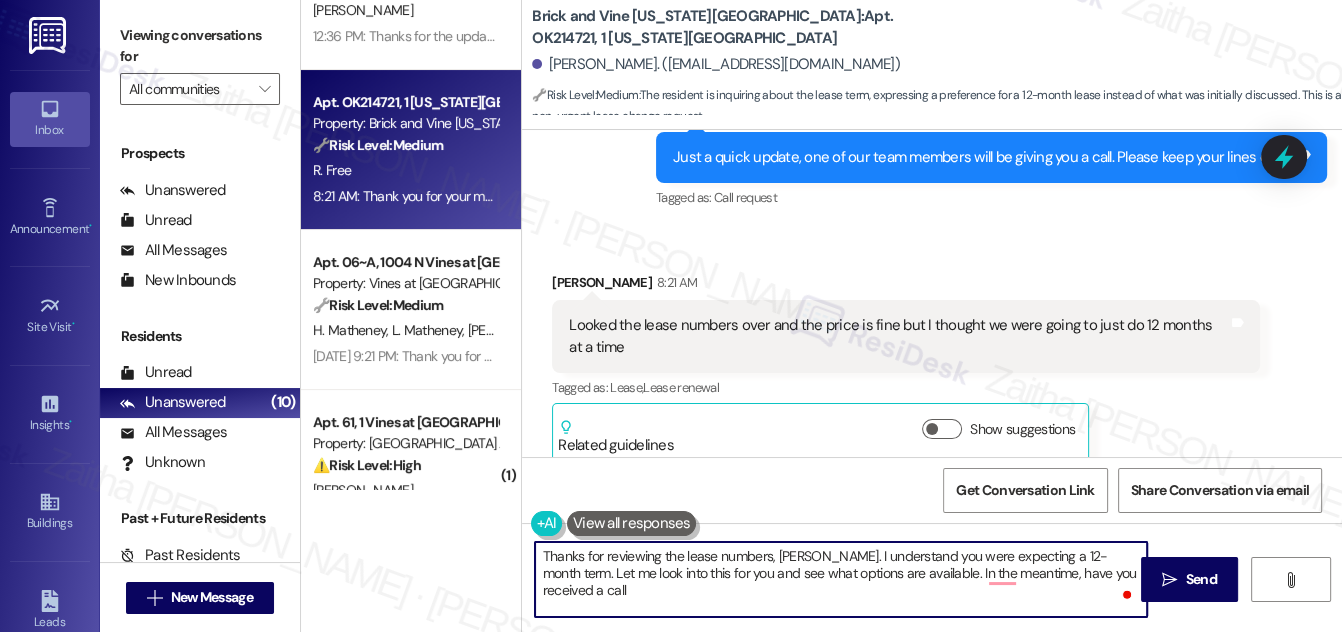 click on "Thanks for reviewing the lease numbers, [PERSON_NAME]. I understand you were expecting a 12-month term. Let me look into this for you and see what options are available. In the meantime, have you received a call" at bounding box center [841, 579] 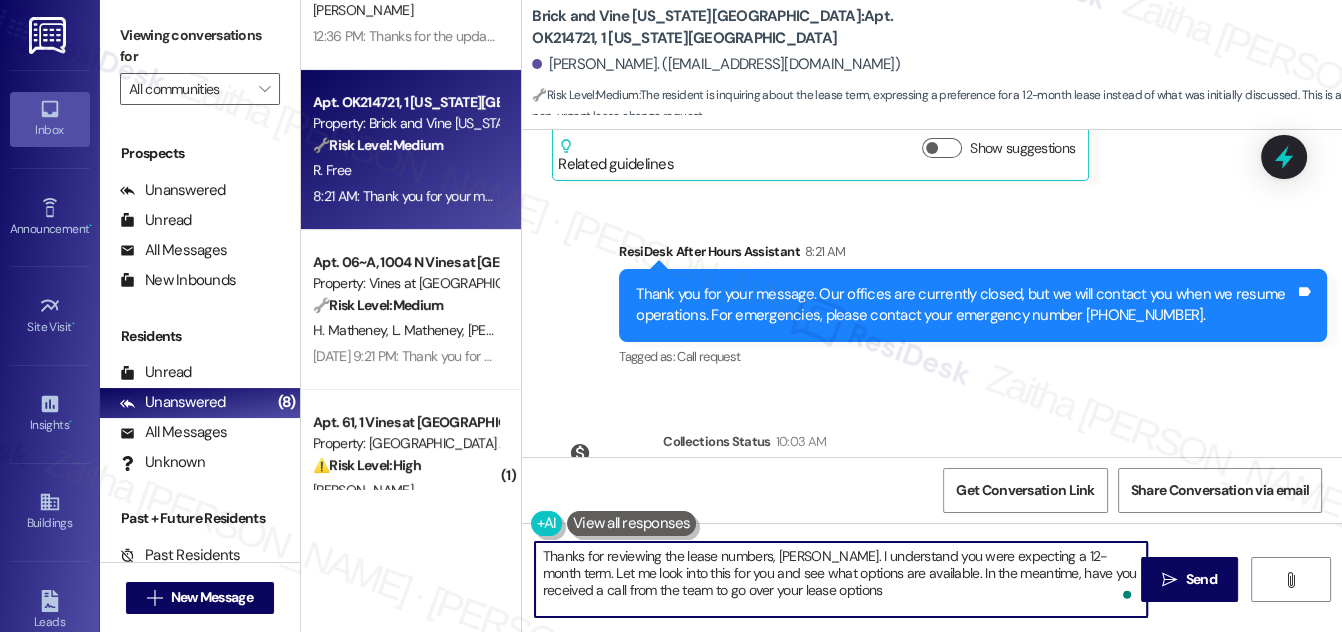 scroll, scrollTop: 6142, scrollLeft: 0, axis: vertical 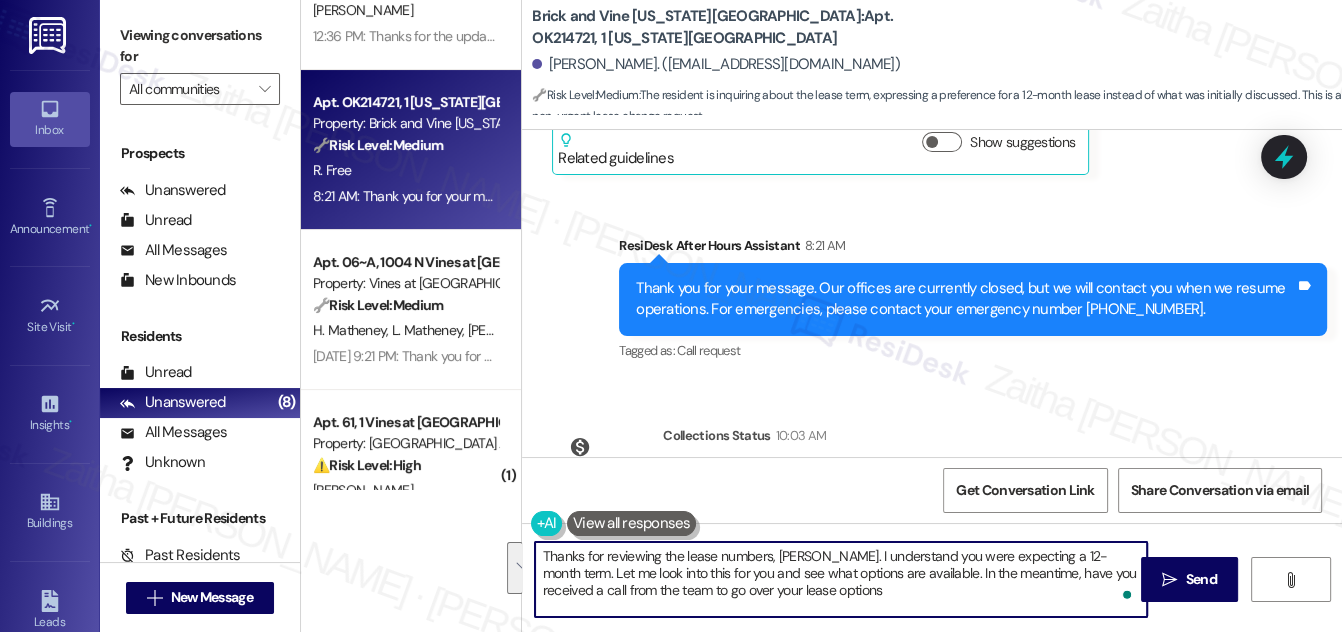 drag, startPoint x: 558, startPoint y: 558, endPoint x: 816, endPoint y: 591, distance: 260.1019 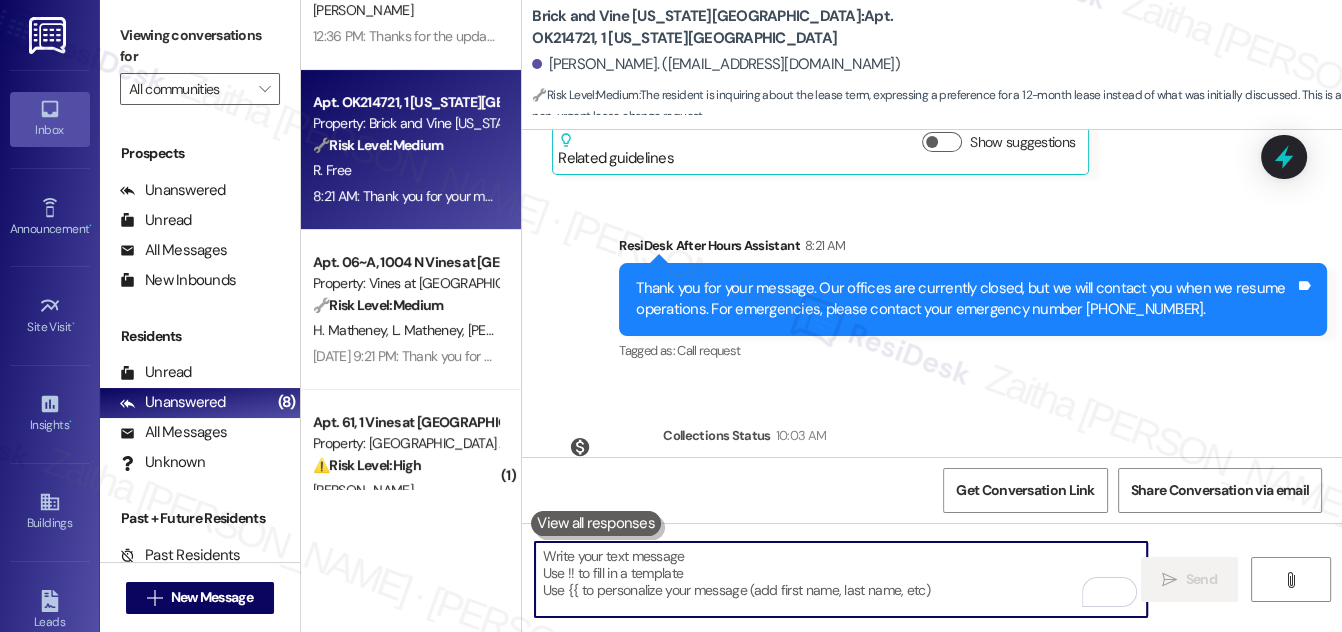 click at bounding box center [841, 579] 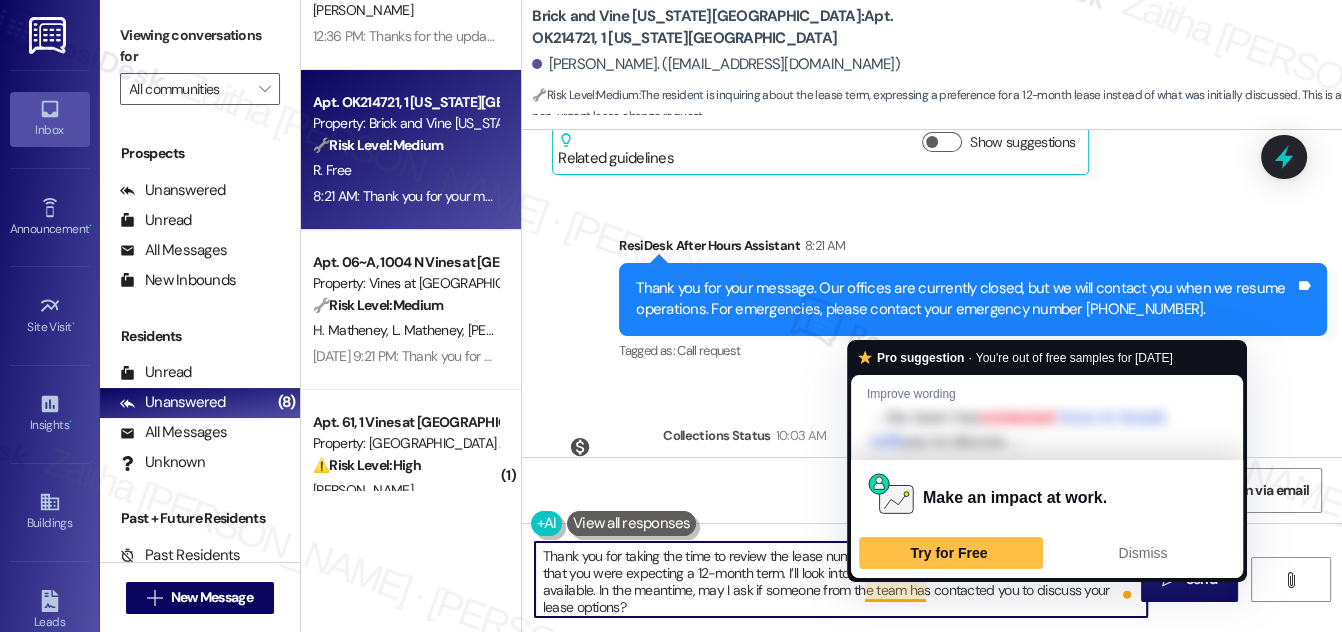 click on "Thank you for taking the time to review the lease numbers, Ronald. I completely understand that you were expecting a 12-month term. I’ll look into this for you and explore what options may be available. In the meantime, may I ask if someone from the team has contacted you to discuss your lease options?" at bounding box center [841, 579] 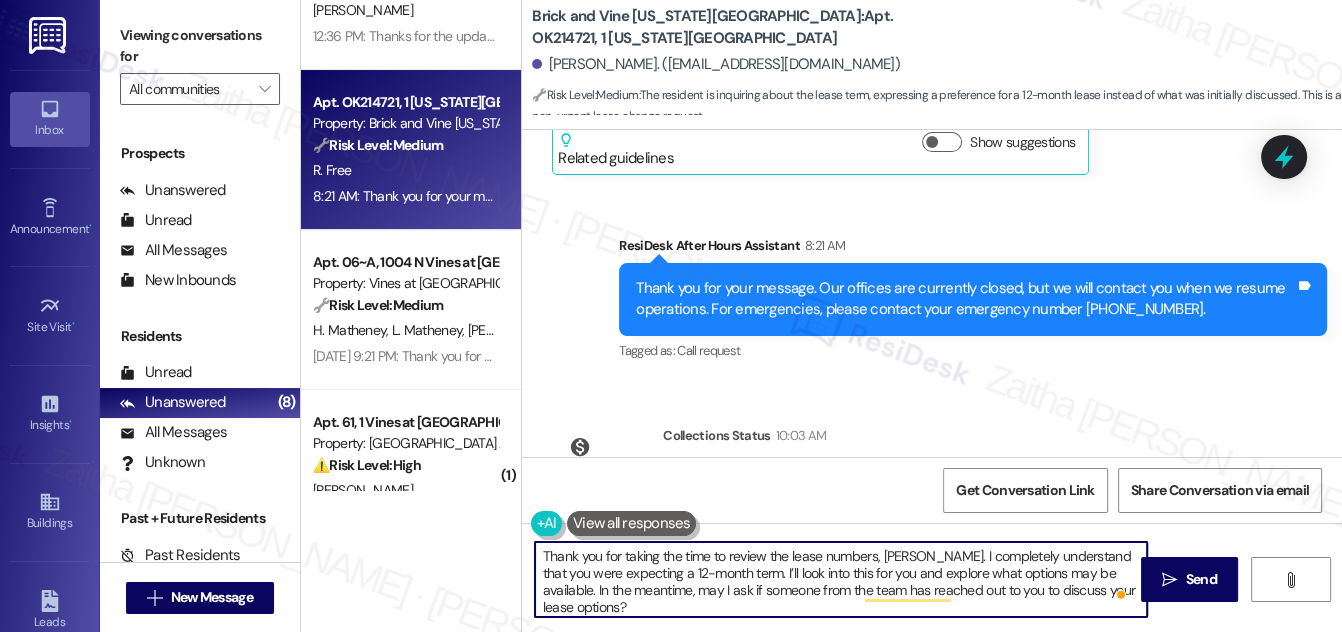 scroll, scrollTop: 5, scrollLeft: 0, axis: vertical 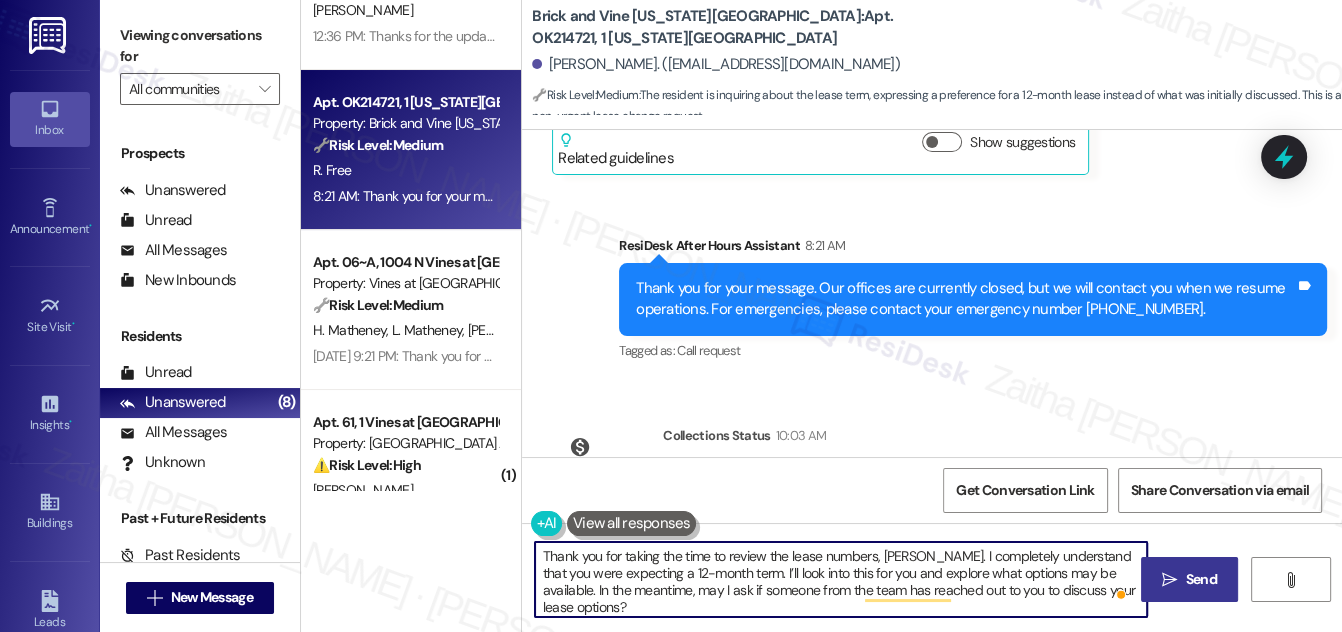 type on "Thank you for taking the time to review the lease numbers, Ronald. I completely understand that you were expecting a 12-month term. I’ll look into this for you and explore what options may be available. In the meantime, may I ask if someone from the team has reached out to you to discuss your lease options?" 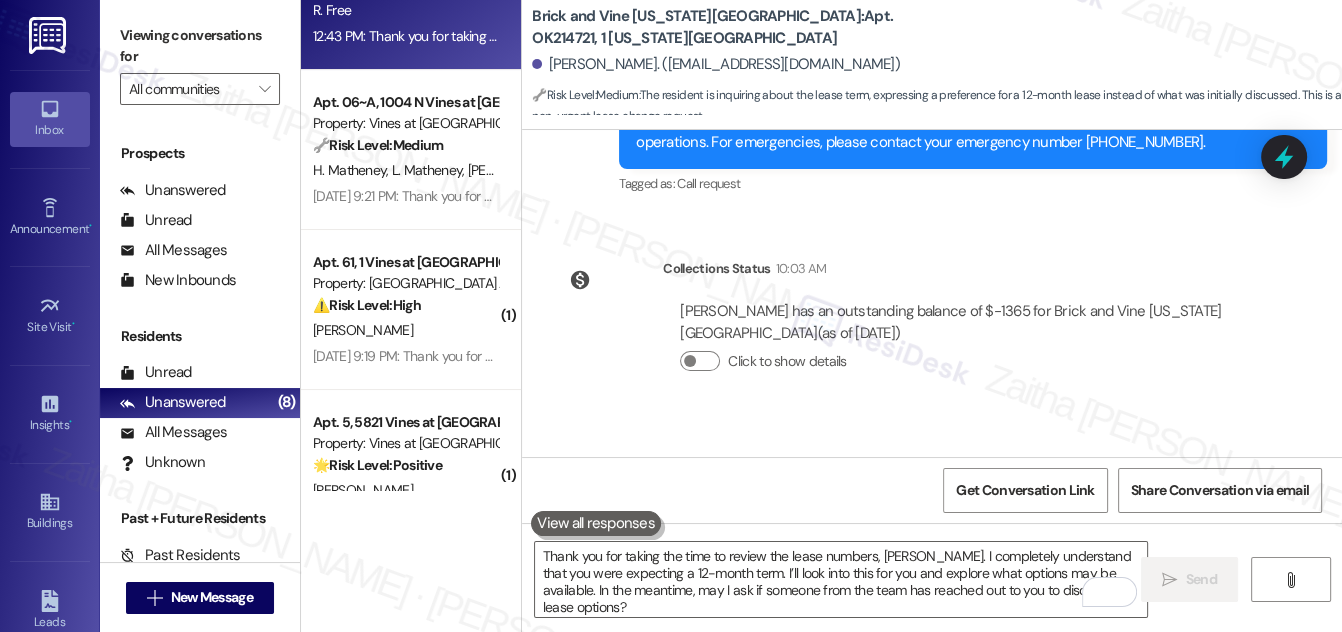 scroll, scrollTop: 6325, scrollLeft: 0, axis: vertical 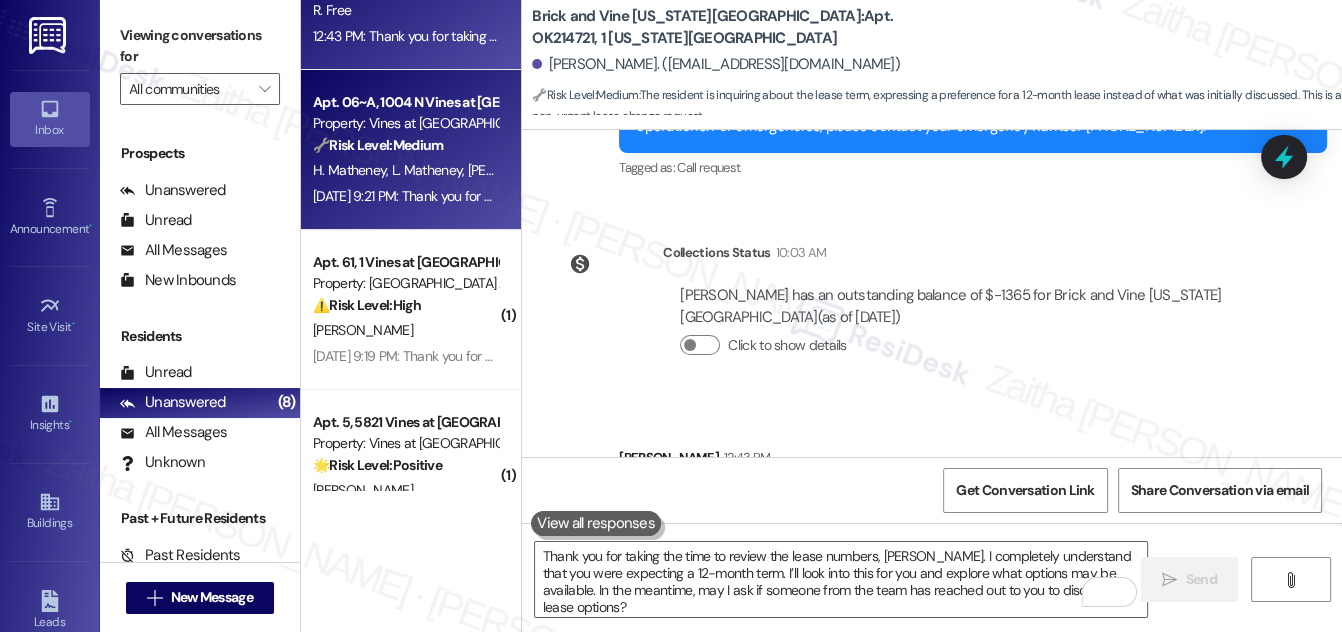 click on "Jul 25, 2025 at 9:21 PM: Thank you for your message. Our offices are currently closed, but we will contact you when we resume operations. For emergencies, please contact your emergency number 256-403-2322. Jul 25, 2025 at 9:21 PM: Thank you for your message. Our offices are currently closed, but we will contact you when we resume operations. For emergencies, please contact your emergency number 256-403-2322." at bounding box center (916, 196) 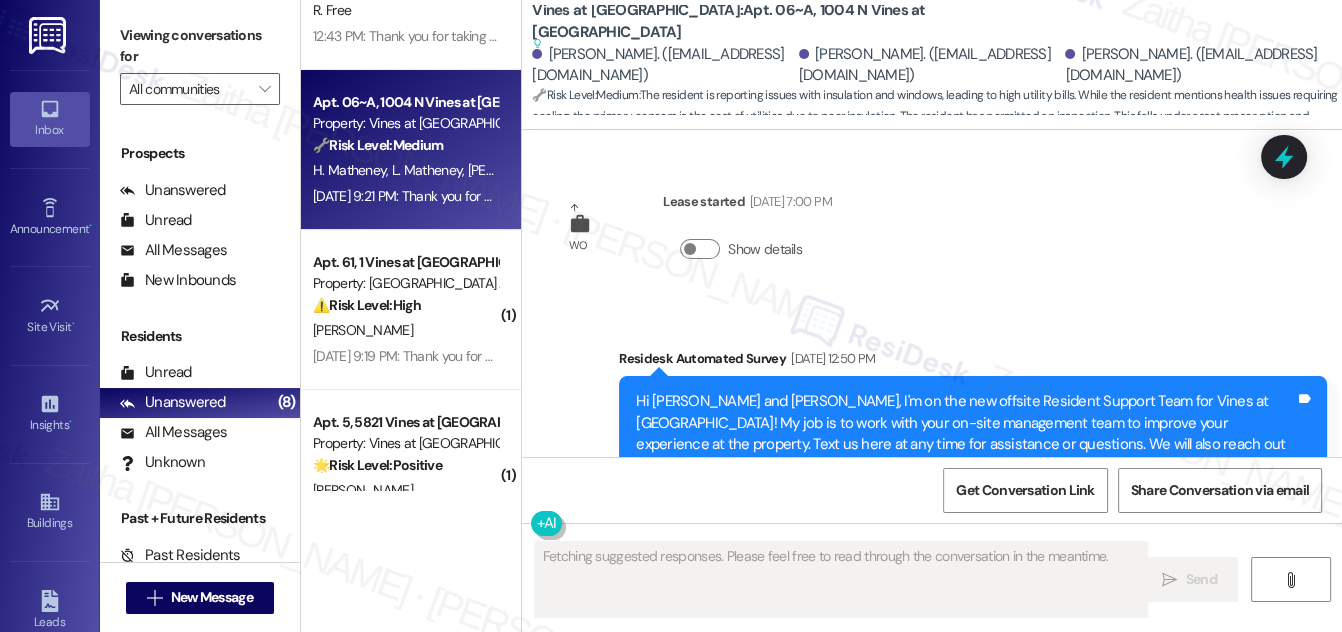 scroll, scrollTop: 18619, scrollLeft: 0, axis: vertical 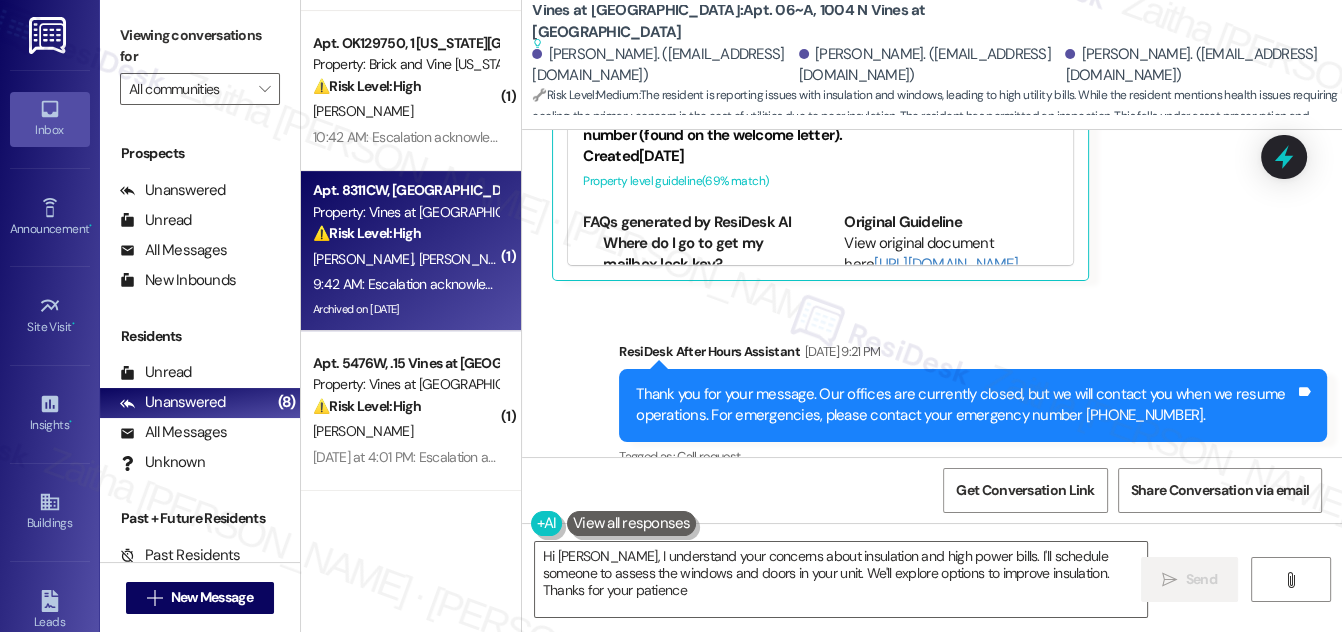 type on "Hi Hilary, I understand your concerns about insulation and high power bills. I'll schedule someone to assess the windows and doors in your unit. We'll explore options to improve insulation. Thanks for your patience!" 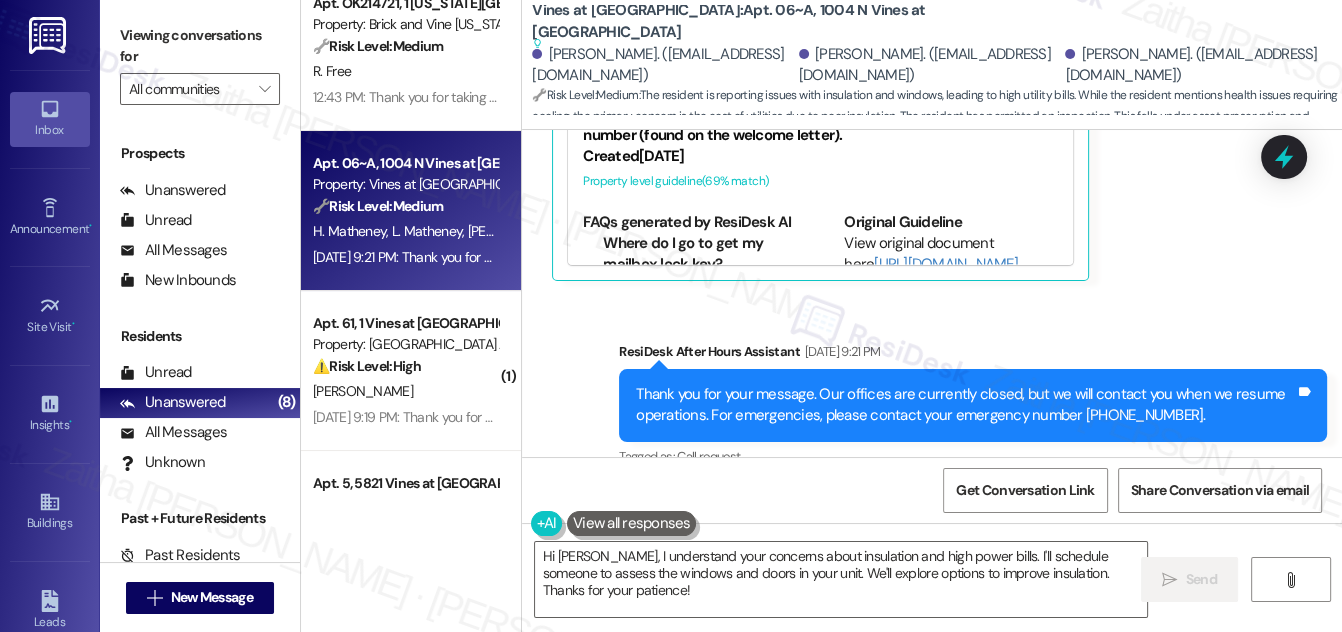 scroll, scrollTop: 0, scrollLeft: 0, axis: both 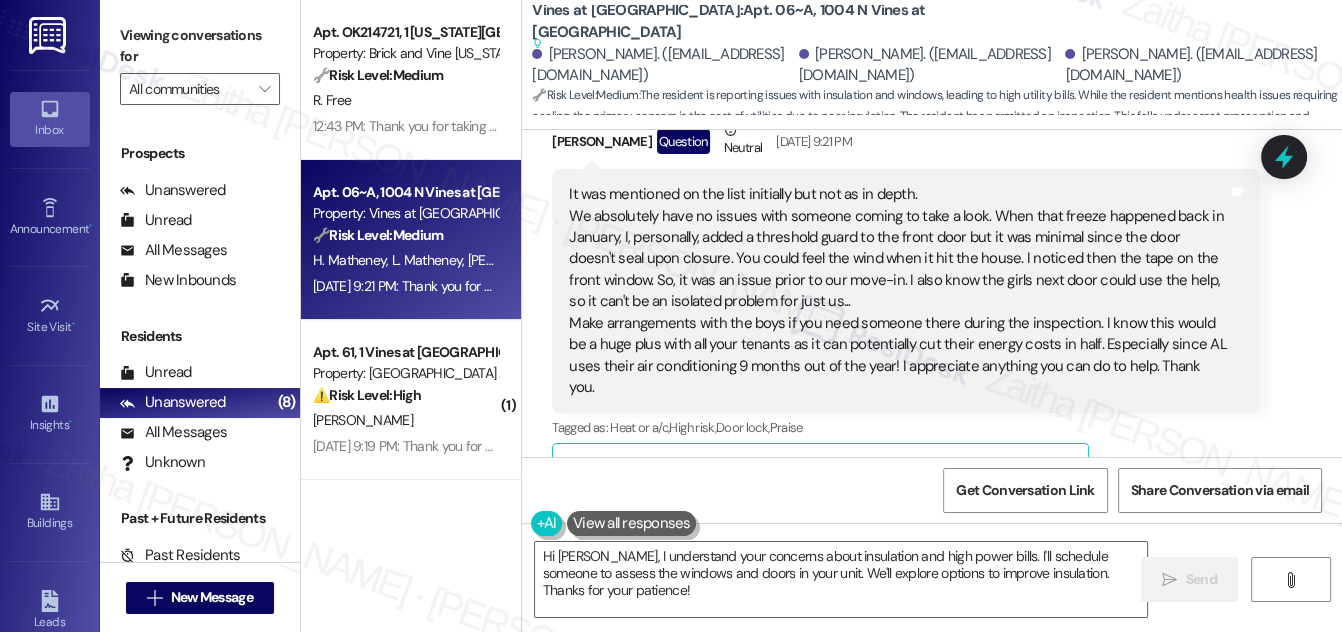 click on "Hide Suggestions" at bounding box center (946, 469) 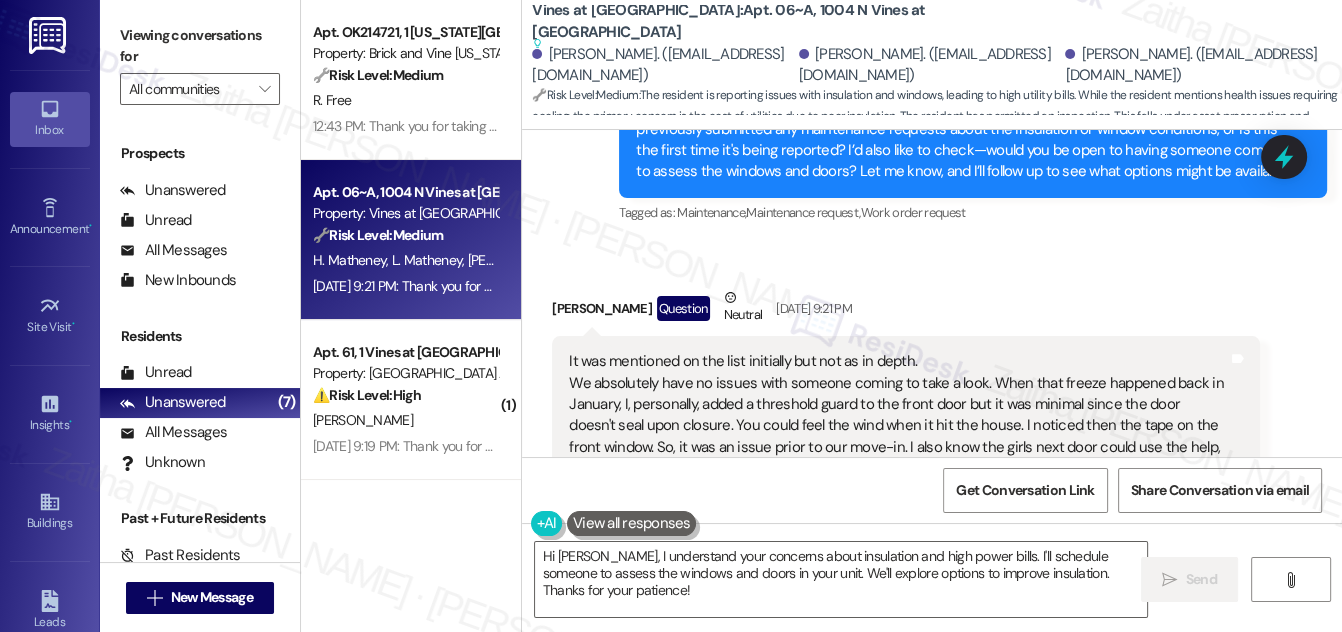 scroll, scrollTop: 17659, scrollLeft: 0, axis: vertical 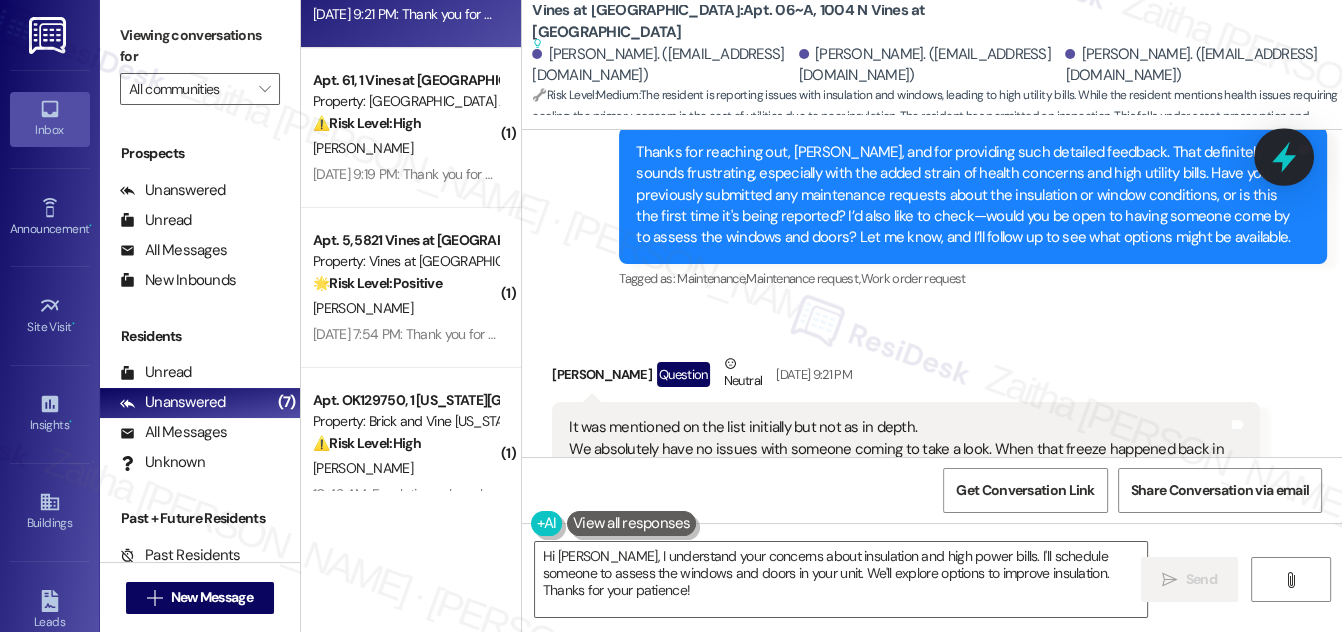 click 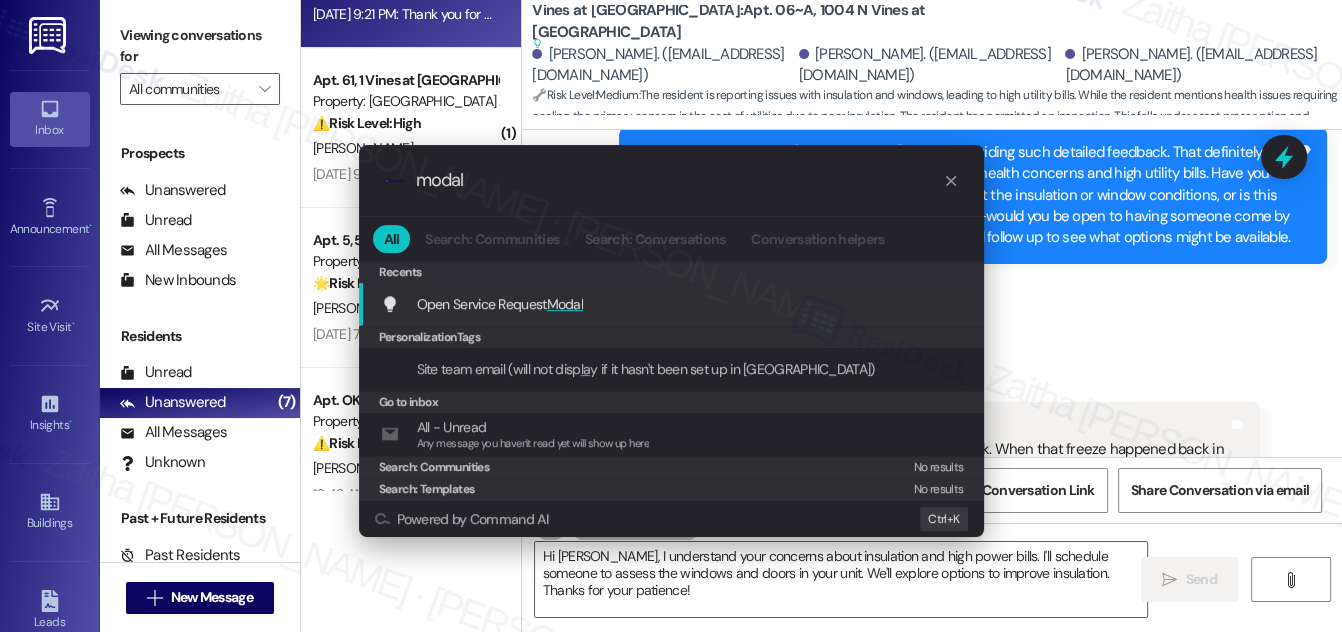 type on "modal" 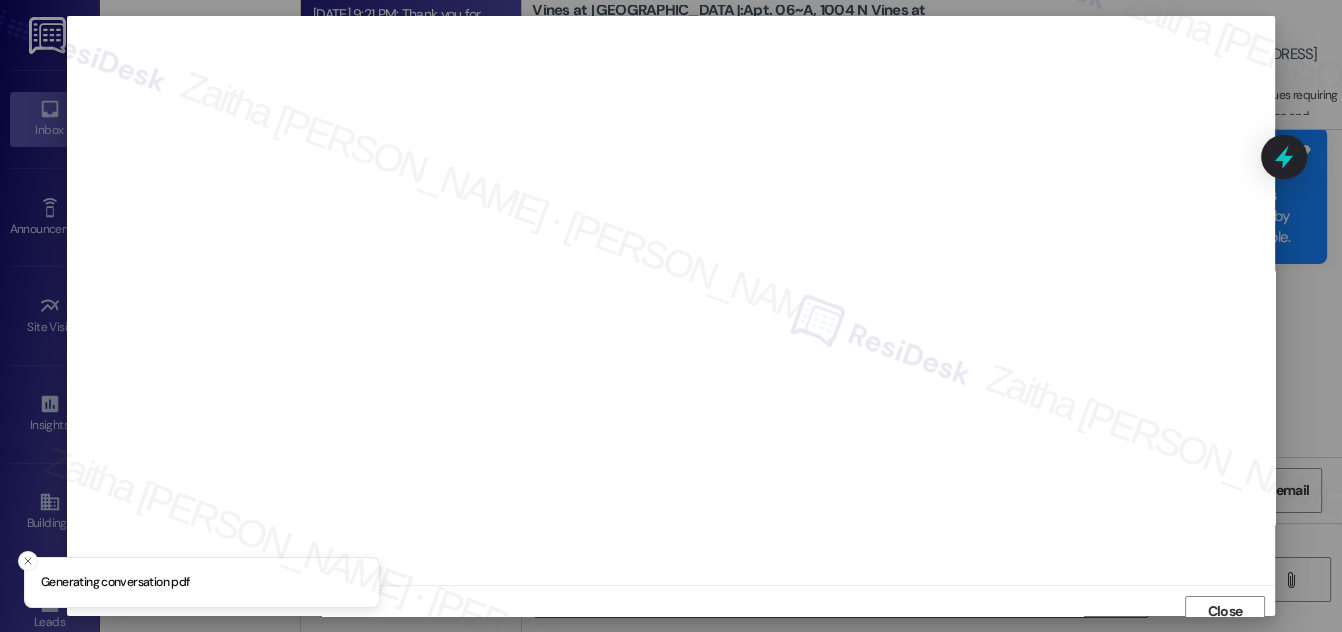 scroll, scrollTop: 11, scrollLeft: 0, axis: vertical 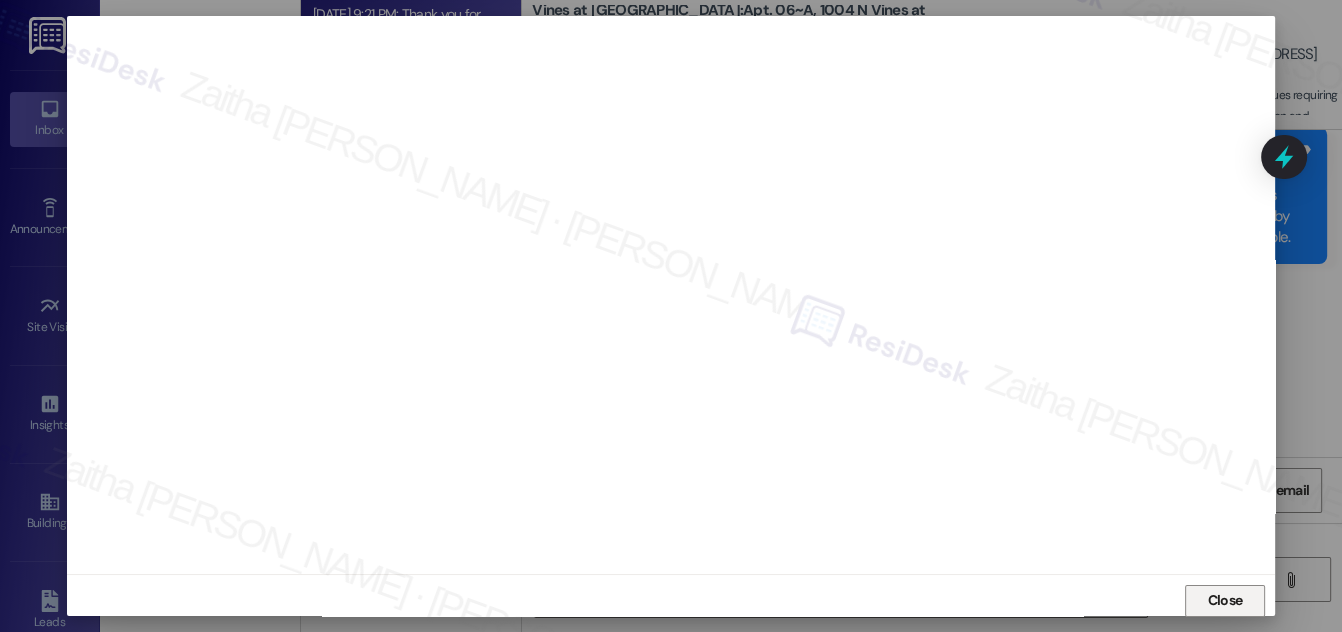 click on "Close" at bounding box center (1225, 600) 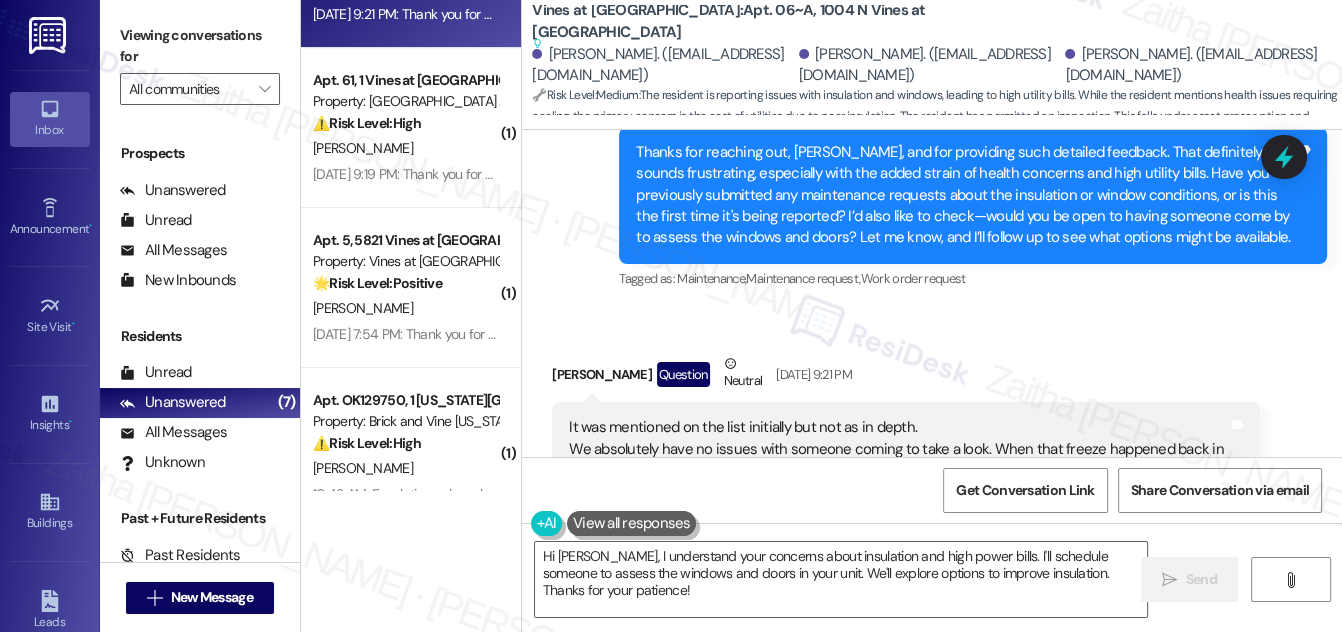 scroll, scrollTop: 17679, scrollLeft: 0, axis: vertical 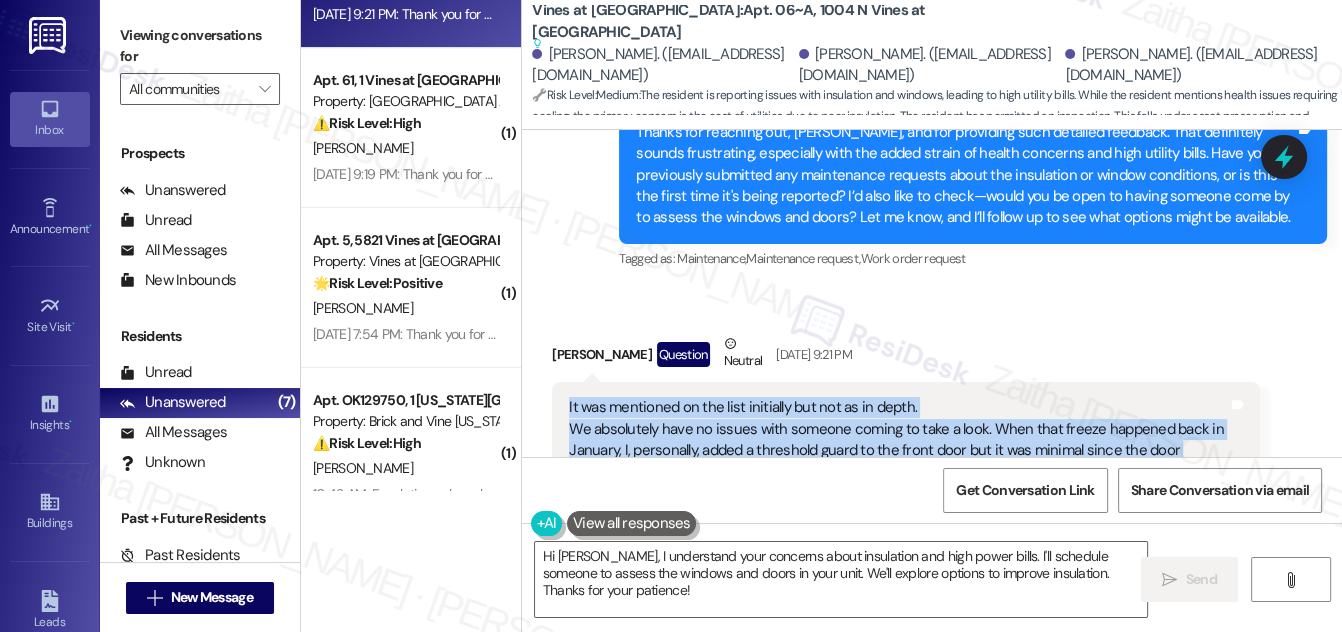 drag, startPoint x: 560, startPoint y: 196, endPoint x: 1261, endPoint y: 373, distance: 723.0007 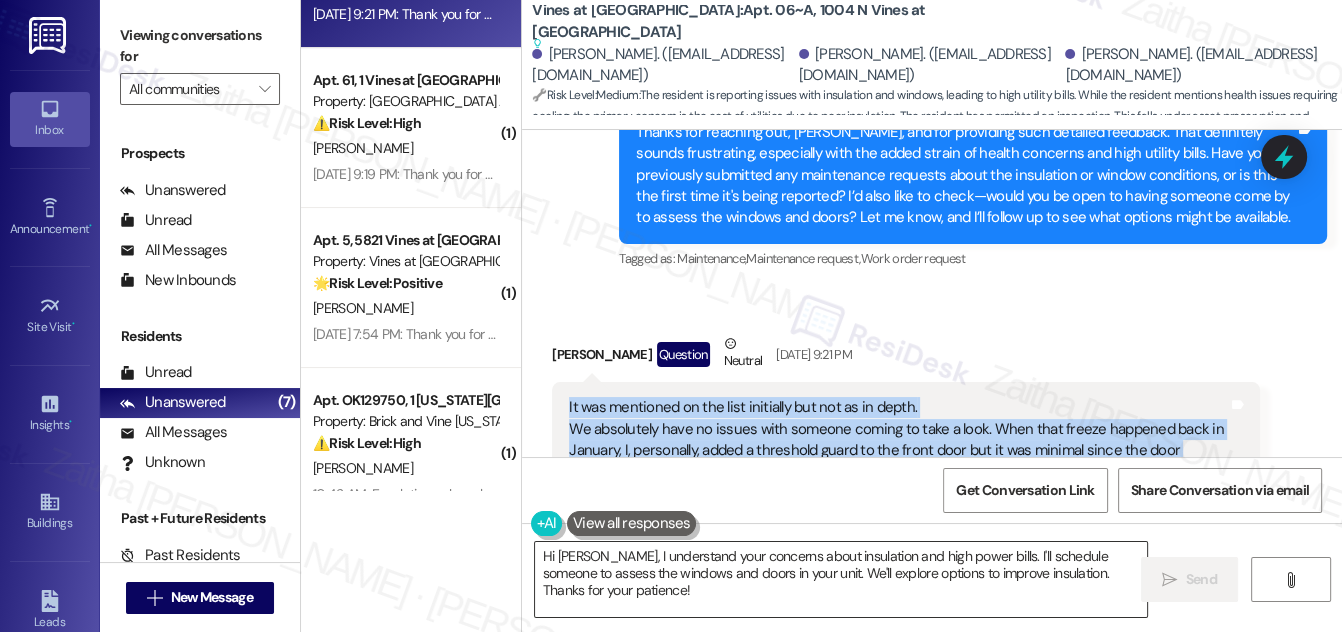 click on "Hi Hilary, I understand your concerns about insulation and high power bills. I'll schedule someone to assess the windows and doors in your unit. We'll explore options to improve insulation. Thanks for your patience!" at bounding box center [841, 579] 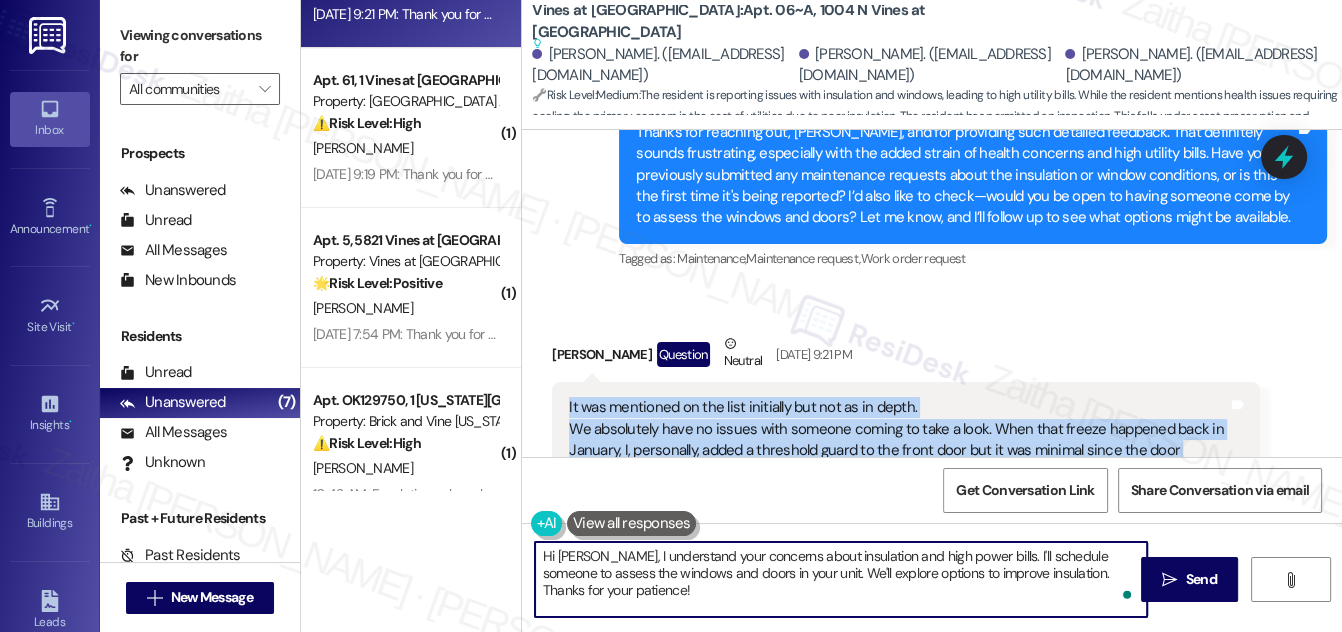 click on "Hi Hilary, I understand your concerns about insulation and high power bills. I'll schedule someone to assess the windows and doors in your unit. We'll explore options to improve insulation. Thanks for your patience!" at bounding box center (841, 579) 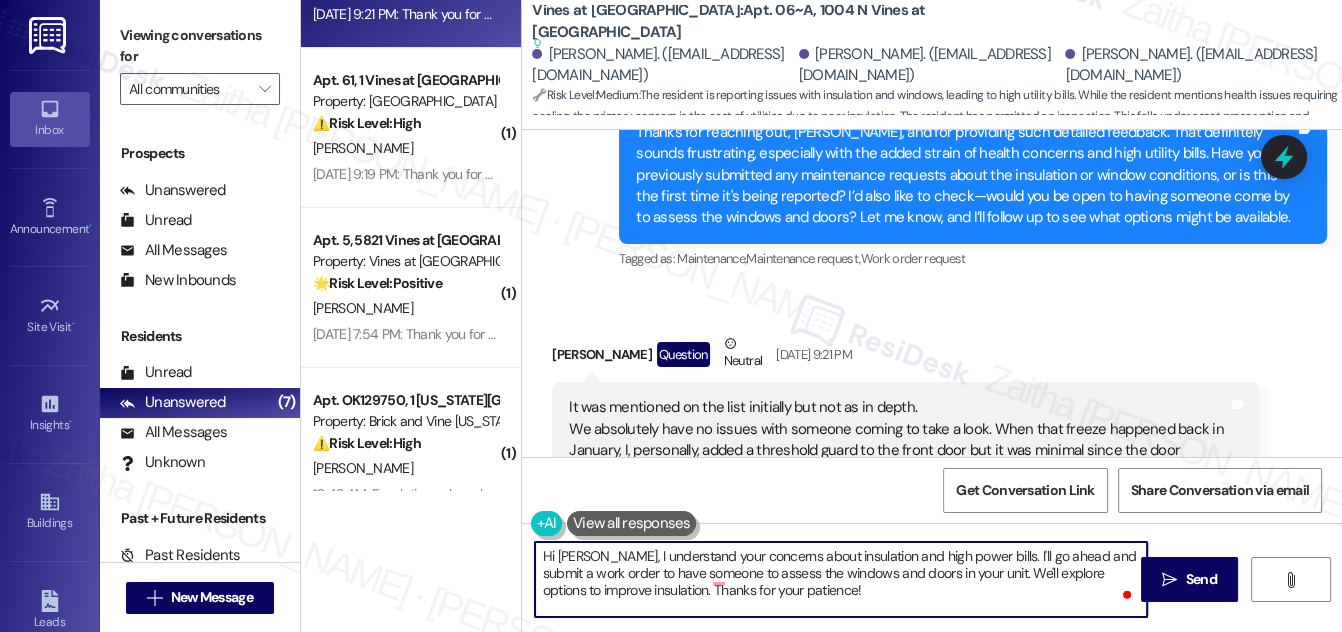 click on "Hi Hilary, I understand your concerns about insulation and high power bills. I'll go ahead and submit a work order to have someone to assess the windows and doors in your unit. We'll explore options to improve insulation. Thanks for your patience!" at bounding box center (841, 579) 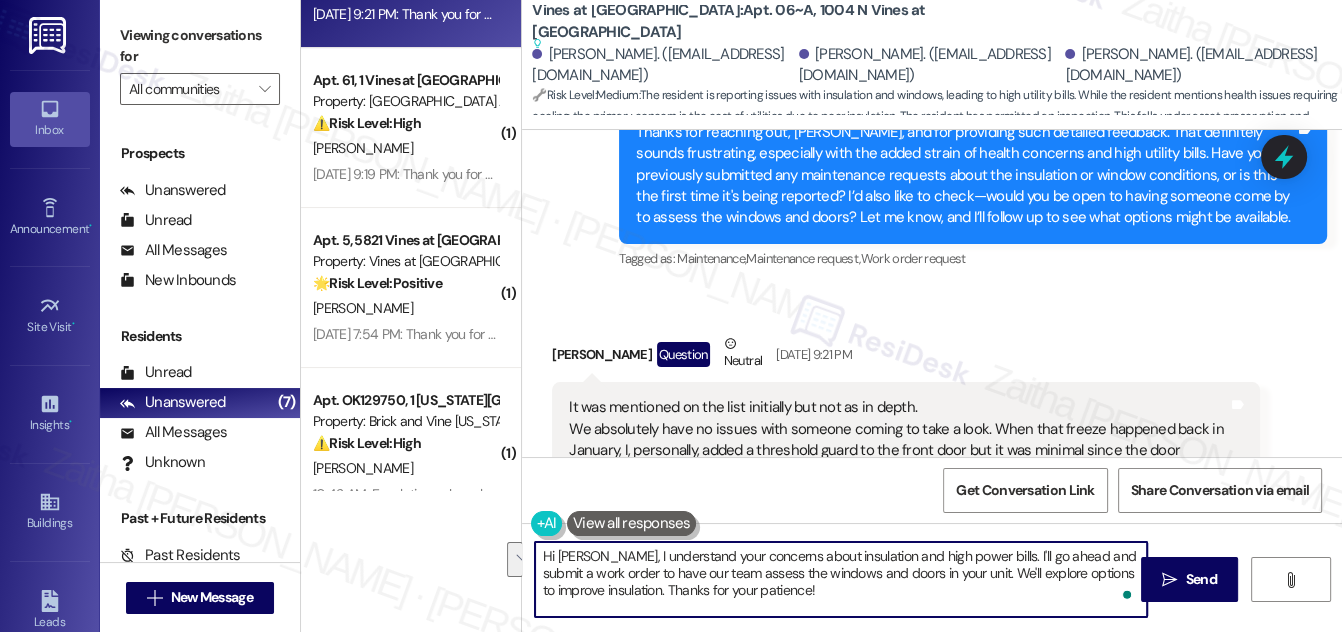 drag, startPoint x: 961, startPoint y: 568, endPoint x: 962, endPoint y: 593, distance: 25.019993 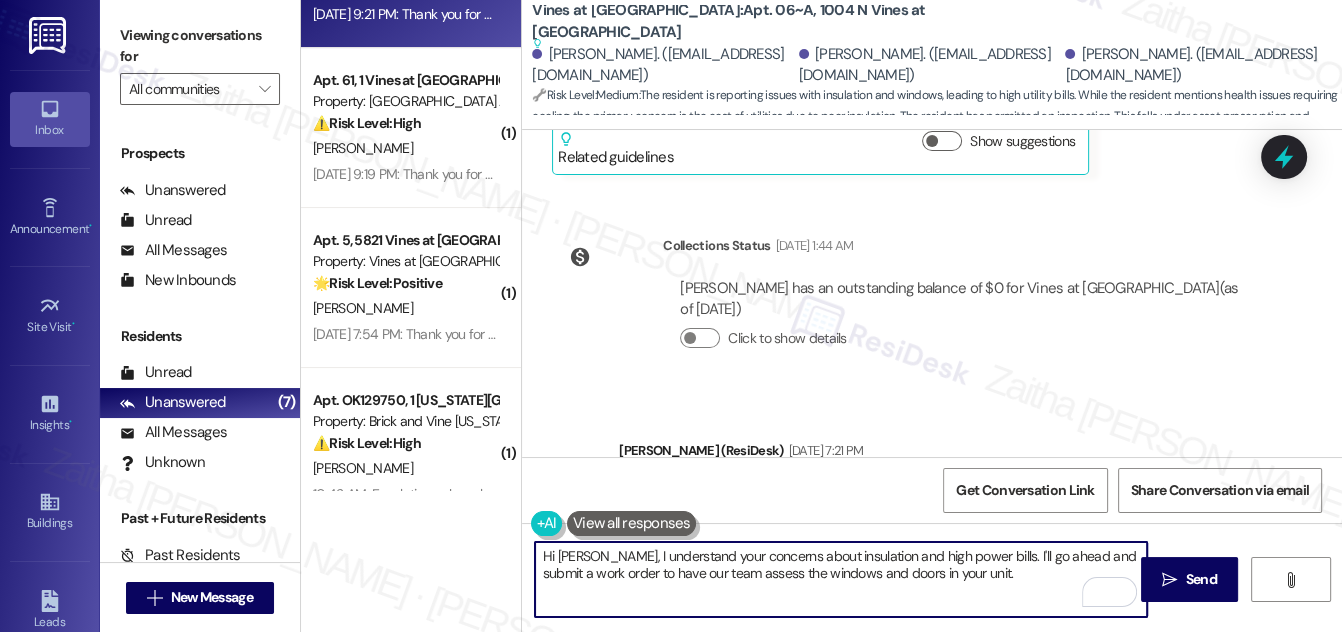 scroll, scrollTop: 17315, scrollLeft: 0, axis: vertical 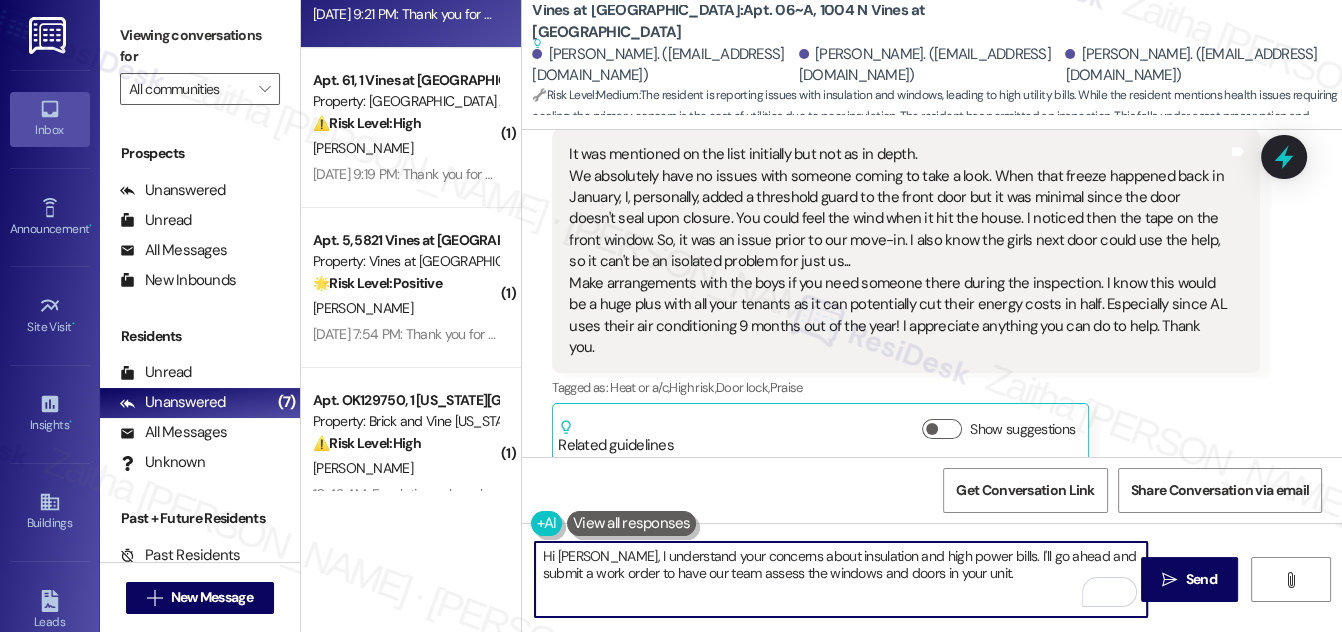 click on "Hi Hilary, I understand your concerns about insulation and high power bills. I'll go ahead and submit a work order to have our team assess the windows and doors in your unit." at bounding box center (841, 579) 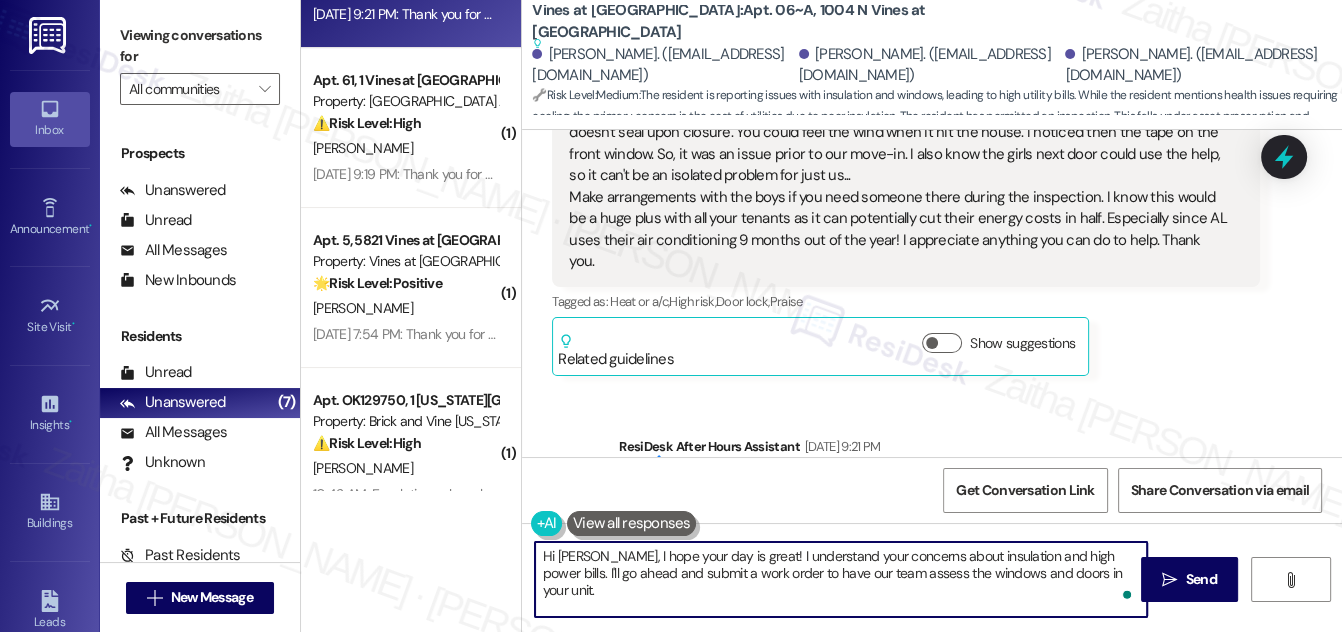 scroll, scrollTop: 18023, scrollLeft: 0, axis: vertical 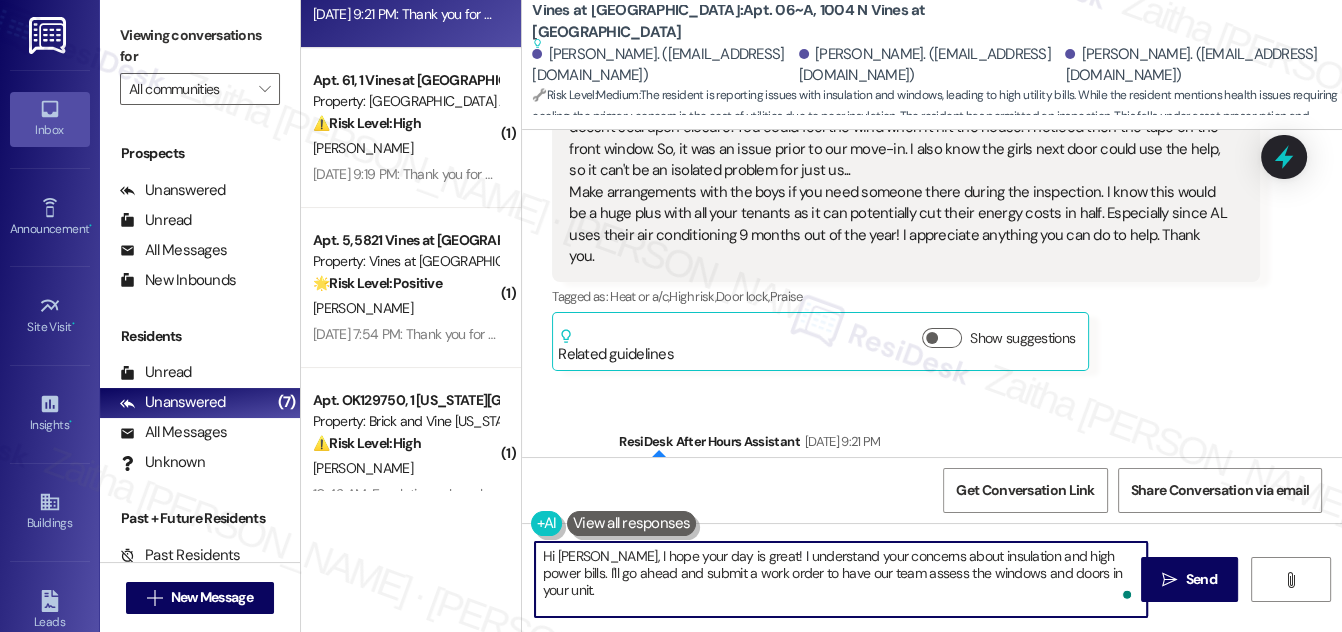 paste on "Thank you for the detailed information" 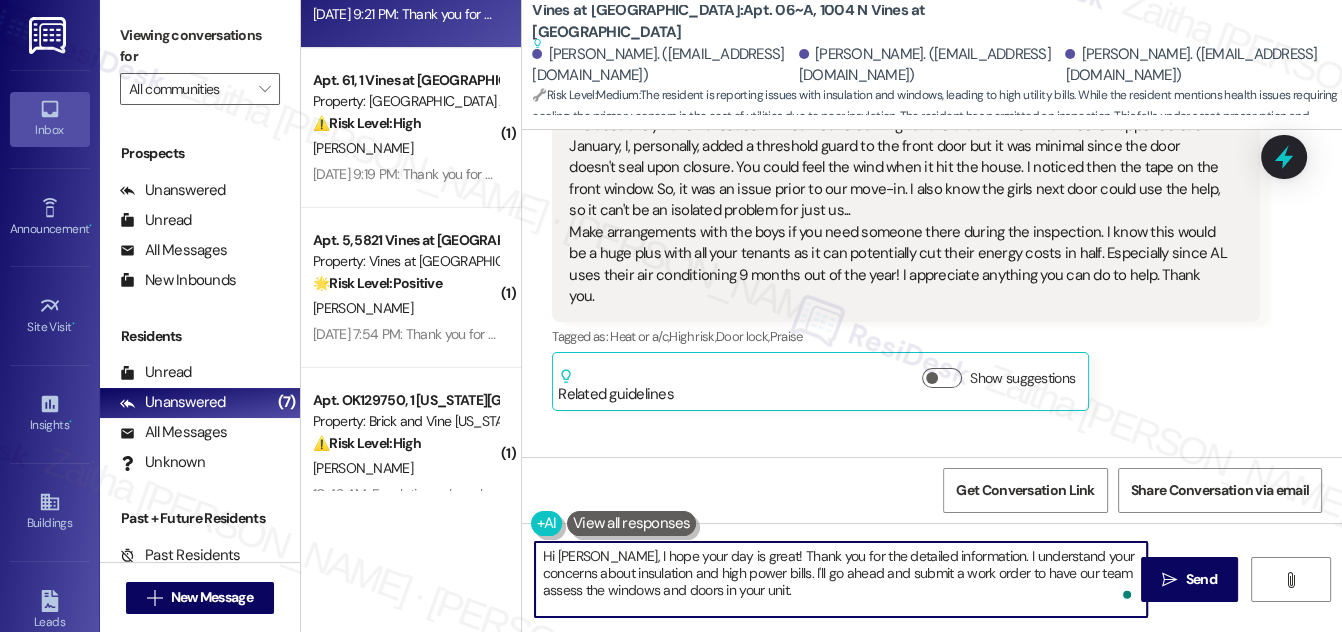 scroll, scrollTop: 18114, scrollLeft: 0, axis: vertical 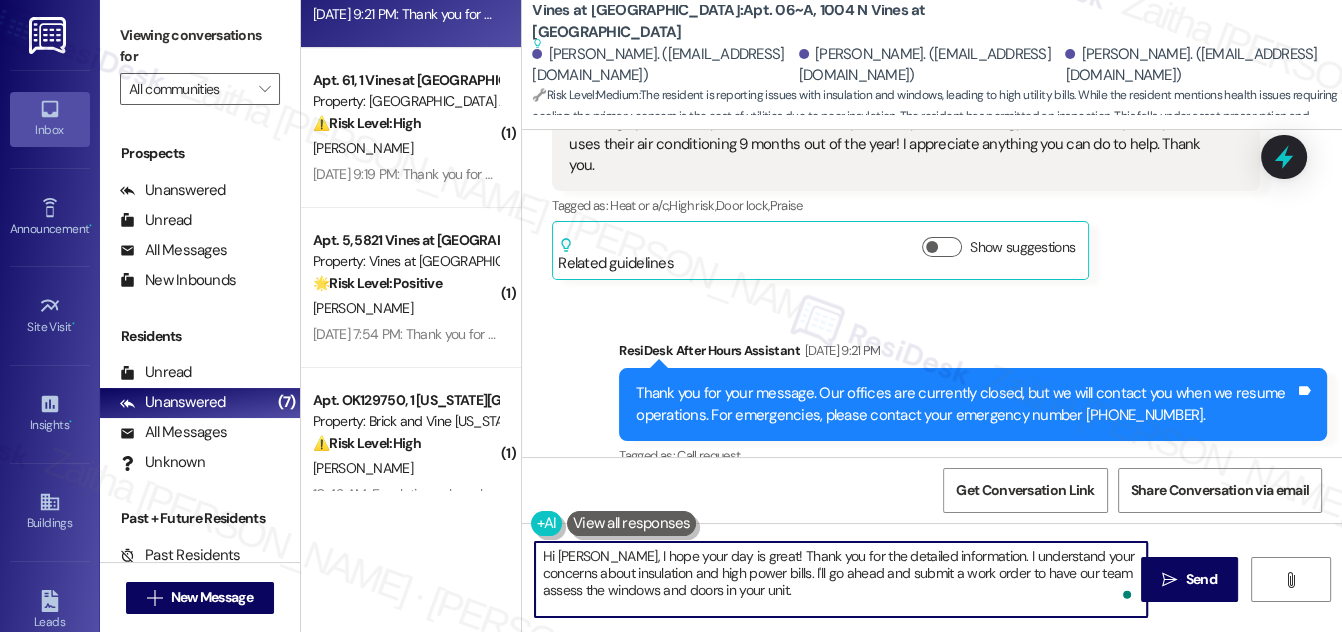 click on "Hi Hilary, I hope your day is great! Thank you for the detailed information. I understand your concerns about insulation and high power bills. I'll go ahead and submit a work order to have our team assess the windows and doors in your unit." at bounding box center [841, 579] 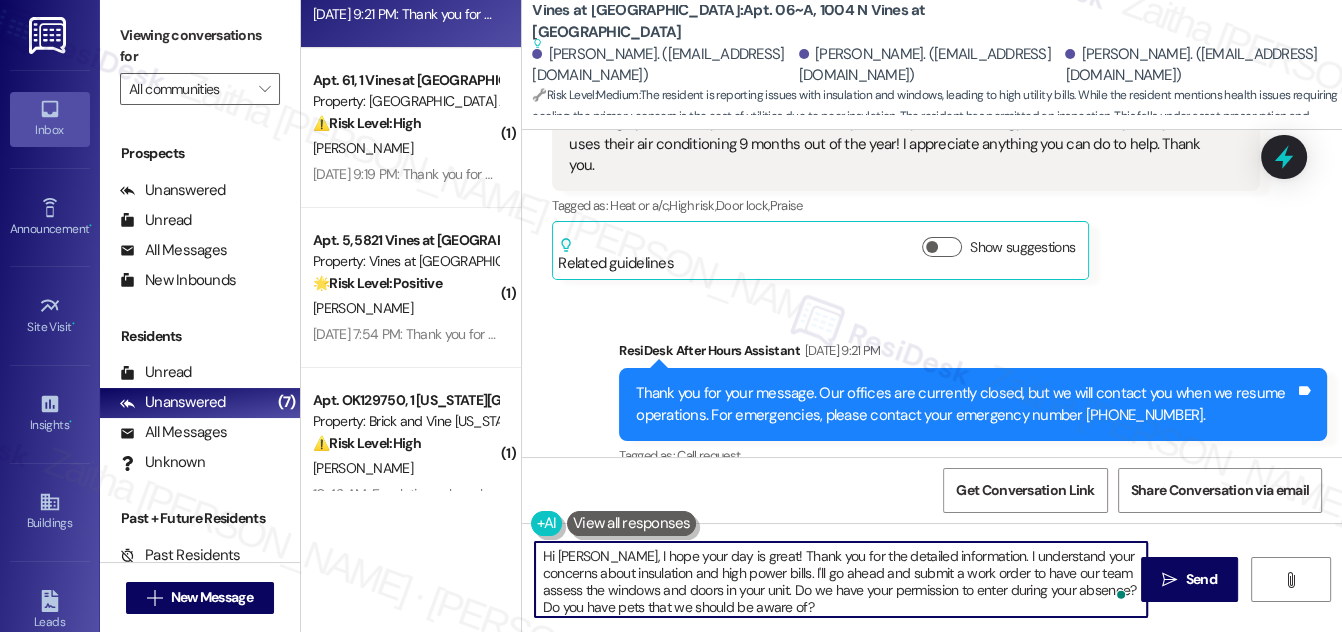 scroll, scrollTop: 16, scrollLeft: 0, axis: vertical 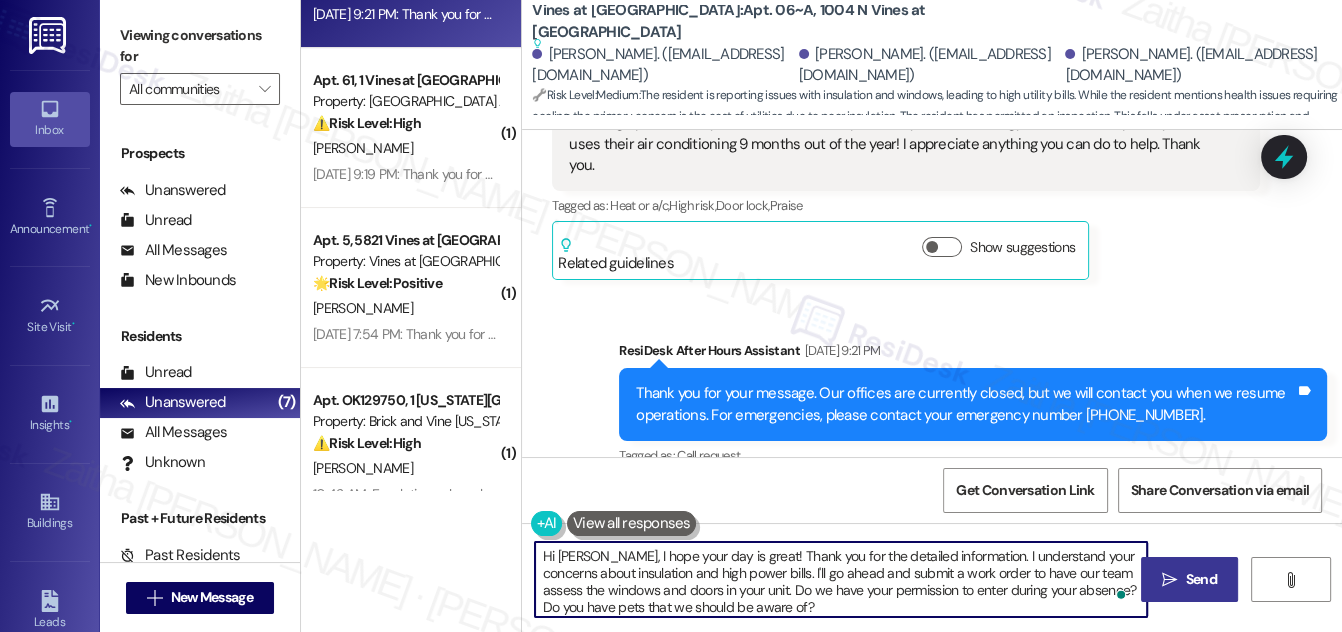 type on "Hi Hilary, I hope your day is great! Thank you for the detailed information. I understand your concerns about insulation and high power bills. I'll go ahead and submit a work order to have our team assess the windows and doors in your unit. Do we have your permission to enter during your absence? Do you have pets that we should be aware of?" 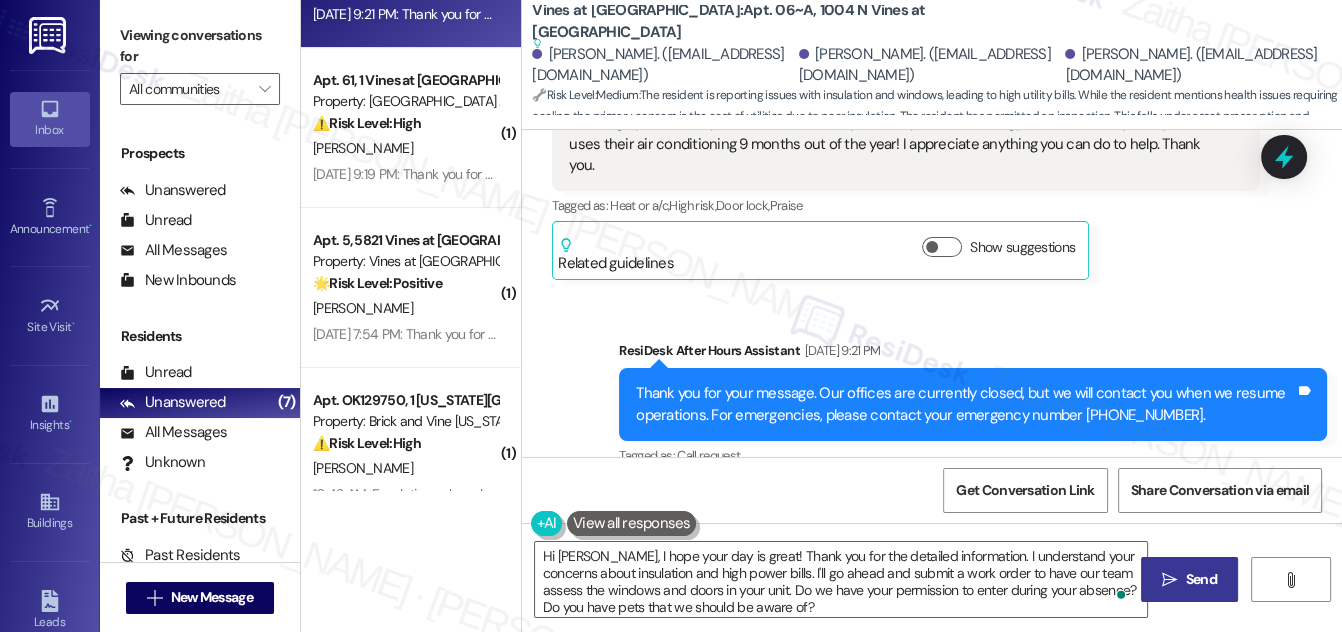 click on "Send" at bounding box center (1201, 579) 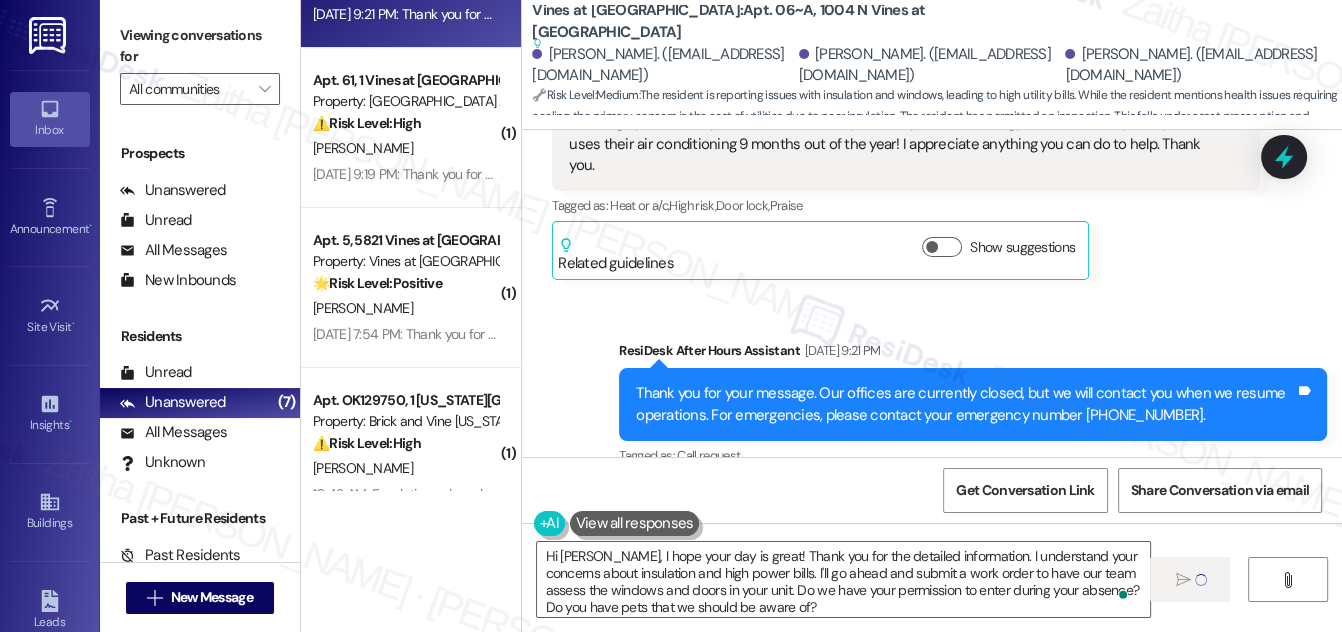 type 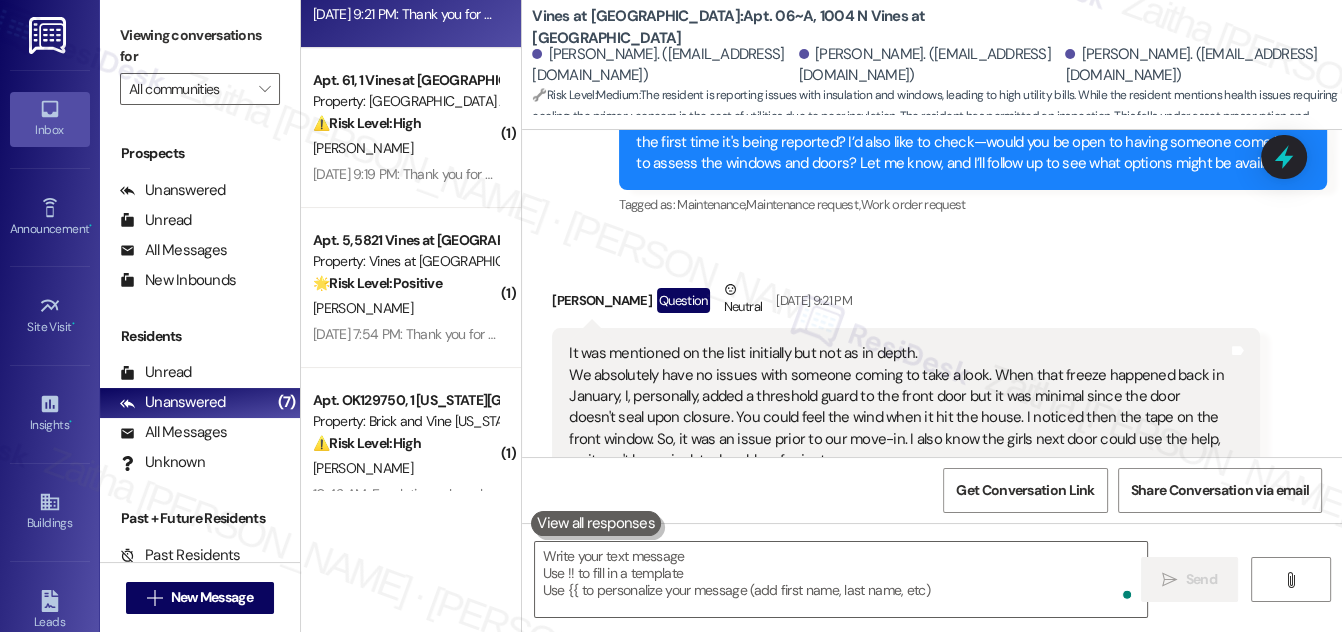 scroll, scrollTop: 17717, scrollLeft: 0, axis: vertical 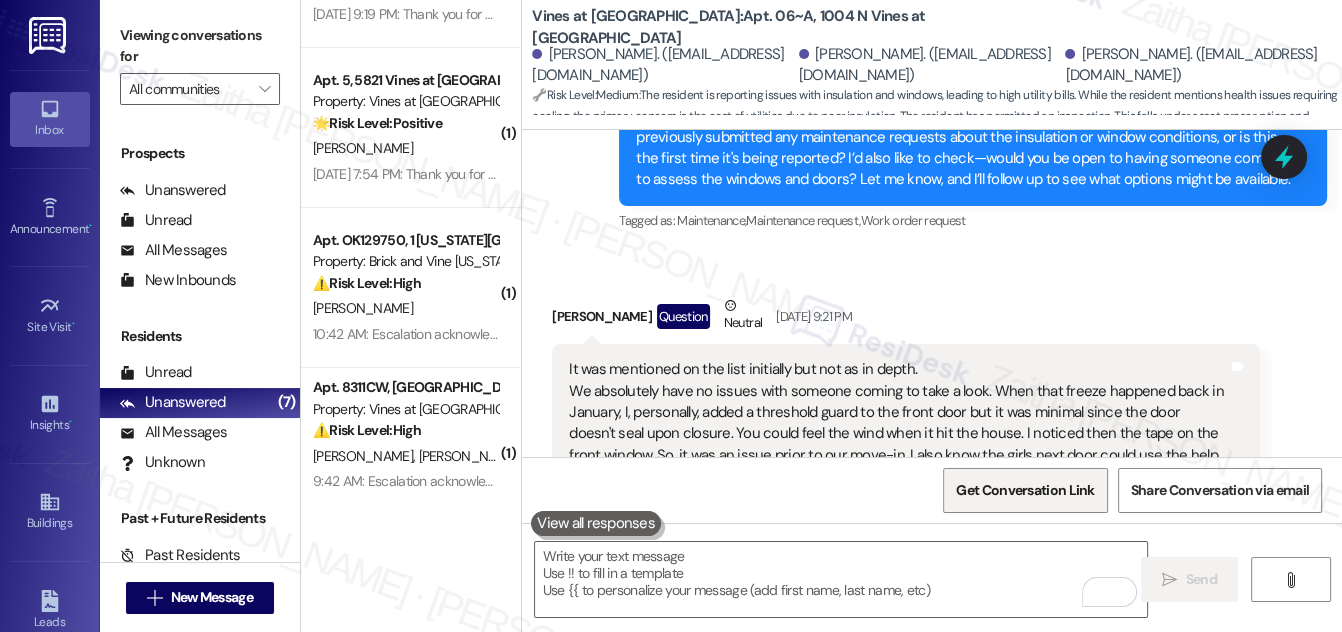 click on "Get Conversation Link" at bounding box center [1025, 490] 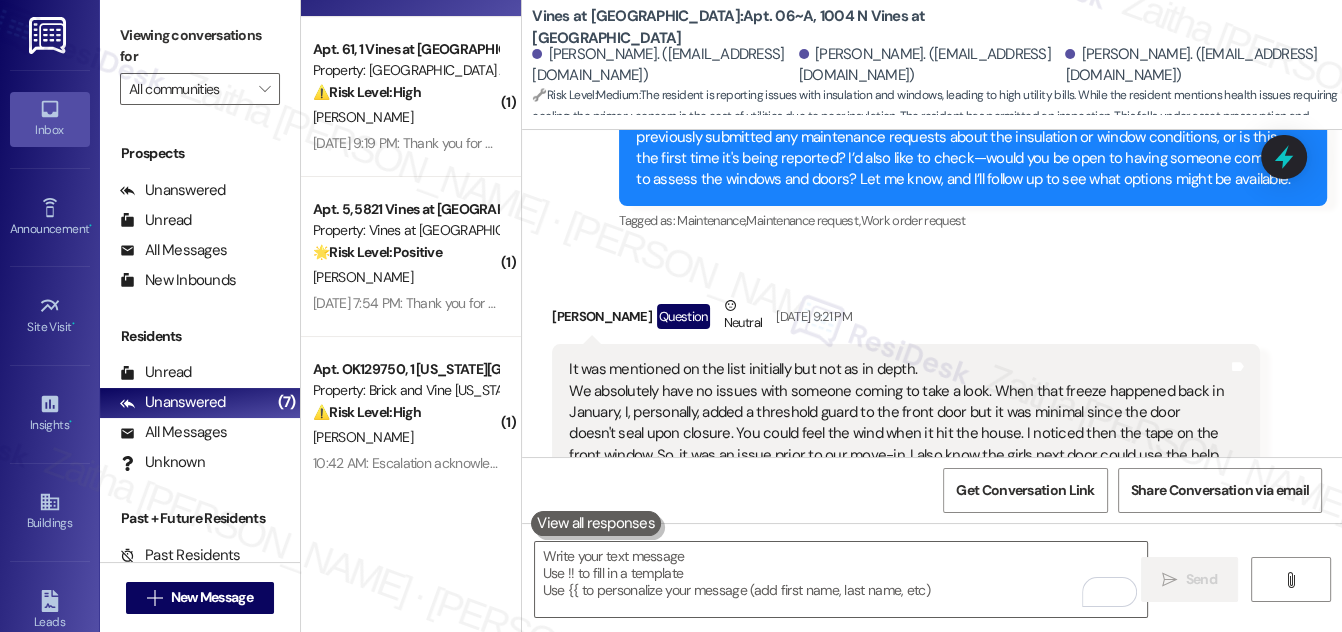 scroll, scrollTop: 90, scrollLeft: 0, axis: vertical 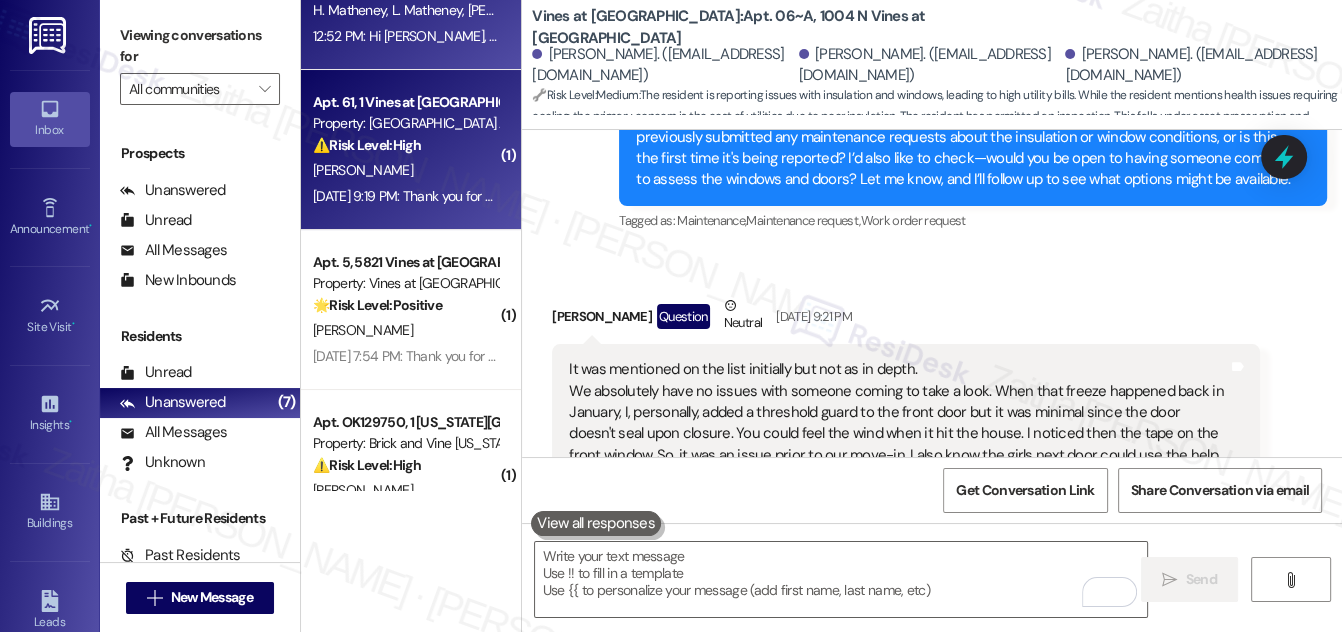 click on "[PERSON_NAME]" at bounding box center (405, 170) 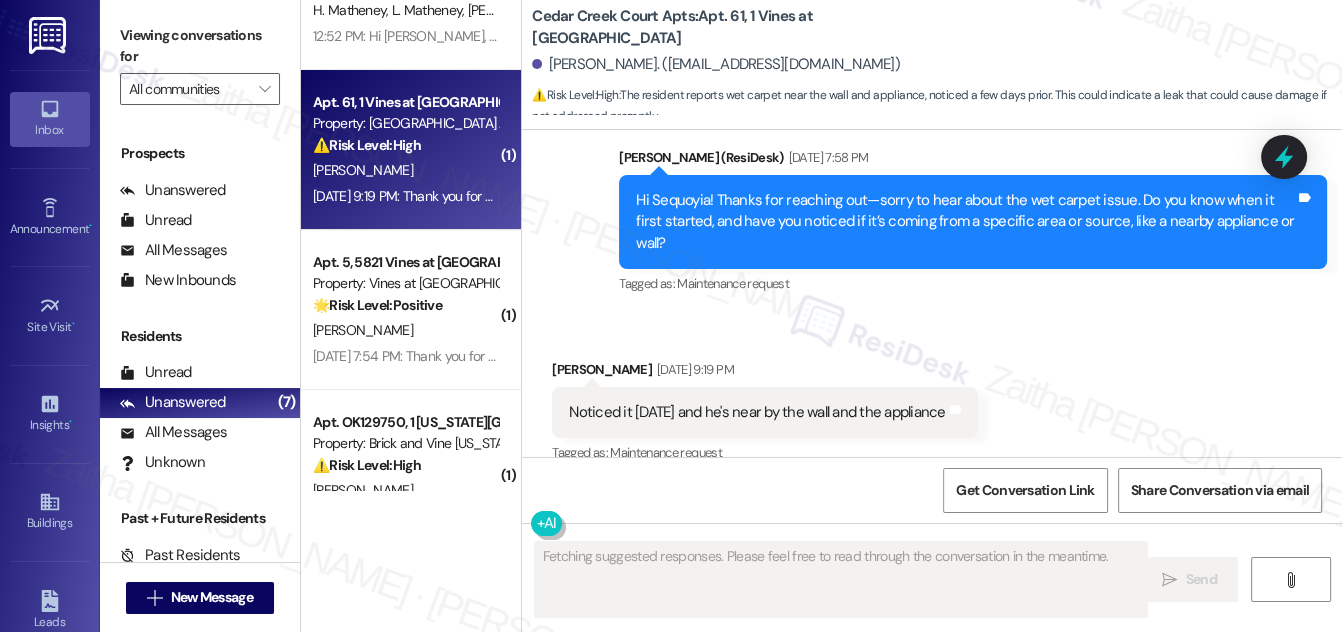 scroll, scrollTop: 774, scrollLeft: 0, axis: vertical 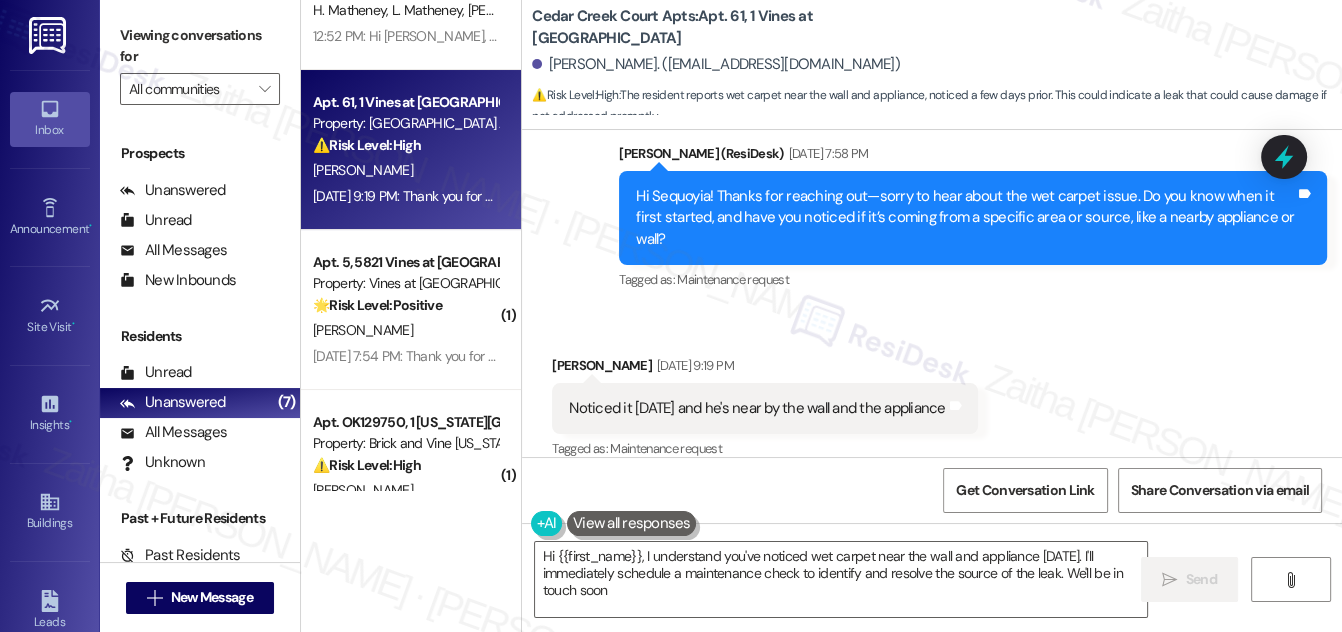 type on "Hi {{first_name}}, I understand you've noticed wet carpet near the wall and appliance since Wednesday. I'll immediately schedule a maintenance check to identify and resolve the source of the leak. We'll be in touch soon!" 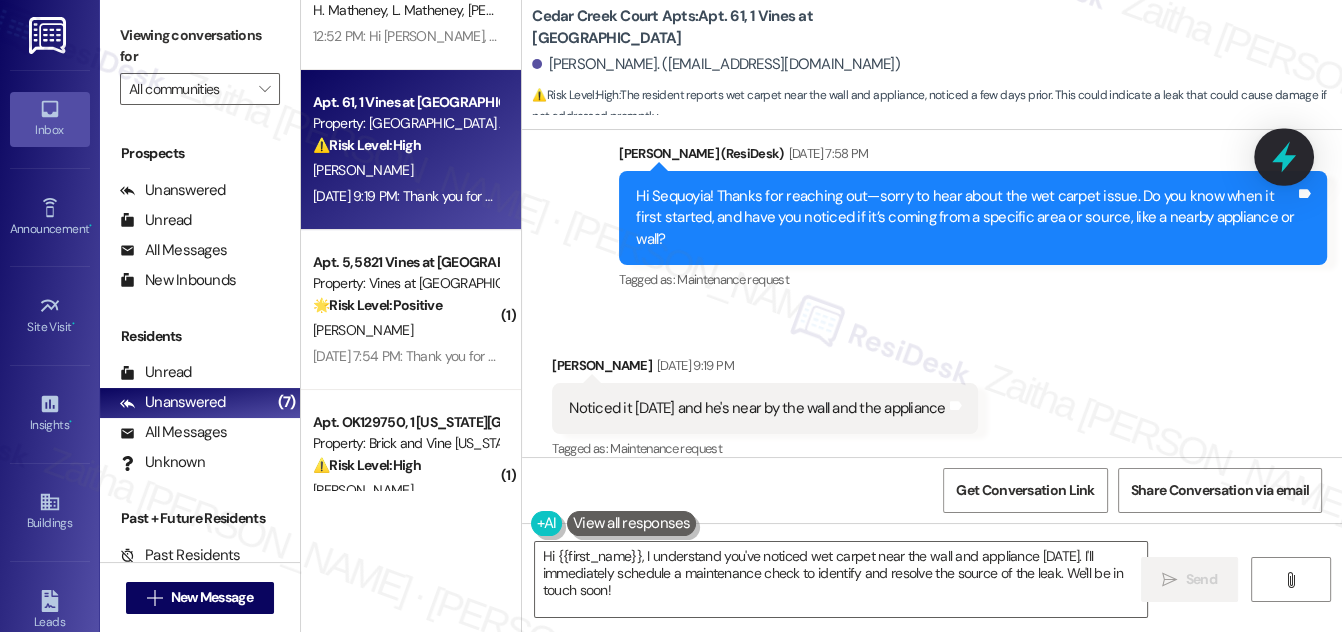 click 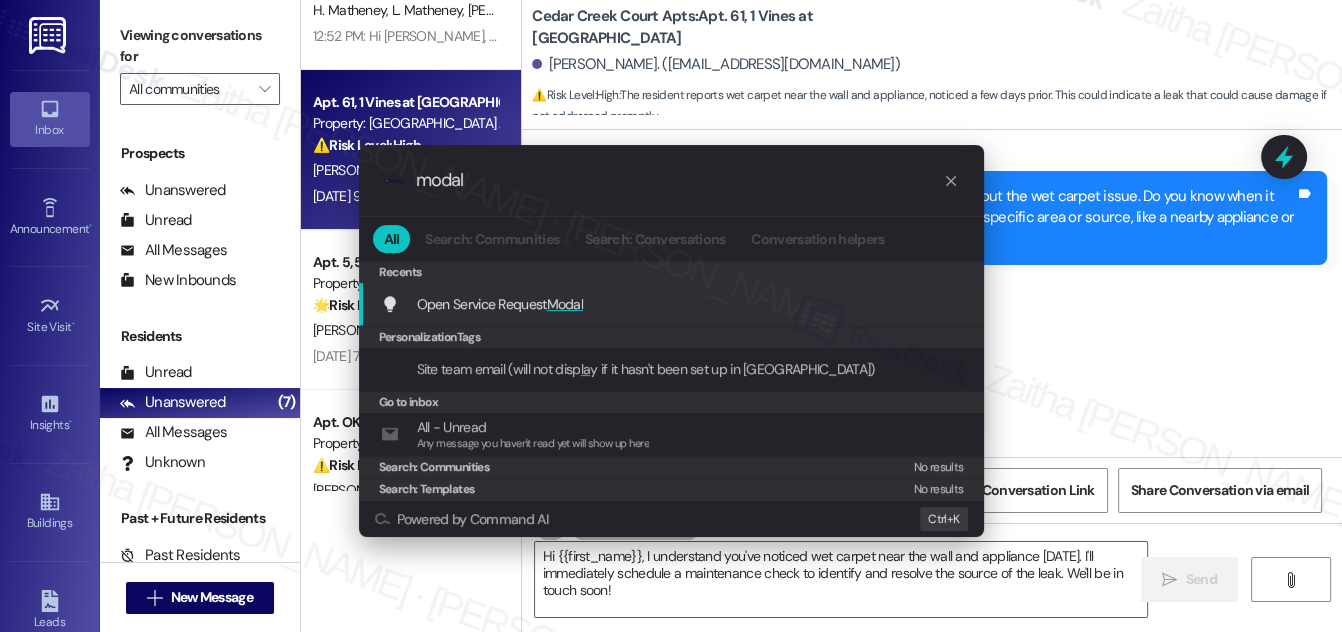 click on "Modal" at bounding box center [565, 304] 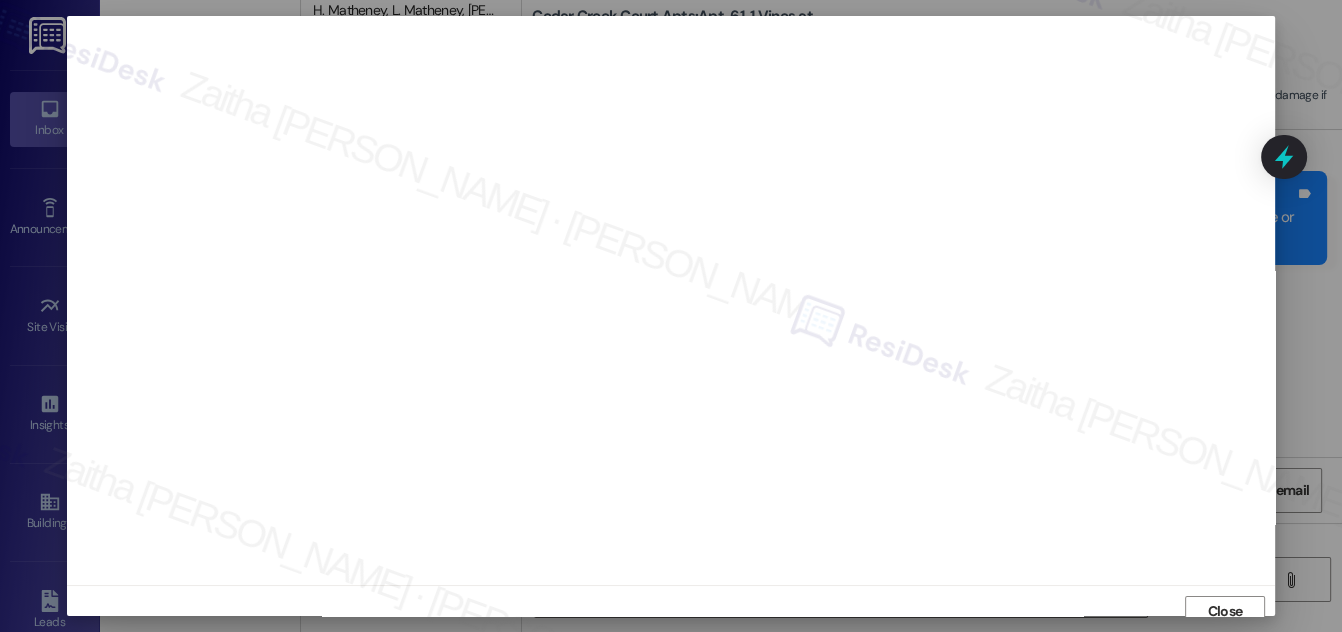 scroll, scrollTop: 11, scrollLeft: 0, axis: vertical 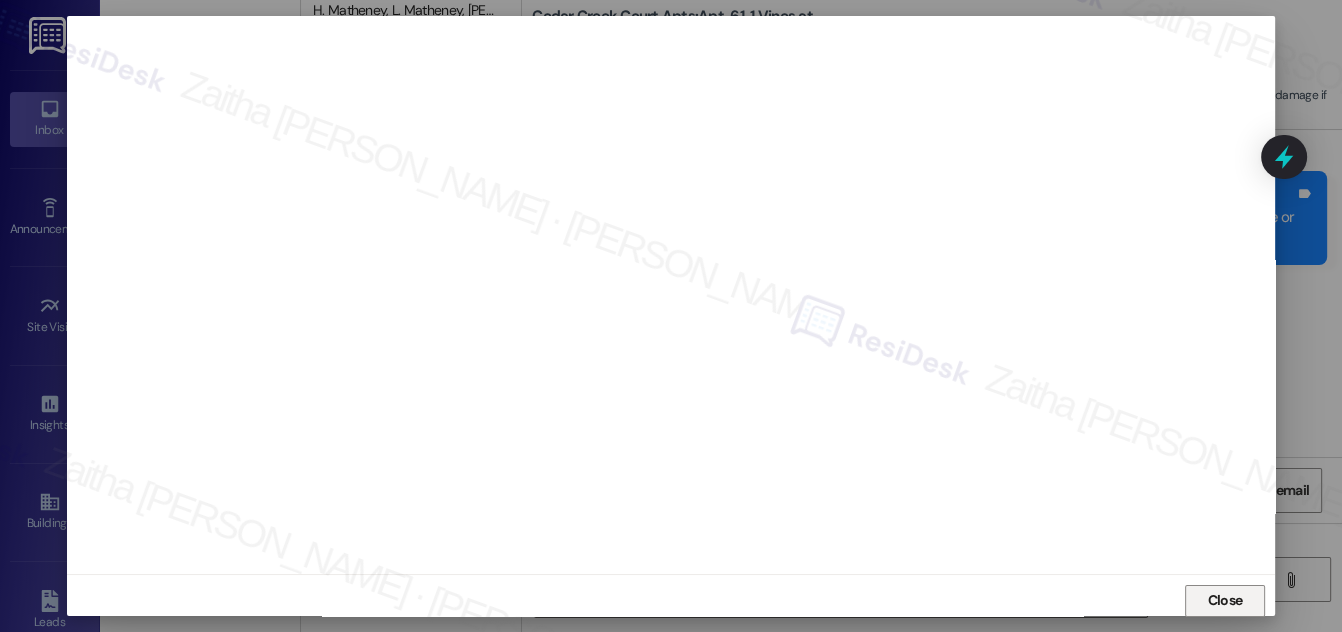 click on "Close" at bounding box center (1225, 600) 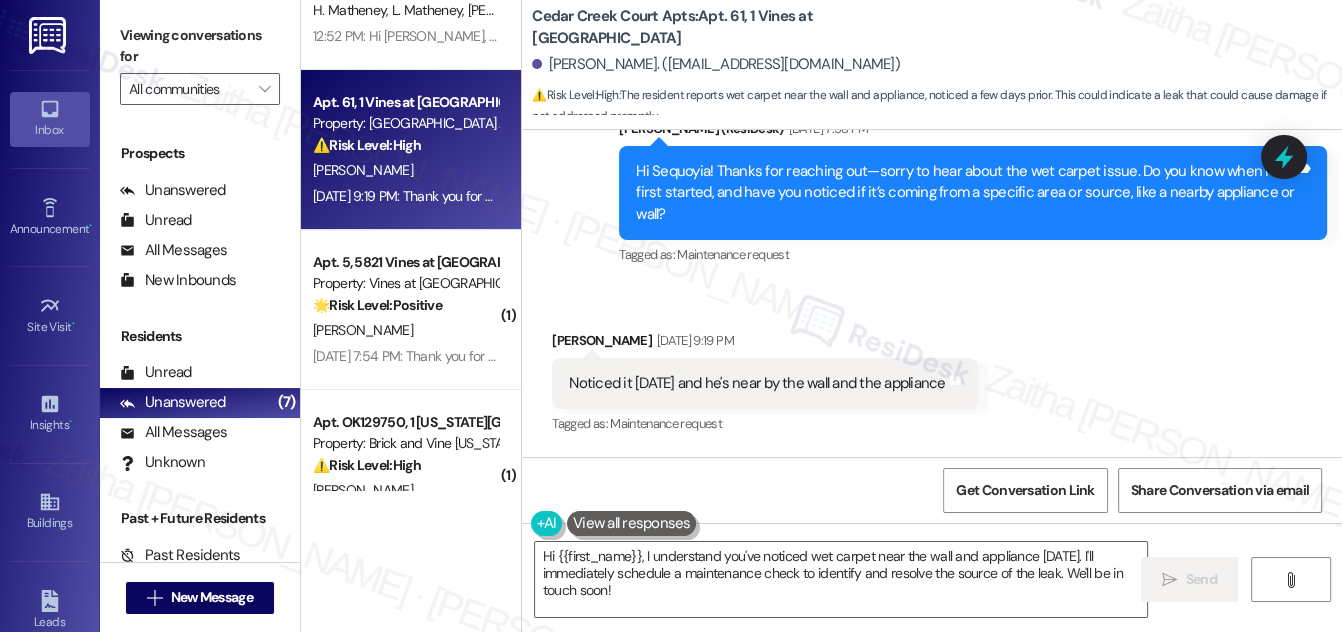 scroll, scrollTop: 818, scrollLeft: 0, axis: vertical 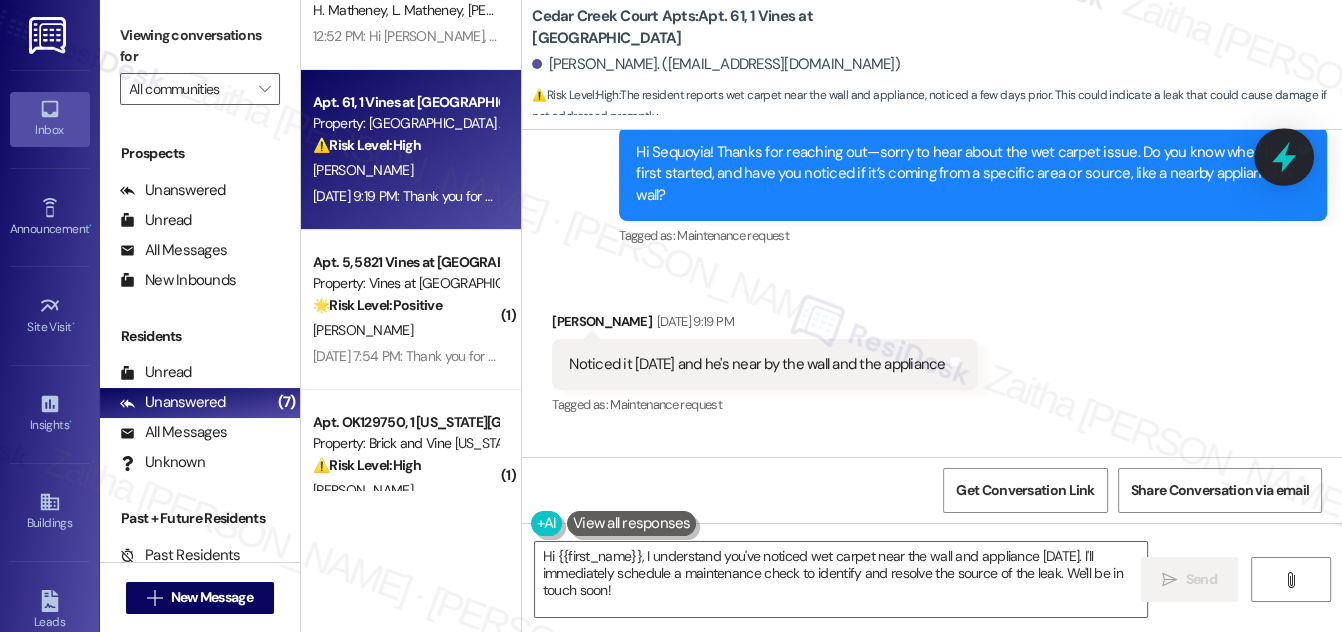 click 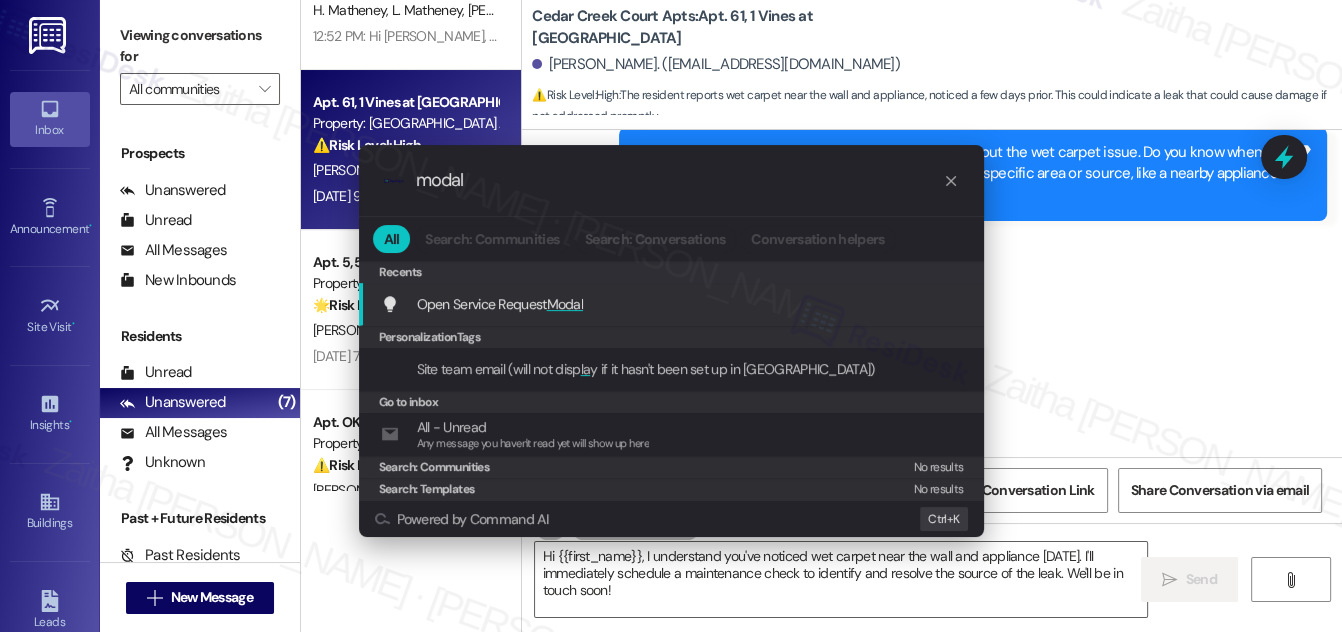 type on "modal" 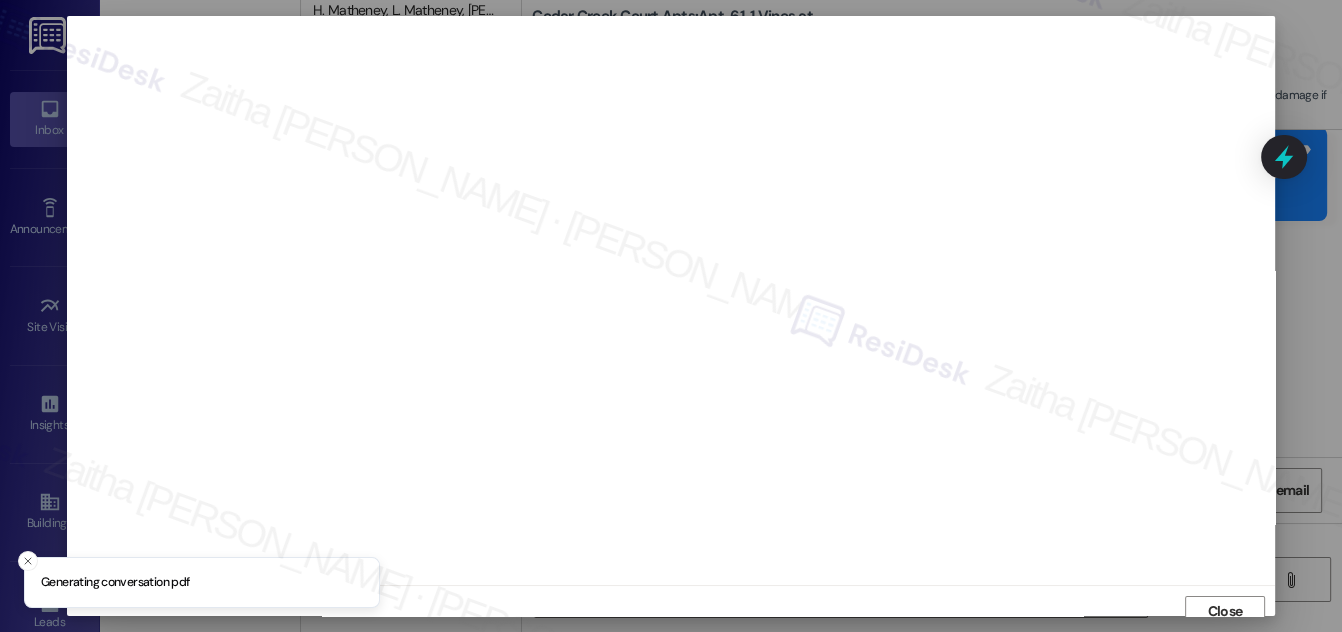 scroll, scrollTop: 11, scrollLeft: 0, axis: vertical 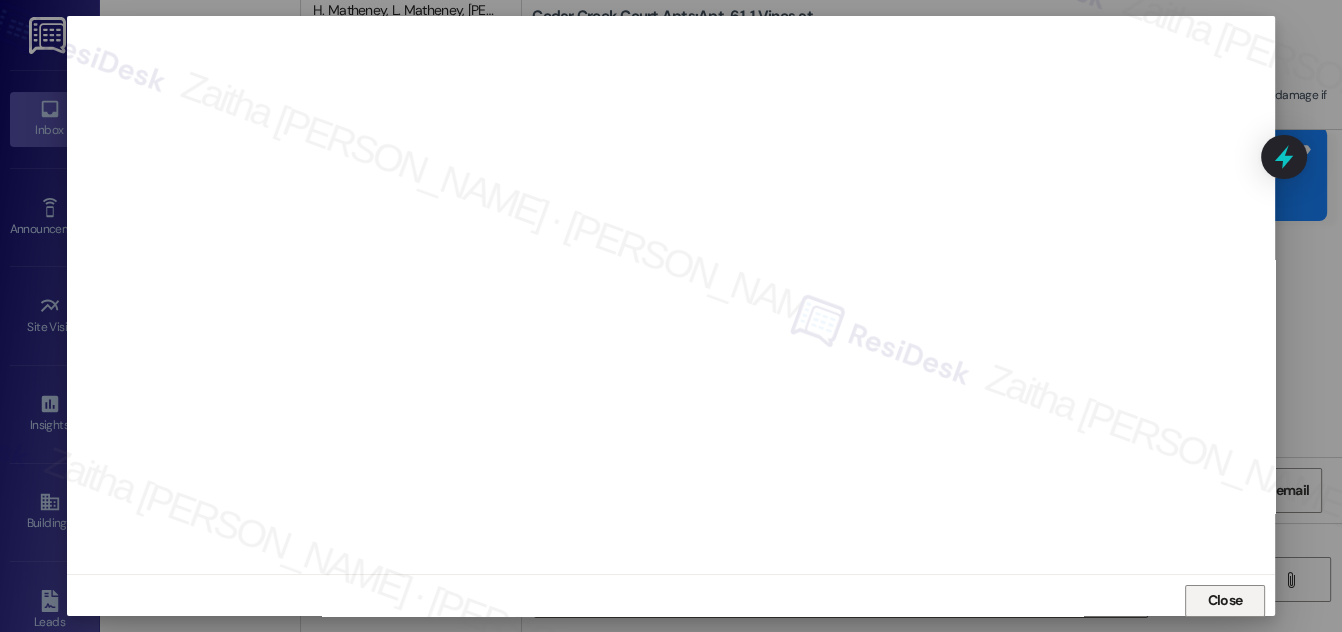 click on "Close" at bounding box center [1225, 600] 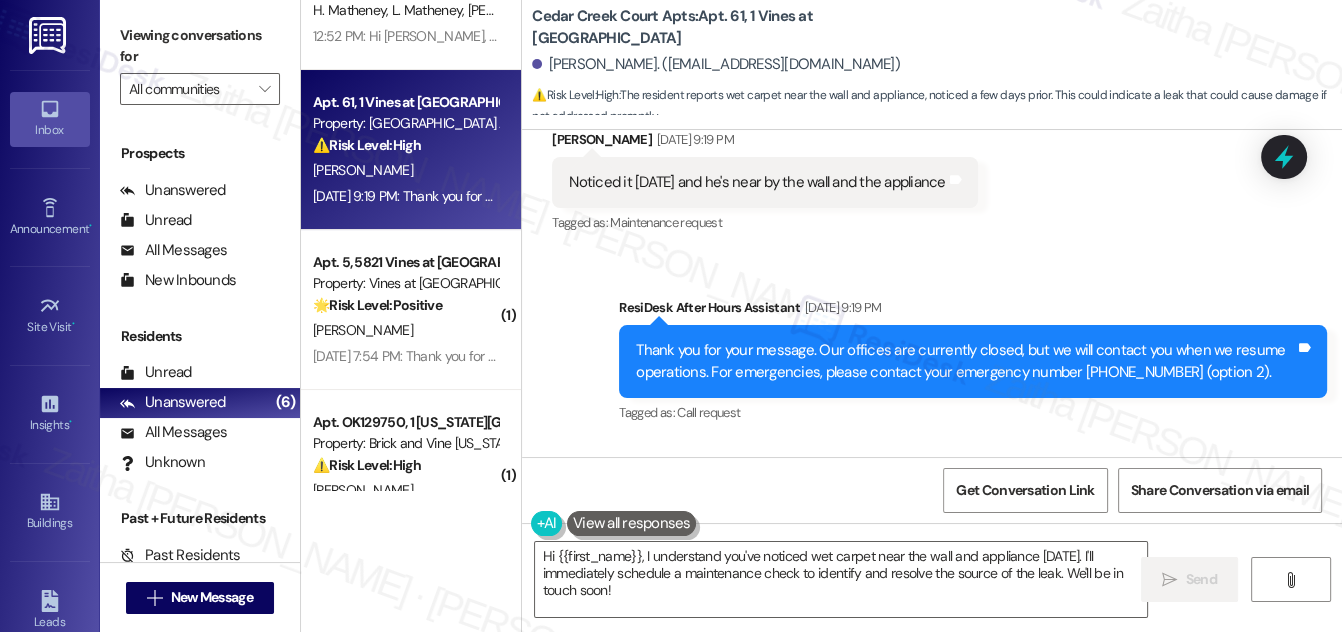 scroll, scrollTop: 1170, scrollLeft: 0, axis: vertical 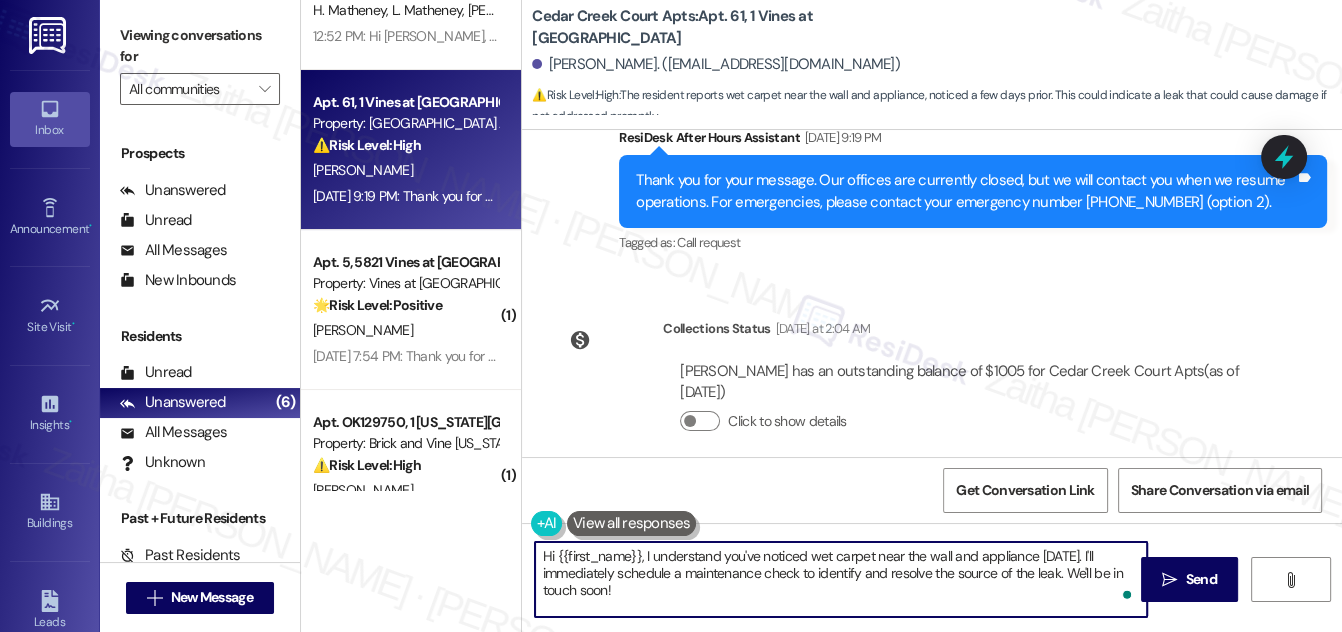 drag, startPoint x: 642, startPoint y: 554, endPoint x: 712, endPoint y: 586, distance: 76.96753 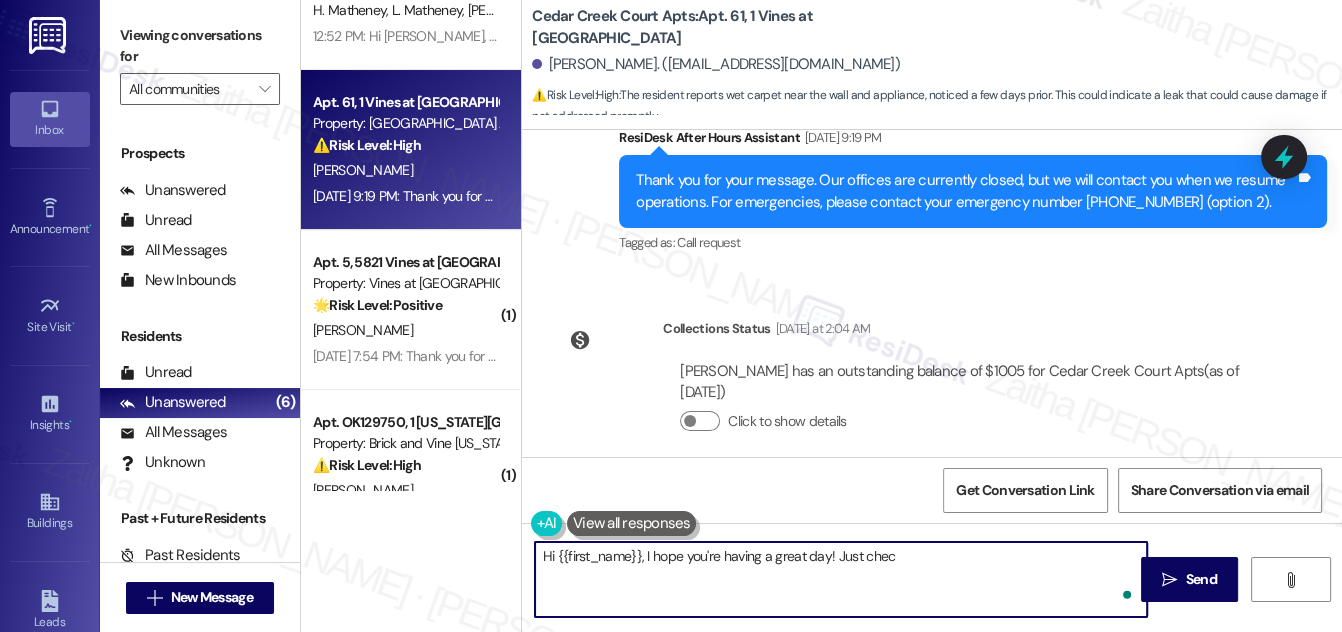 type on "Hi {{first_name}}, I hope you're having a great day! Just check" 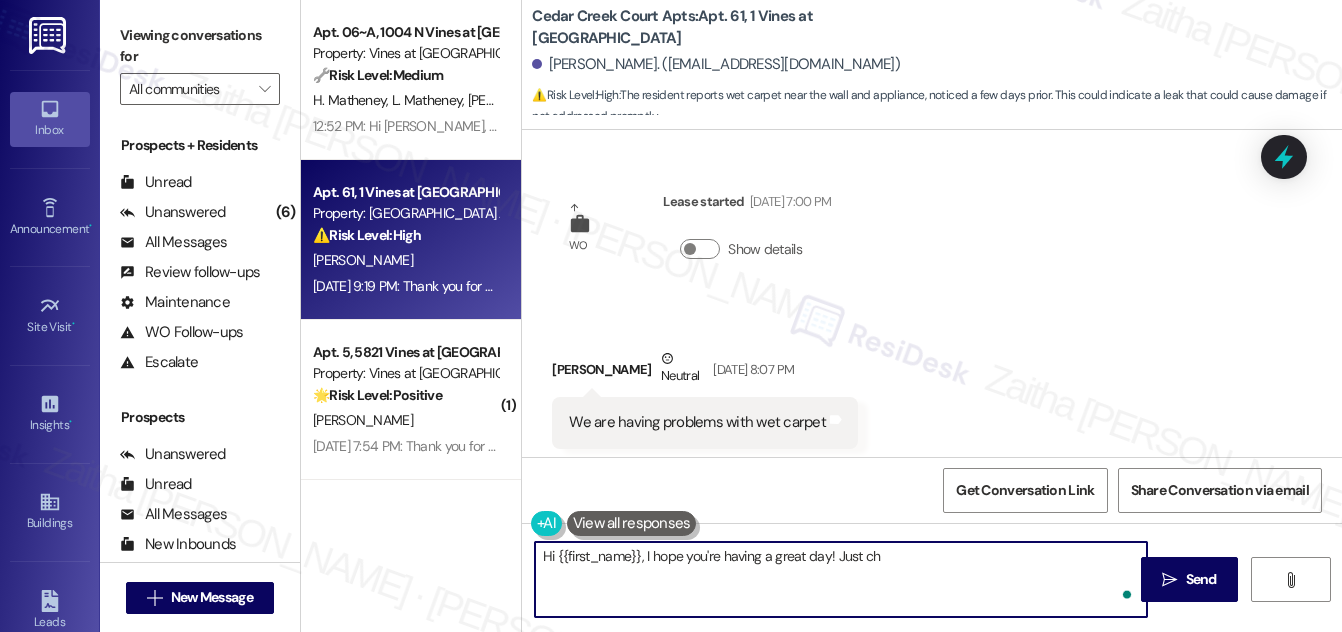 scroll, scrollTop: 0, scrollLeft: 0, axis: both 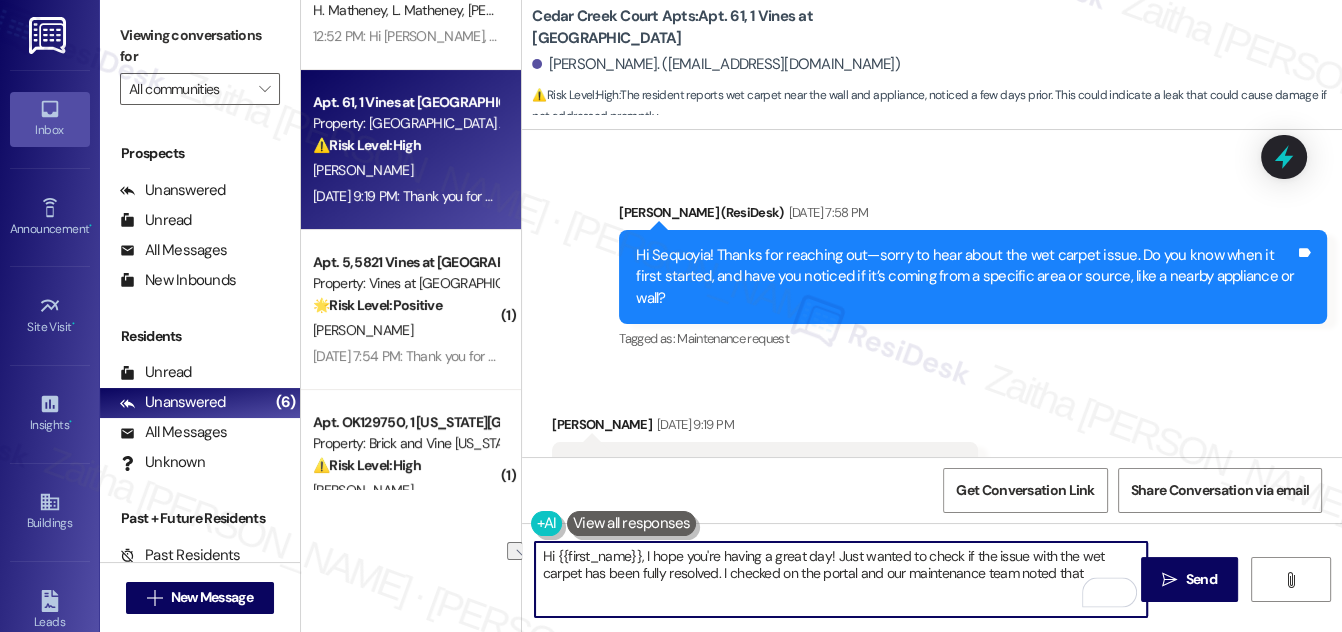 drag, startPoint x: 978, startPoint y: 572, endPoint x: 1053, endPoint y: 569, distance: 75.059975 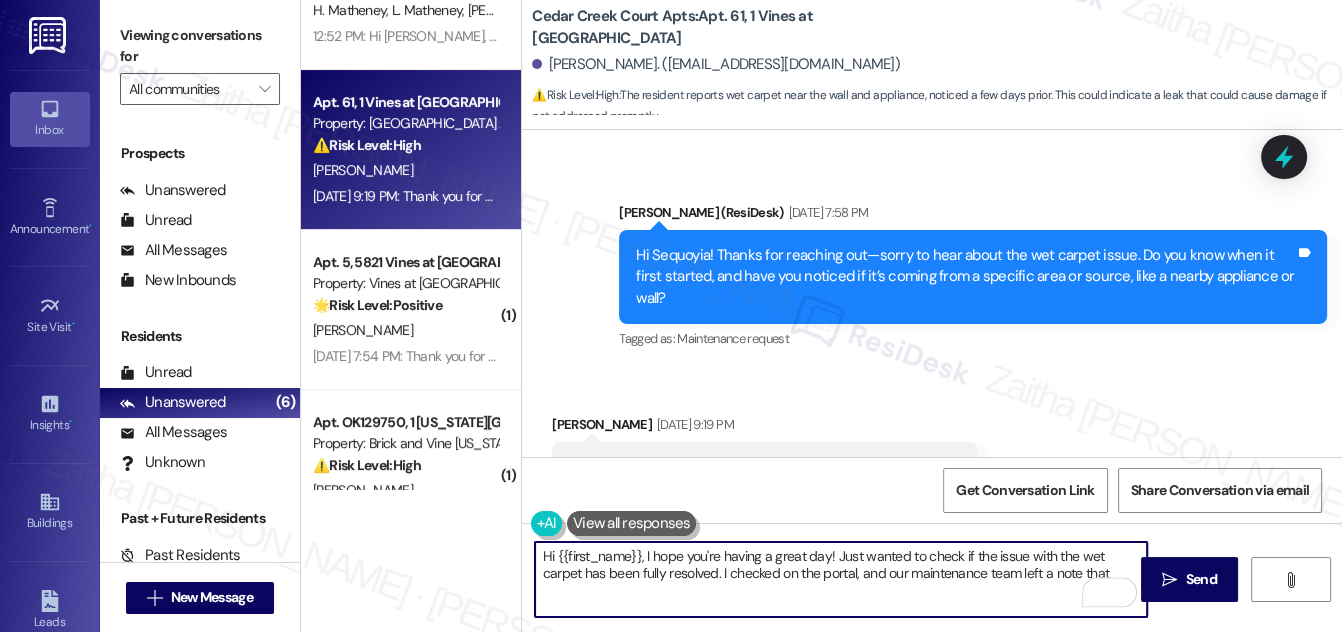click on "Hi {{first_name}}, I hope you're having a great day! Just wanted to check if the issue with the wet carpet has been fully resolved. I checked on the portal, and our maintenance team left a note that" at bounding box center (841, 579) 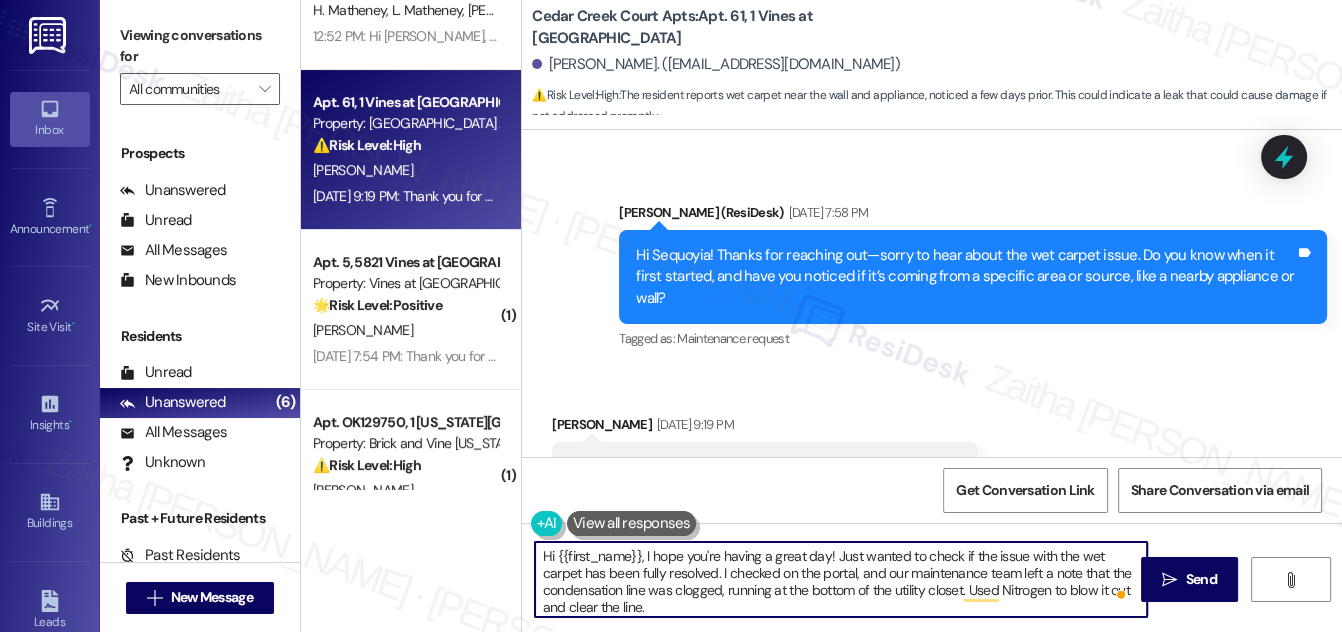 click on "Hi {{first_name}}, I hope you're having a great day! Just wanted to check if the issue with the wet carpet has been fully resolved. I checked on the portal, and our maintenance team left a note that the condensation line was clogged, running at the bottom of the utility closet. Used Nitrogen to blow it out and clear the line." at bounding box center (841, 579) 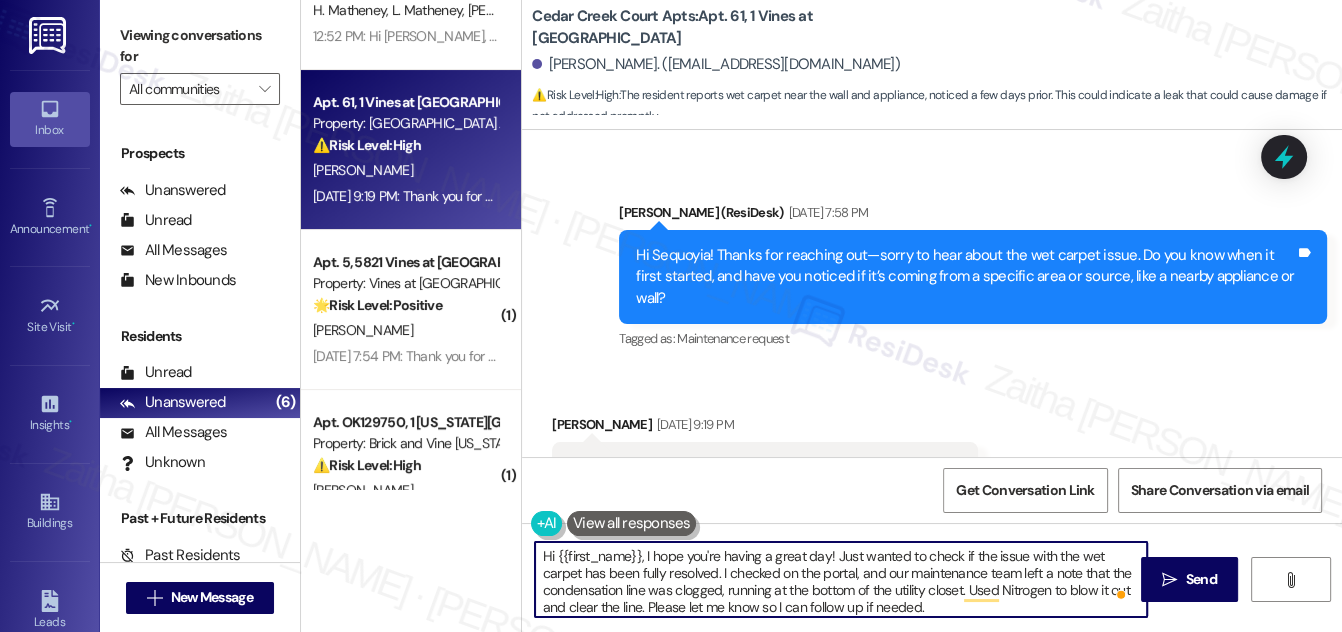 scroll, scrollTop: 5, scrollLeft: 0, axis: vertical 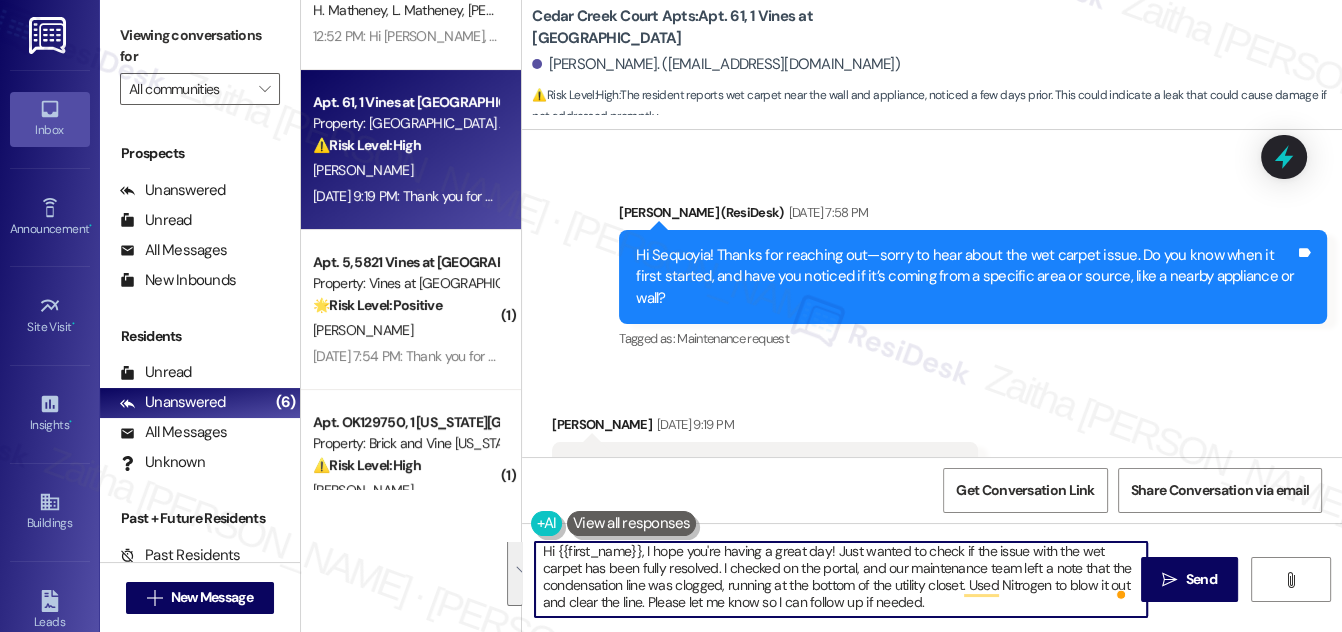 drag, startPoint x: 536, startPoint y: 559, endPoint x: 919, endPoint y: 607, distance: 385.99612 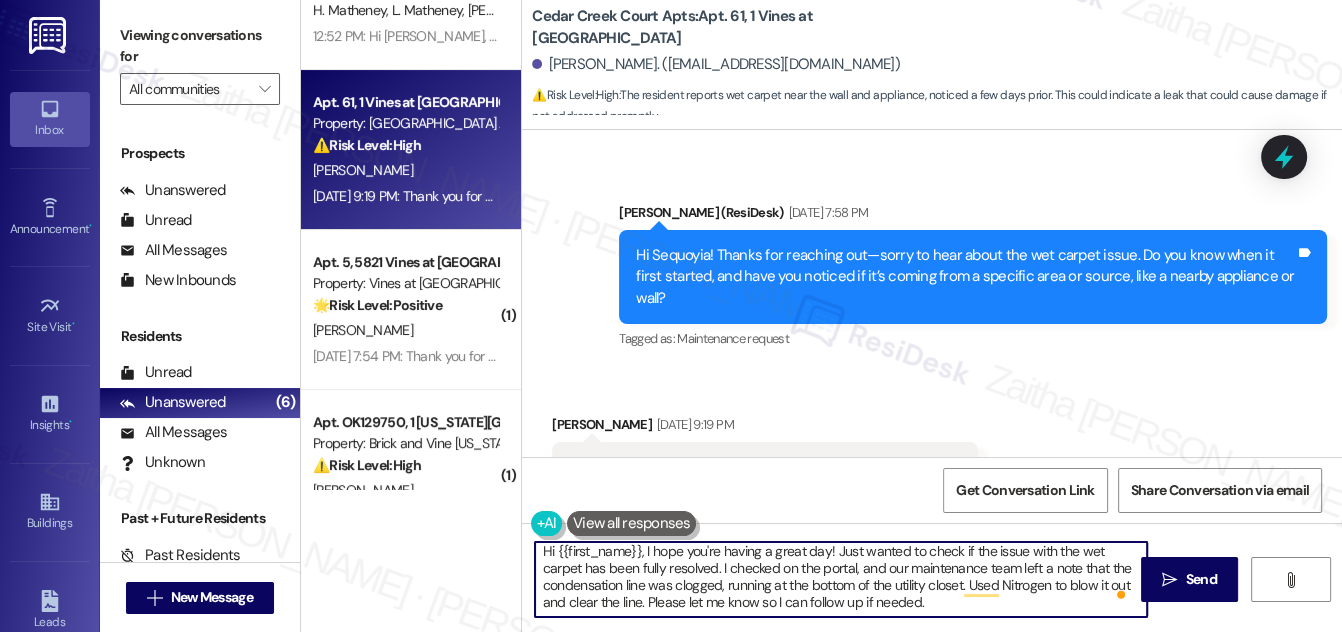 scroll, scrollTop: 0, scrollLeft: 0, axis: both 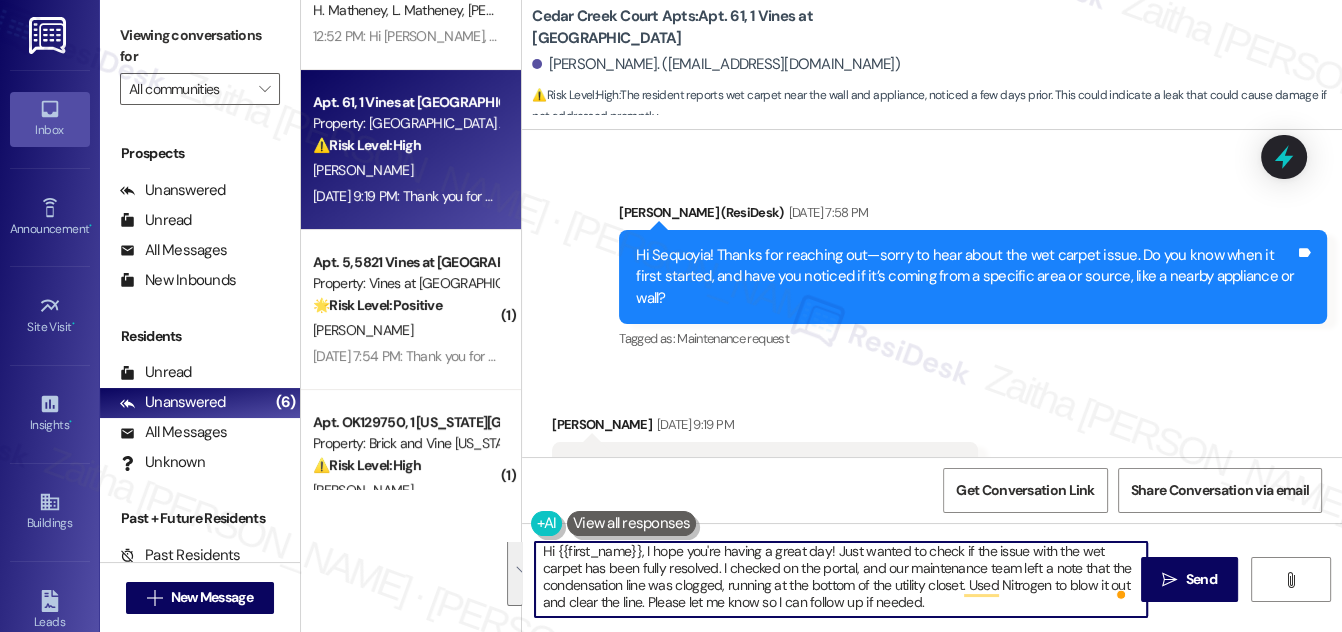 drag, startPoint x: 833, startPoint y: 546, endPoint x: 925, endPoint y: 609, distance: 111.503365 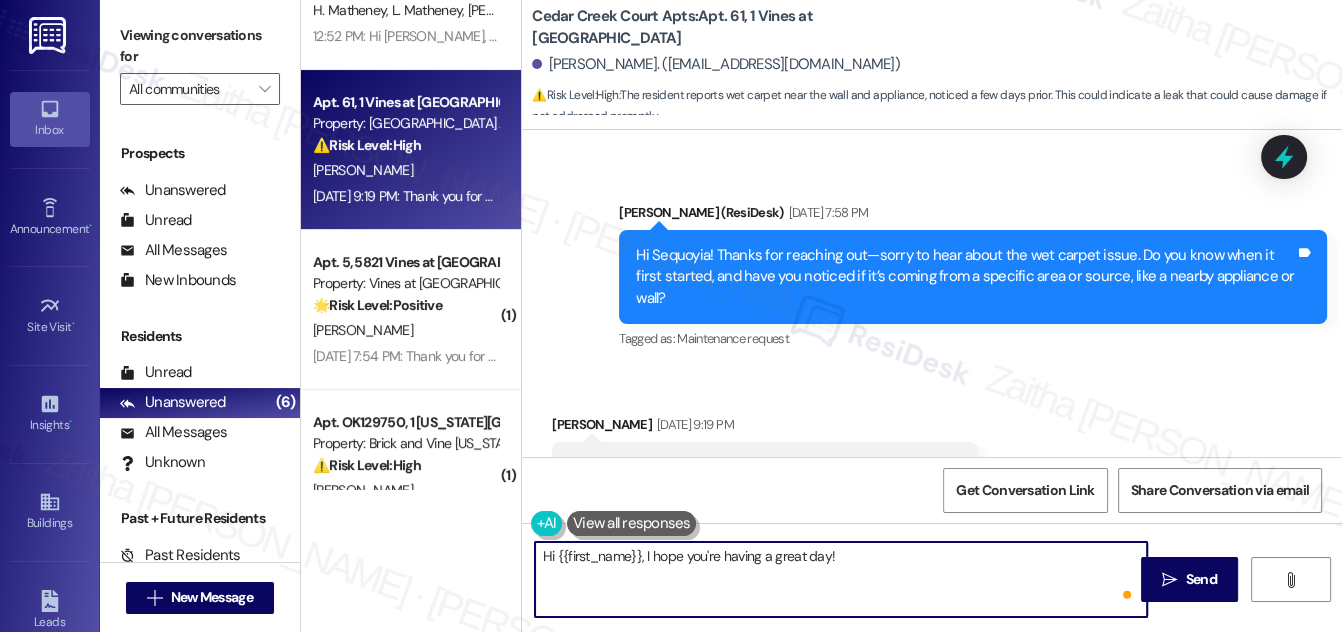 scroll, scrollTop: 0, scrollLeft: 0, axis: both 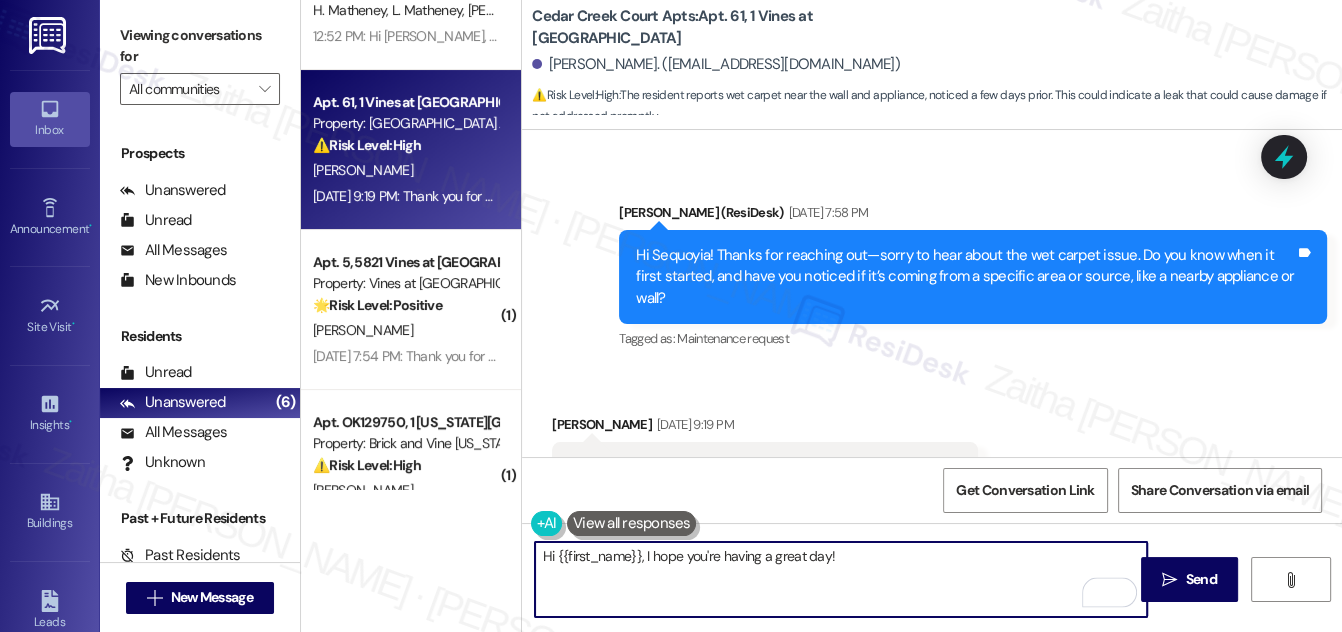 paste on "I just wanted to check in and see if the issue with the wet carpet has been fully resolved. According to the portal, our maintenance team noted that the condensation line was clogged and running along the bottom of the utility closet. They used nitrogen to clear the line. Please let me know if everything is now in order, or if a follow-up is needed." 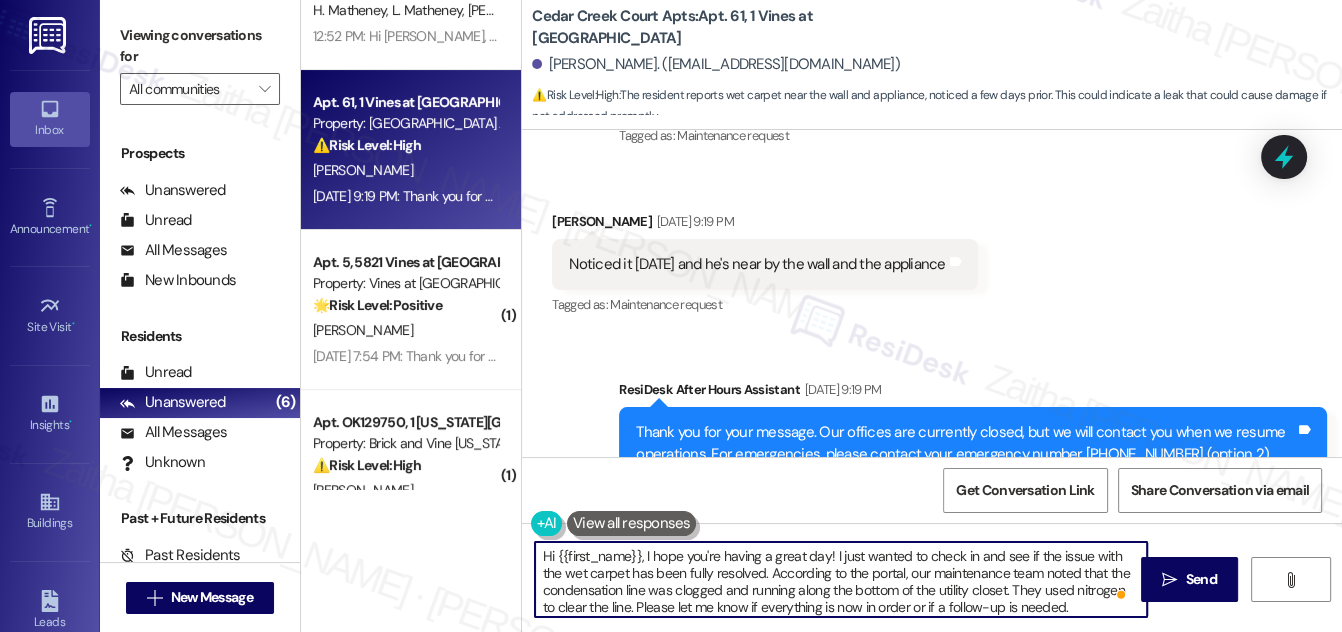 scroll, scrollTop: 898, scrollLeft: 0, axis: vertical 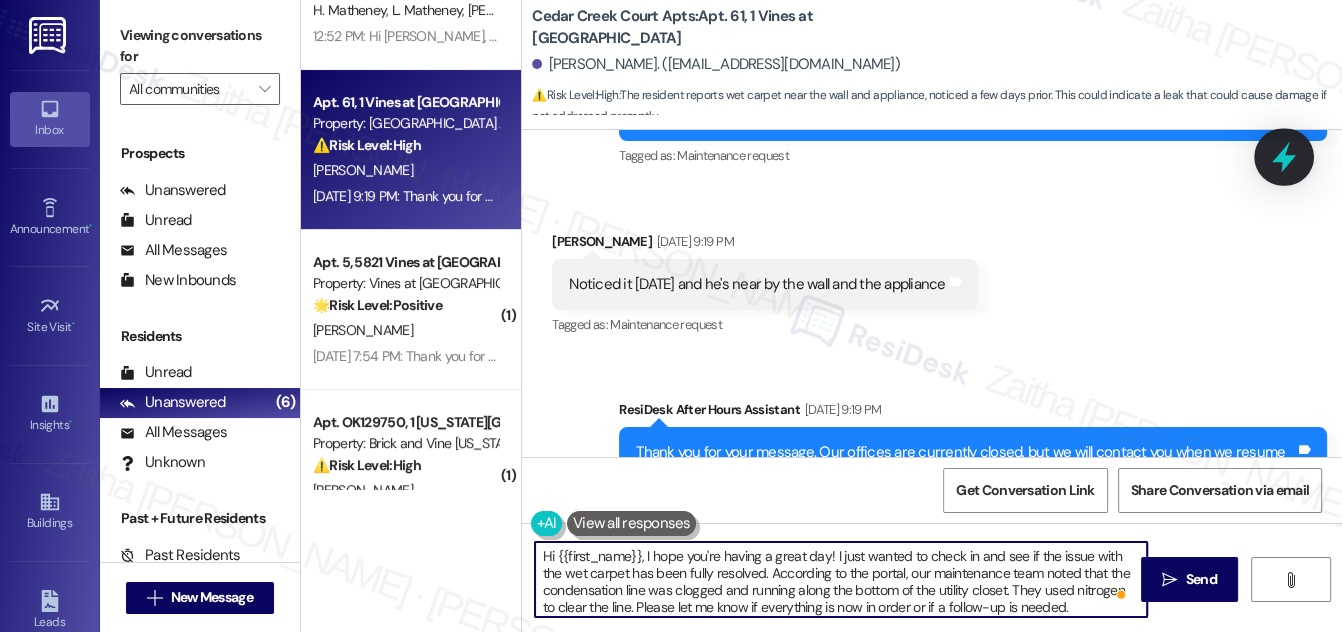 type on "Hi {{first_name}}, I hope you're having a great day! I just wanted to check in and see if the issue with the wet carpet has been fully resolved. According to the portal, our maintenance team noted that the condensation line was clogged and running along the bottom of the utility closet. They used nitrogen to clear the line. Please let me know if everything is now in order or if a follow-up is needed." 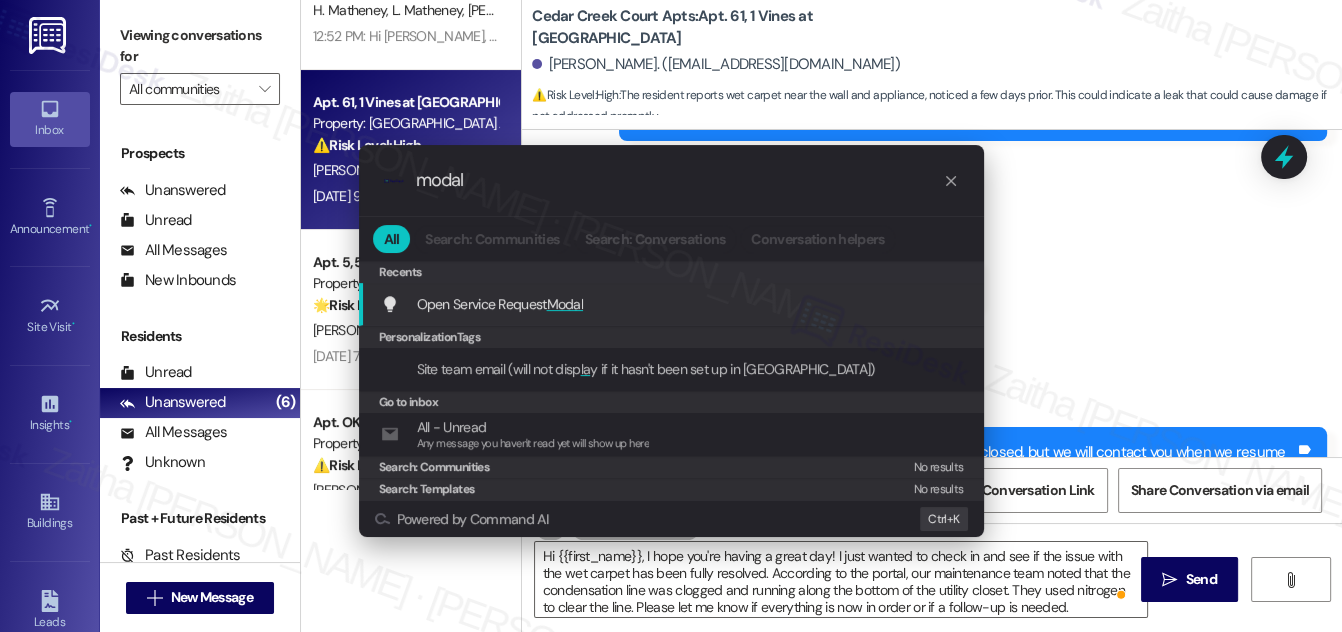 click on "Modal" at bounding box center (565, 304) 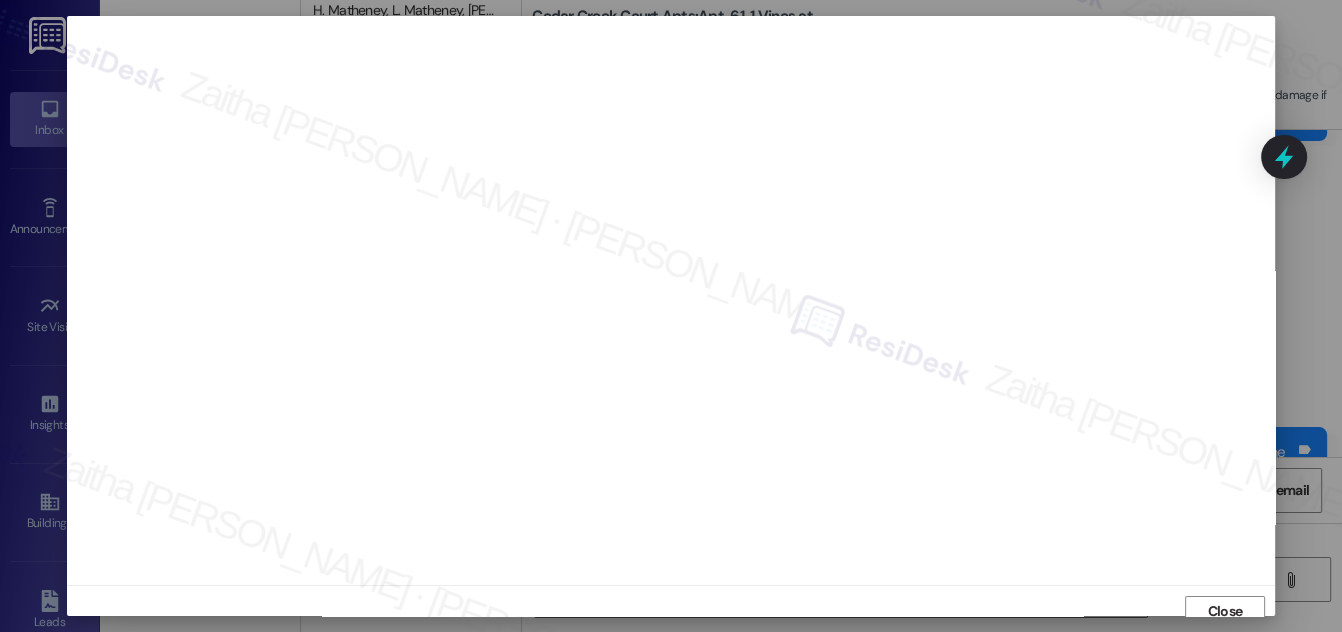 scroll, scrollTop: 11, scrollLeft: 0, axis: vertical 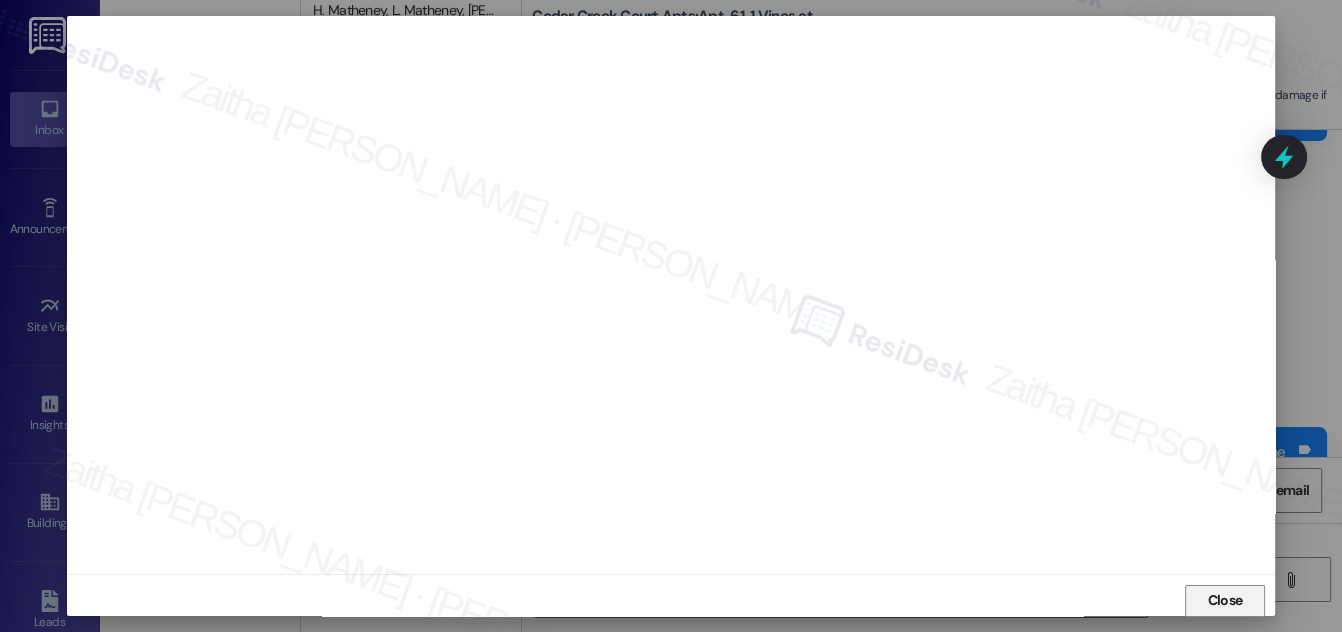 click on "Close" at bounding box center (1225, 601) 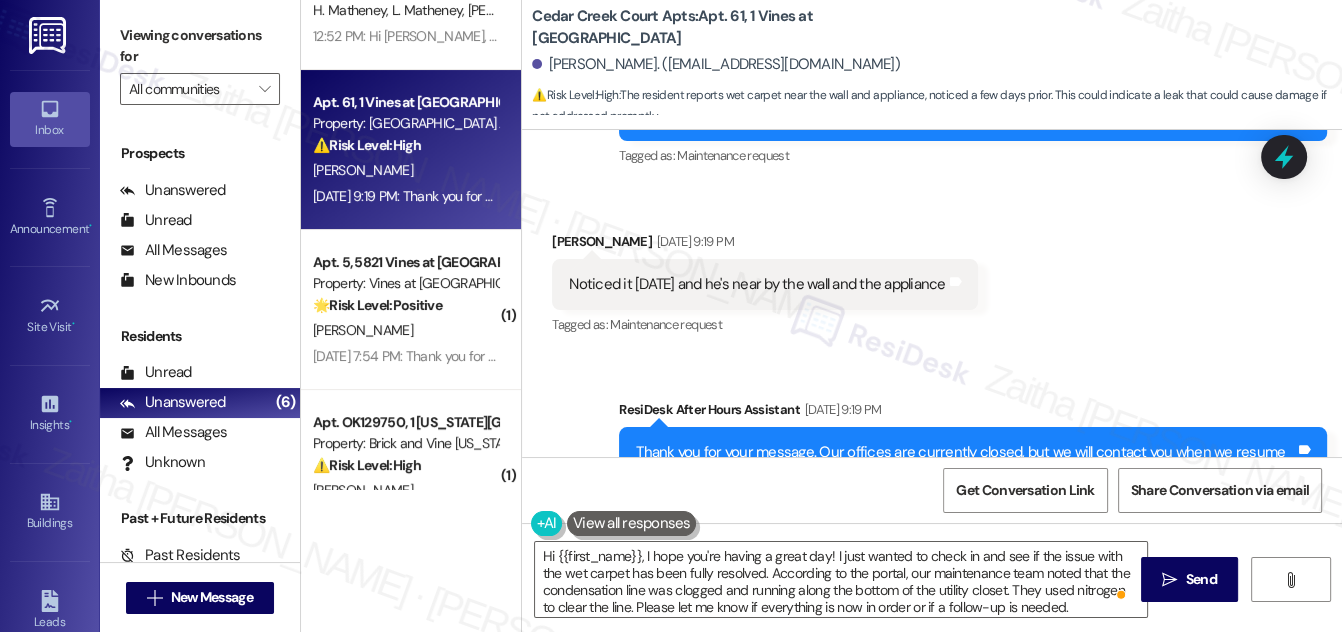 drag, startPoint x: 1288, startPoint y: 163, endPoint x: 868, endPoint y: 161, distance: 420.00476 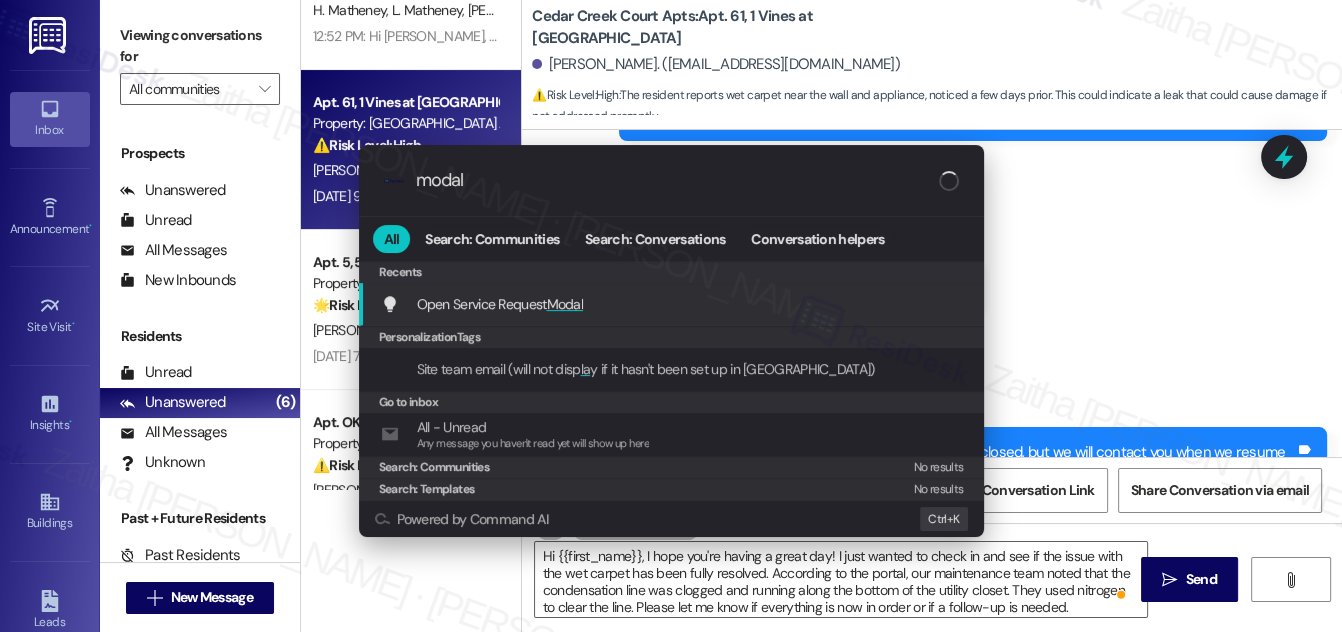 click on "modal" at bounding box center [677, 180] 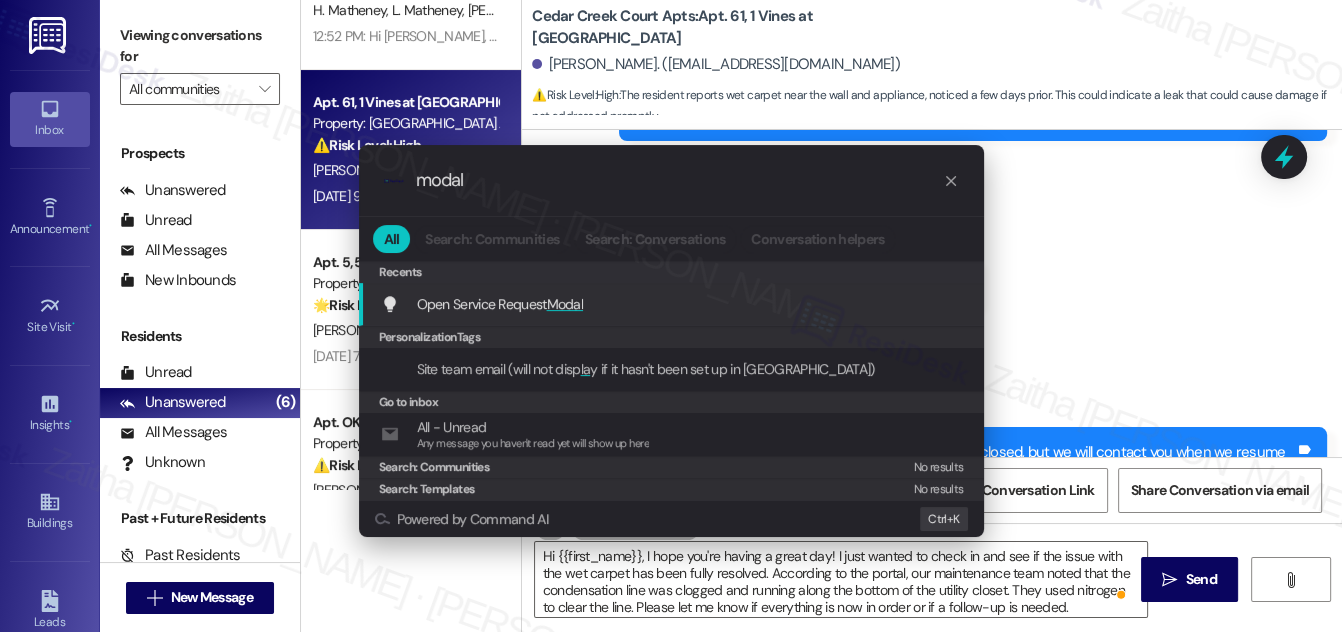 type on "modal" 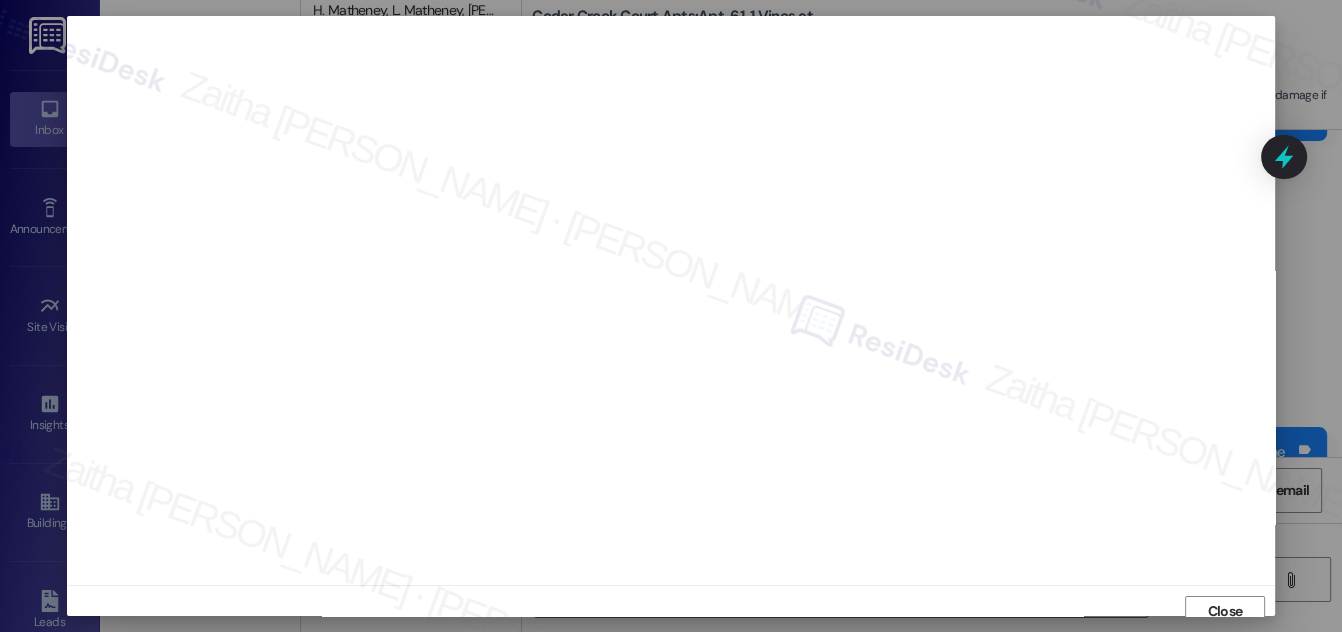 scroll, scrollTop: 11, scrollLeft: 0, axis: vertical 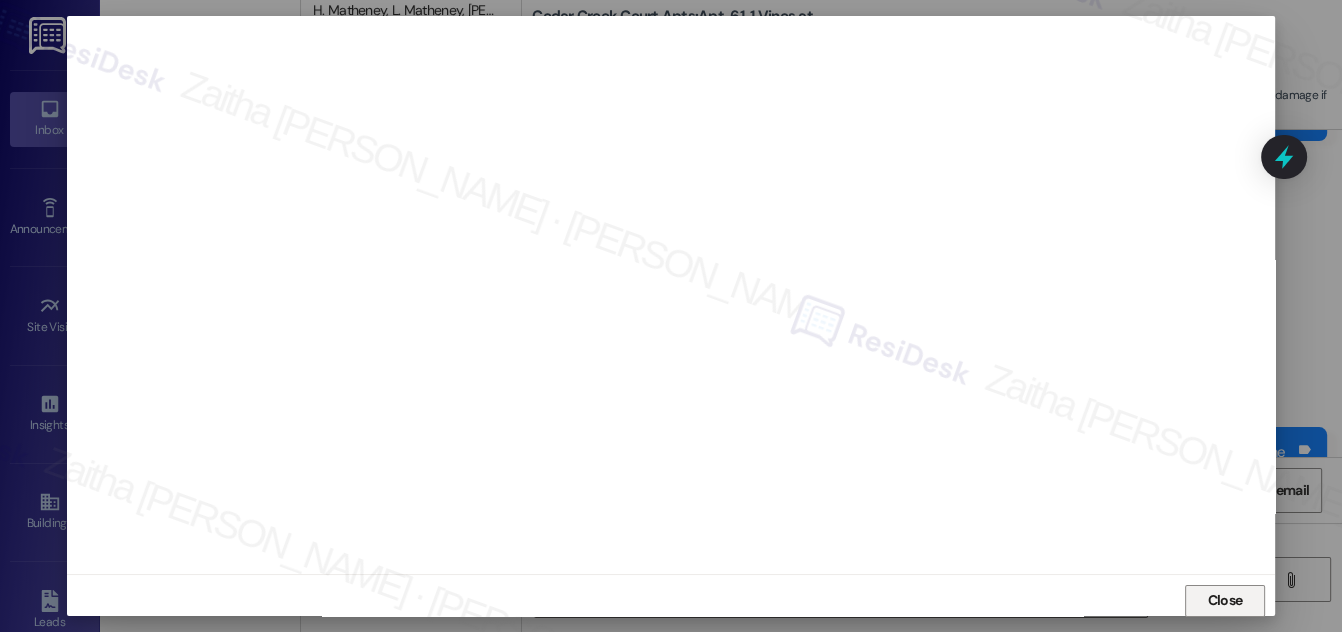click on "Close" at bounding box center [1225, 600] 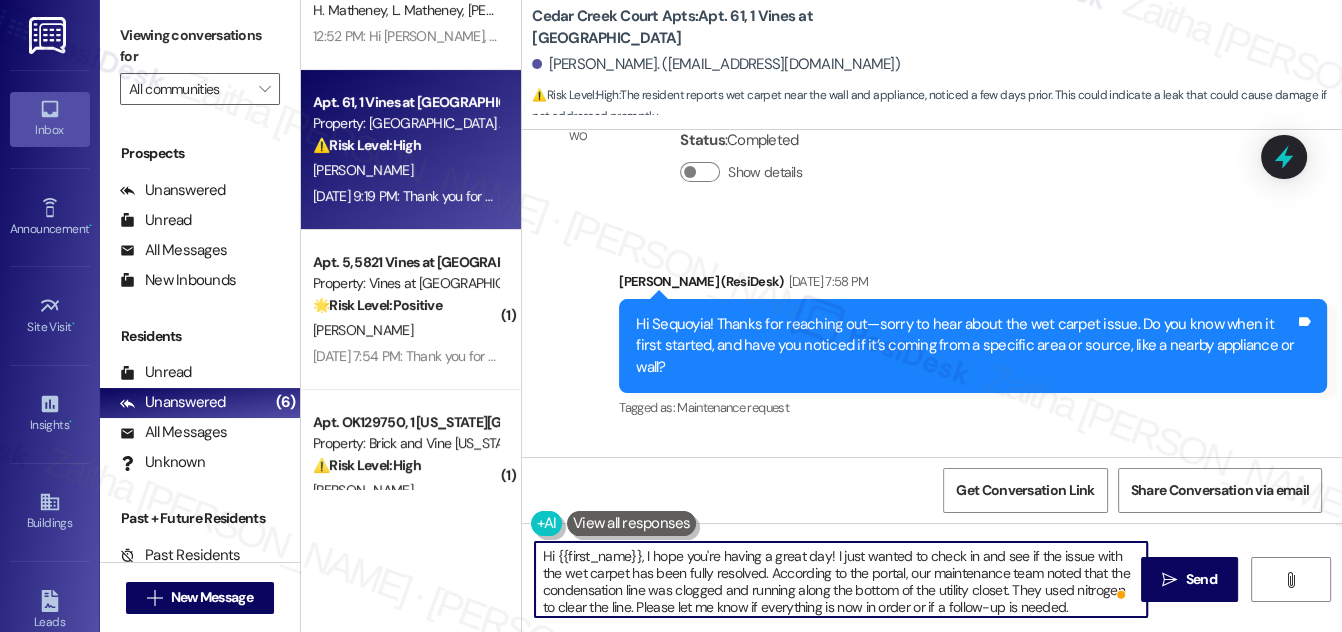 scroll, scrollTop: 715, scrollLeft: 0, axis: vertical 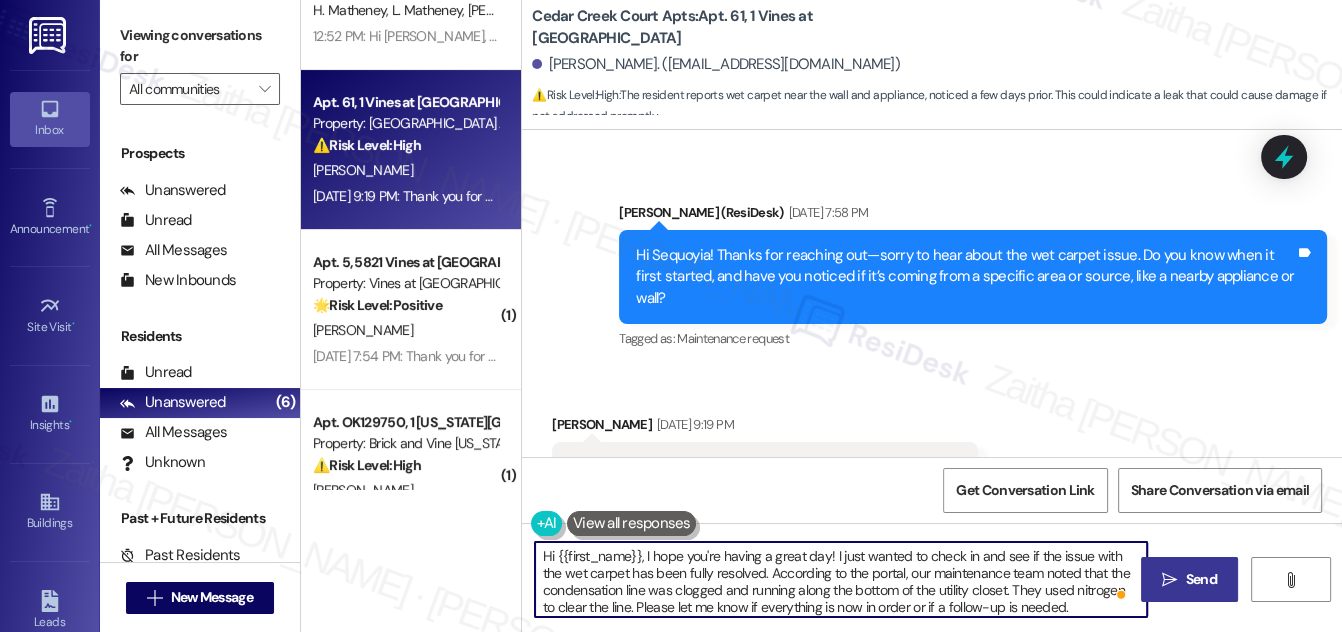 click on " Send" at bounding box center (1189, 579) 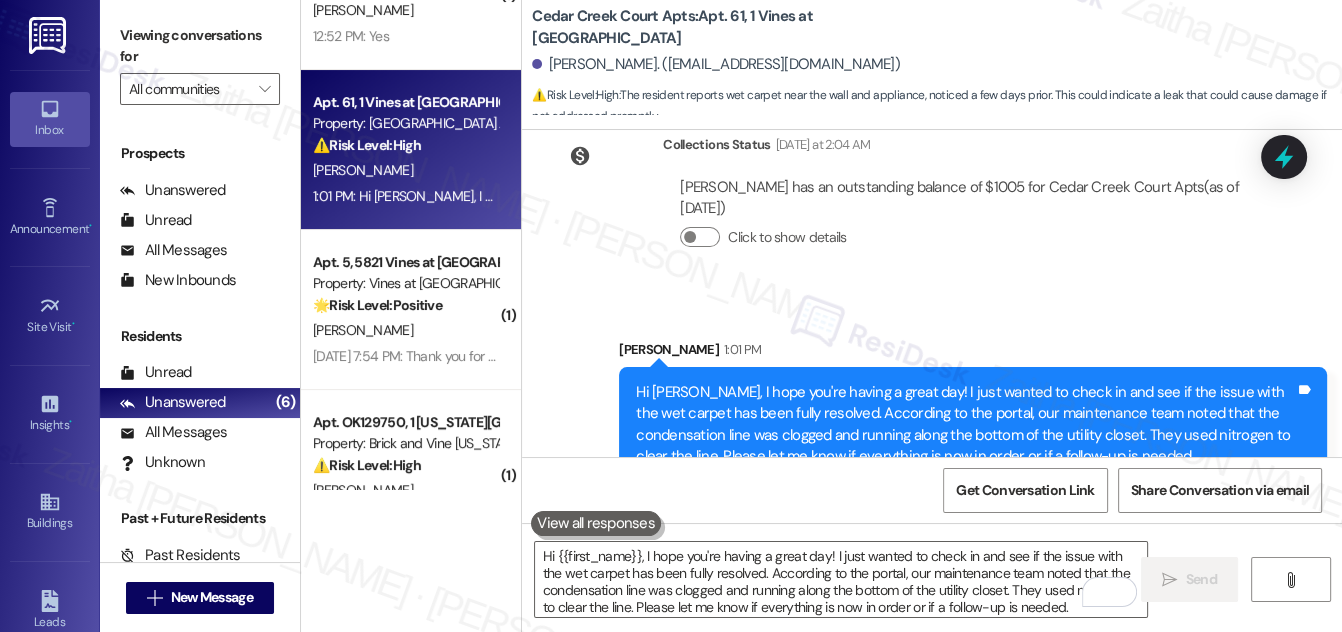scroll, scrollTop: 1373, scrollLeft: 0, axis: vertical 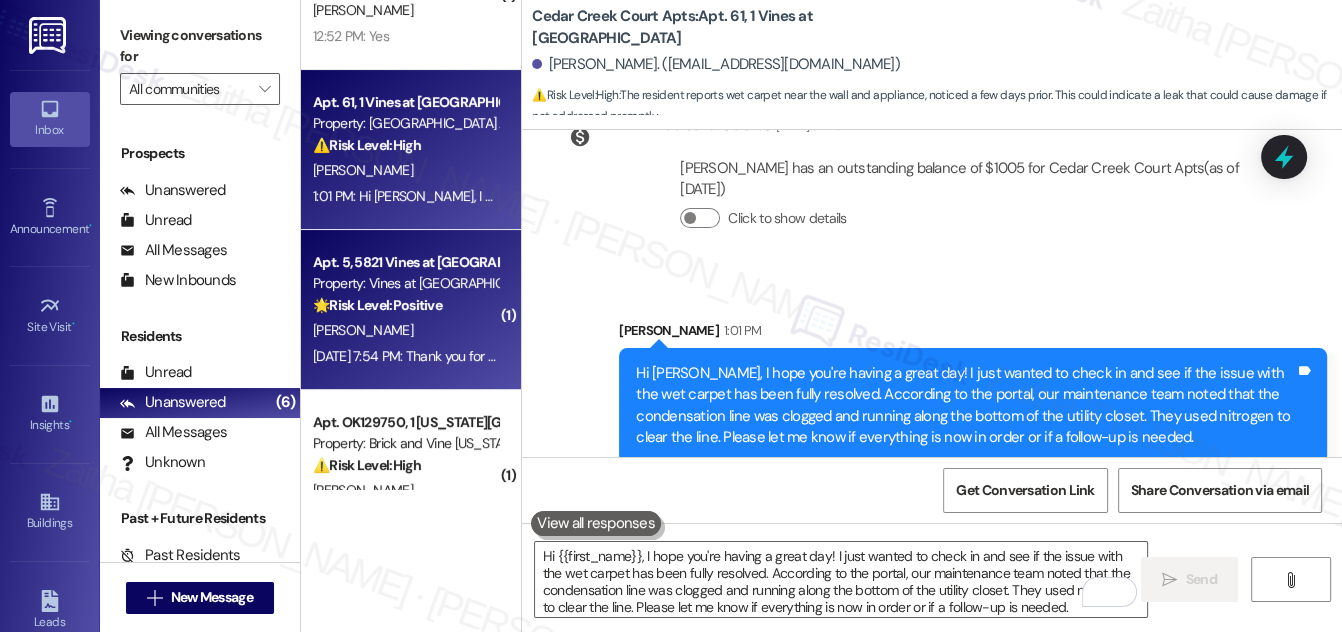 click on "[PERSON_NAME]" at bounding box center (405, 330) 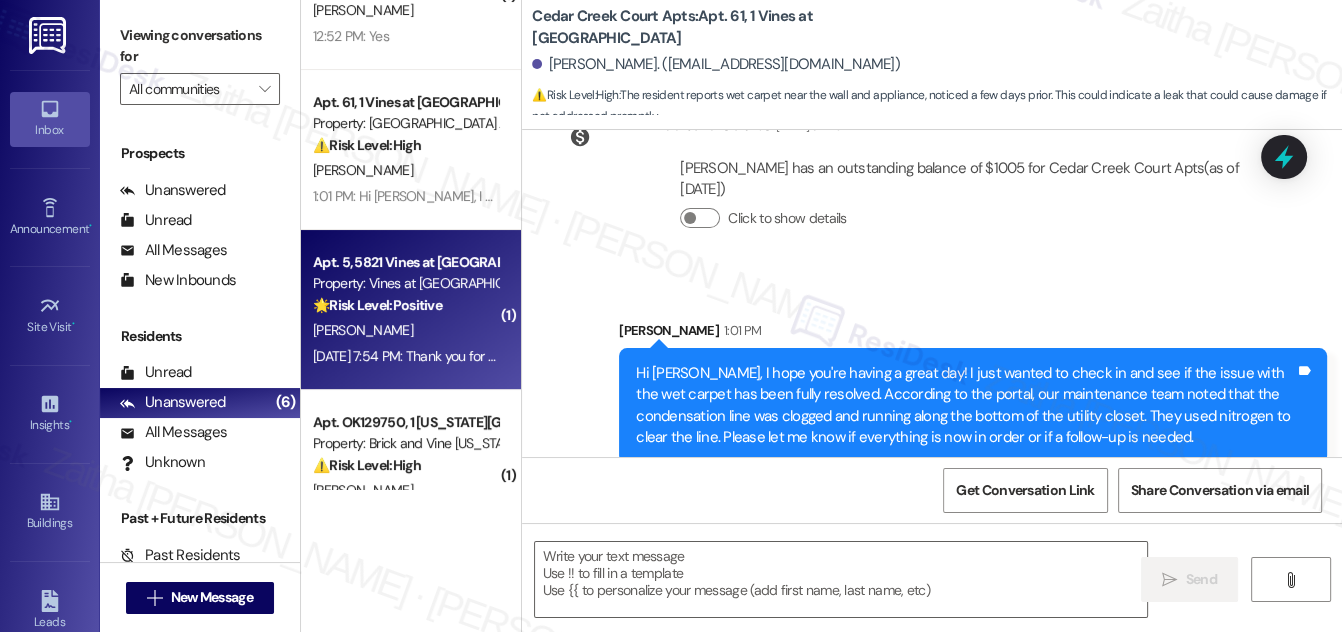 type on "Fetching suggested responses. Please feel free to read through the conversation in the meantime." 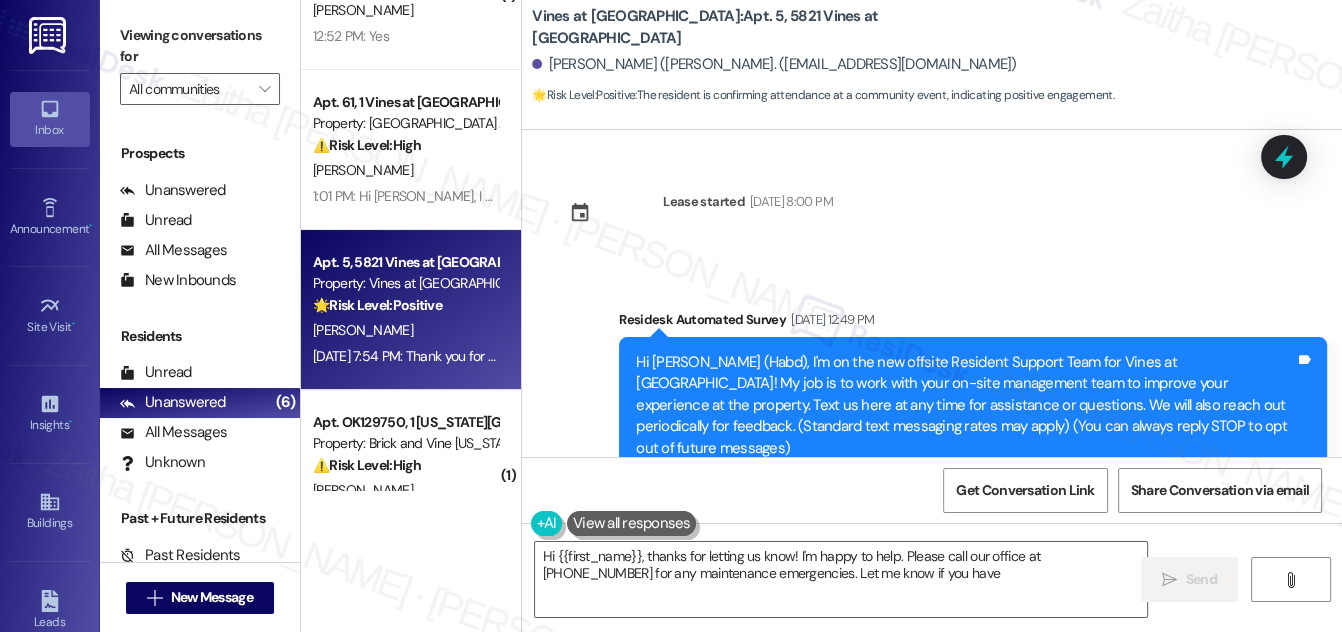 scroll, scrollTop: 68453, scrollLeft: 0, axis: vertical 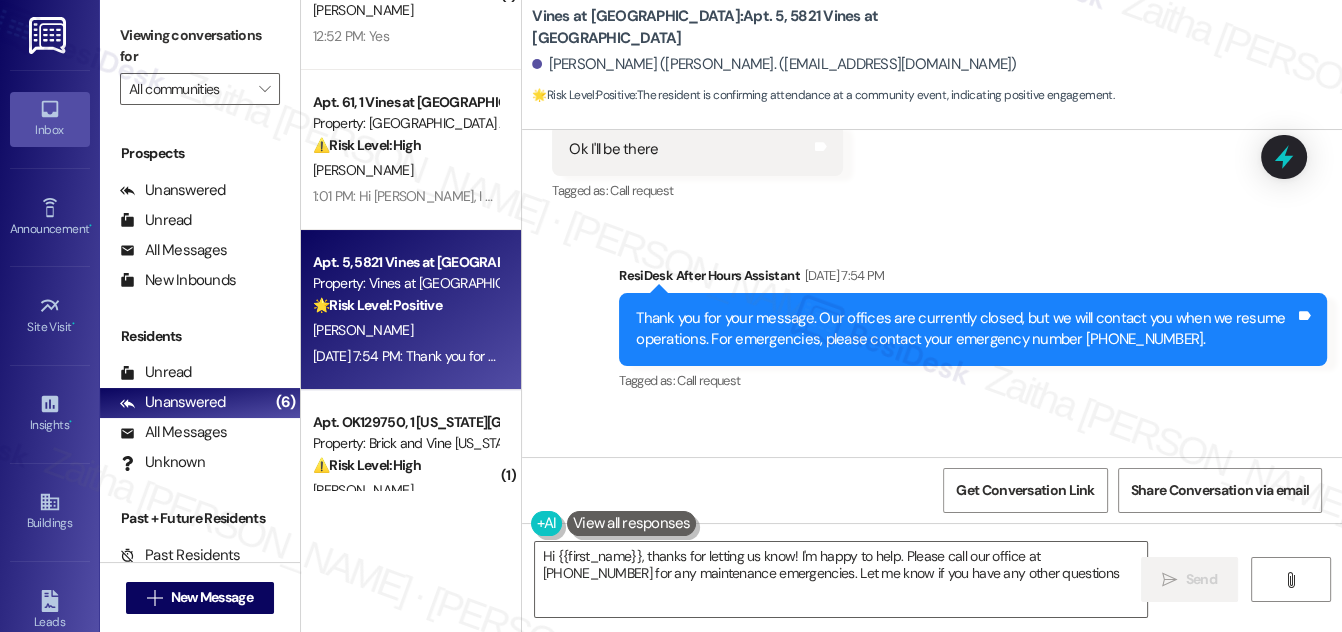 type on "Hi {{first_name}}, thanks for letting us know! I'm happy to help. Please call our office at [PHONE_NUMBER] for any maintenance emergencies. Let me know if you have any other questions!" 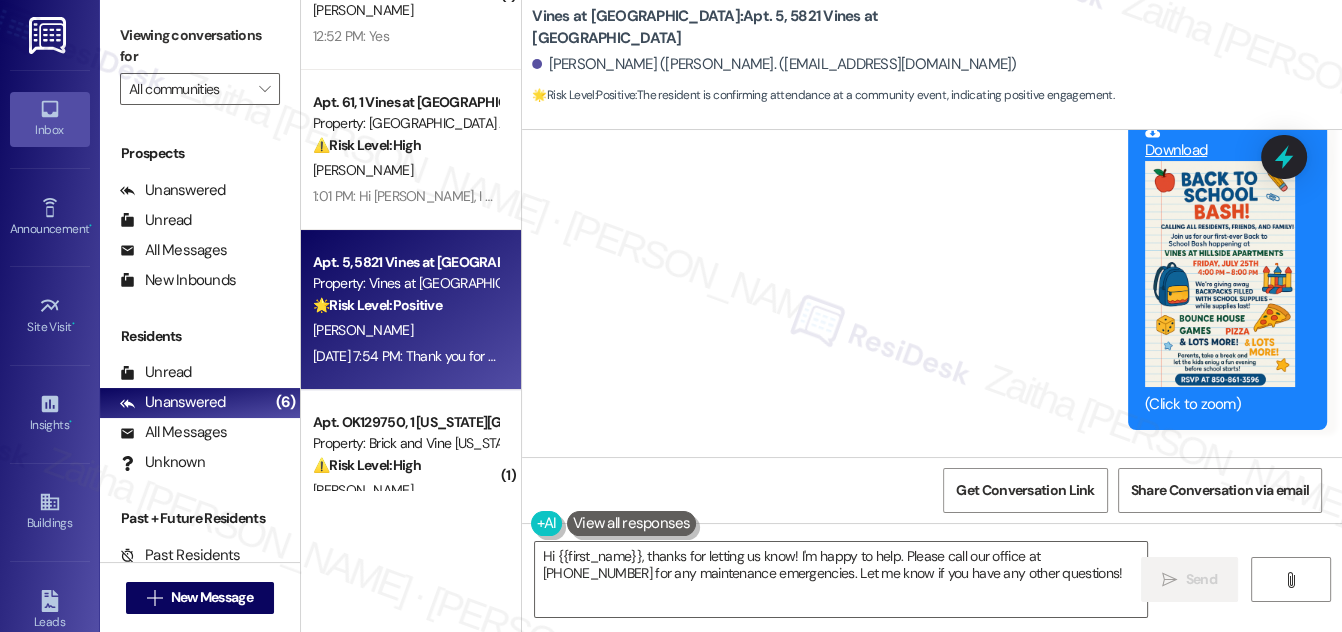 scroll, scrollTop: 68090, scrollLeft: 0, axis: vertical 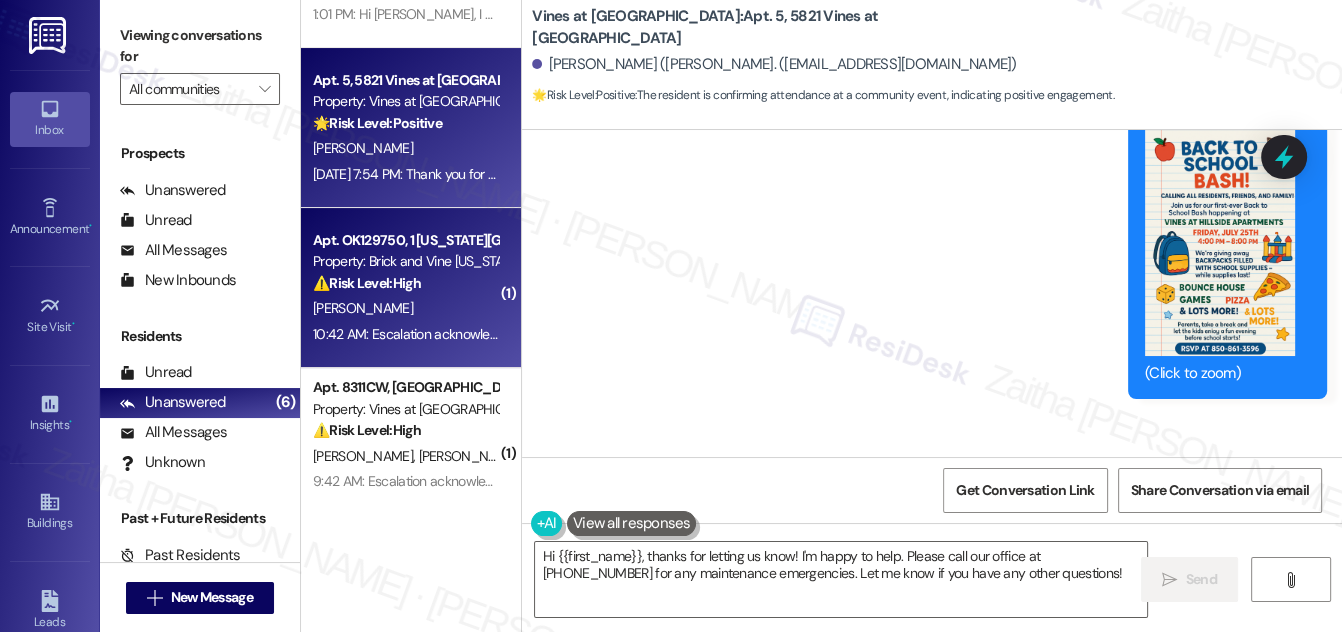 click on "Apt. OK129750, 1 [US_STATE] City Market Property: Brick and Vine [US_STATE] City ⚠️  Risk Level:  High The resident is reporting that a work order for flooring is not completed after it was marked as completed. This indicates a potential maintenance issue that needs to be addressed and could lead to further damage if not resolved promptly." at bounding box center (405, 262) 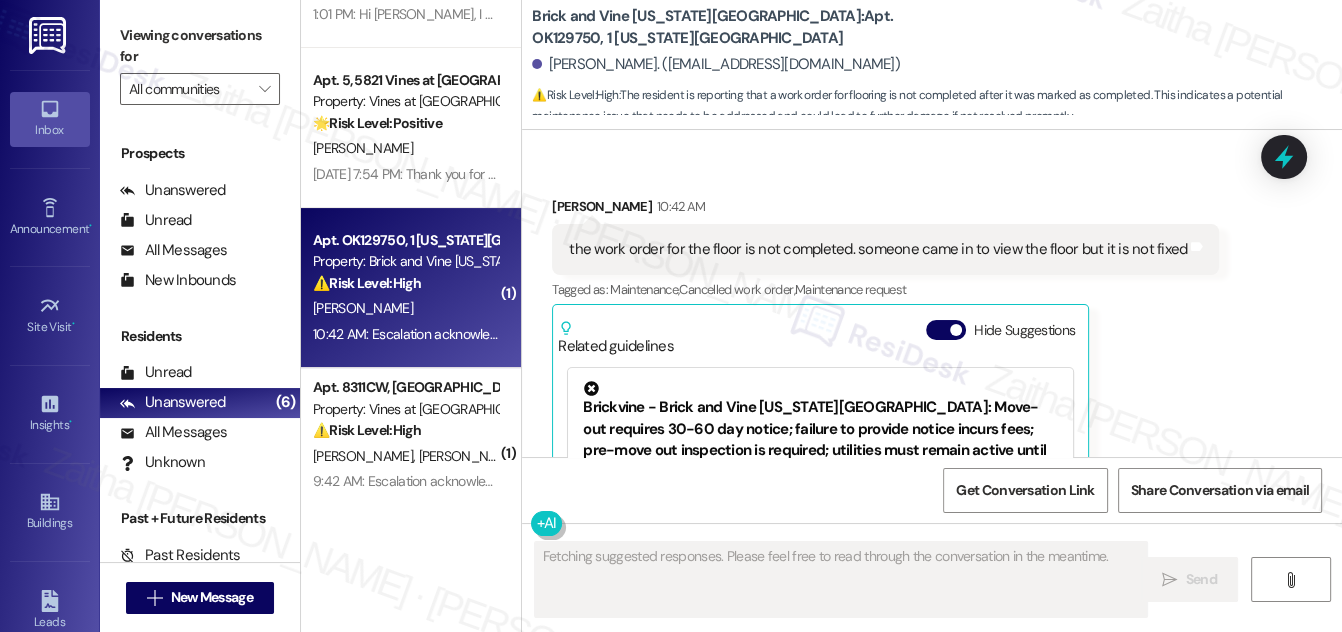 scroll, scrollTop: 3712, scrollLeft: 0, axis: vertical 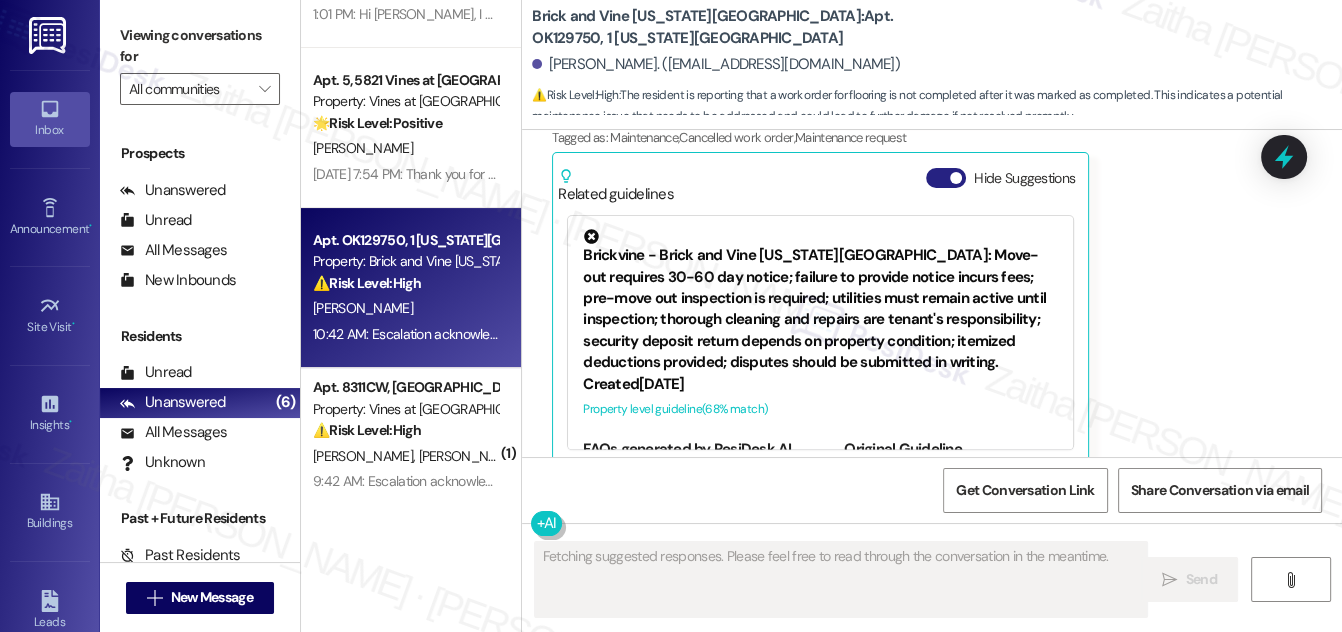 click on "Hide Suggestions" at bounding box center [946, 178] 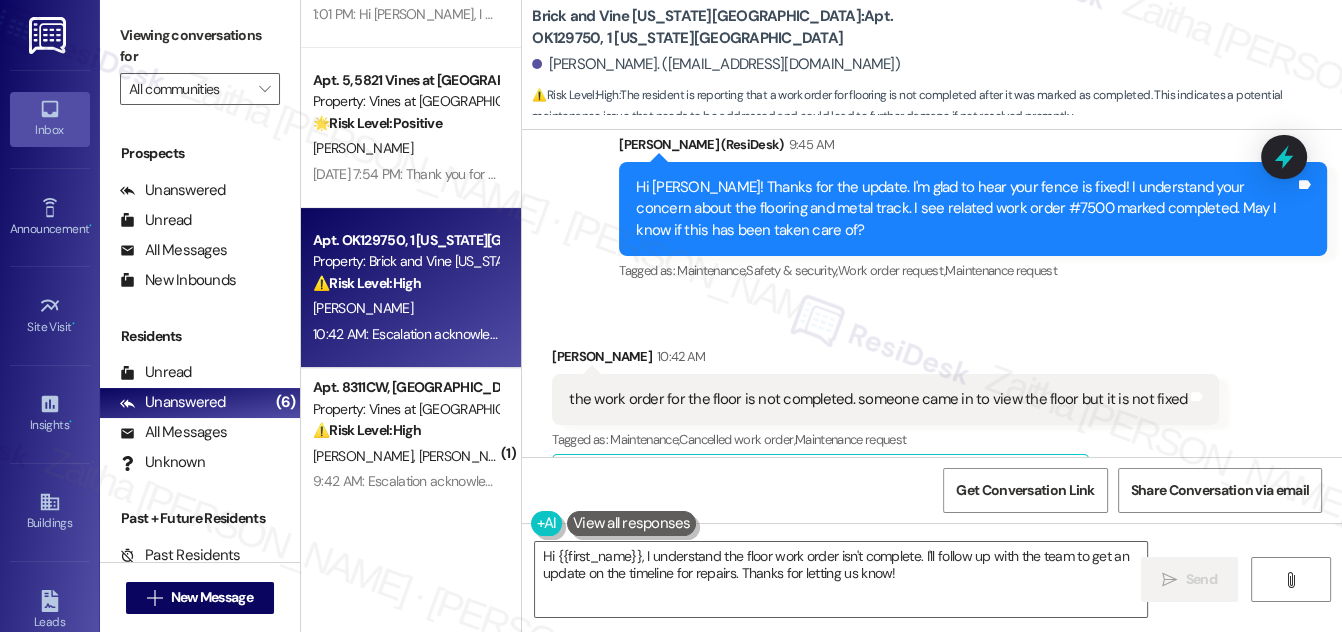 scroll, scrollTop: 3442, scrollLeft: 0, axis: vertical 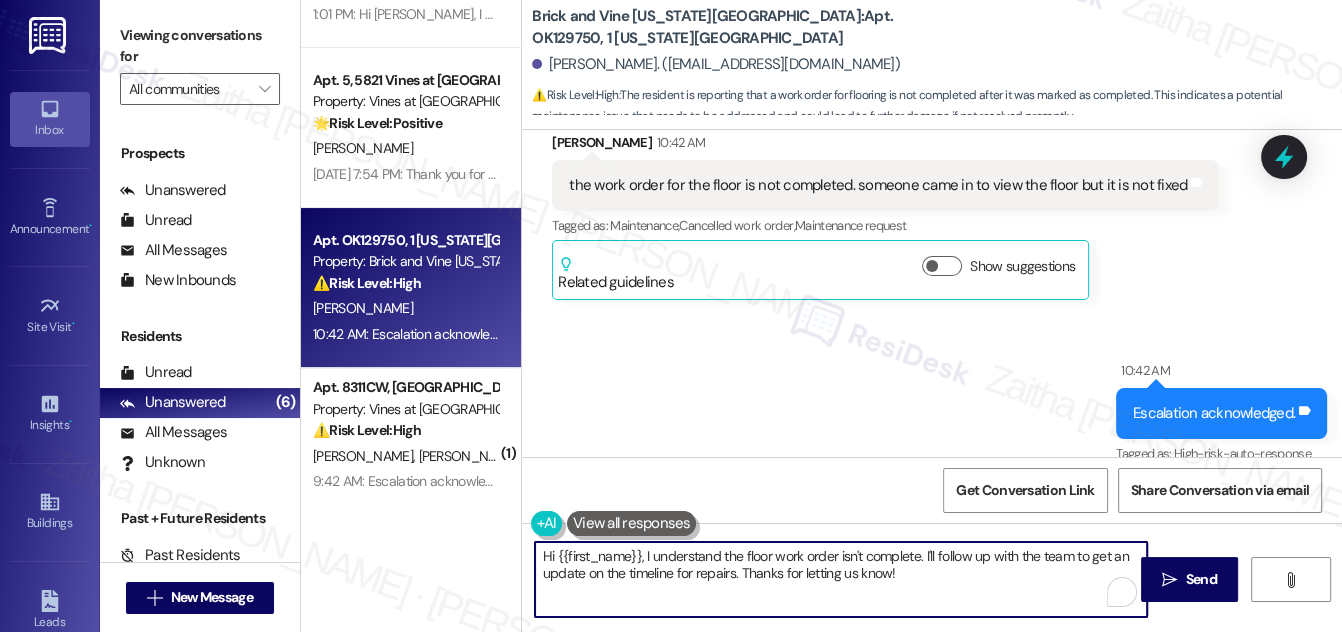 drag, startPoint x: 535, startPoint y: 556, endPoint x: 924, endPoint y: 587, distance: 390.23328 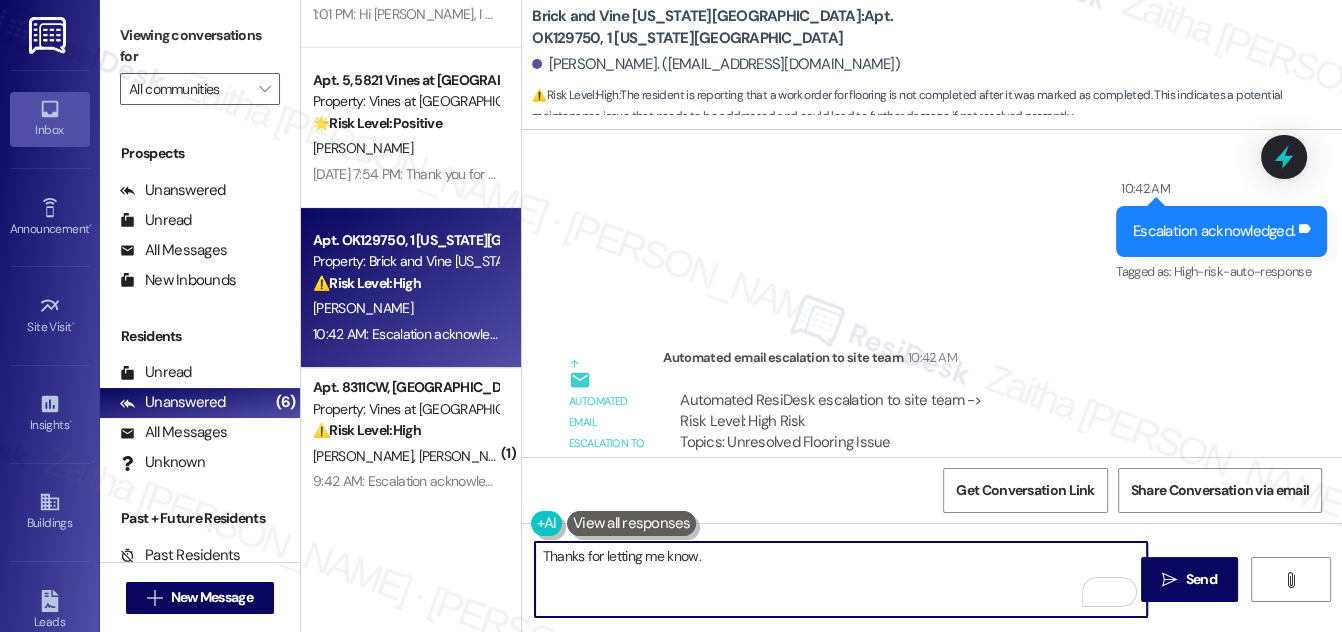 scroll, scrollTop: 3897, scrollLeft: 0, axis: vertical 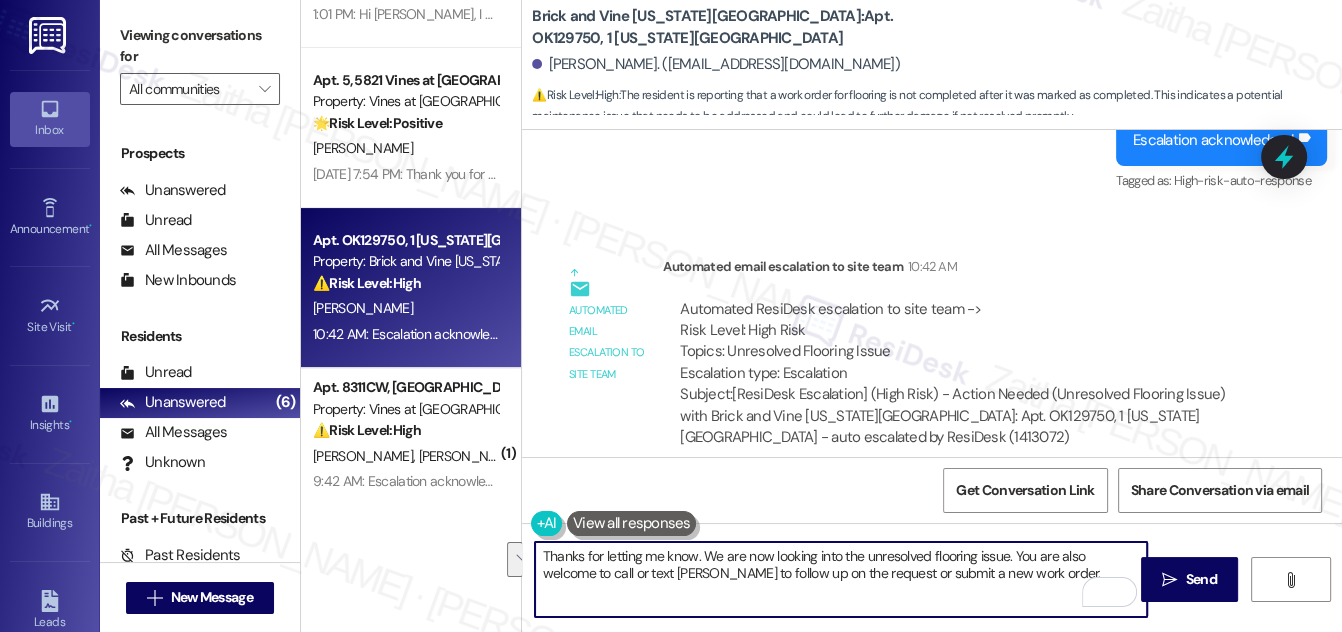 drag, startPoint x: 538, startPoint y: 552, endPoint x: 1001, endPoint y: 569, distance: 463.31198 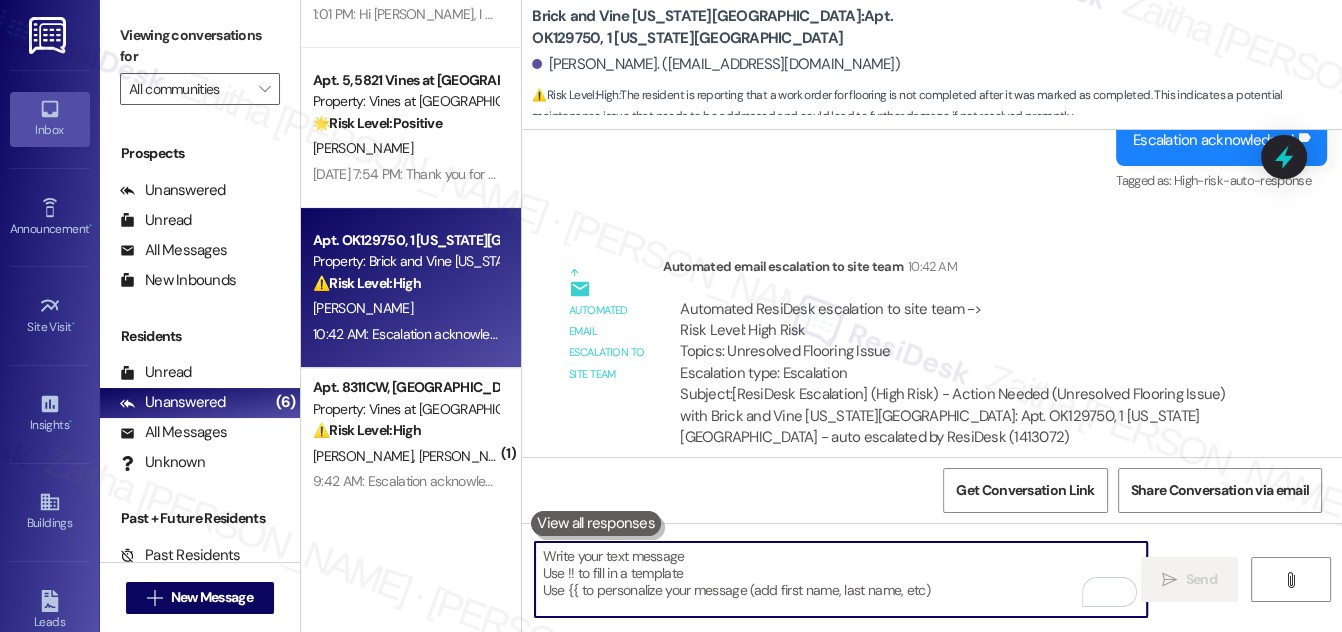 paste on "Thank you for letting me know. We're currently looking into the unresolved flooring issue. In the meantime, you're also welcome to call or text [PERSON_NAME] to follow up on the request or to submit a new work order if needed." 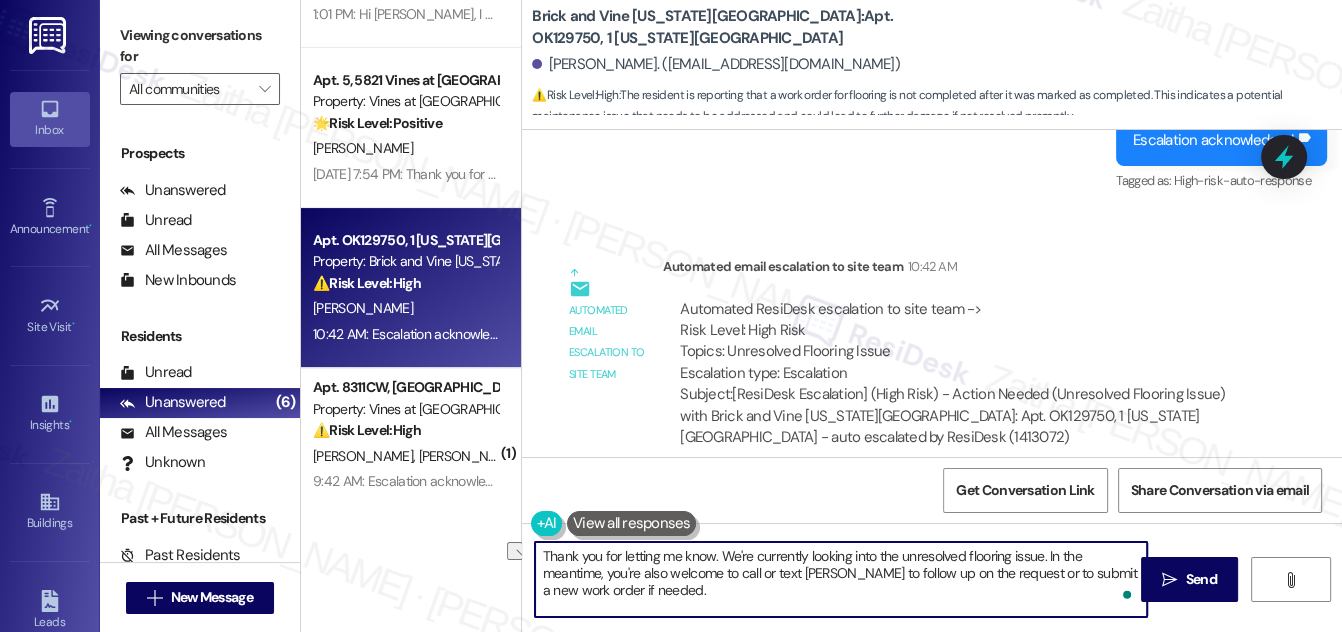 drag, startPoint x: 602, startPoint y: 588, endPoint x: 704, endPoint y: 591, distance: 102.044106 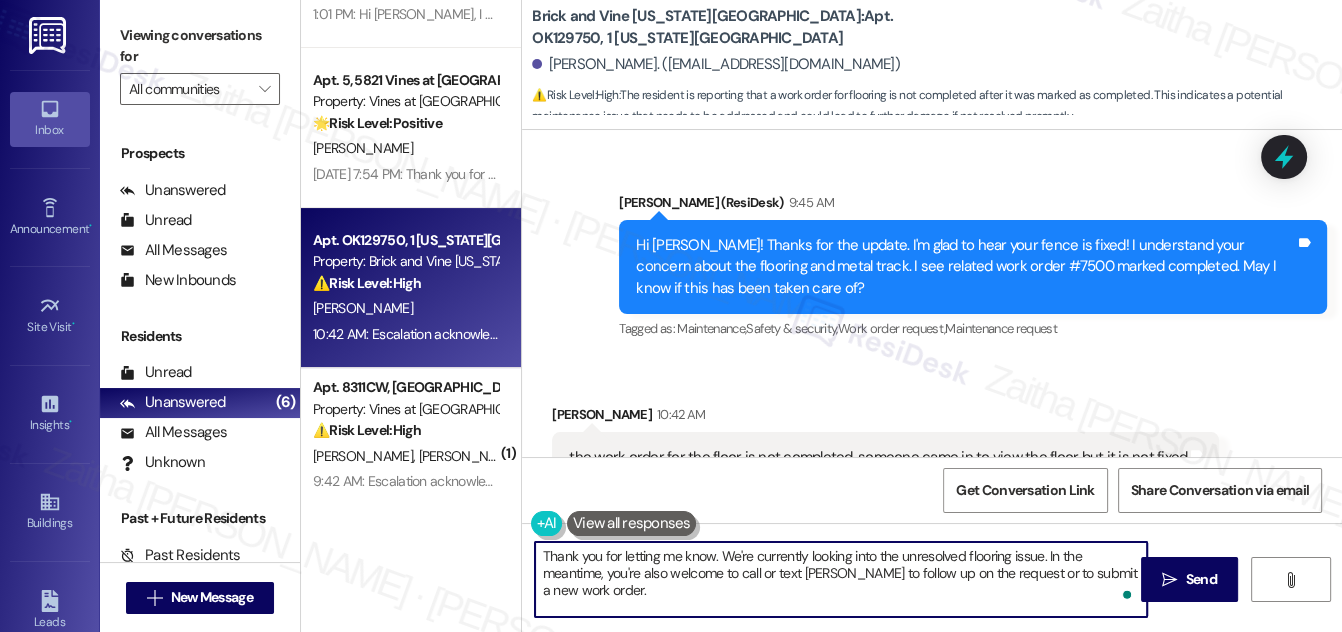 scroll, scrollTop: 3352, scrollLeft: 0, axis: vertical 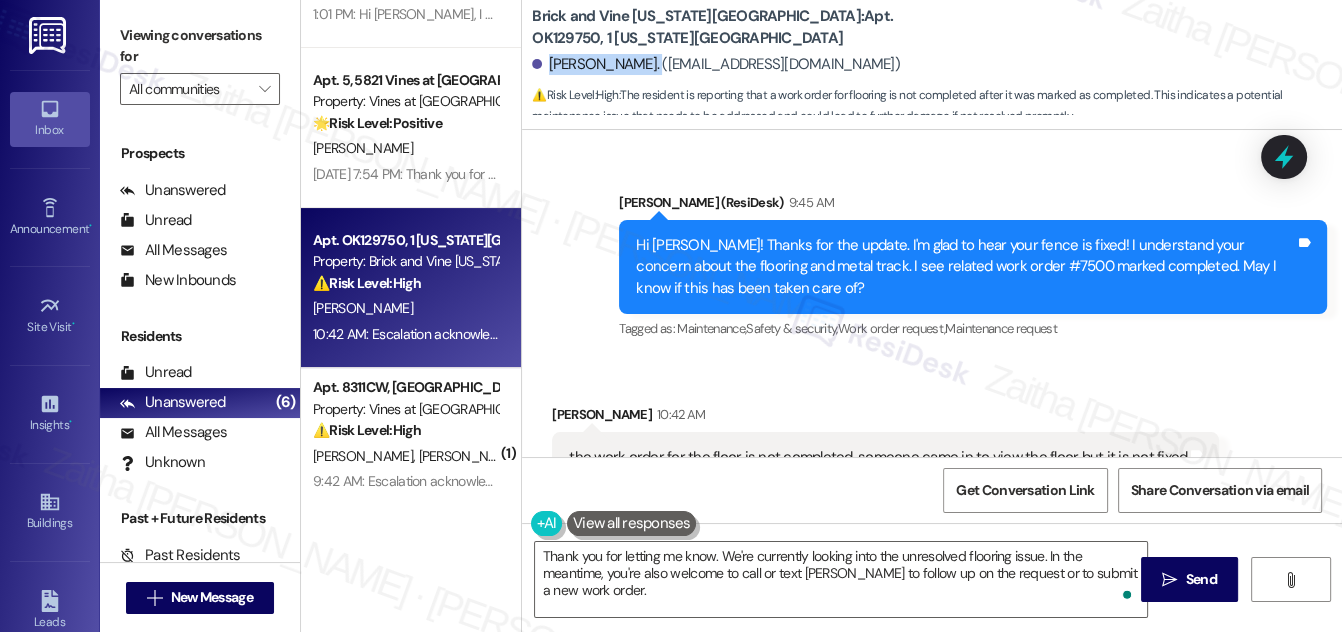 drag, startPoint x: 549, startPoint y: 64, endPoint x: 651, endPoint y: 58, distance: 102.176315 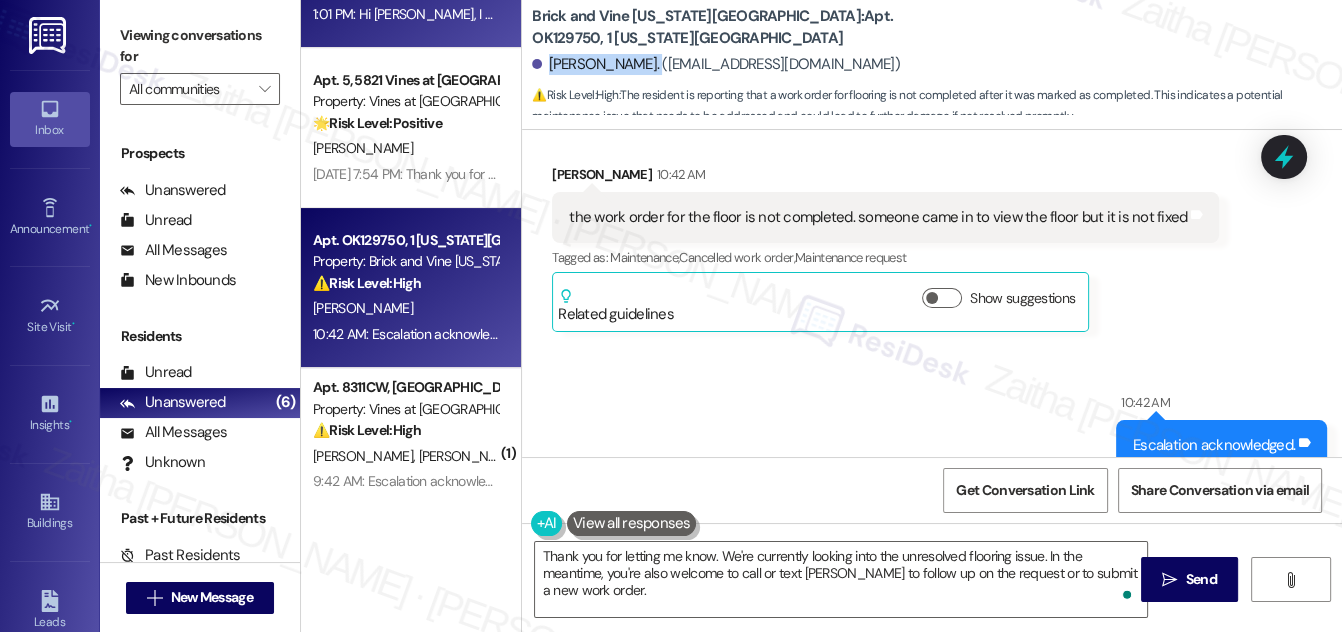 scroll, scrollTop: 3624, scrollLeft: 0, axis: vertical 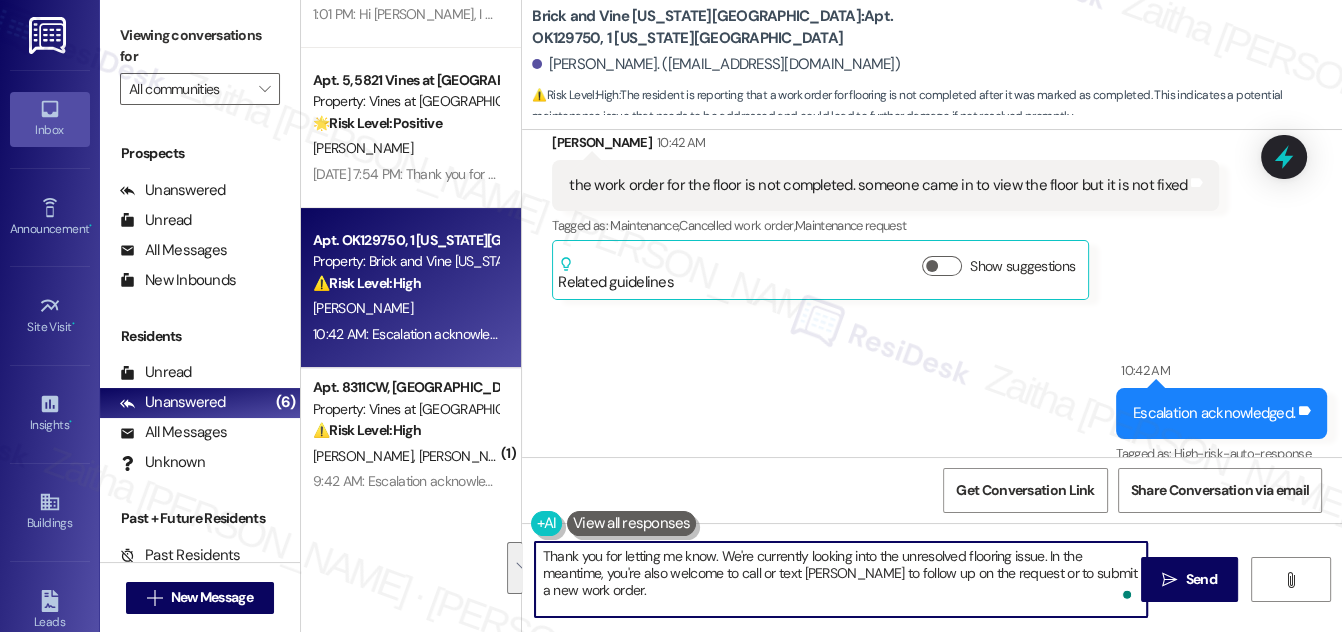 drag, startPoint x: 1050, startPoint y: 578, endPoint x: 1049, endPoint y: 590, distance: 12.0415945 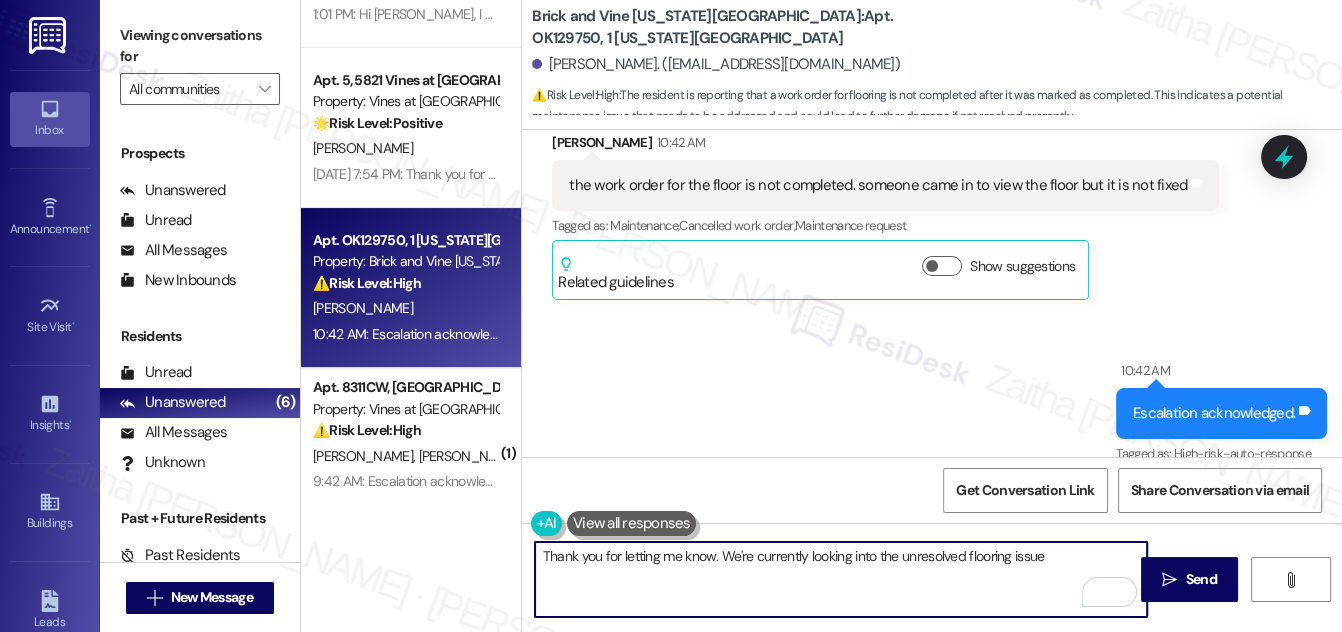 paste on "and we'll be in touch when we have an update. Let me know if you need anything else in the meantime." 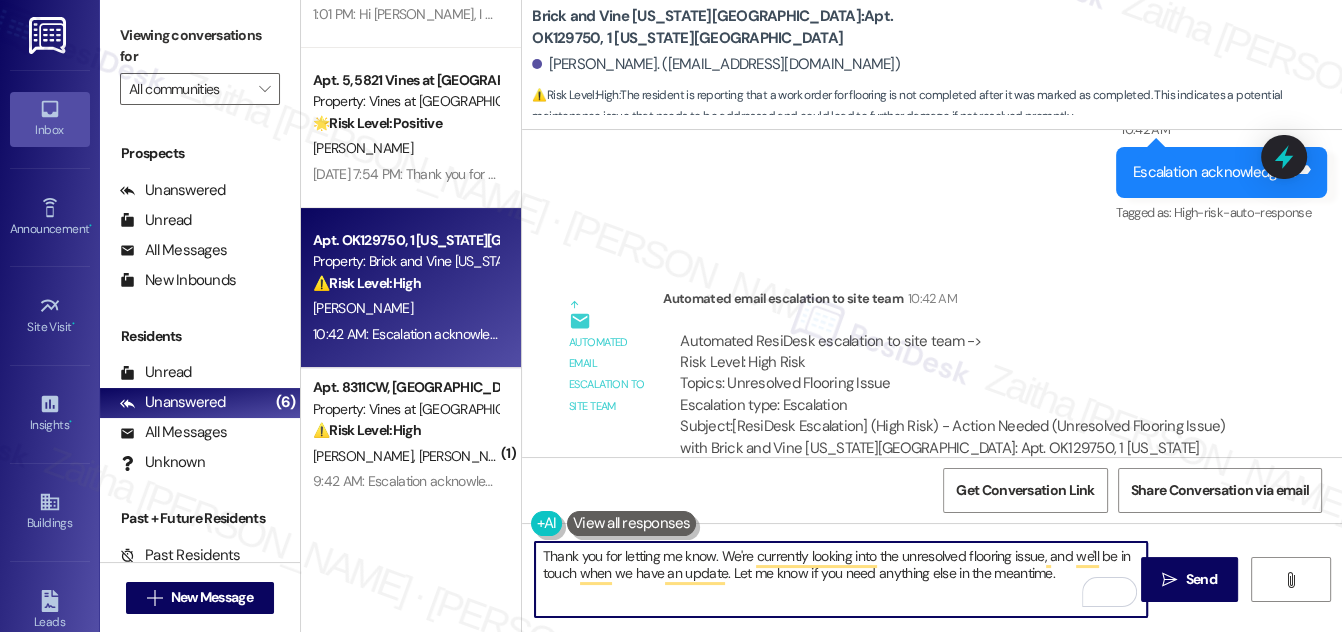 scroll, scrollTop: 3897, scrollLeft: 0, axis: vertical 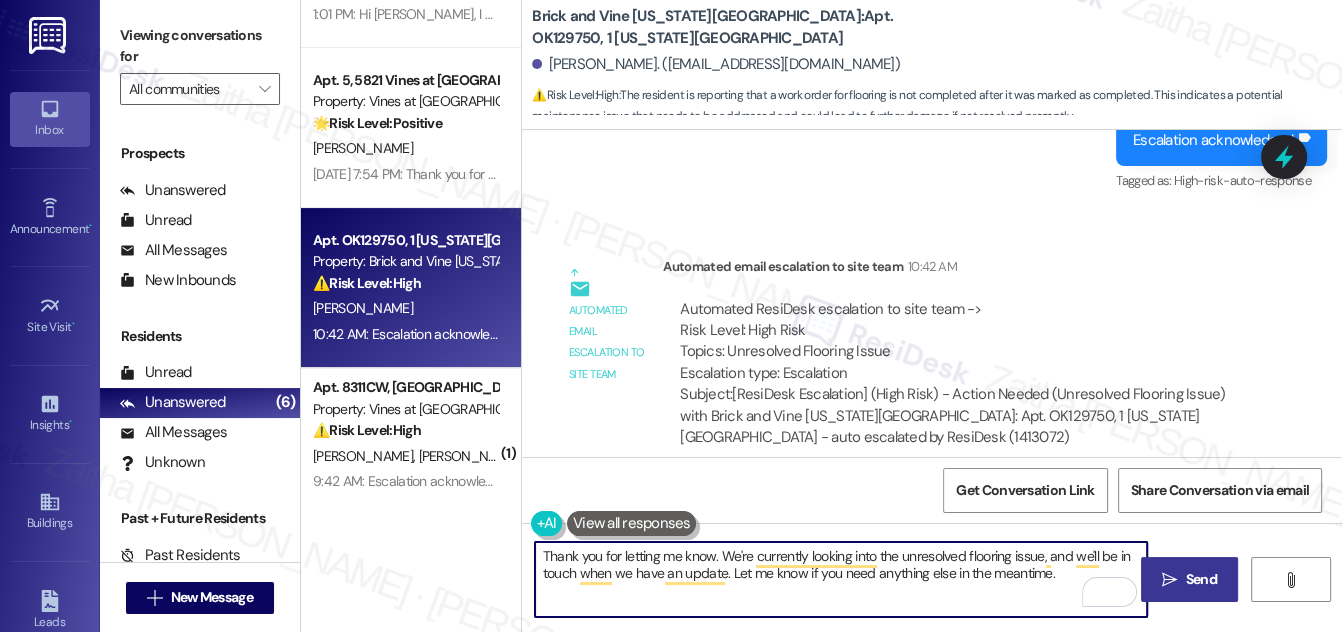 type on "Thank you for letting me know. We're currently looking into the unresolved flooring issue, and we'll be in touch when we have an update. Let me know if you need anything else in the meantime." 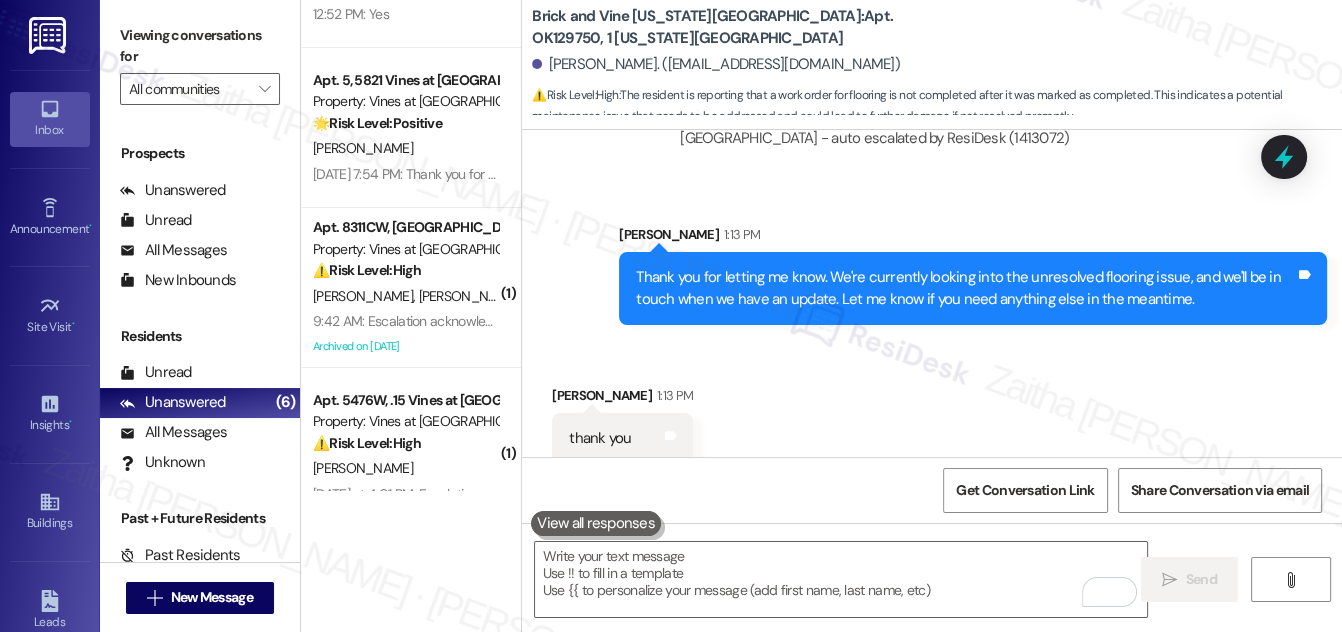 scroll, scrollTop: 4197, scrollLeft: 0, axis: vertical 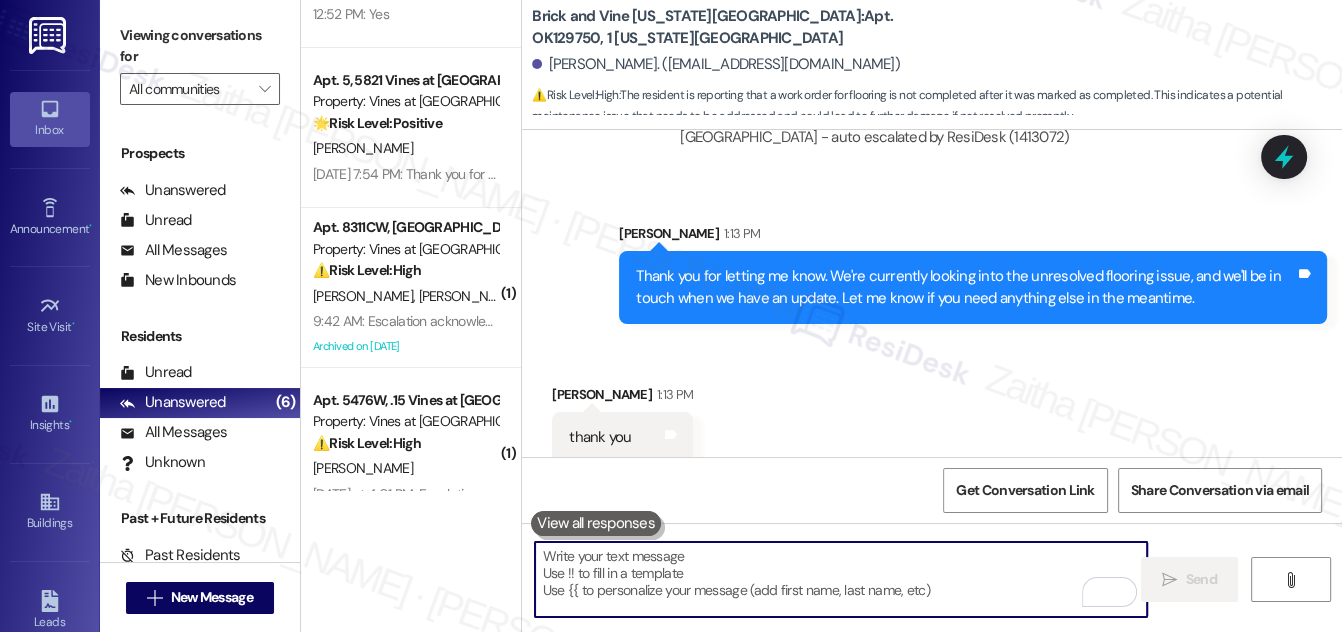 click at bounding box center (841, 579) 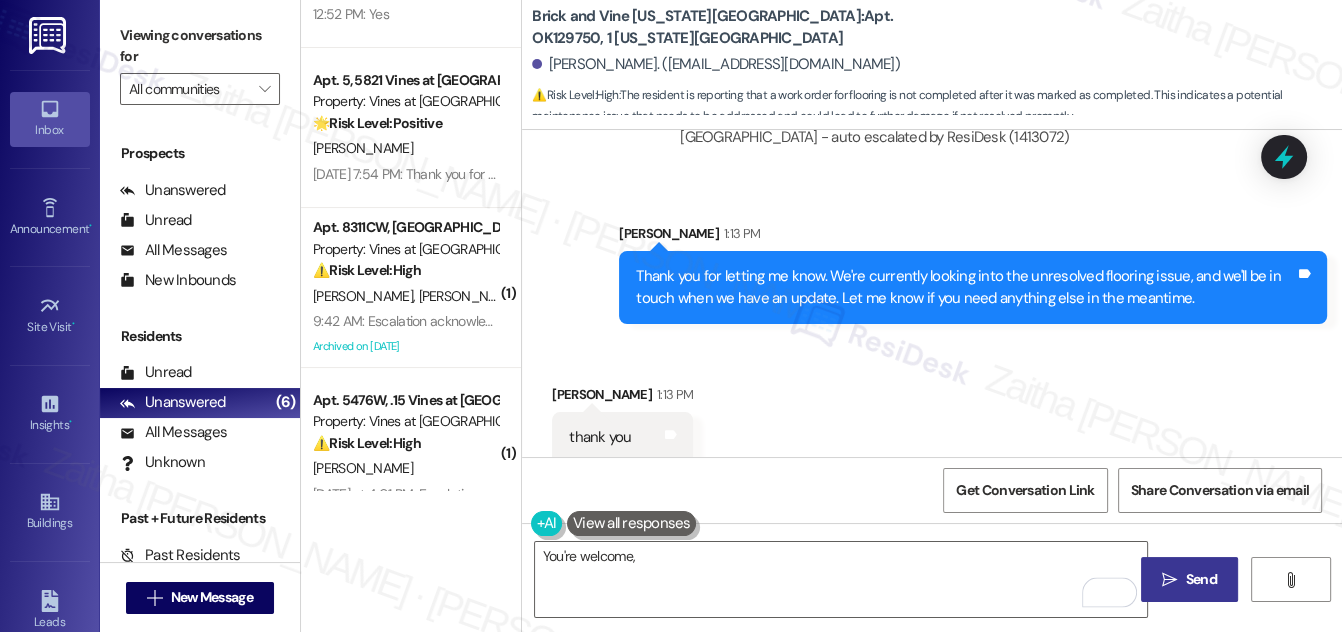 click on "[PERSON_NAME] 1:13 PM" at bounding box center (622, 398) 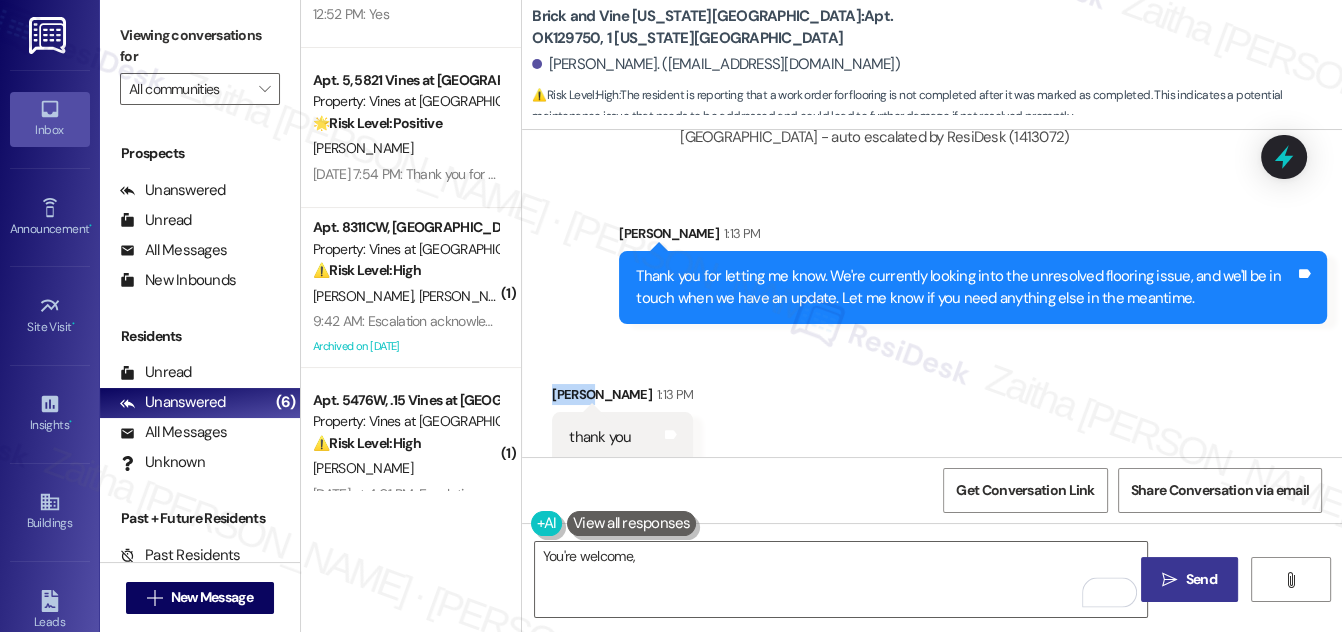 click on "[PERSON_NAME] 1:13 PM" at bounding box center (622, 398) 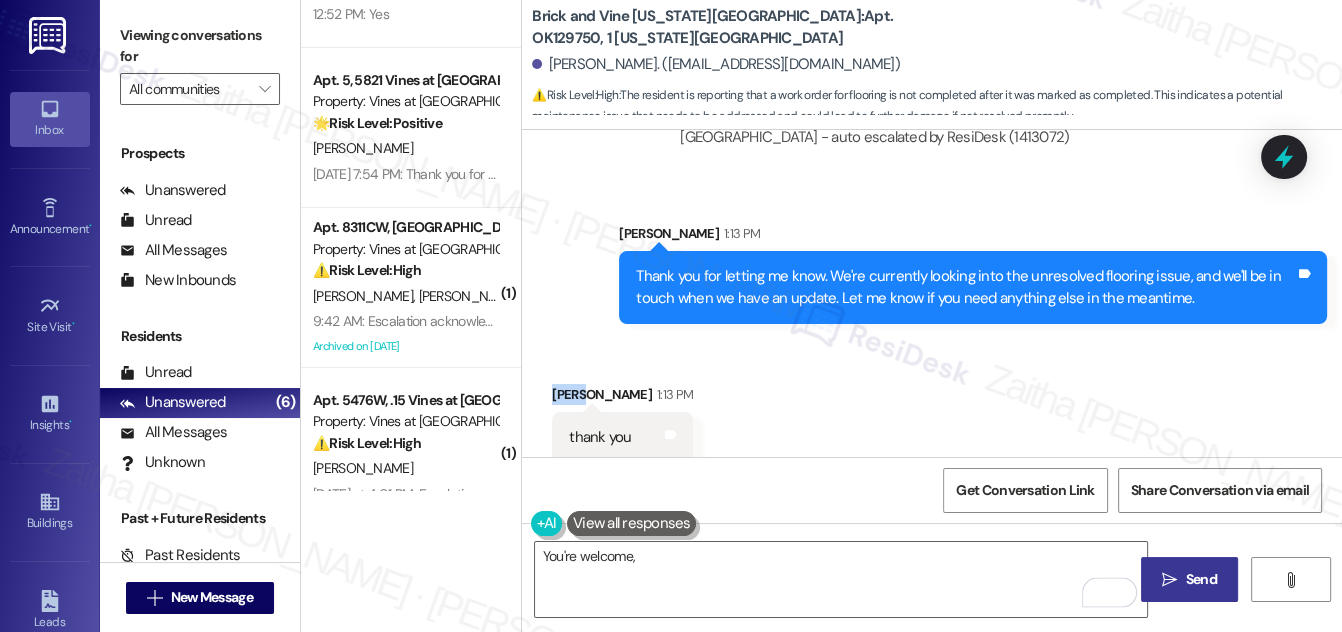 copy on "Kayla" 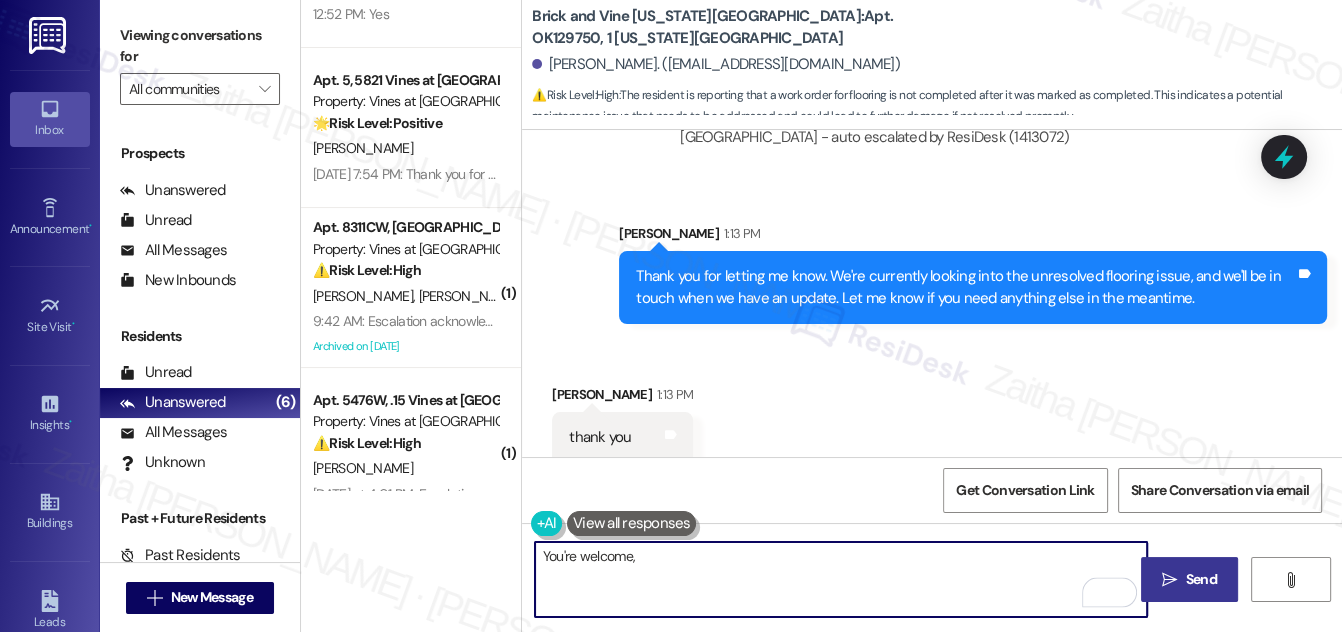 click on "You're welcome," at bounding box center [841, 579] 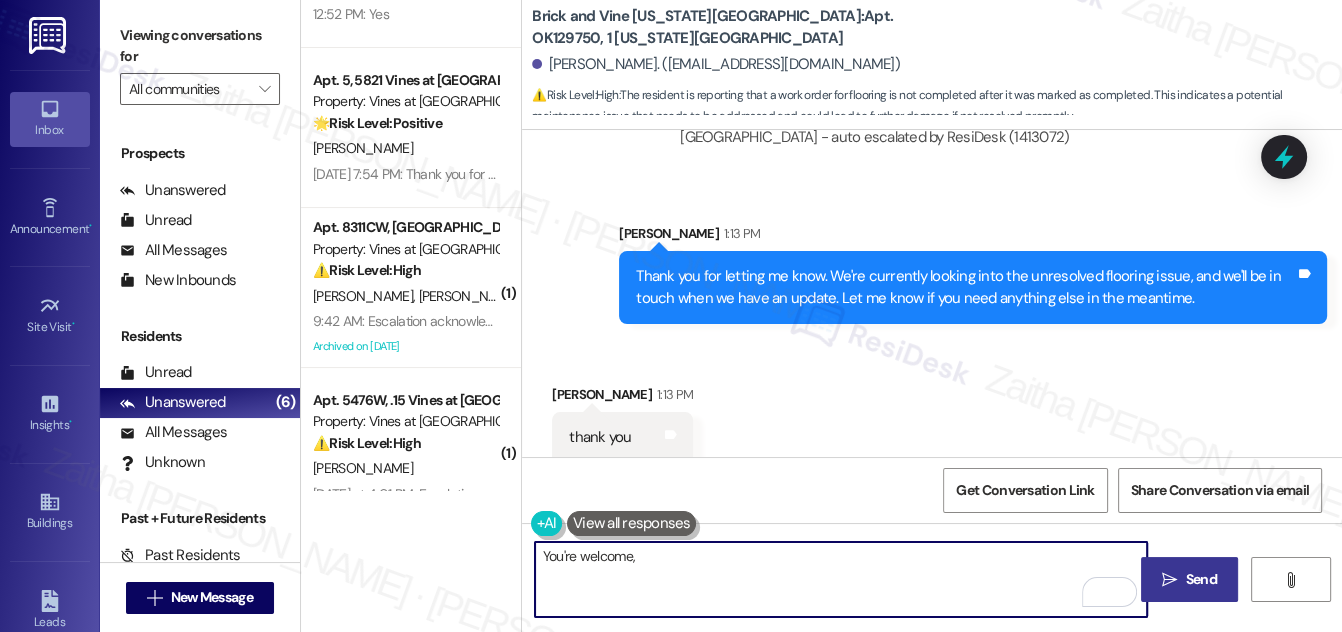 paste on "Kayla" 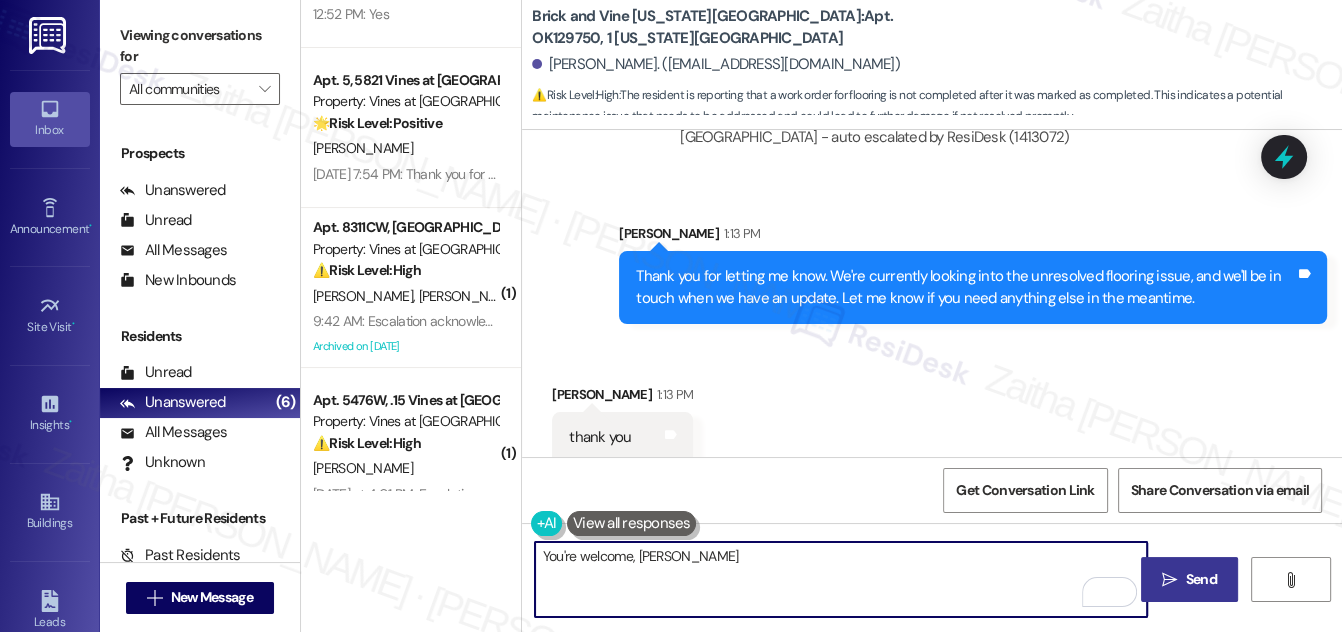 type on "You're welcome, [PERSON_NAME]!" 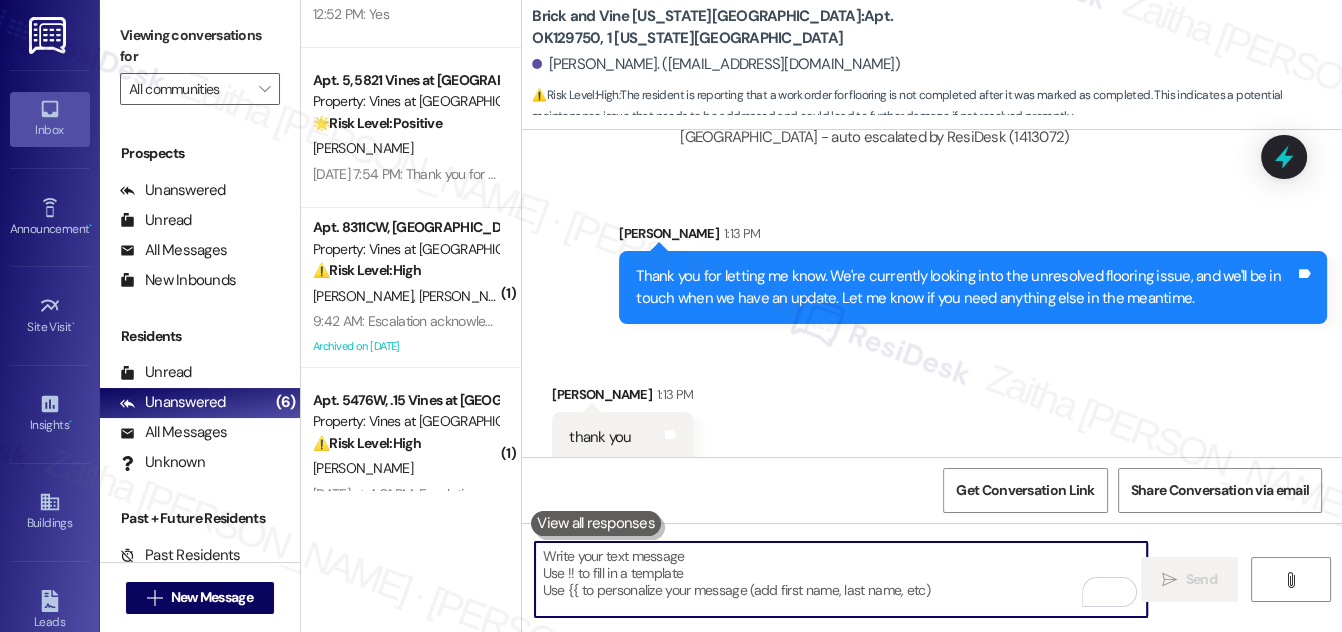 scroll, scrollTop: 119, scrollLeft: 0, axis: vertical 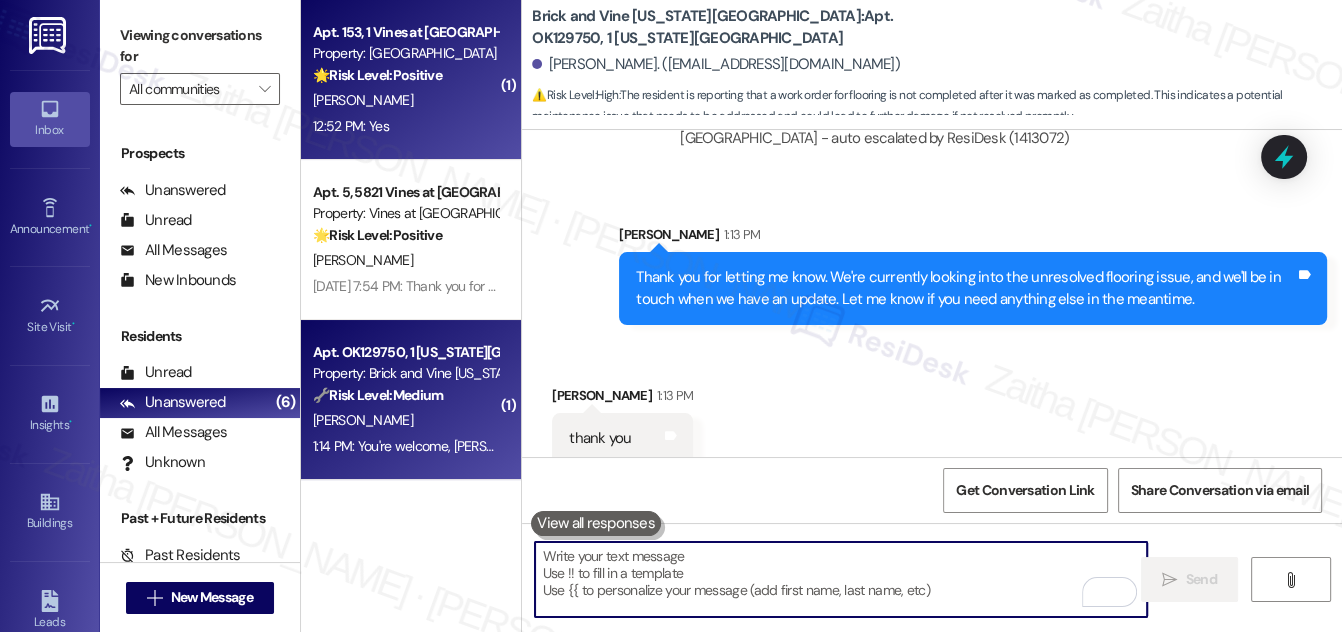 type 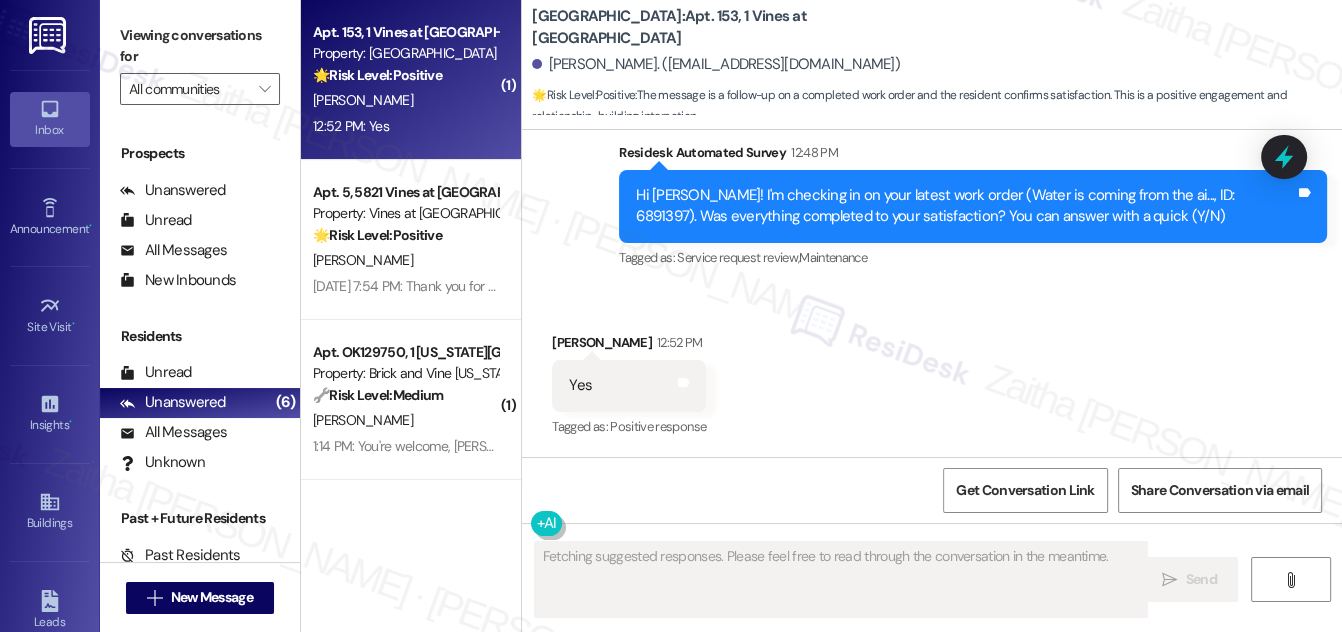 scroll, scrollTop: 1584, scrollLeft: 0, axis: vertical 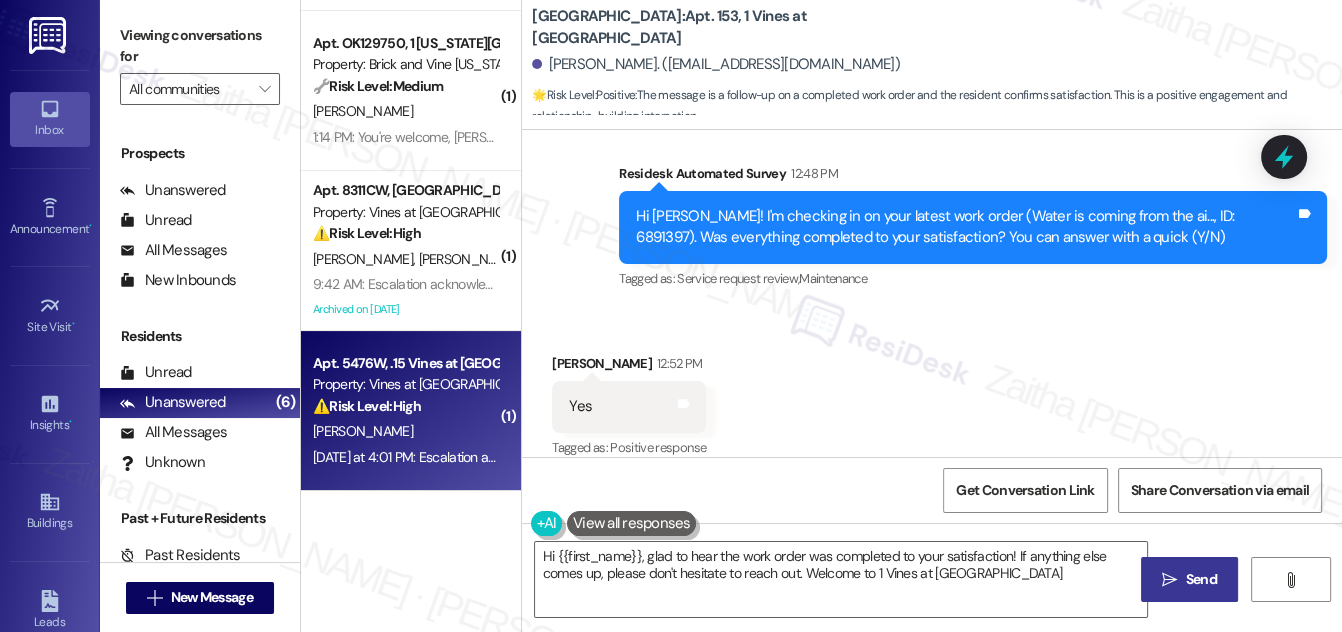 type on "Hi {{first_name}}, glad to hear the work order was completed to your satisfaction! If anything else comes up, please don't hesitate to reach out. Welcome to 1 Vines at [GEOGRAPHIC_DATA]!" 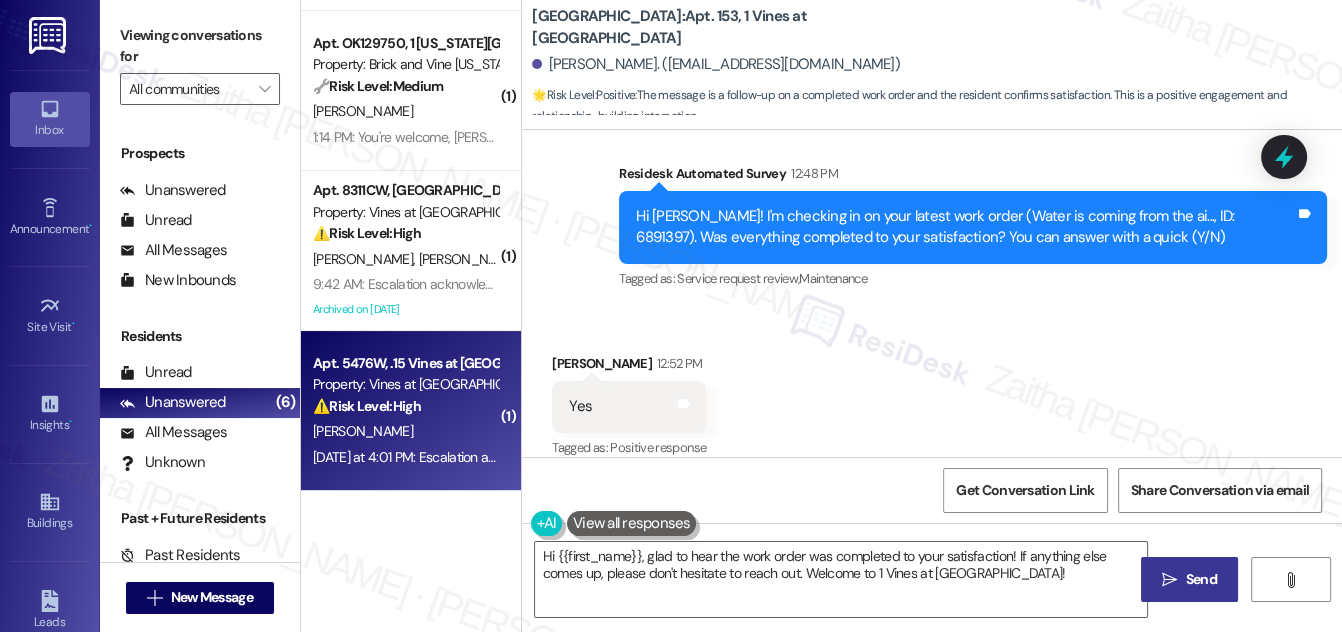 click on "⚠️  Risk Level:  High The resident reports that a ceiling treatment was incomplete and a dishwasher was disconnected without being reconnected, leading to water damage. This constitutes an urgent maintenance issue with potential for further property damage." at bounding box center (405, 406) 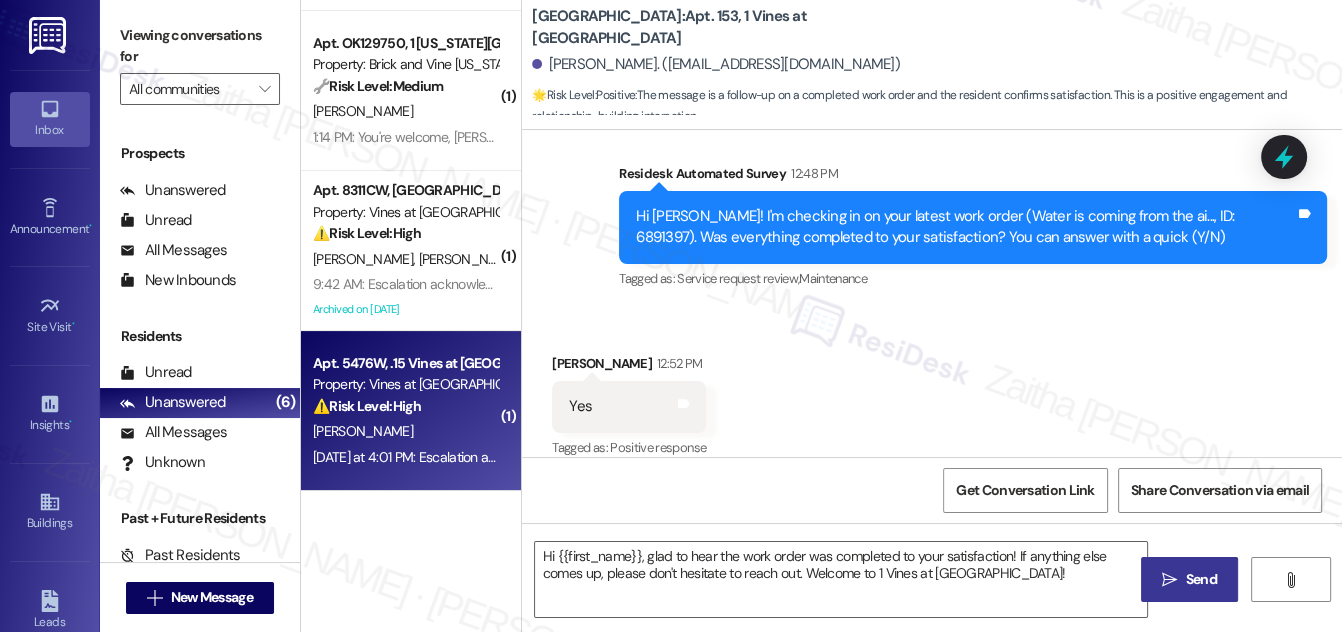type on "Fetching suggested responses. Please feel free to read through the conversation in the meantime." 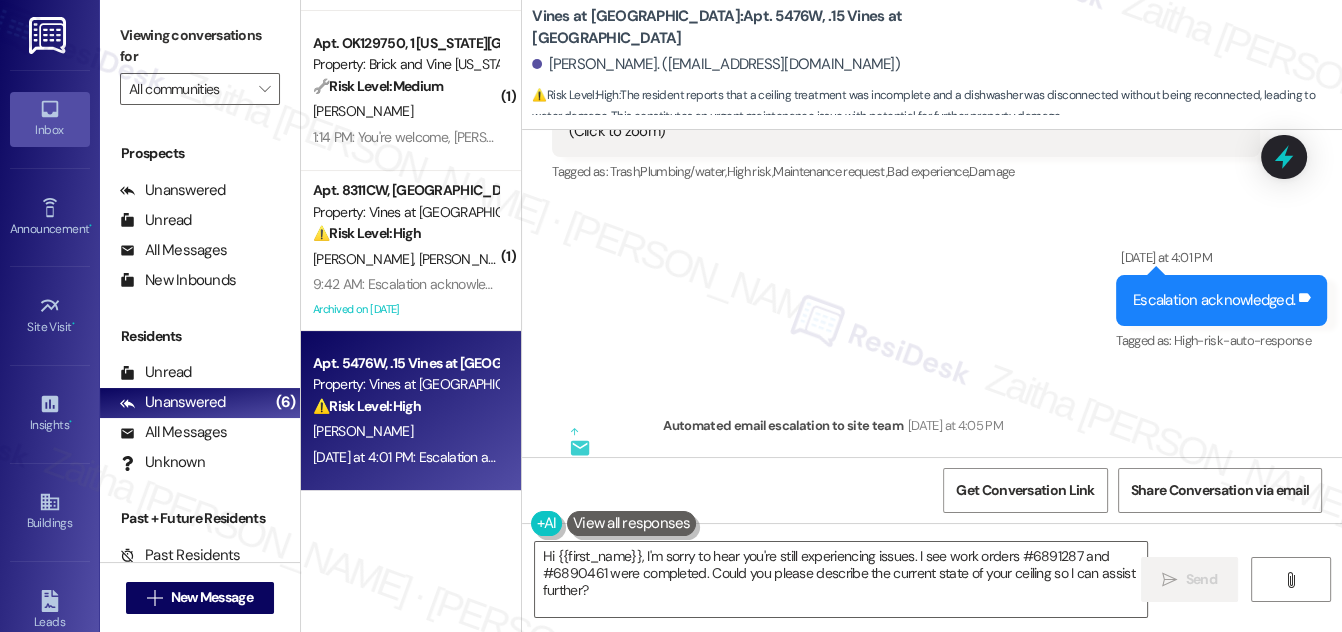 scroll, scrollTop: 17590, scrollLeft: 0, axis: vertical 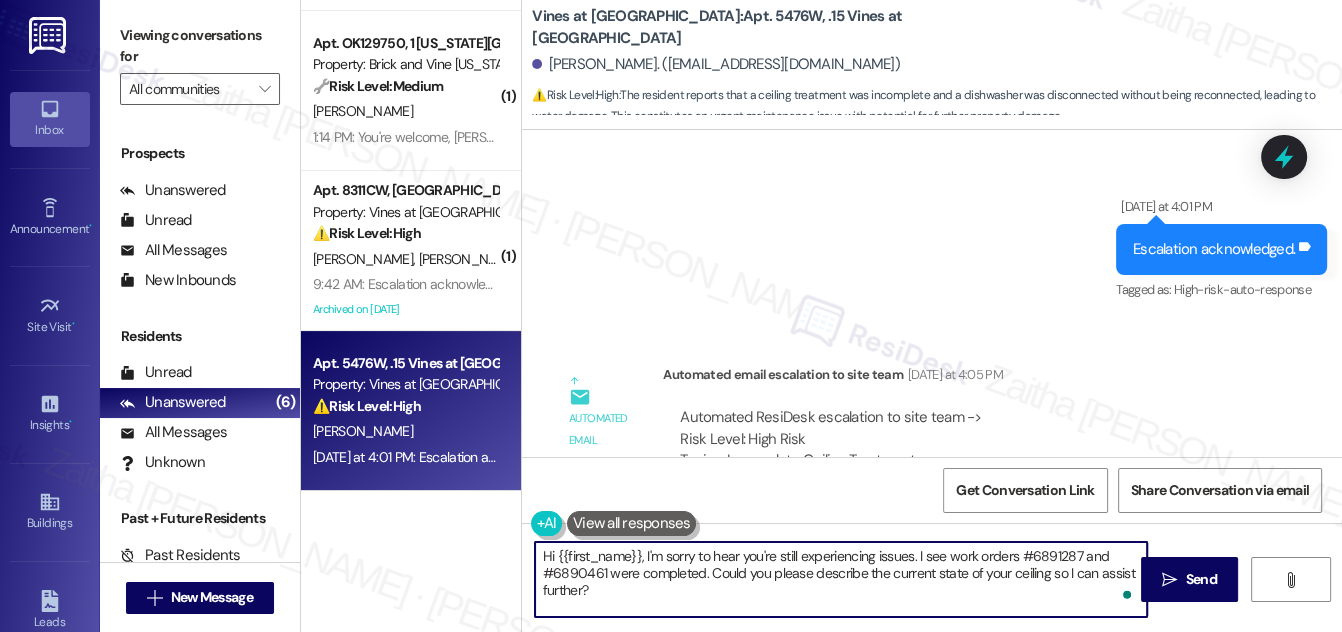 drag, startPoint x: 917, startPoint y: 554, endPoint x: 920, endPoint y: 596, distance: 42.107006 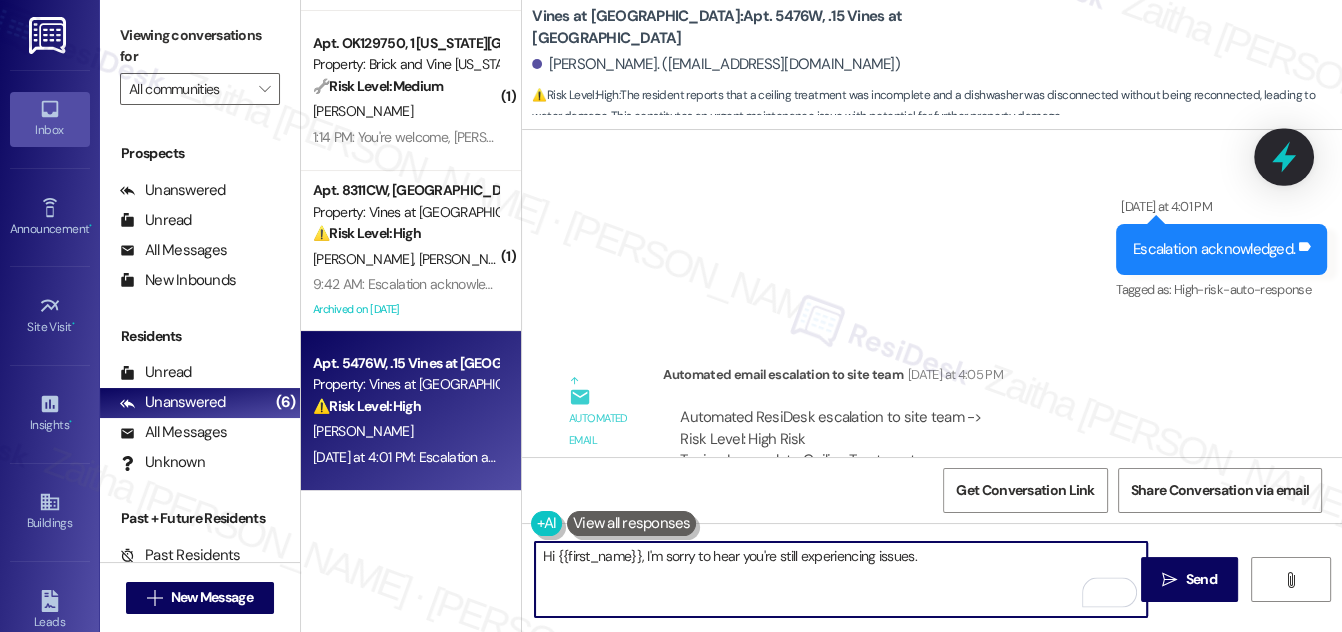 type on "Hi {{first_name}}, I'm sorry to hear you're still experiencing issues." 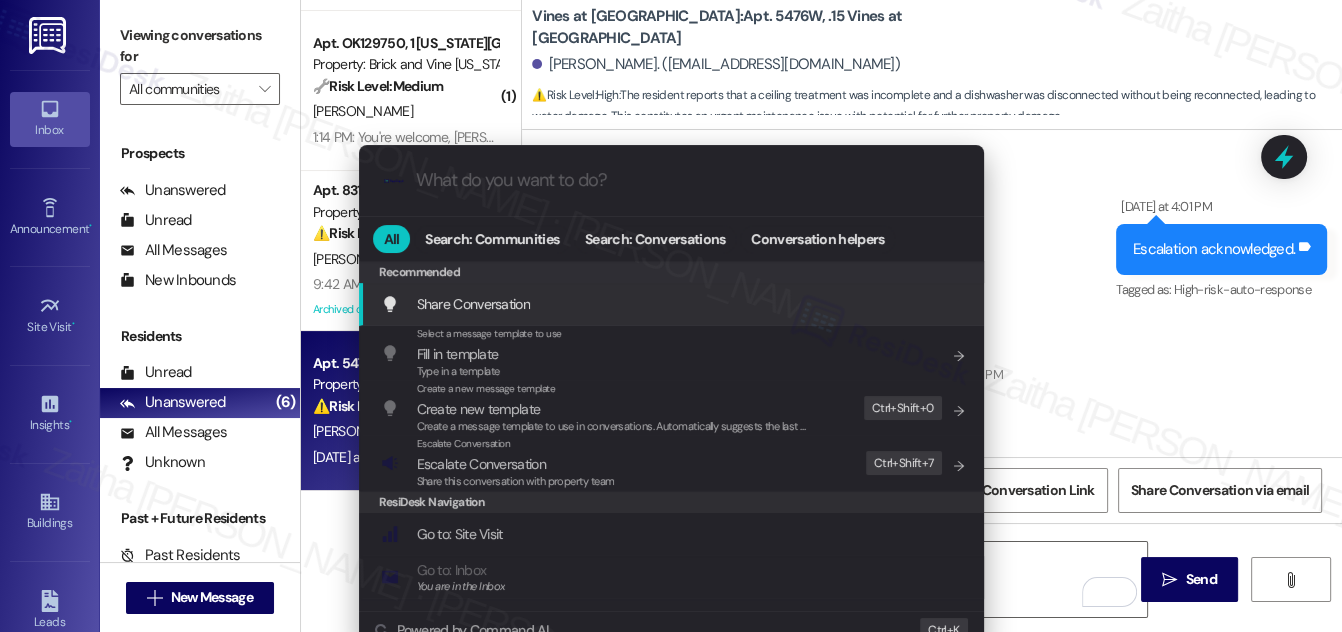 click on ".cls-1{fill:#0a055f;}.cls-2{fill:#0cc4c4;} resideskLogoBlueOrange All Search: Communities Search: Conversations Conversation helpers Recommended Recommended Share Conversation Add shortcut Select a message template to use Fill in template Type in a template Add shortcut Create a new message template Create new template Create a message template to use in conversations. Automatically suggests the last message you sent. Edit Ctrl+ Shift+ 0 Escalate Conversation Escalate Conversation Share this conversation with property team Edit Ctrl+ Shift+ 7 ResiDesk Navigation Go to: Site Visit Add shortcut Go to: Inbox You are in the Inbox Add shortcut Go to: Settings Add shortcut Go to: Message Templates Add shortcut Go to: Buildings Add shortcut Help Getting Started: What you can do with ResiDesk Add shortcut Settings Powered by Command AI Ctrl+ K" at bounding box center (671, 316) 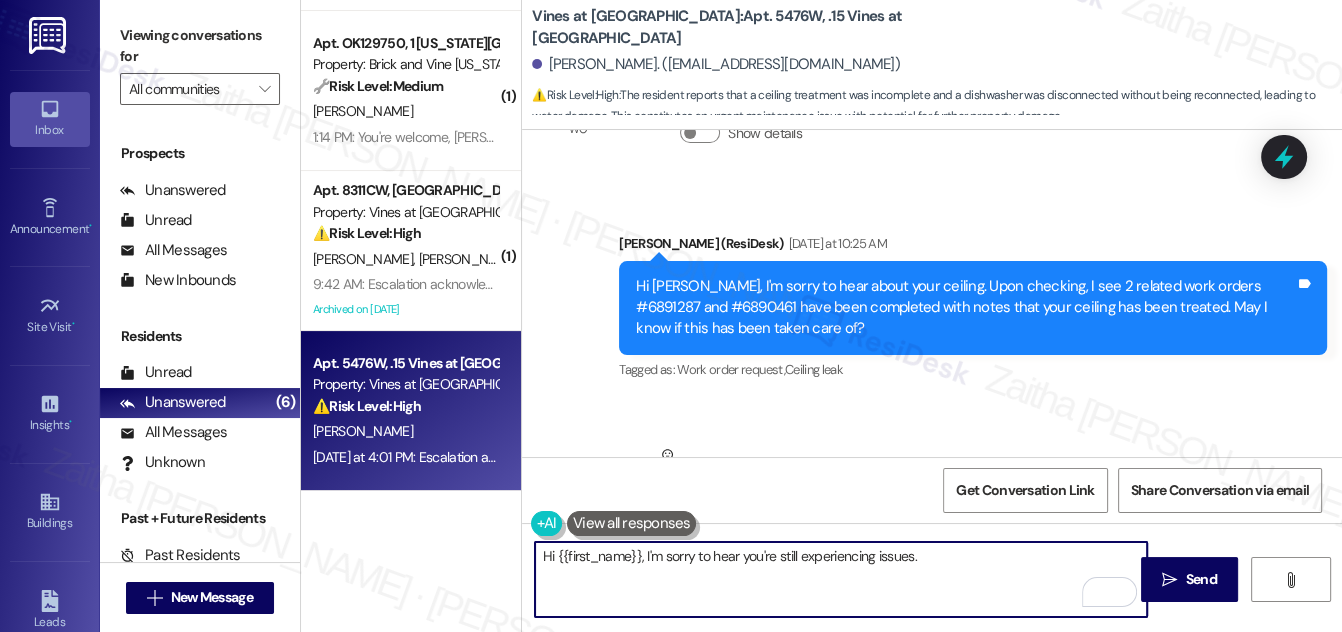 scroll, scrollTop: 16590, scrollLeft: 0, axis: vertical 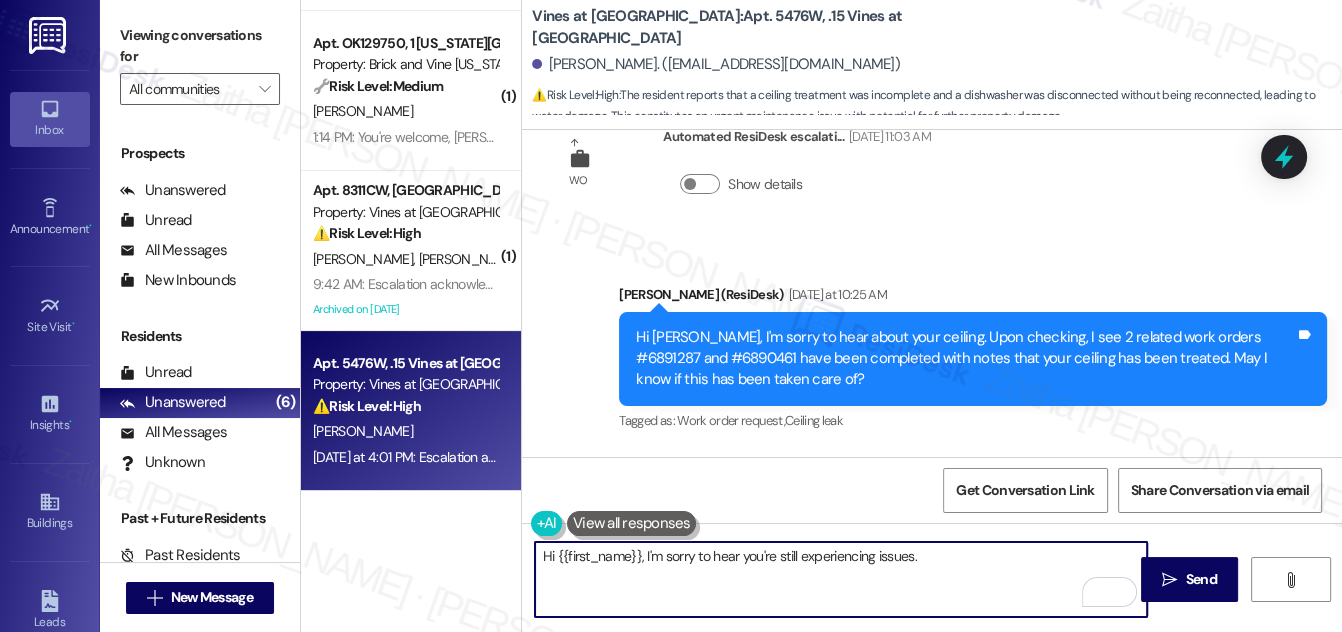 click 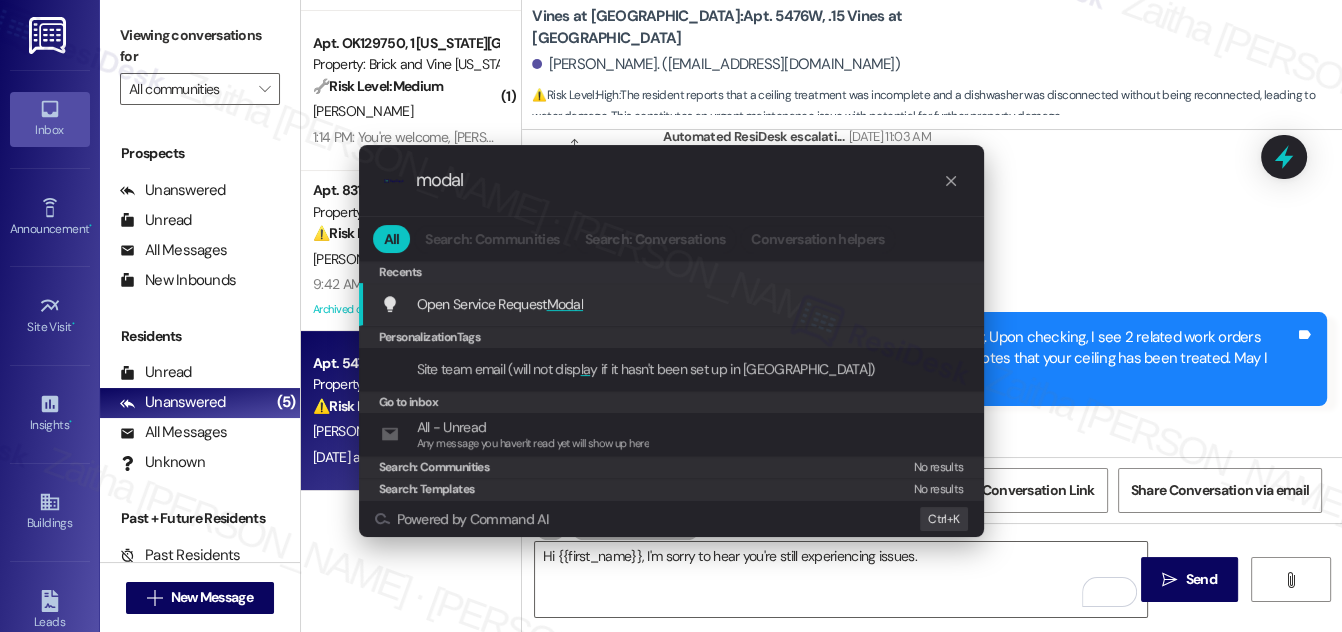 click on "Modal" at bounding box center (565, 304) 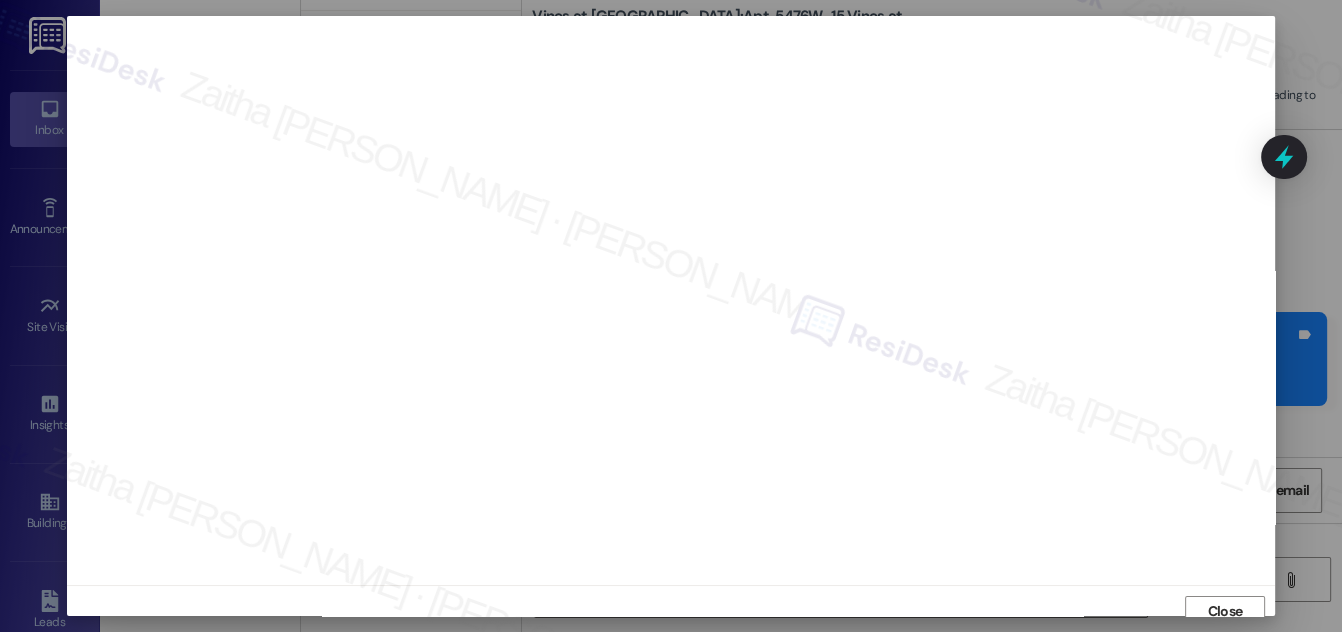 scroll, scrollTop: 11, scrollLeft: 0, axis: vertical 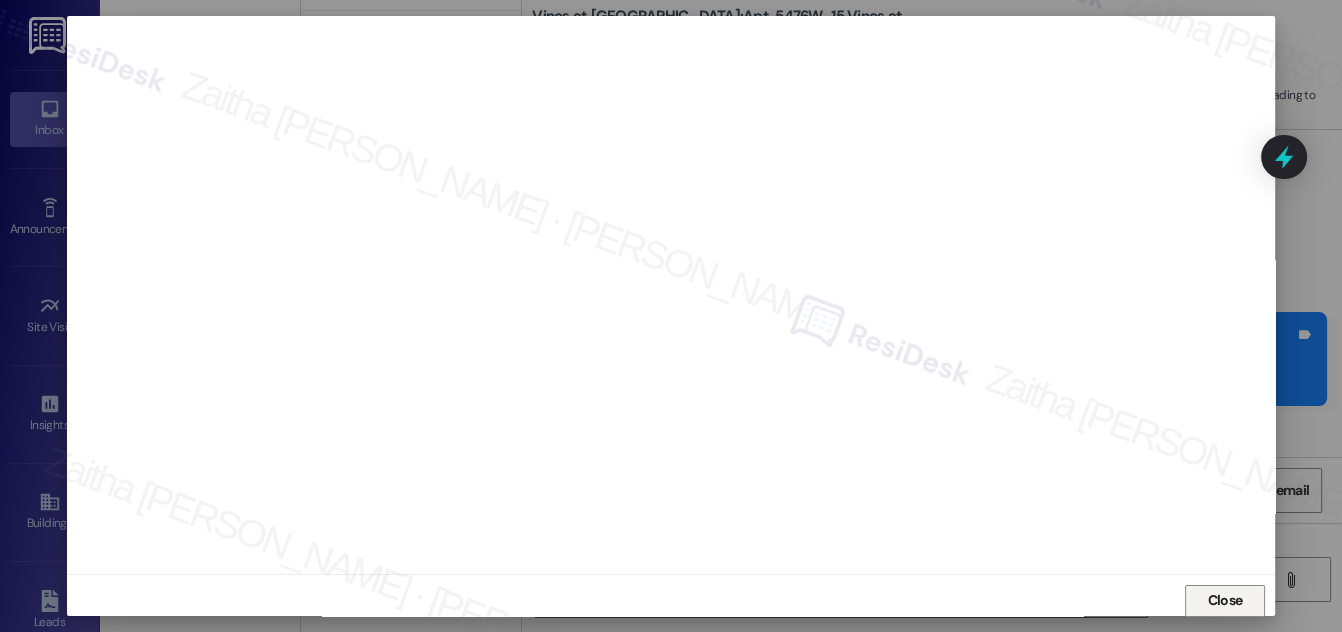 click on "Close" at bounding box center [1225, 600] 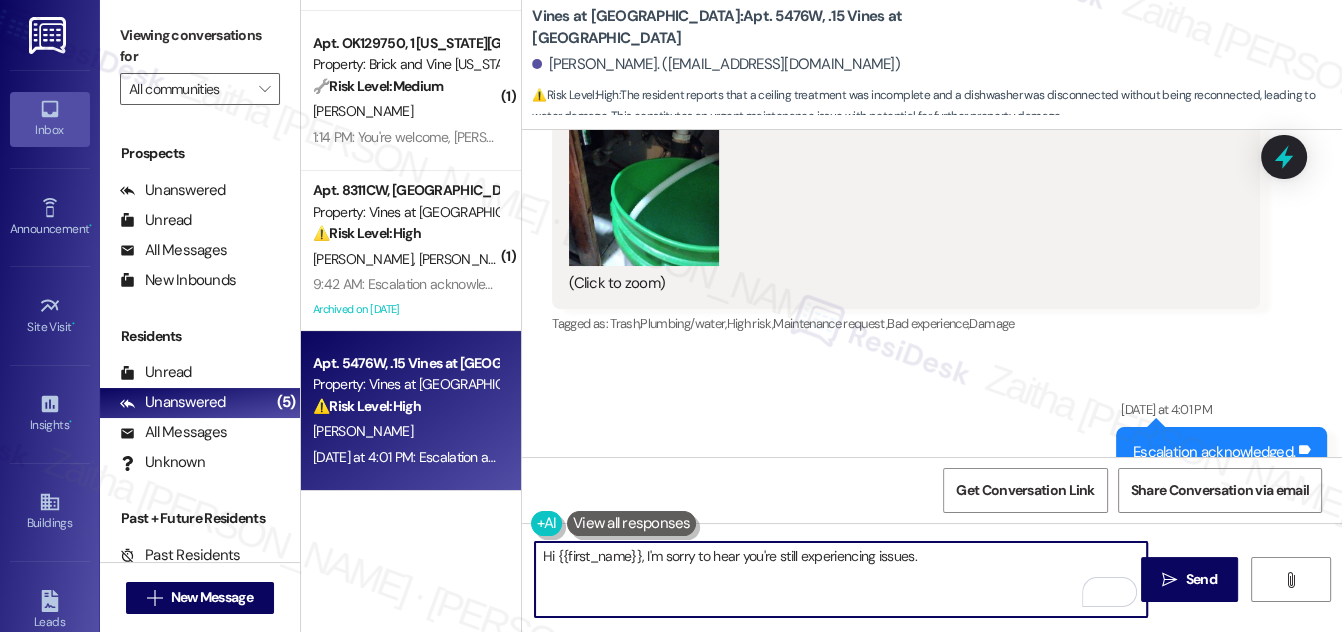 scroll, scrollTop: 17590, scrollLeft: 0, axis: vertical 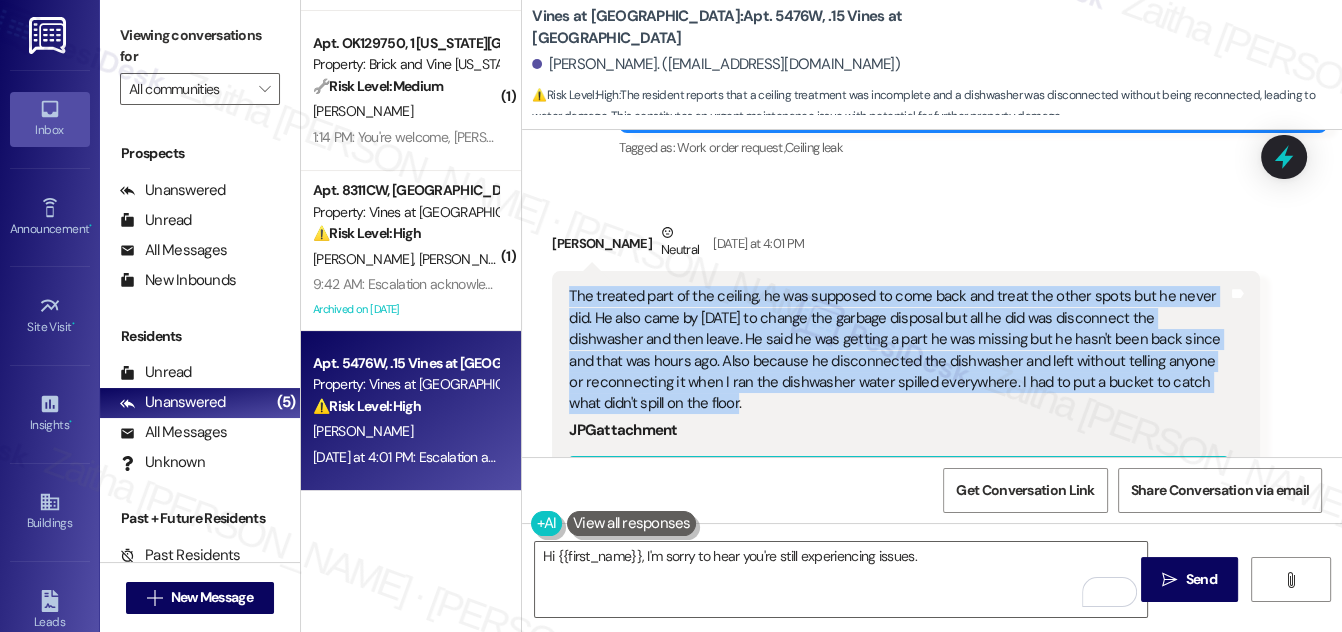 drag, startPoint x: 592, startPoint y: 183, endPoint x: 653, endPoint y: 272, distance: 107.8981 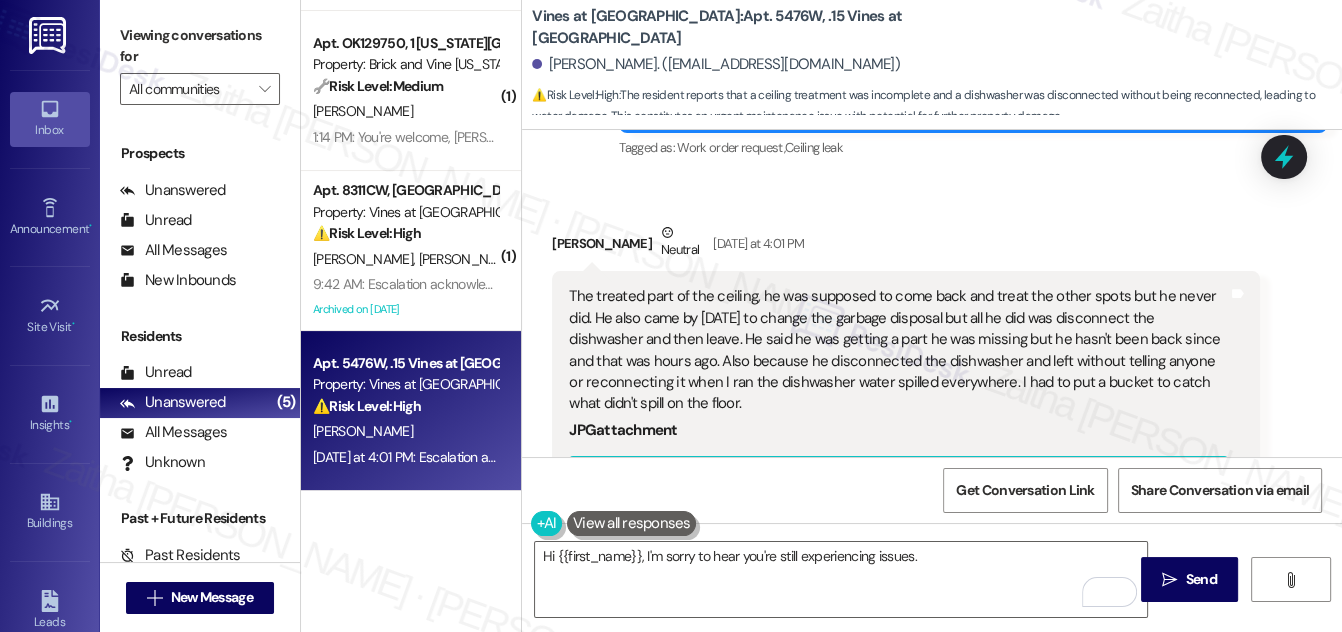 click on "Received via SMS [PERSON_NAME]   Neutral [DATE] at 4:01 PM The treated part of the ceiling, he was supposed to come back and treat the other spots but he never did. He also came by [DATE] to change the garbage disposal but all he did was disconnect the dishwasher and then leave. He said he was getting a part he was missing but he hasn't been back since and that was hours ago. Also because he disconnected the dishwasher and left without telling anyone or reconnecting it when I ran the dishwasher water spilled everywhere. I had to put a bucket to catch what didn't spill on the floor.  JPG  attachment ResiDesk recognized items in this image See details     Download   (Click to zoom) Tags and notes Tagged as:   Trash ,  Click to highlight conversations about Trash Plumbing/water ,  Click to highlight conversations about Plumbing/water High risk ,  Click to highlight conversations about High risk Maintenance request ,  Click to highlight conversations about Maintenance request Bad experience ,  Damage" at bounding box center (932, 527) 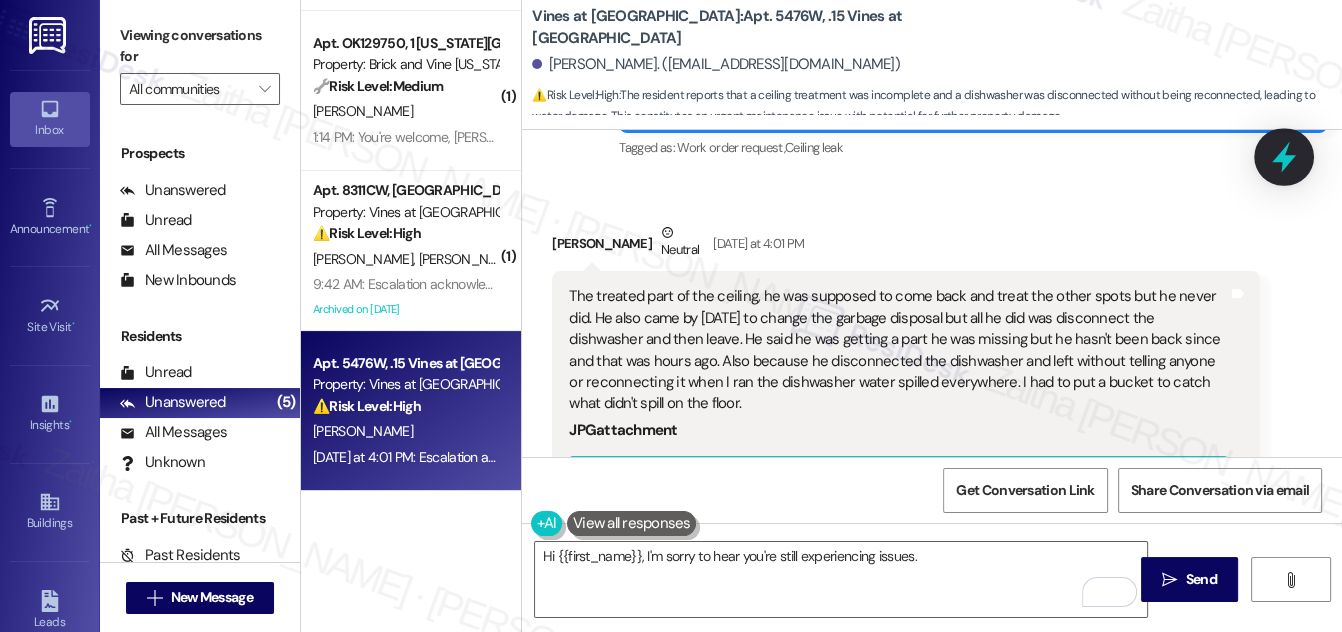 click 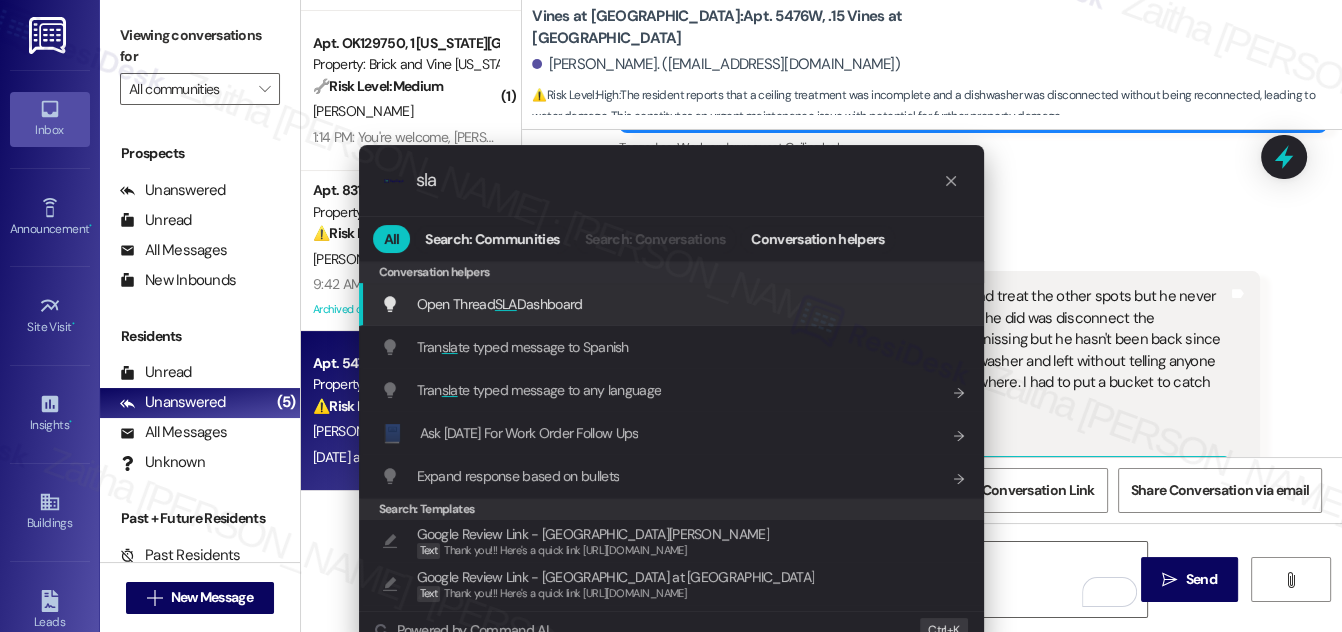 type on "sla" 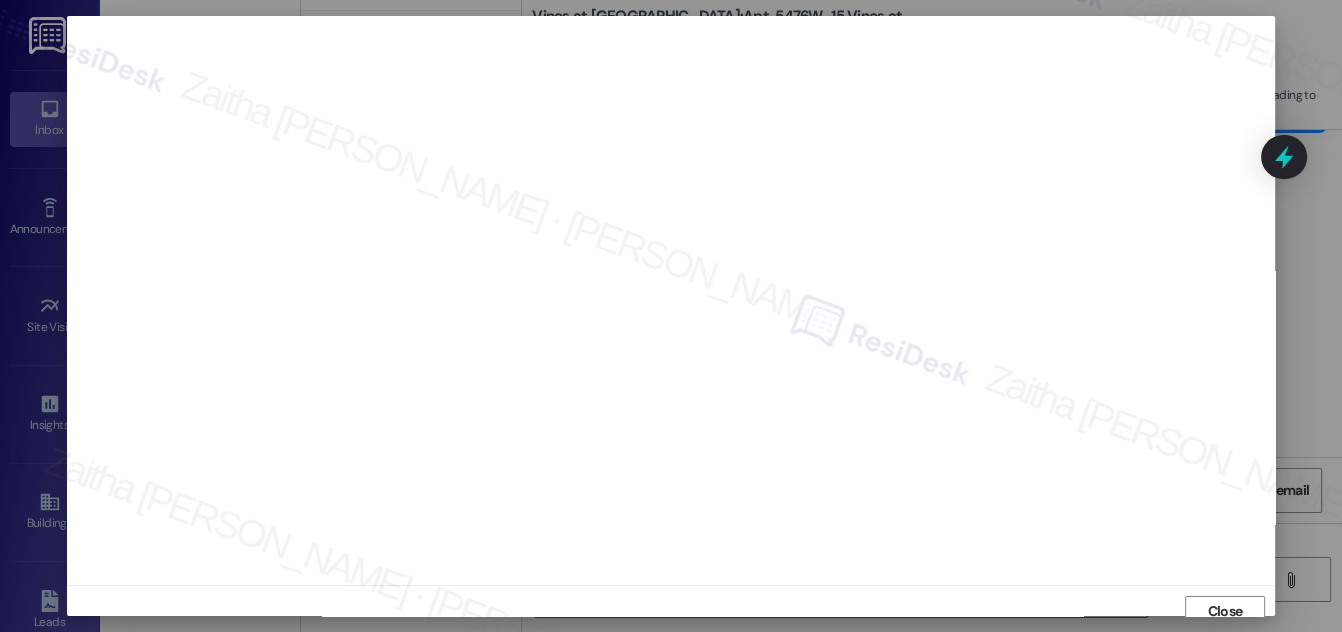 scroll, scrollTop: 11, scrollLeft: 0, axis: vertical 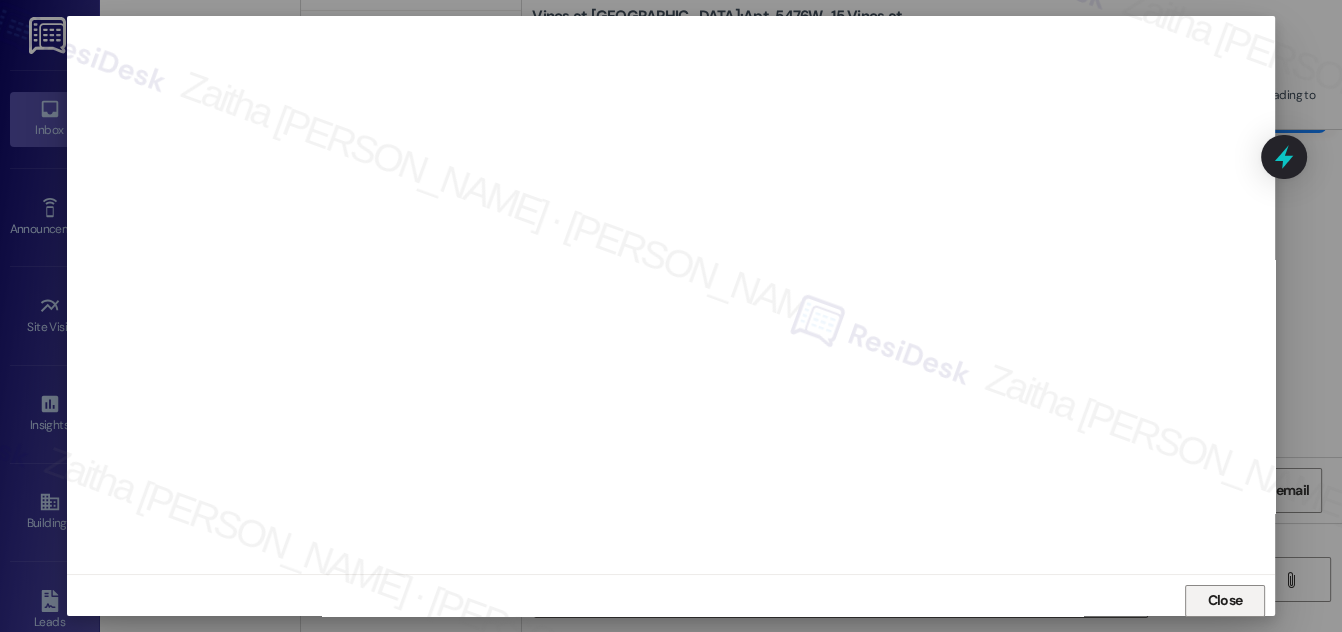 click on "Close" at bounding box center [1225, 600] 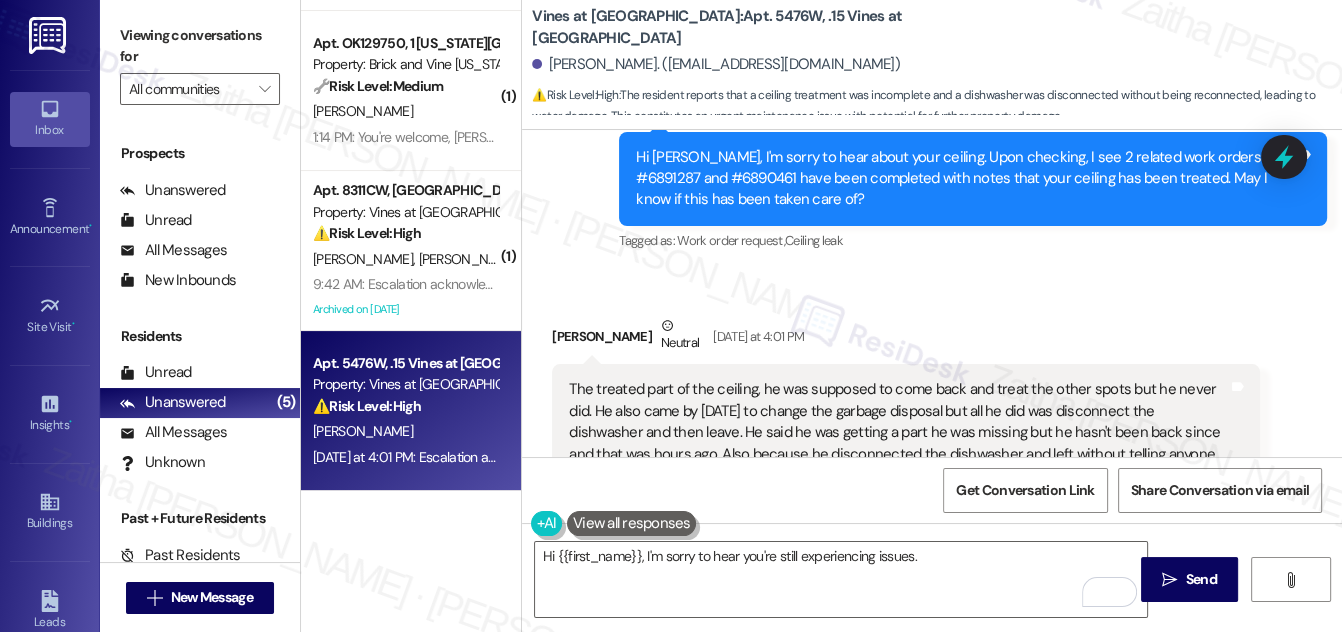 scroll, scrollTop: 16681, scrollLeft: 0, axis: vertical 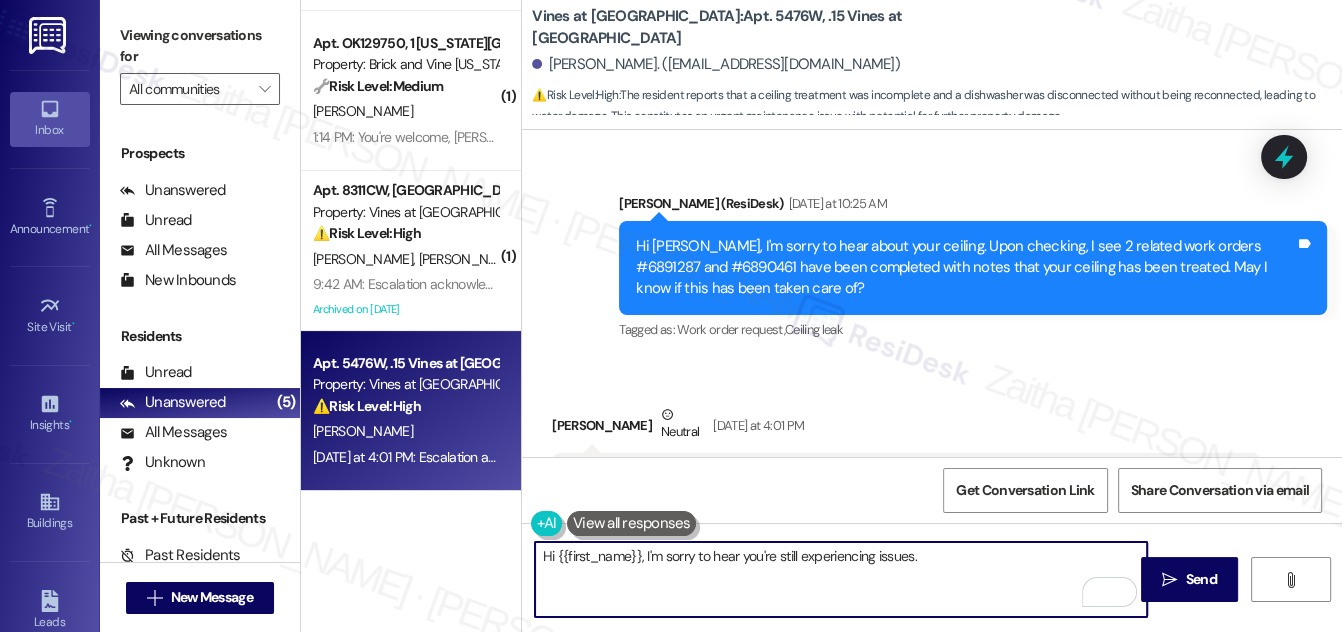 click on "Hi {{first_name}}, I'm sorry to hear you're still experiencing issues." at bounding box center [841, 579] 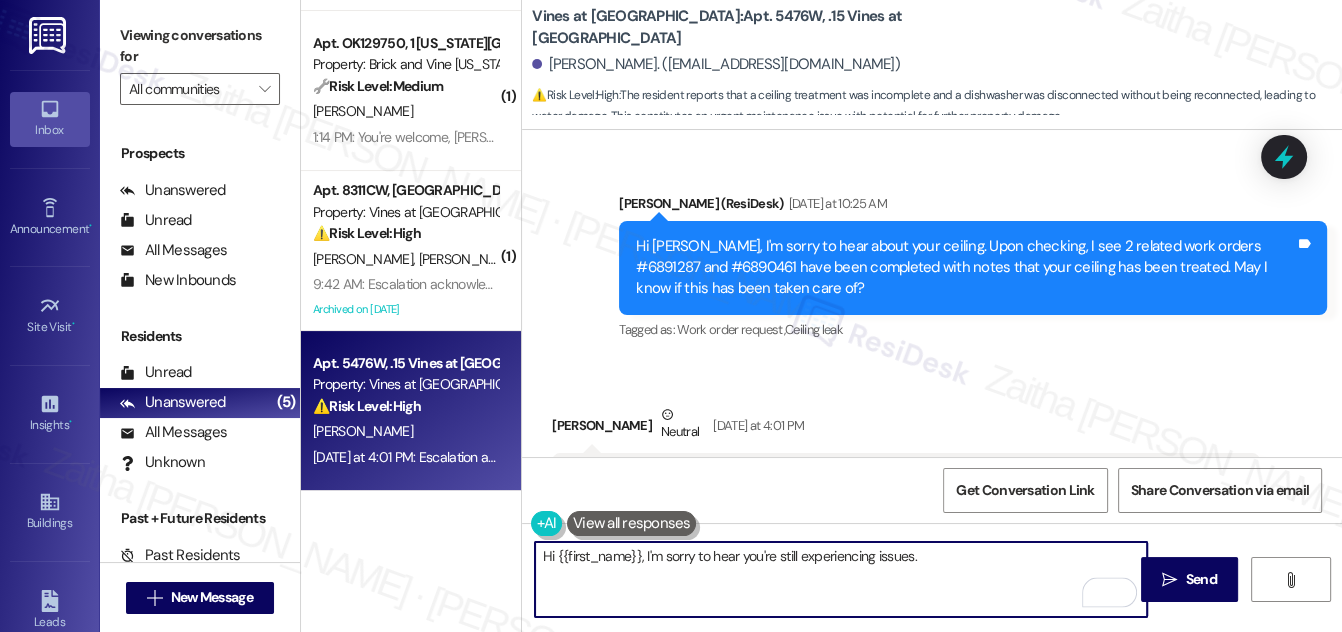 paste on "We’re currently looking into the remaining ceiling treatment and will follow up with" 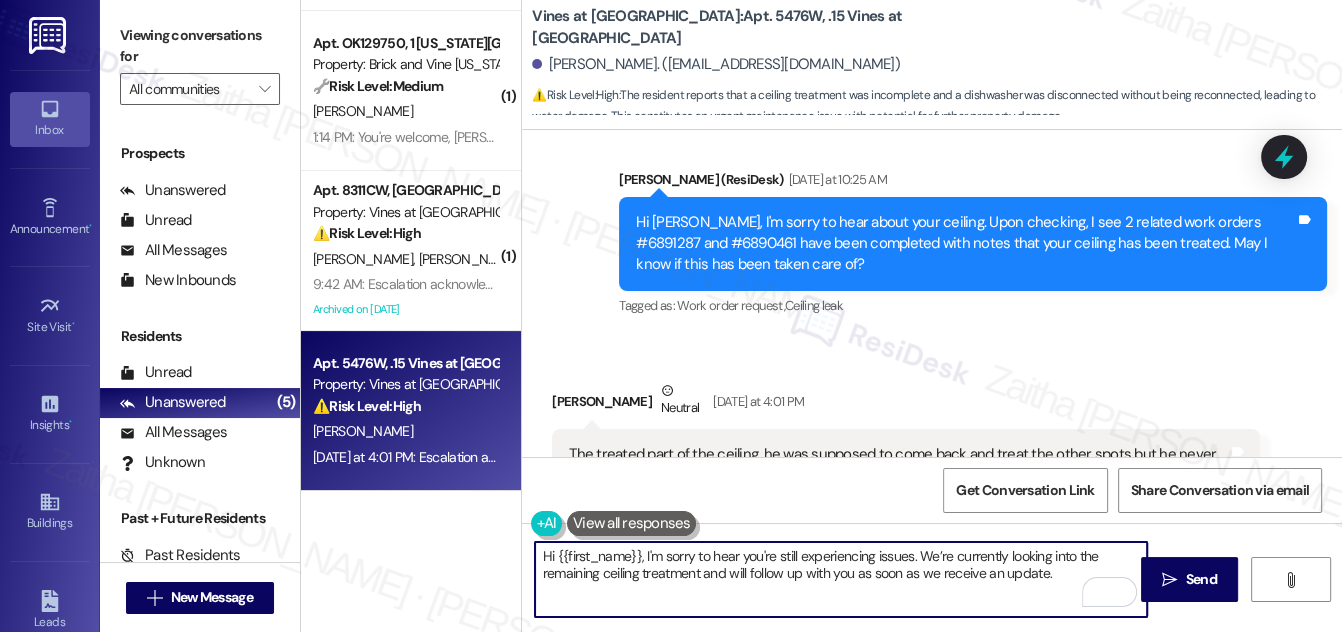 scroll, scrollTop: 16772, scrollLeft: 0, axis: vertical 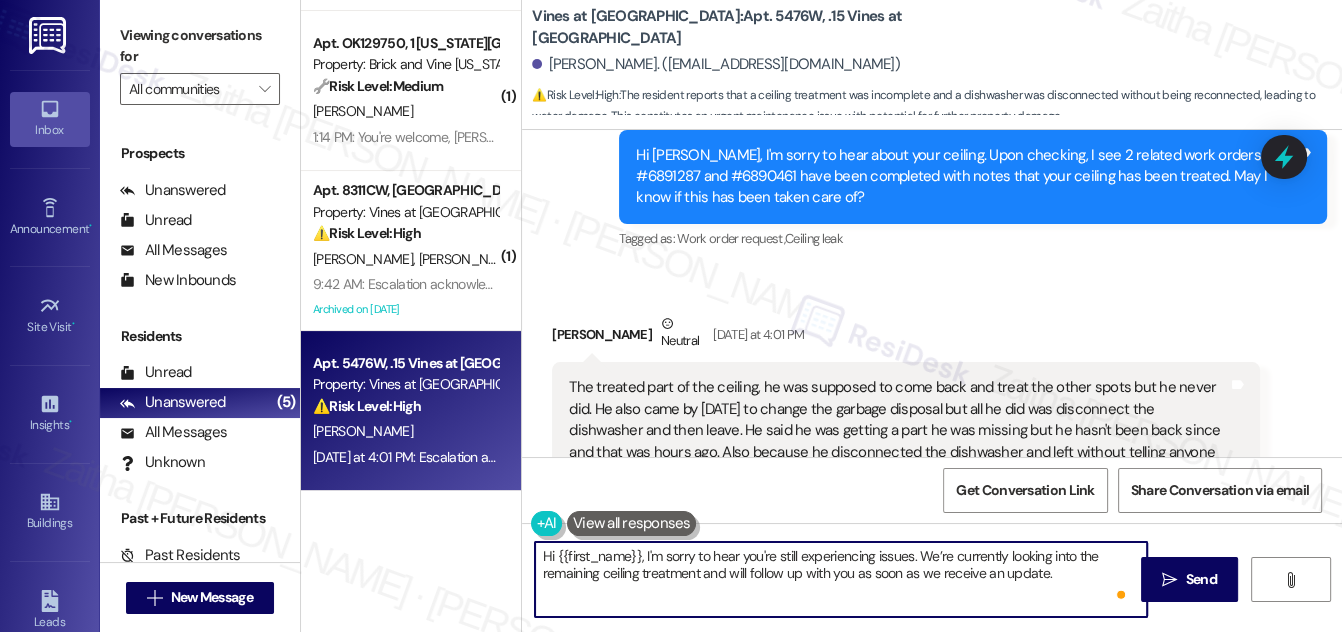 paste on "In the meantime, has maintenance returned to finish the garbage disposal repair and reconnect the dishwasher? We want to make sure everything is properly addressed." 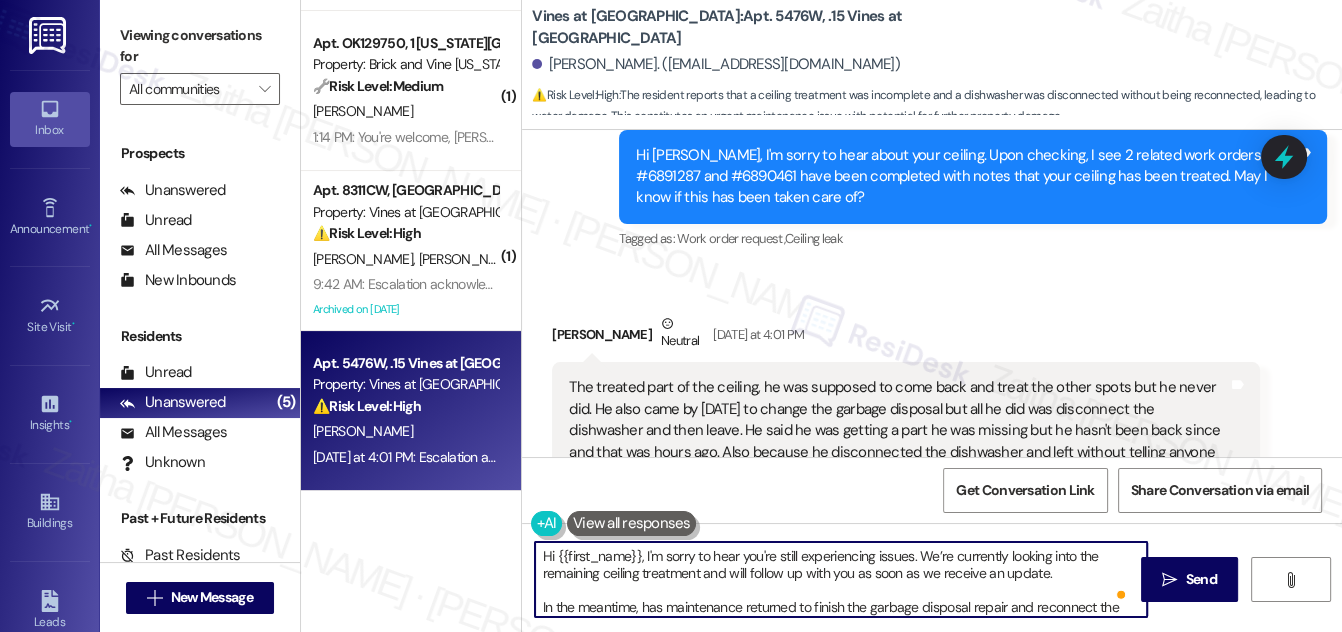scroll, scrollTop: 16, scrollLeft: 0, axis: vertical 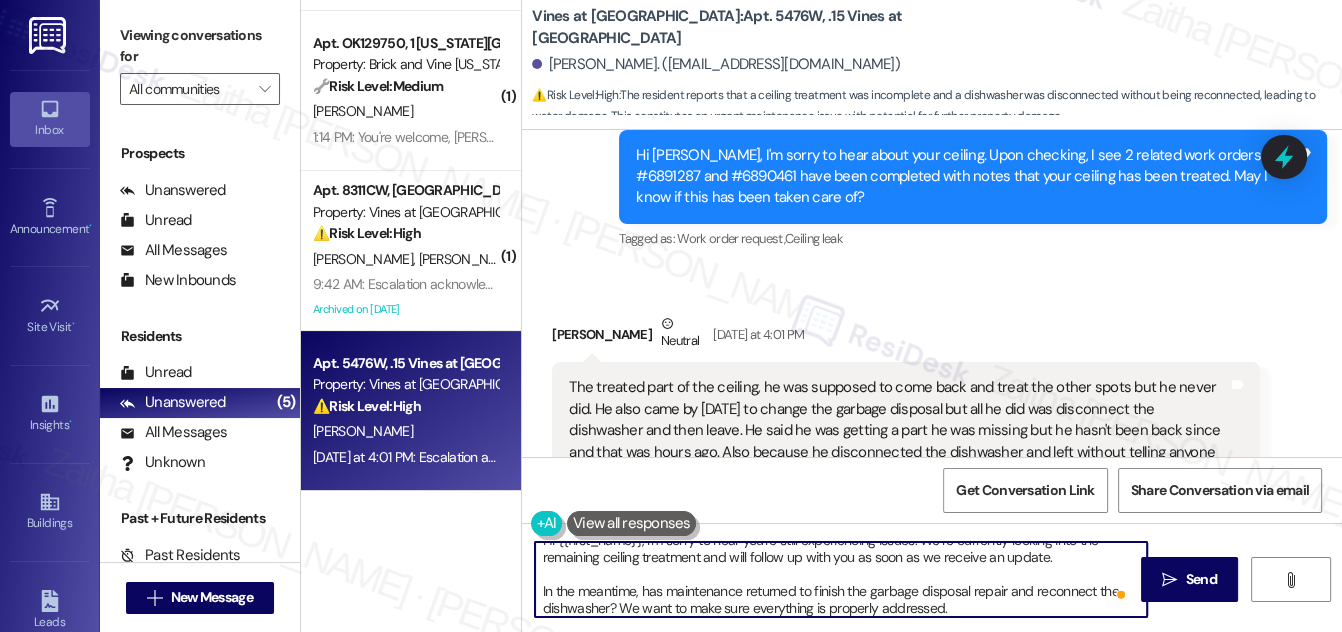 type on "Hi {{first_name}}, I'm sorry to hear you're still experiencing issues. We’re currently looking into the remaining ceiling treatment and will follow up with you as soon as we receive an update.
In the meantime, has maintenance returned to finish the garbage disposal repair and reconnect the dishwasher? We want to make sure everything is properly addressed." 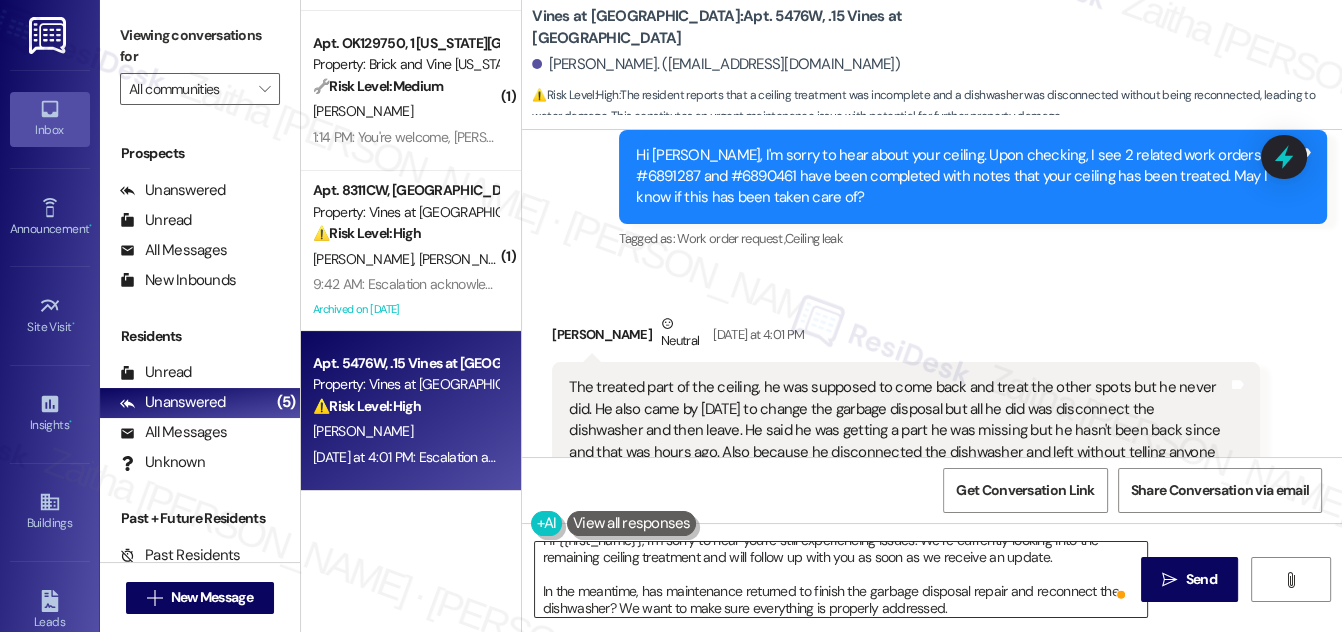 scroll, scrollTop: 20, scrollLeft: 0, axis: vertical 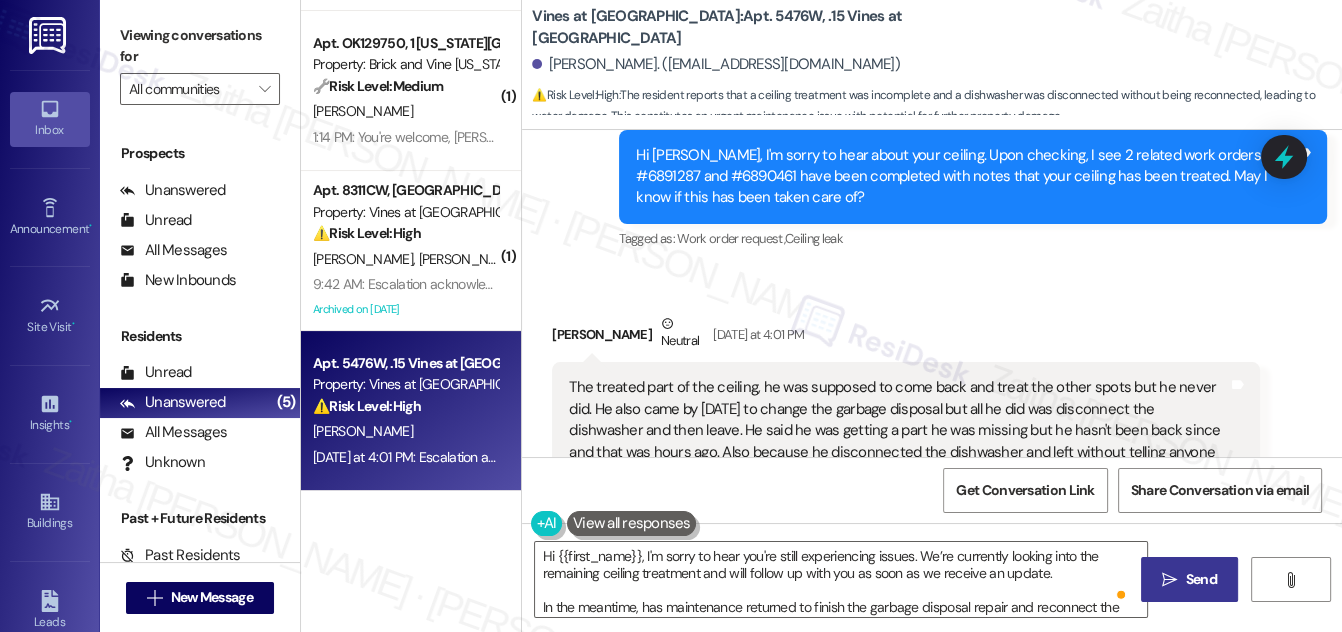 click on "Send" at bounding box center [1201, 579] 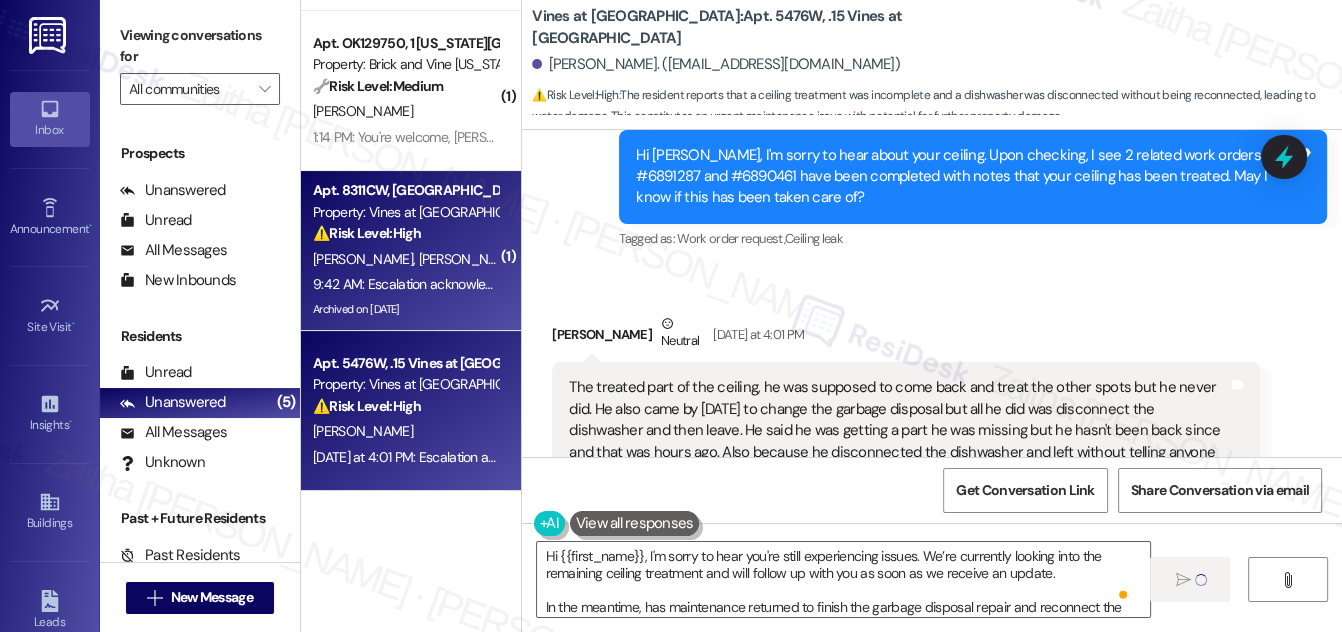 type 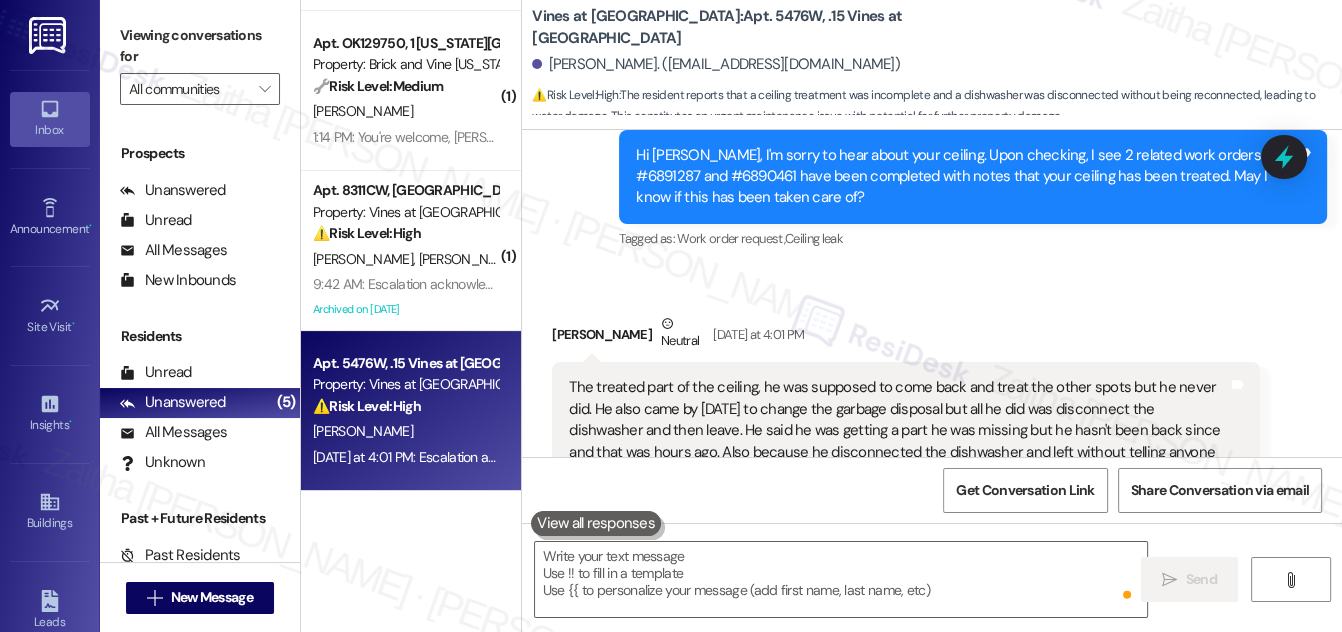 scroll, scrollTop: 309, scrollLeft: 0, axis: vertical 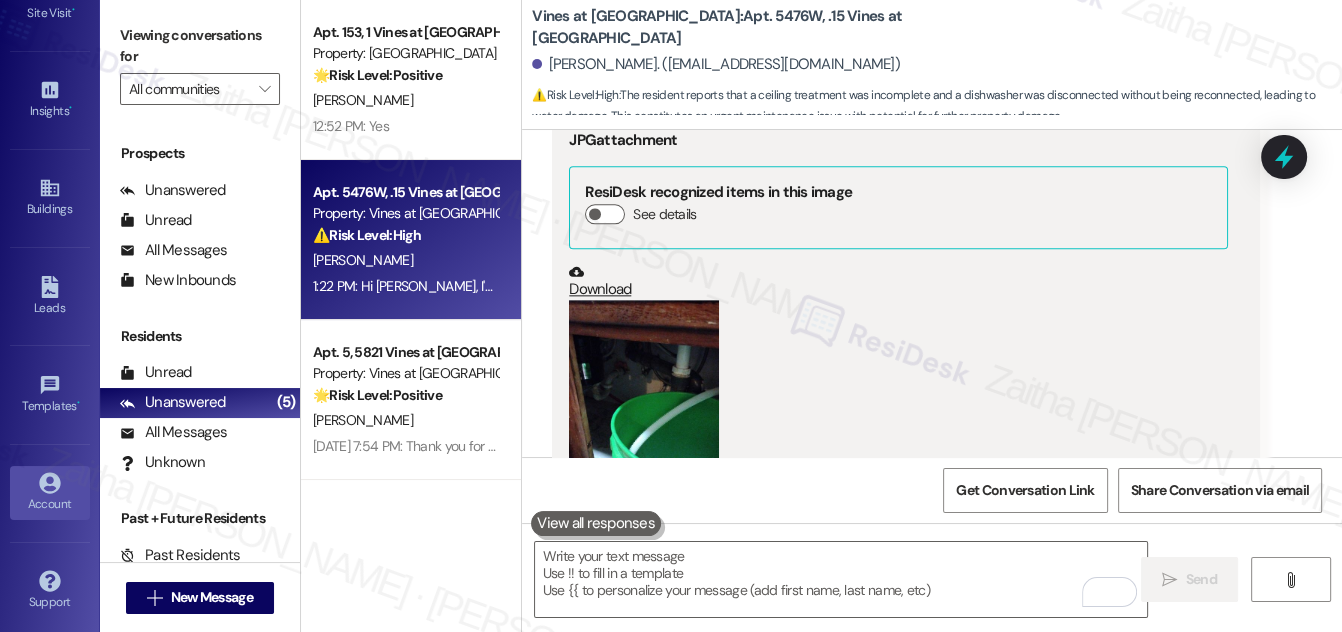 click on "Account" at bounding box center [50, 504] 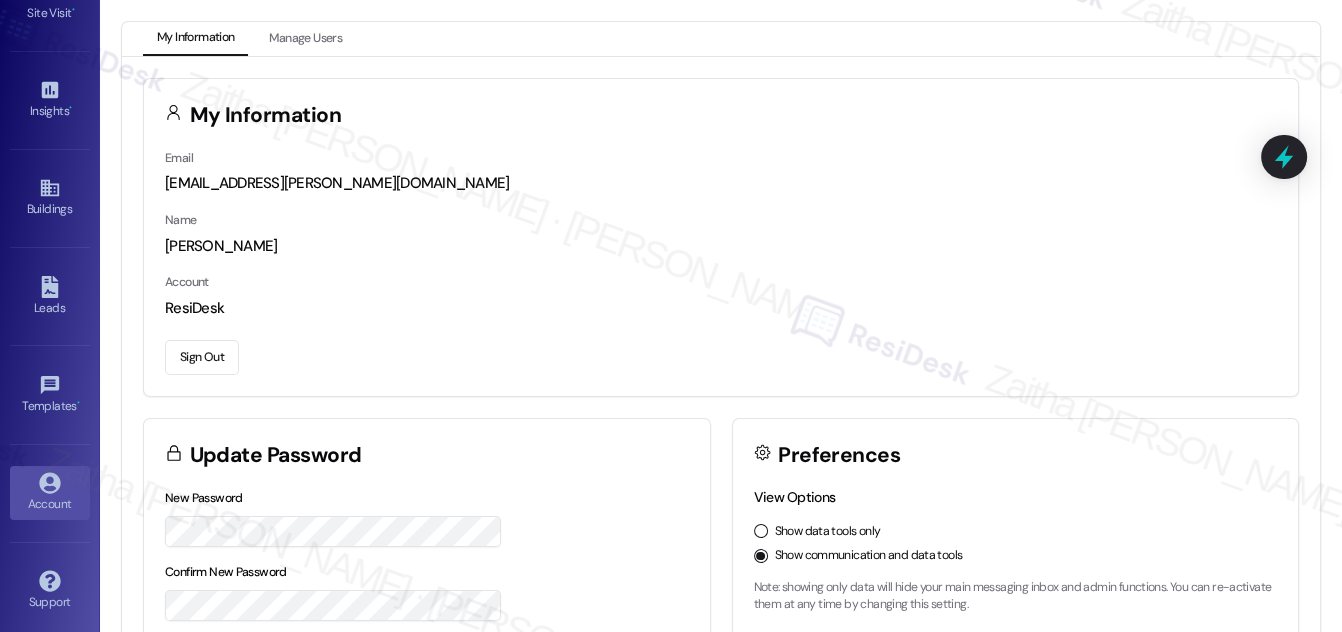 drag, startPoint x: 182, startPoint y: 358, endPoint x: 213, endPoint y: 362, distance: 31.257 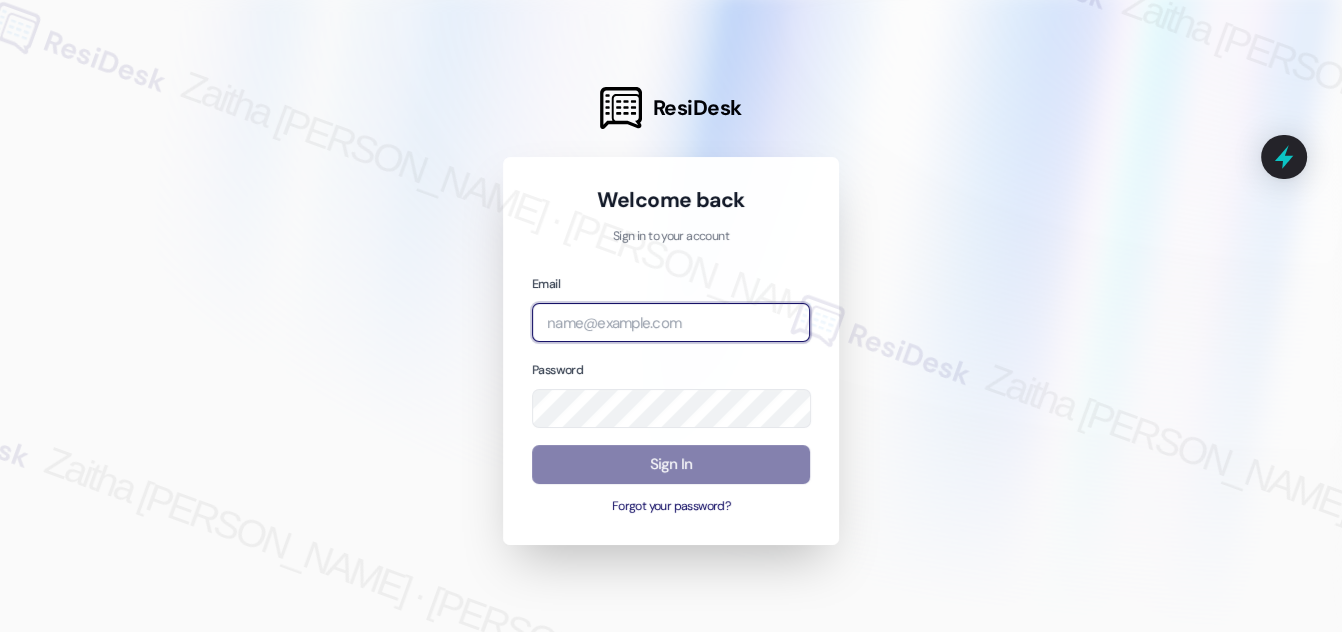 click at bounding box center [671, 322] 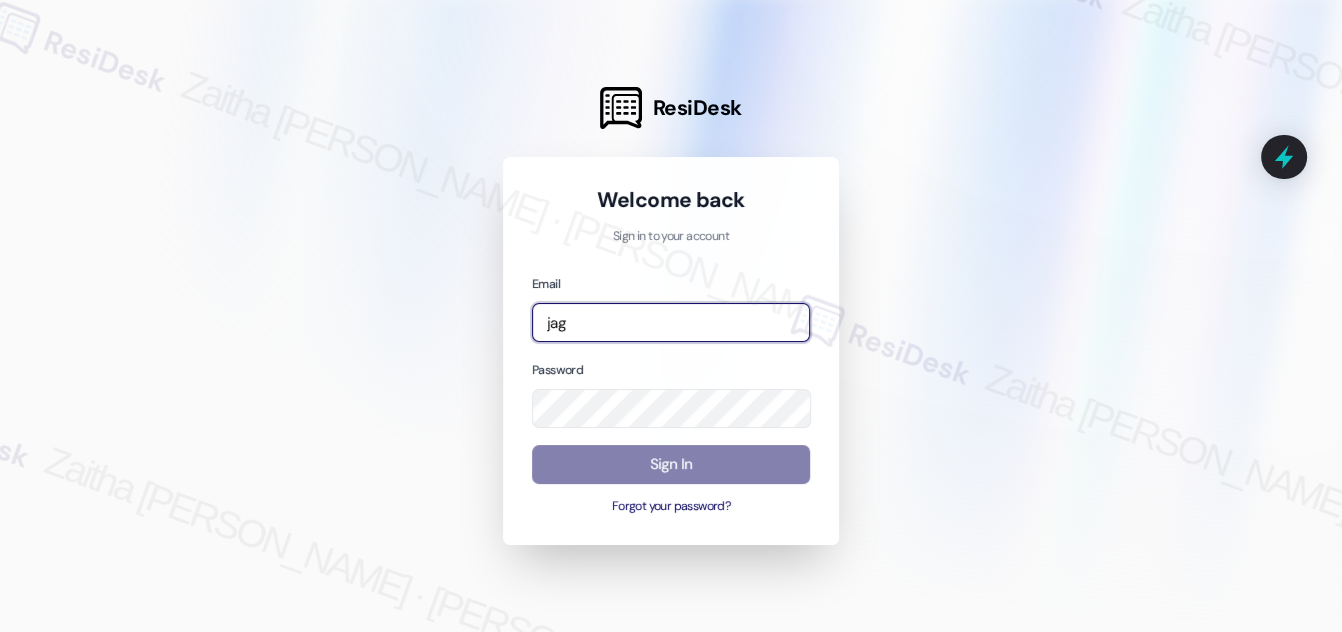 drag, startPoint x: 655, startPoint y: 303, endPoint x: 519, endPoint y: 311, distance: 136.23509 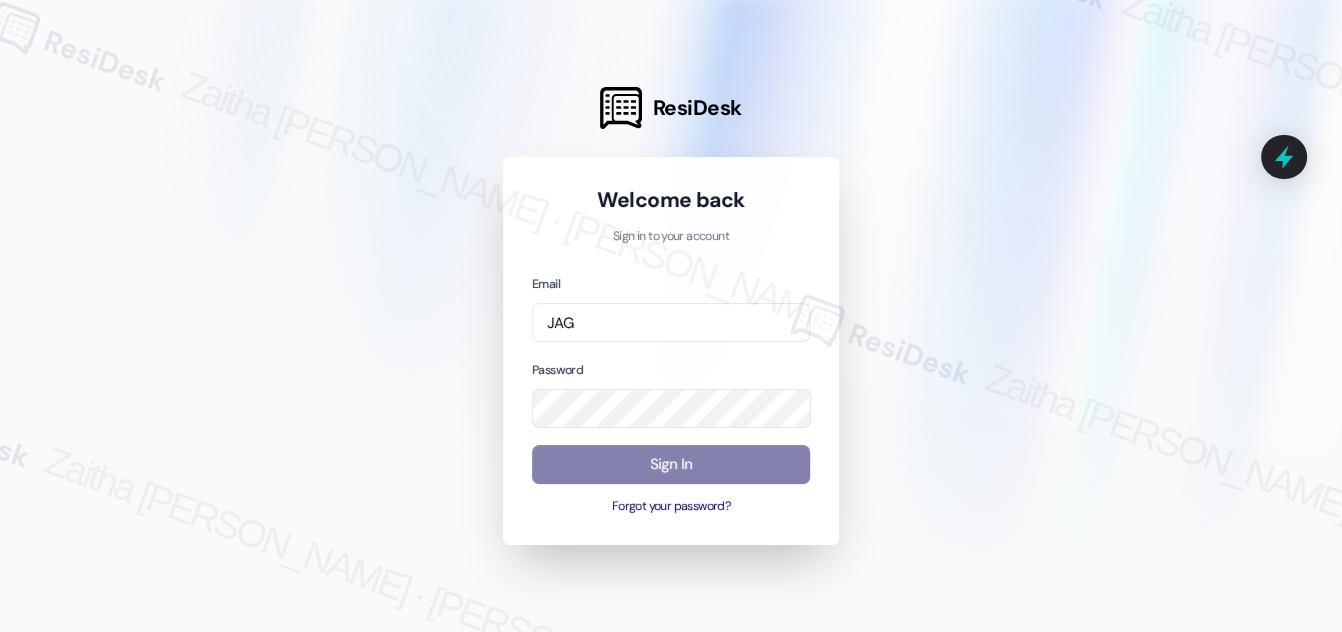 click at bounding box center (671, 316) 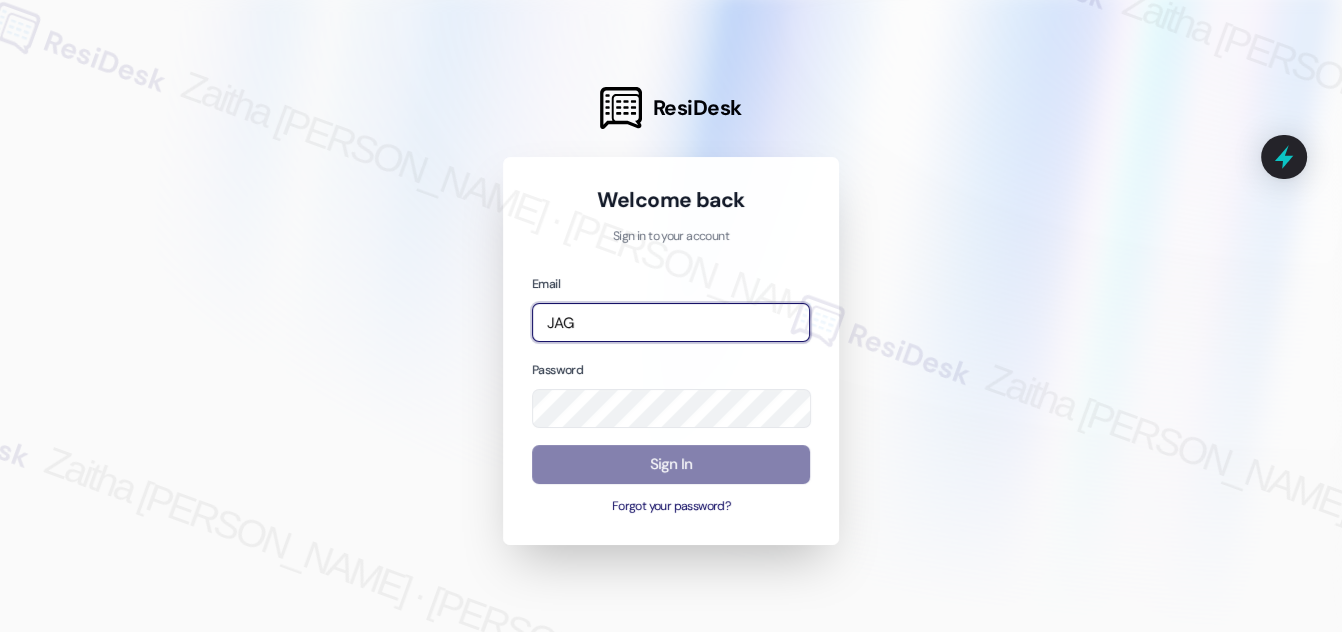 drag, startPoint x: 616, startPoint y: 322, endPoint x: 436, endPoint y: 292, distance: 182.48288 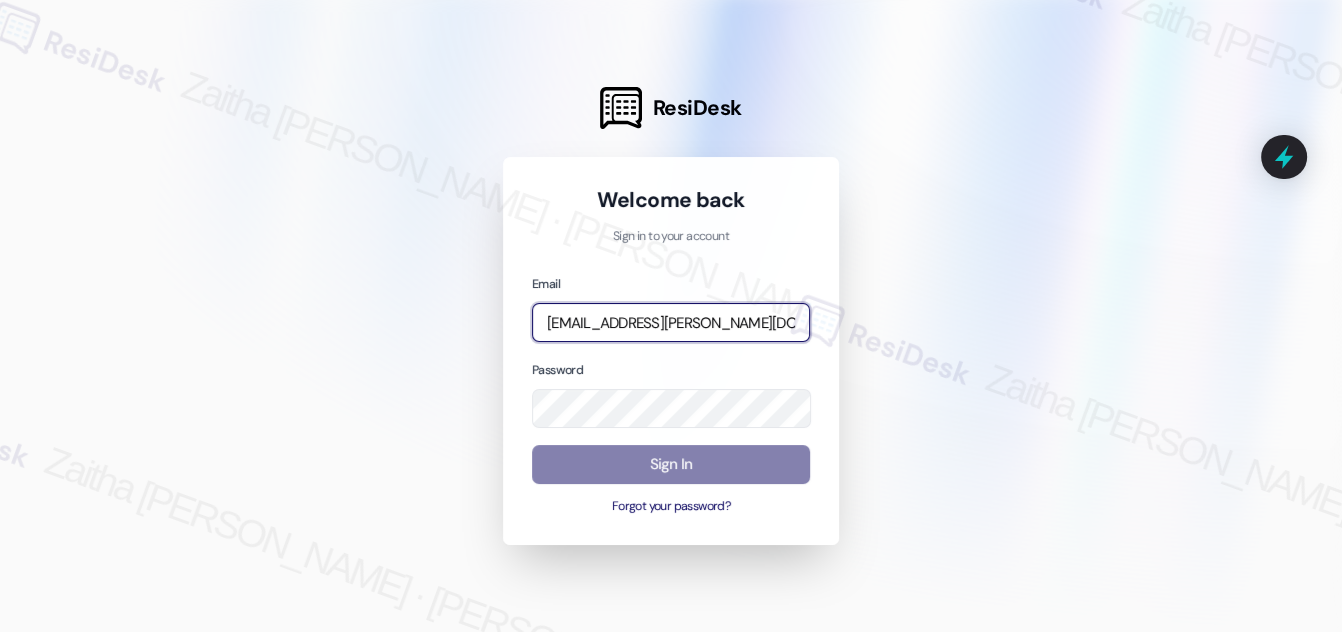 type on "[EMAIL_ADDRESS][PERSON_NAME][DOMAIN_NAME]" 